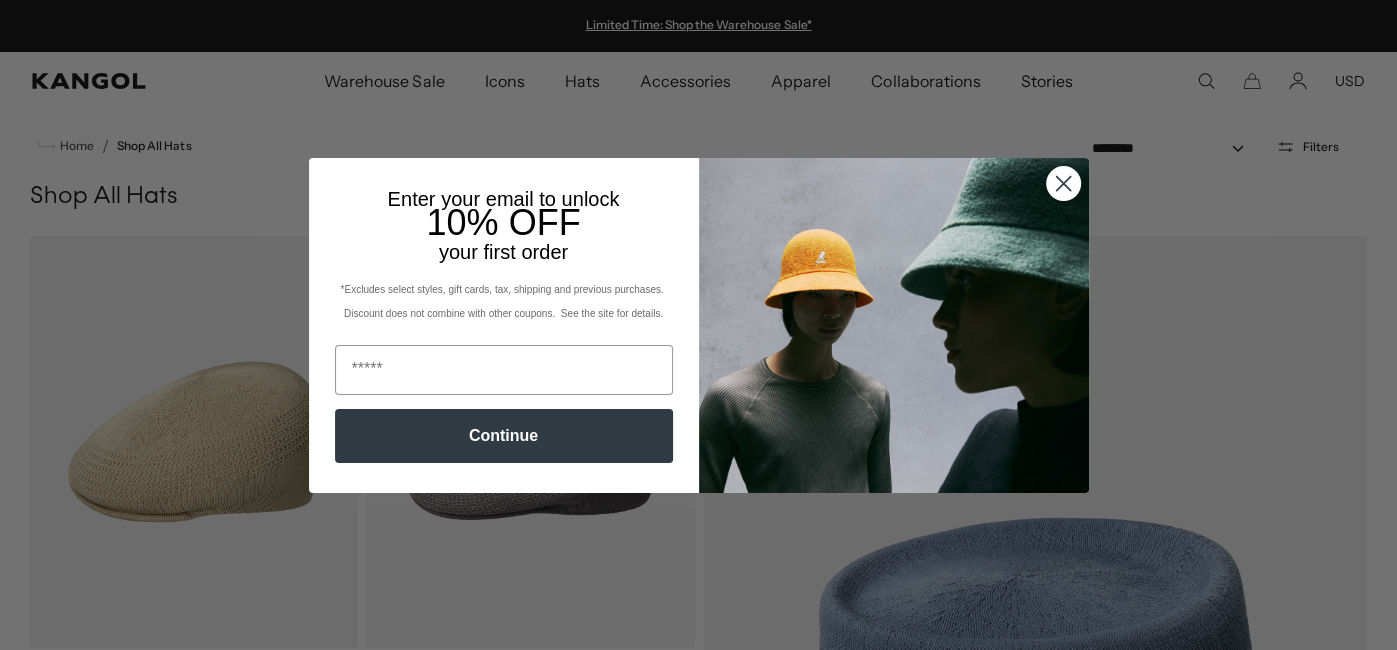 scroll, scrollTop: 21, scrollLeft: 0, axis: vertical 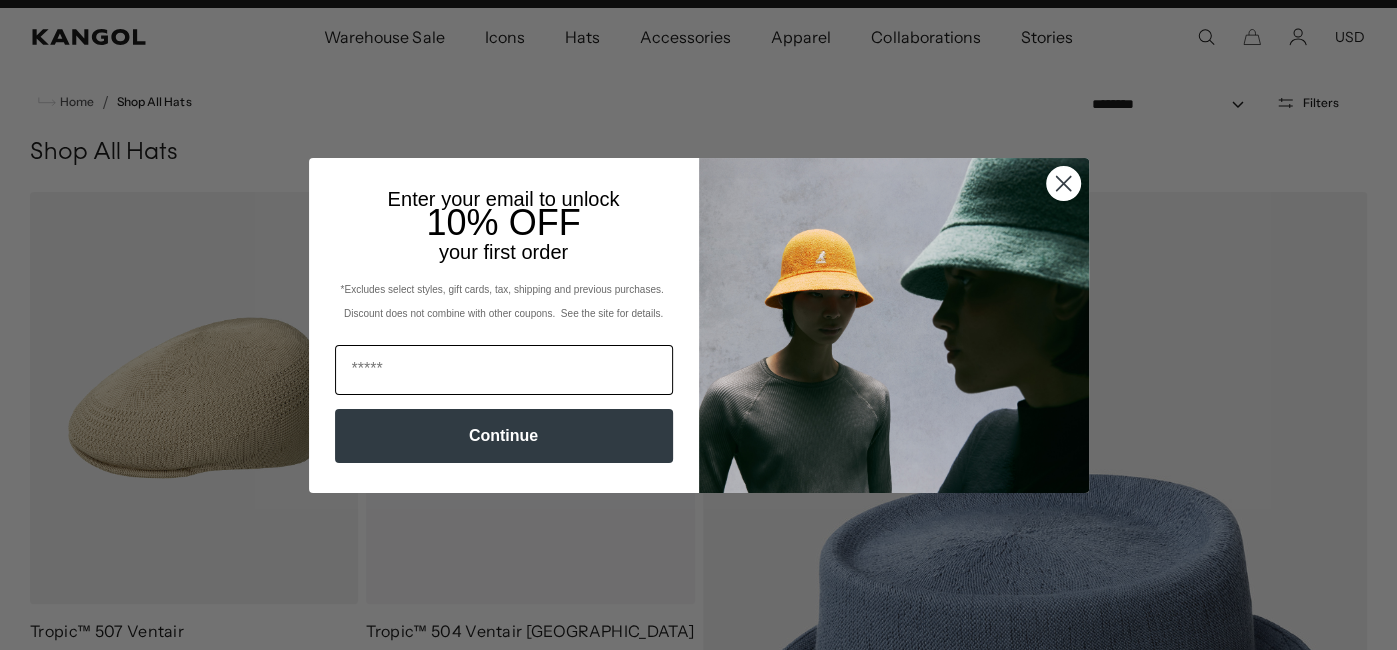 click at bounding box center (504, 370) 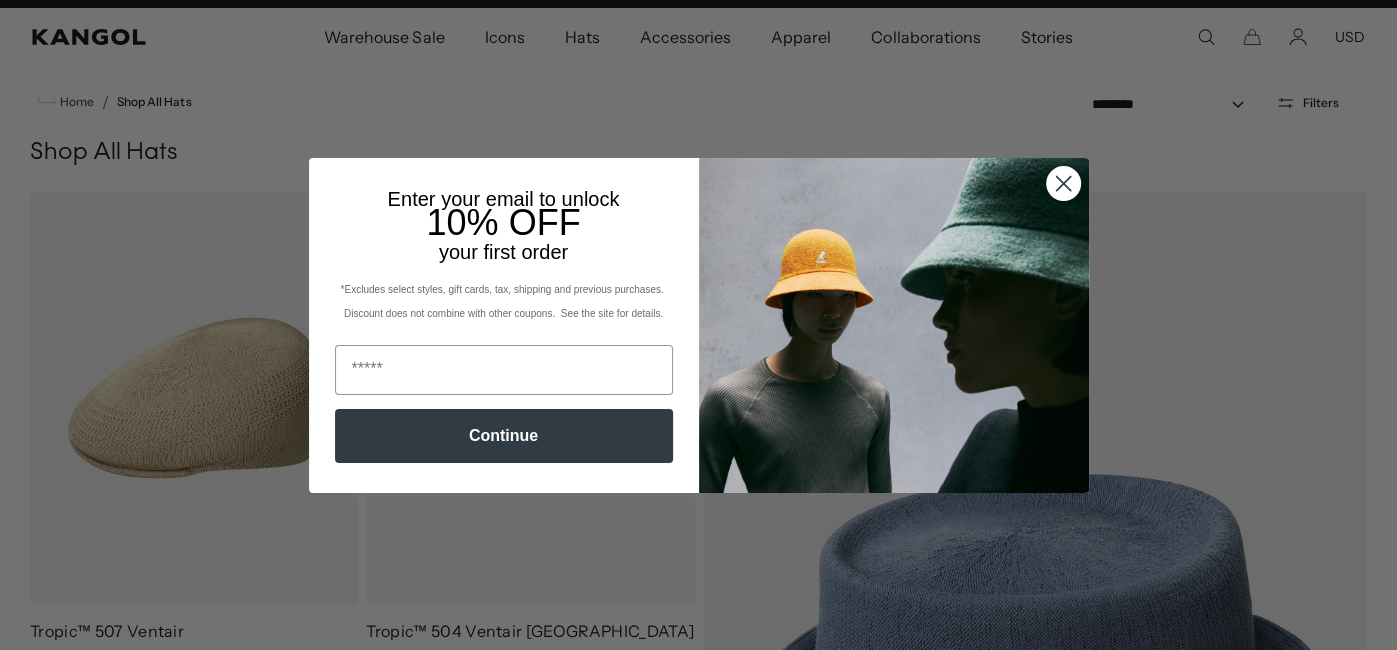 scroll, scrollTop: 0, scrollLeft: 411, axis: horizontal 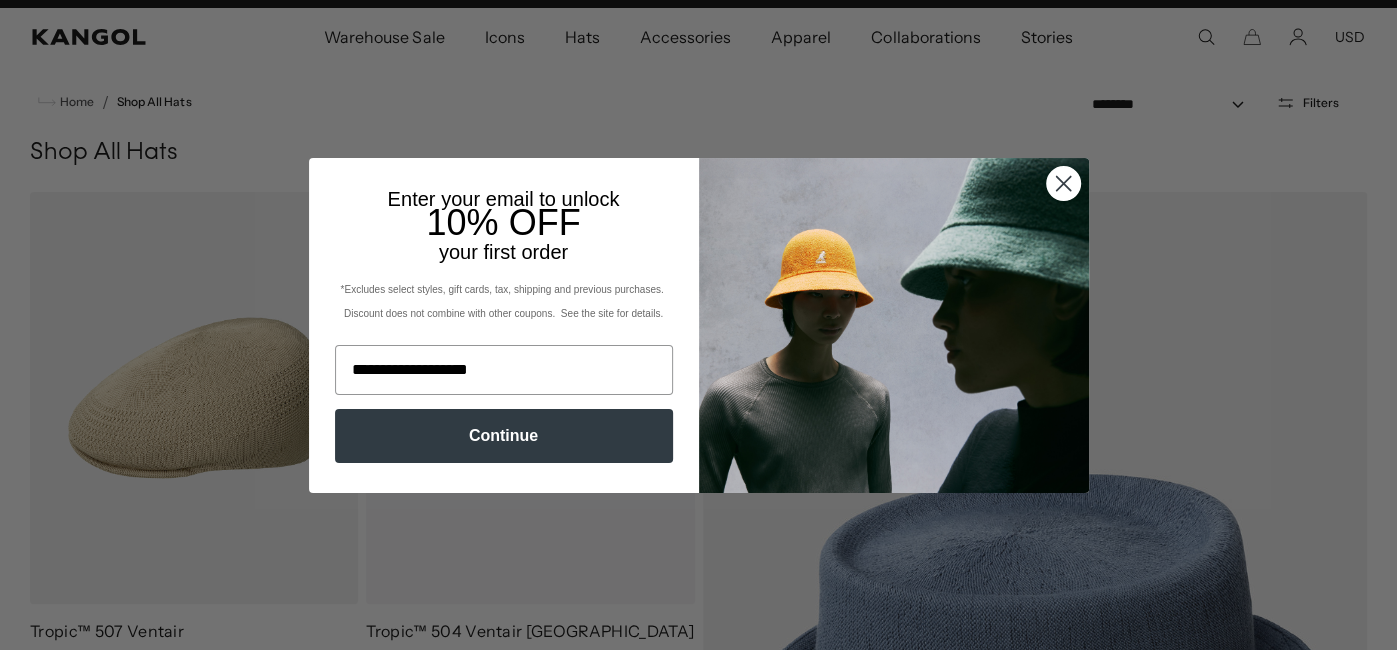 click on "Continue" at bounding box center [504, 436] 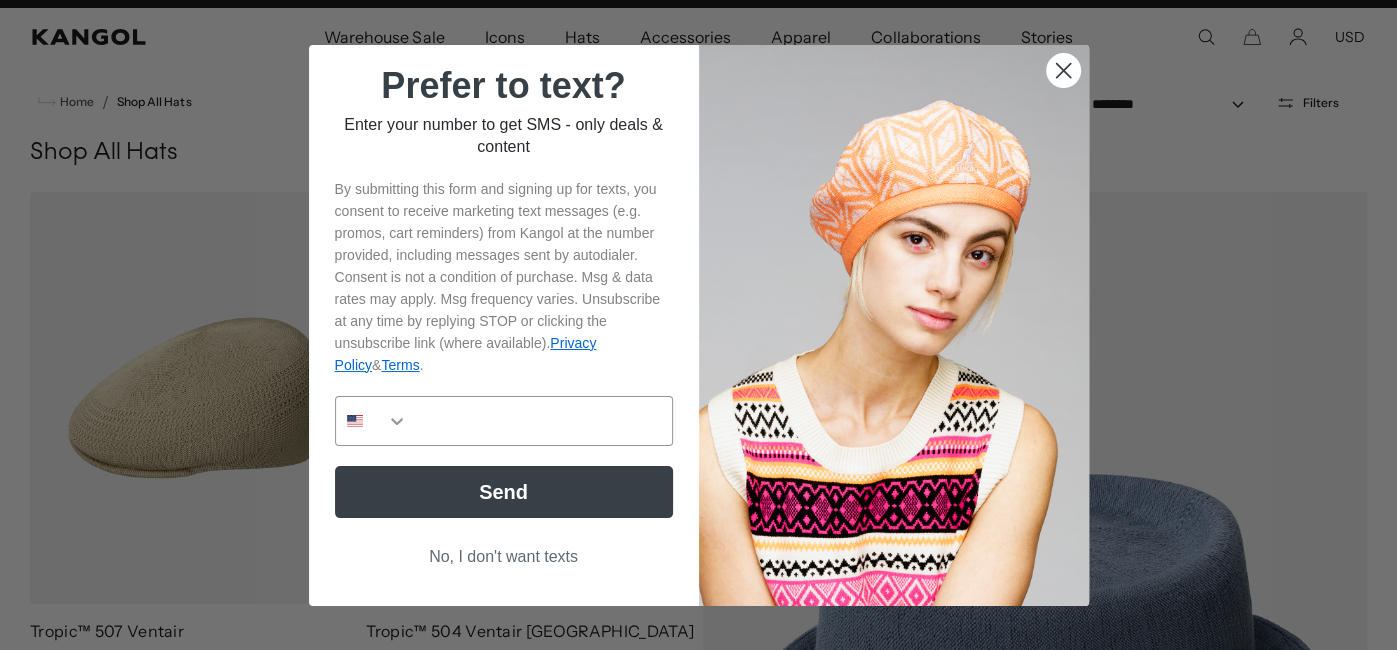 scroll, scrollTop: 0, scrollLeft: 0, axis: both 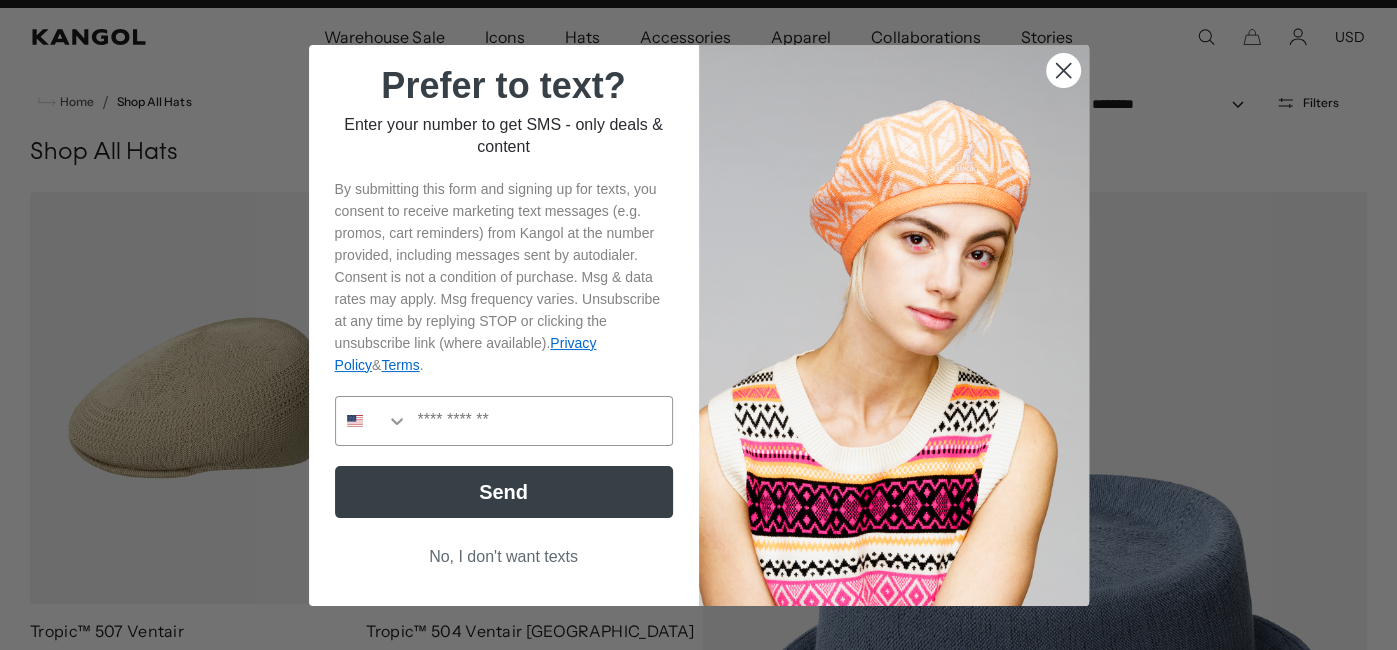 click on "No, I don't want texts" at bounding box center [504, 557] 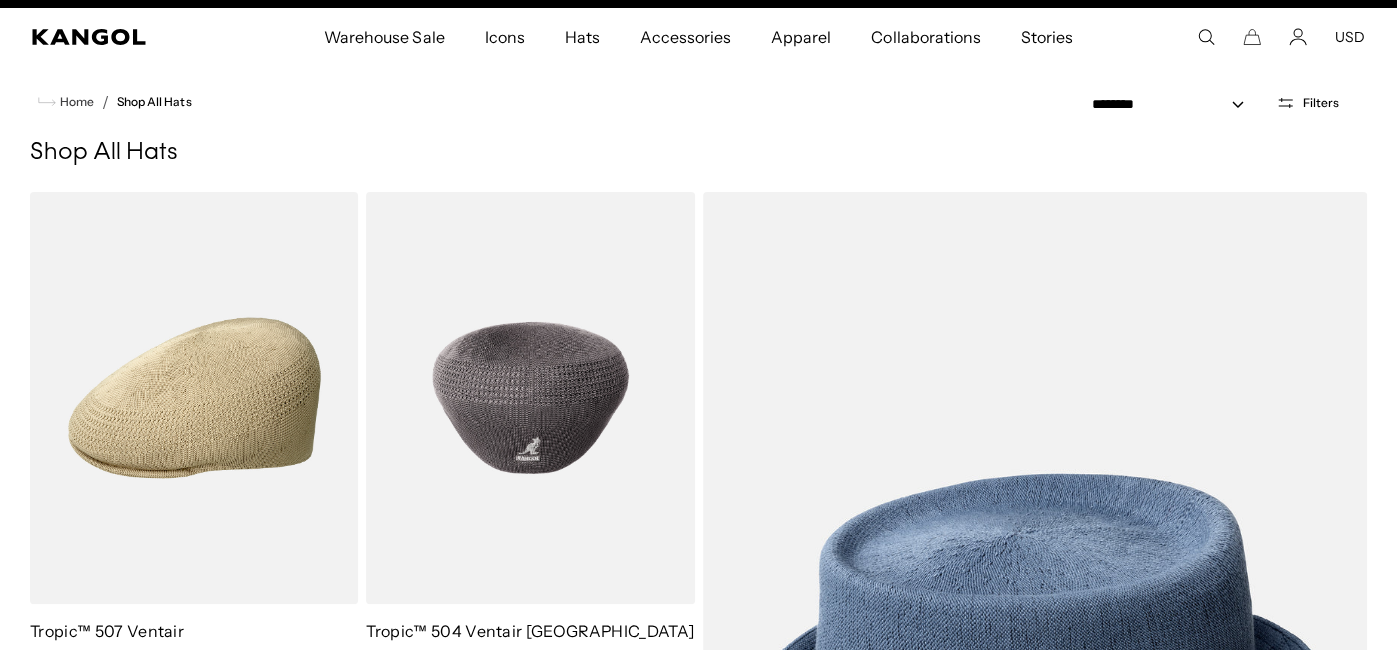 scroll, scrollTop: 0, scrollLeft: 411, axis: horizontal 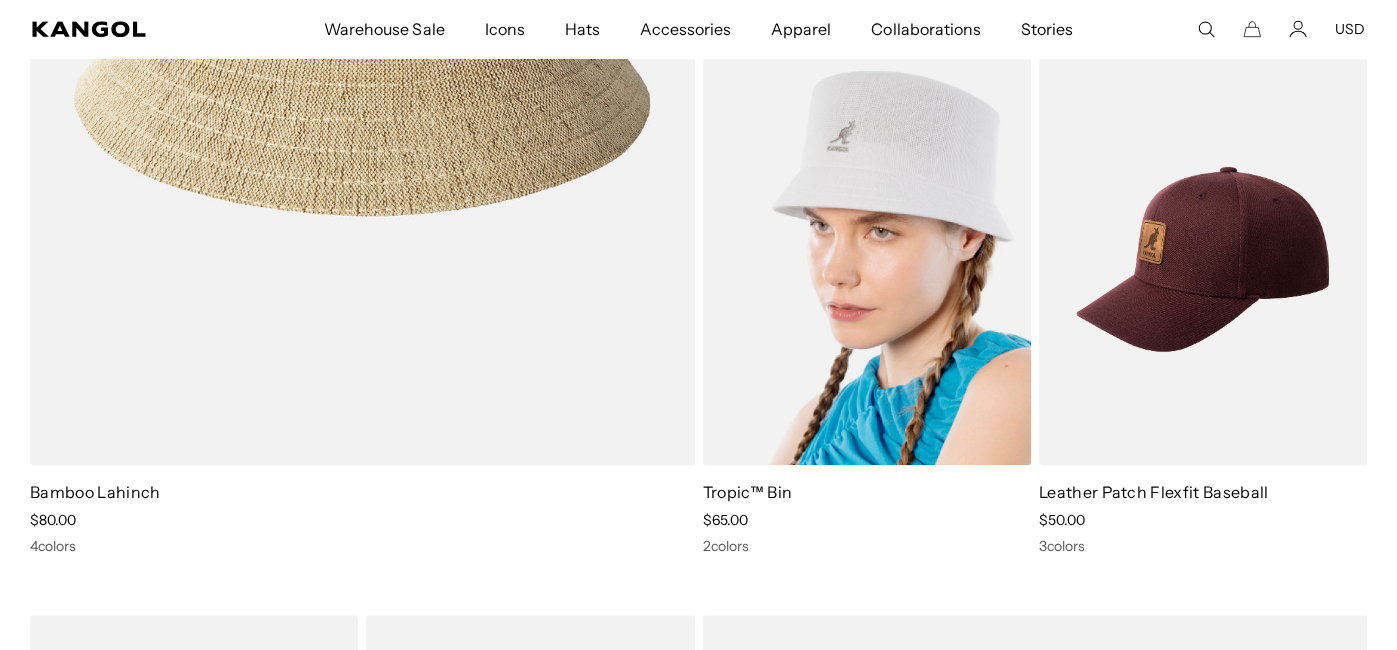 click at bounding box center [867, 259] 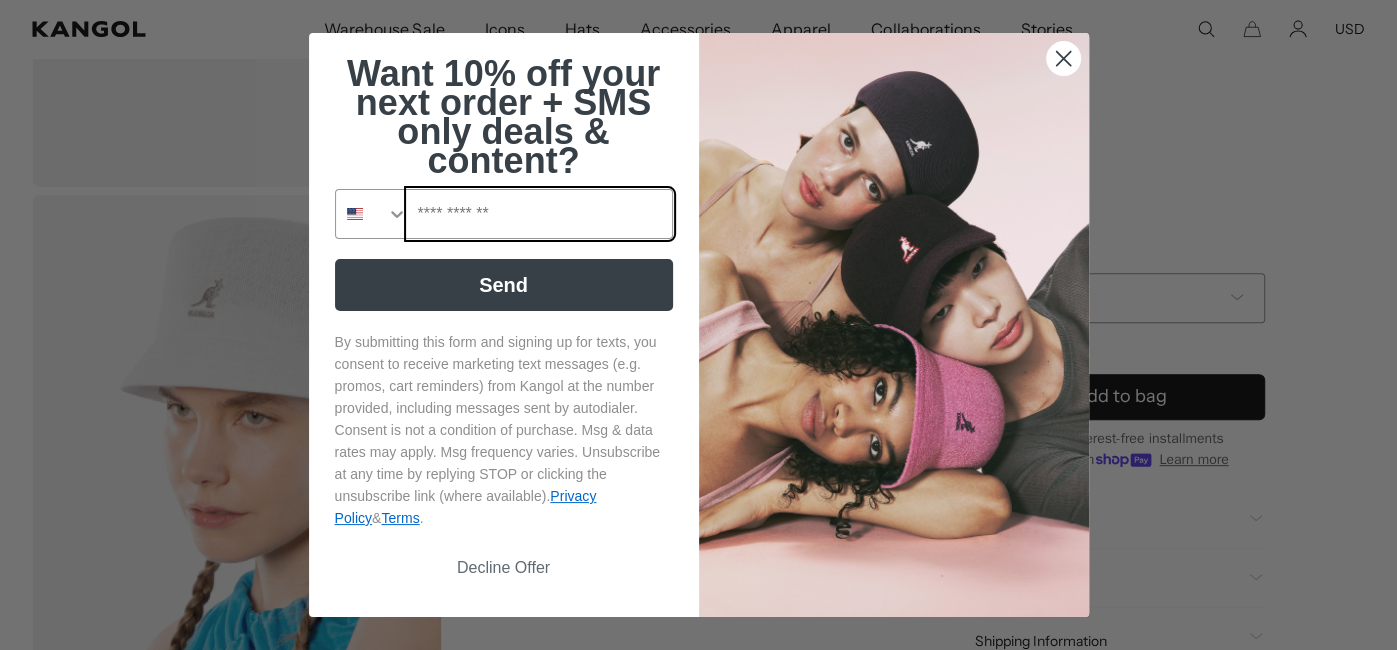 scroll, scrollTop: 471, scrollLeft: 0, axis: vertical 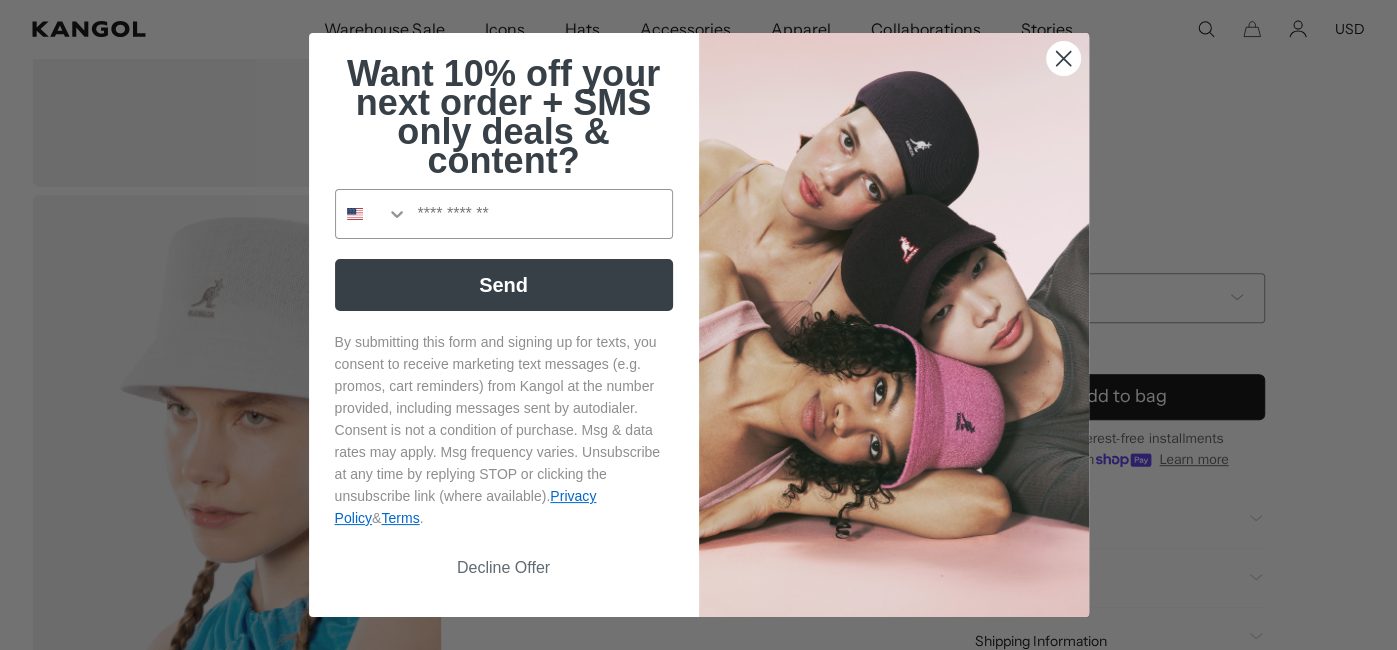 click 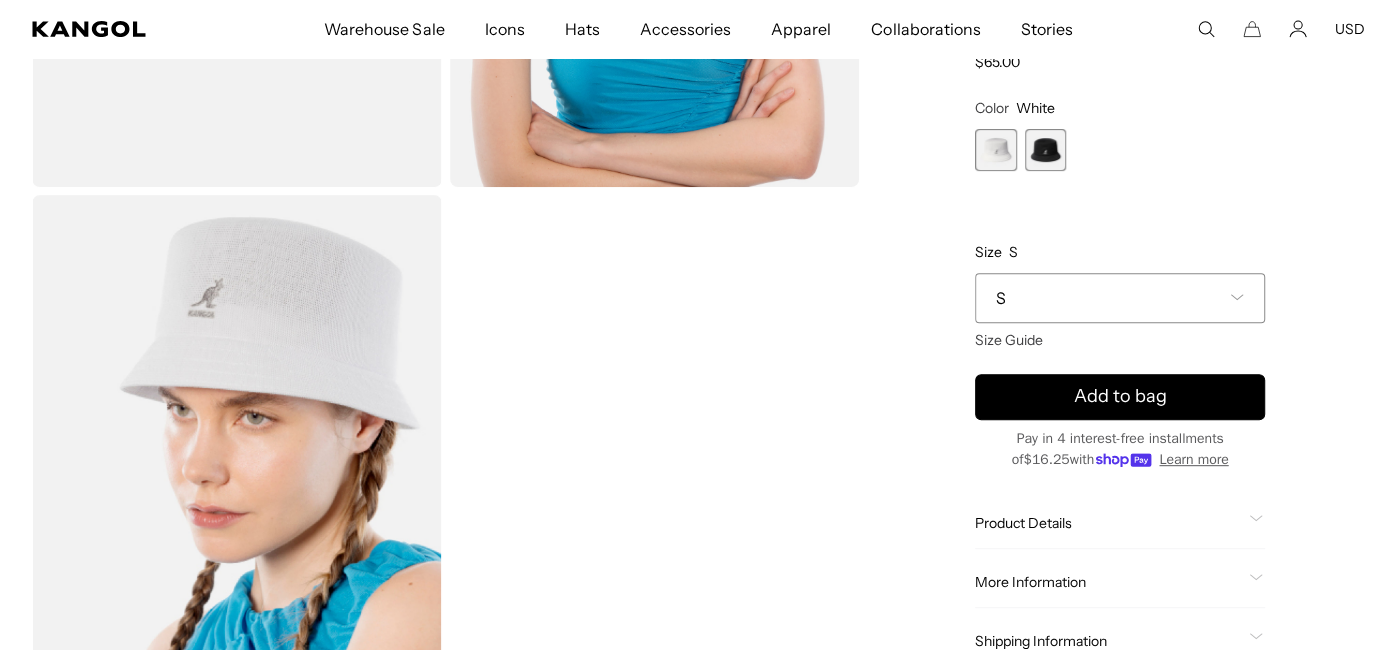 scroll, scrollTop: 567, scrollLeft: 0, axis: vertical 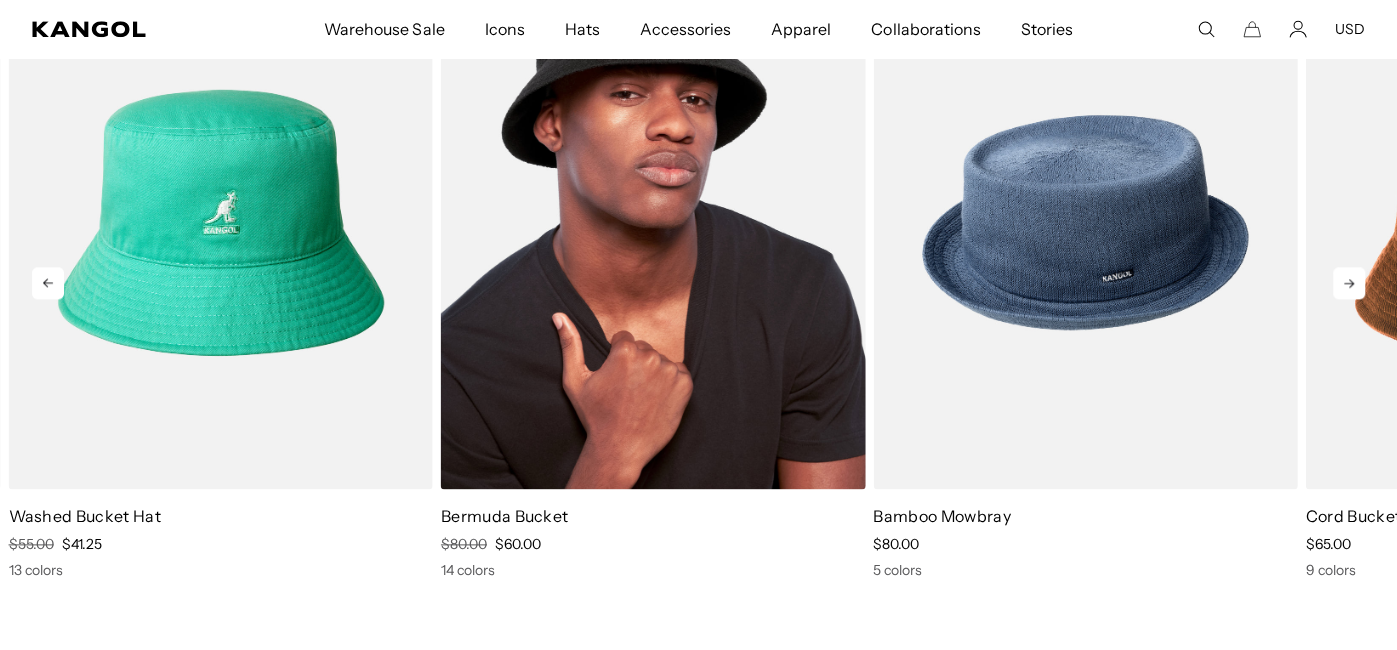 click at bounding box center (653, 222) 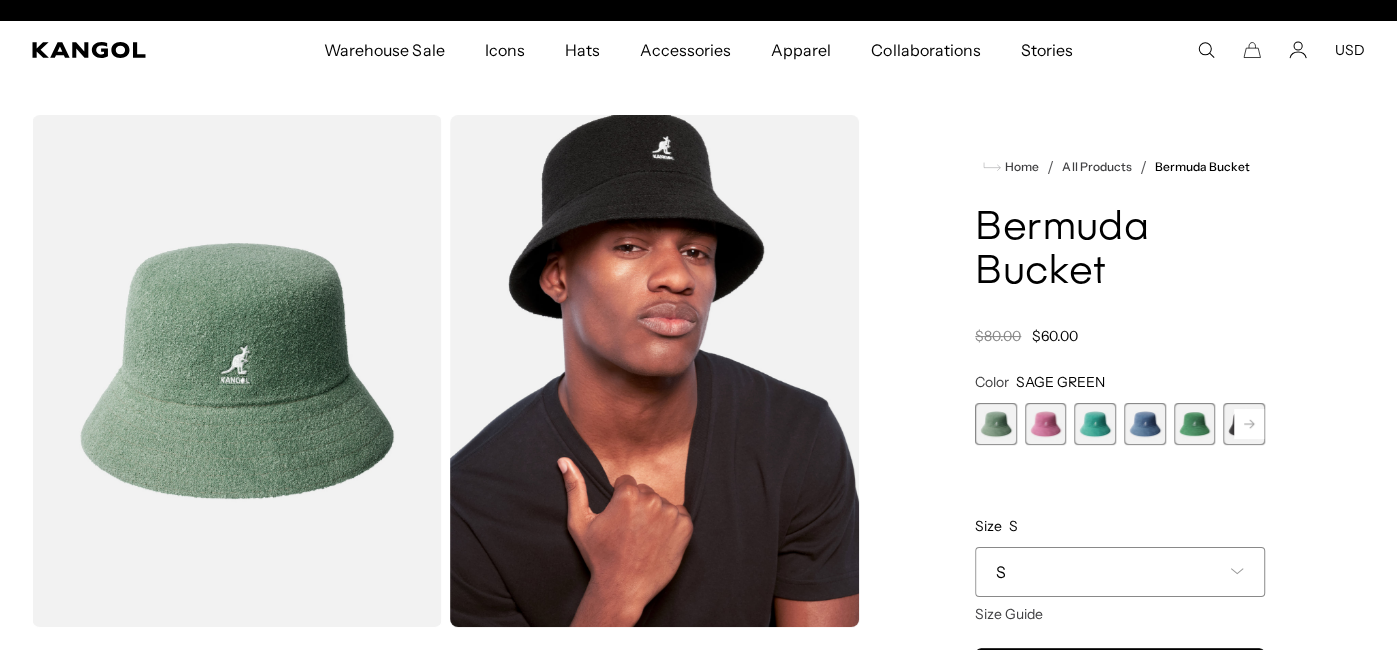 scroll, scrollTop: 0, scrollLeft: 0, axis: both 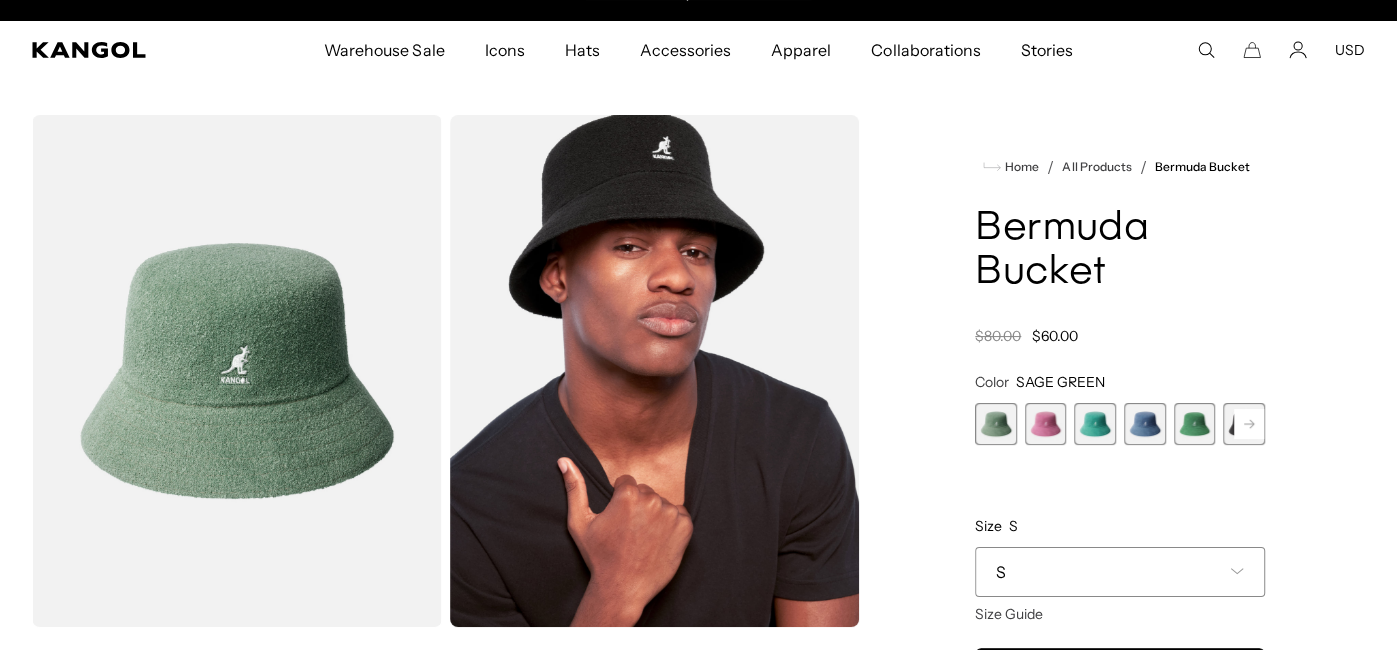 click at bounding box center [1145, 424] 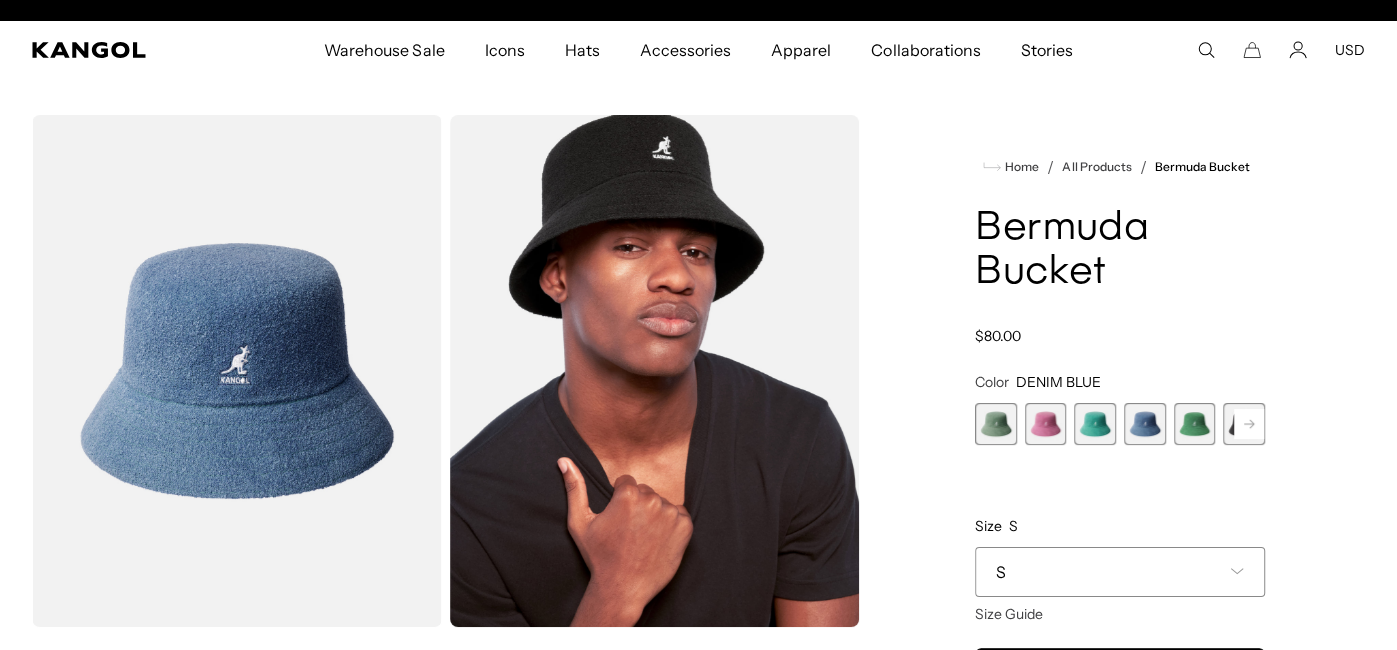 scroll, scrollTop: 0, scrollLeft: 411, axis: horizontal 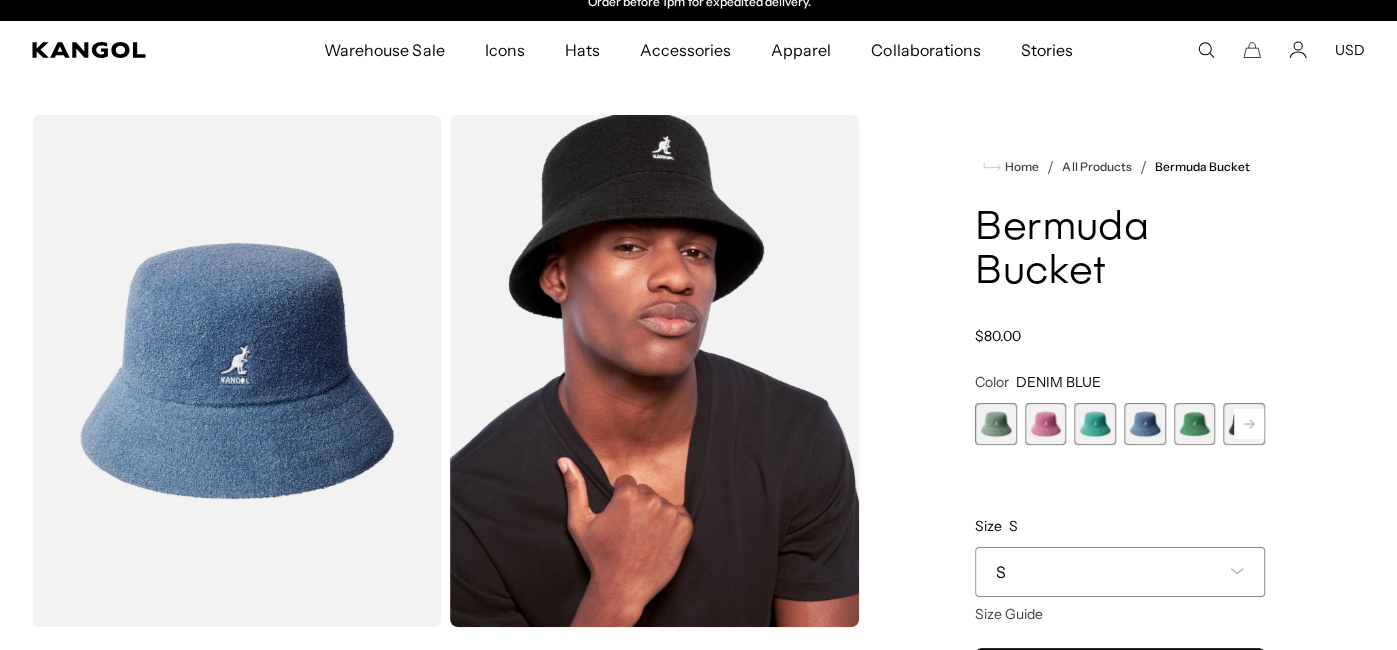click at bounding box center (1195, 424) 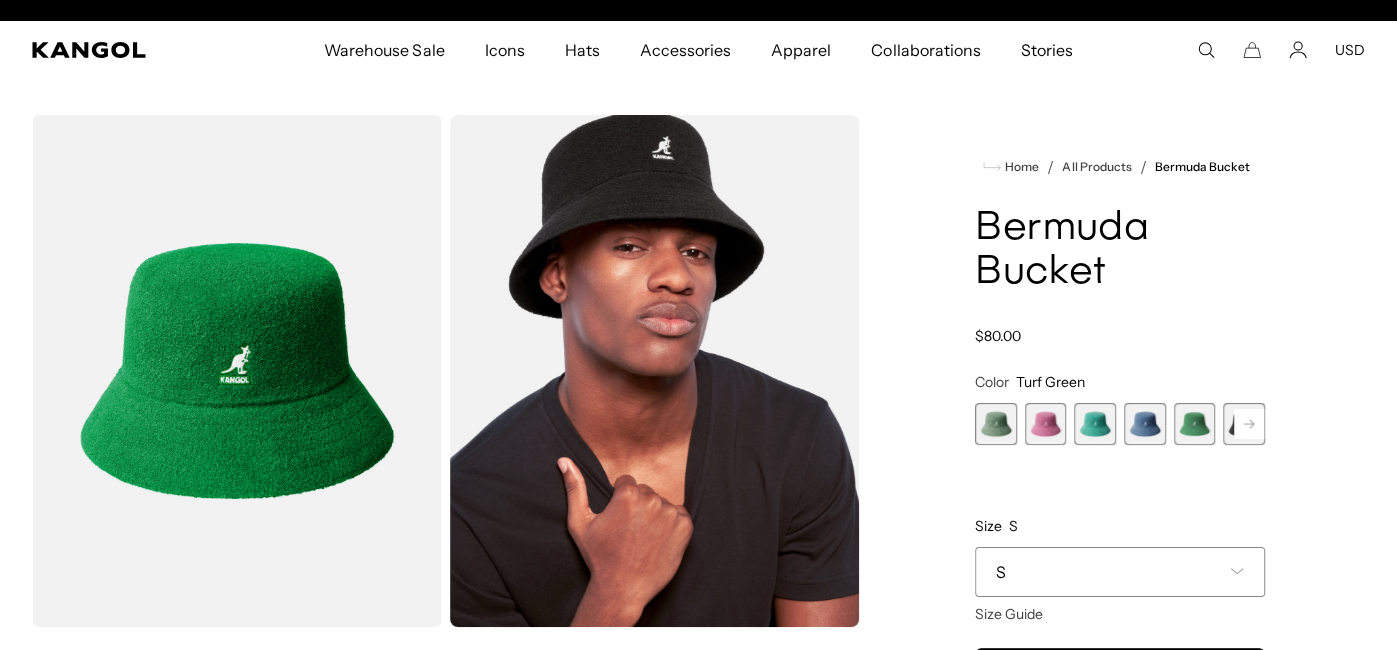 scroll, scrollTop: 0, scrollLeft: 0, axis: both 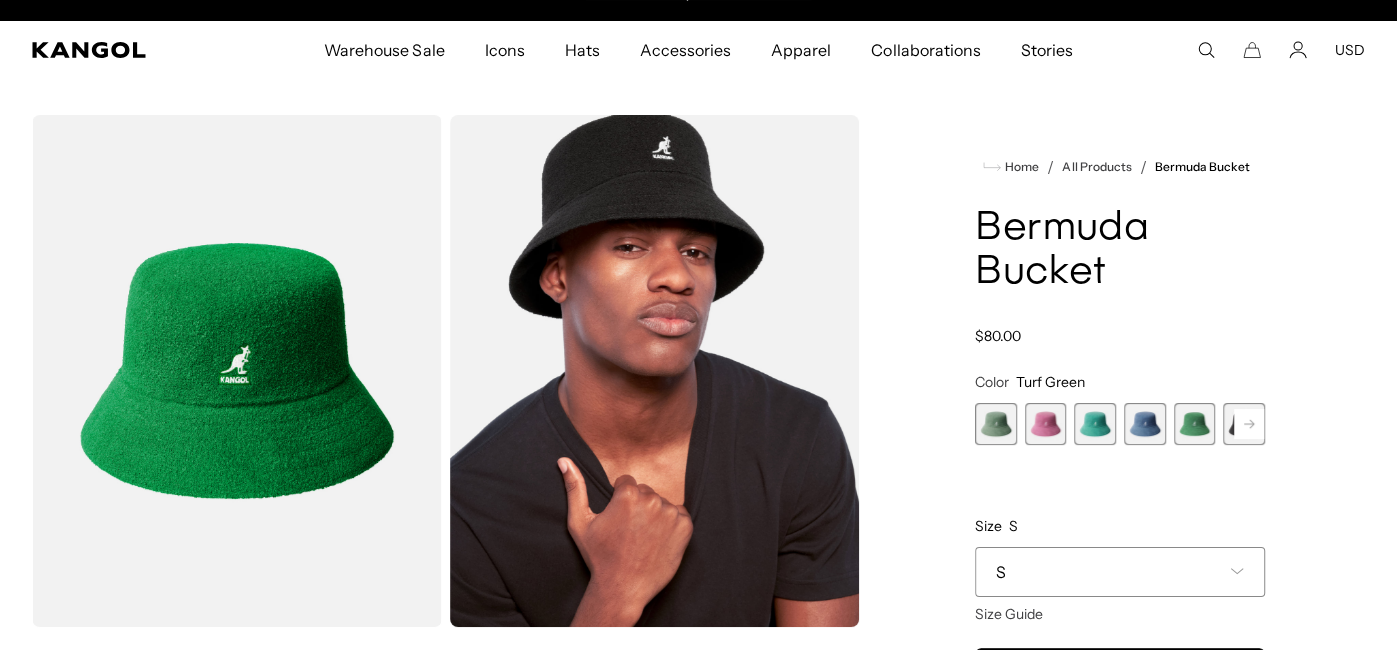 click at bounding box center (996, 424) 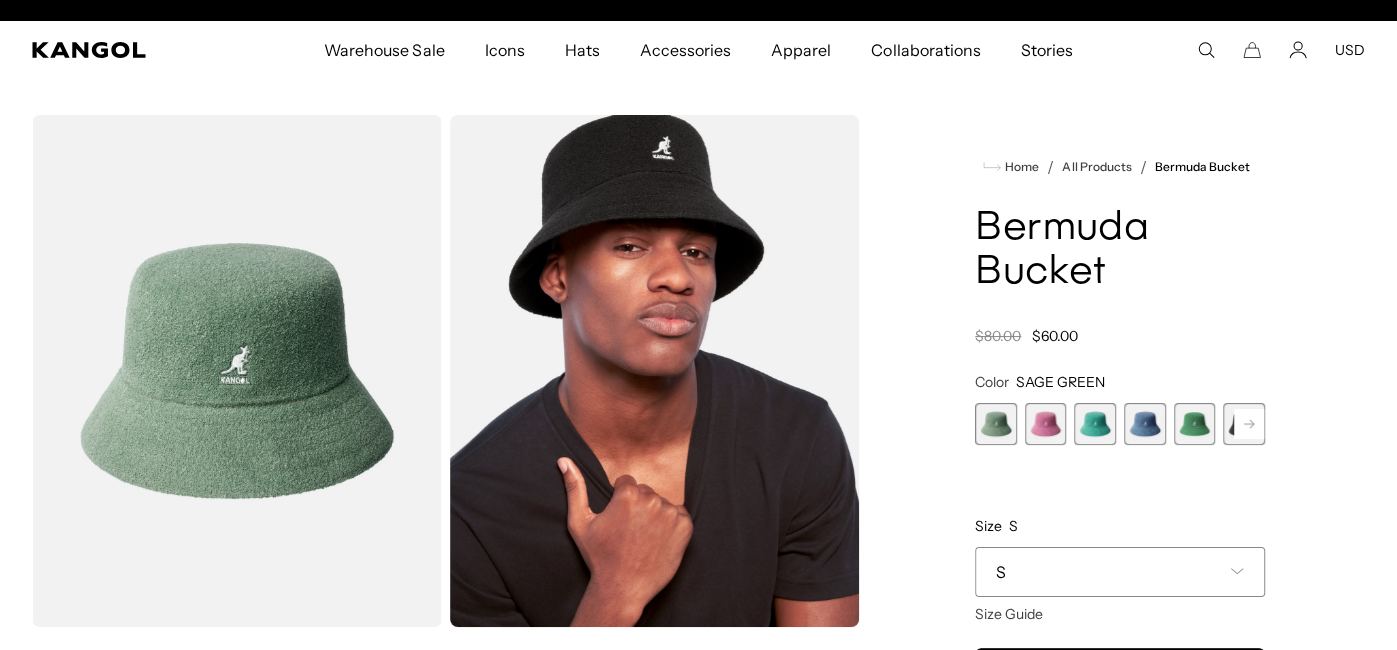 scroll, scrollTop: 0, scrollLeft: 411, axis: horizontal 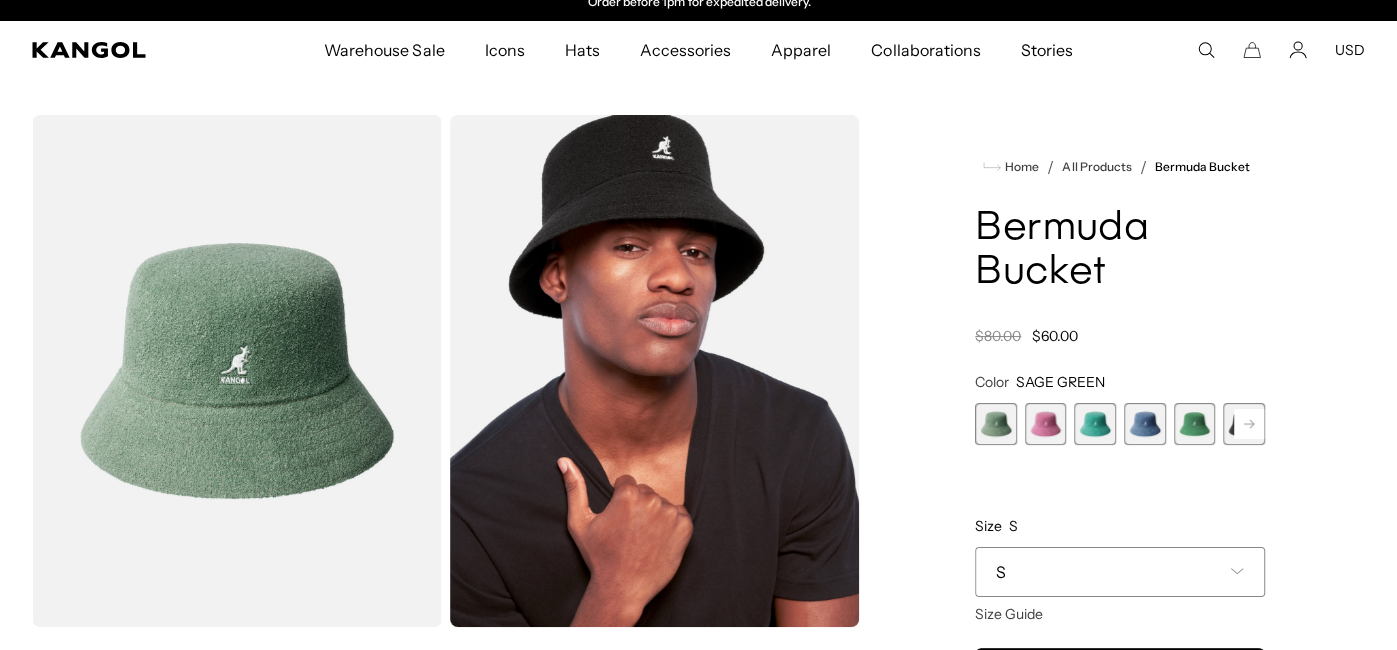 click 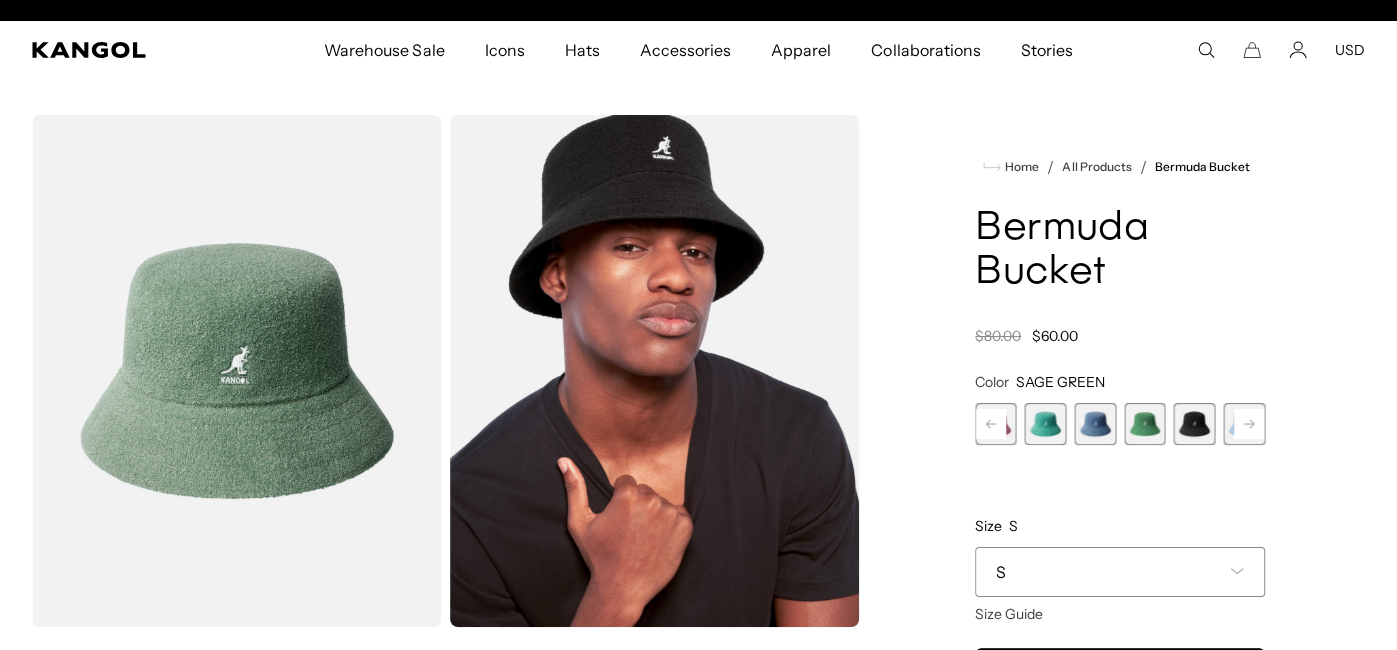 scroll, scrollTop: 0, scrollLeft: 0, axis: both 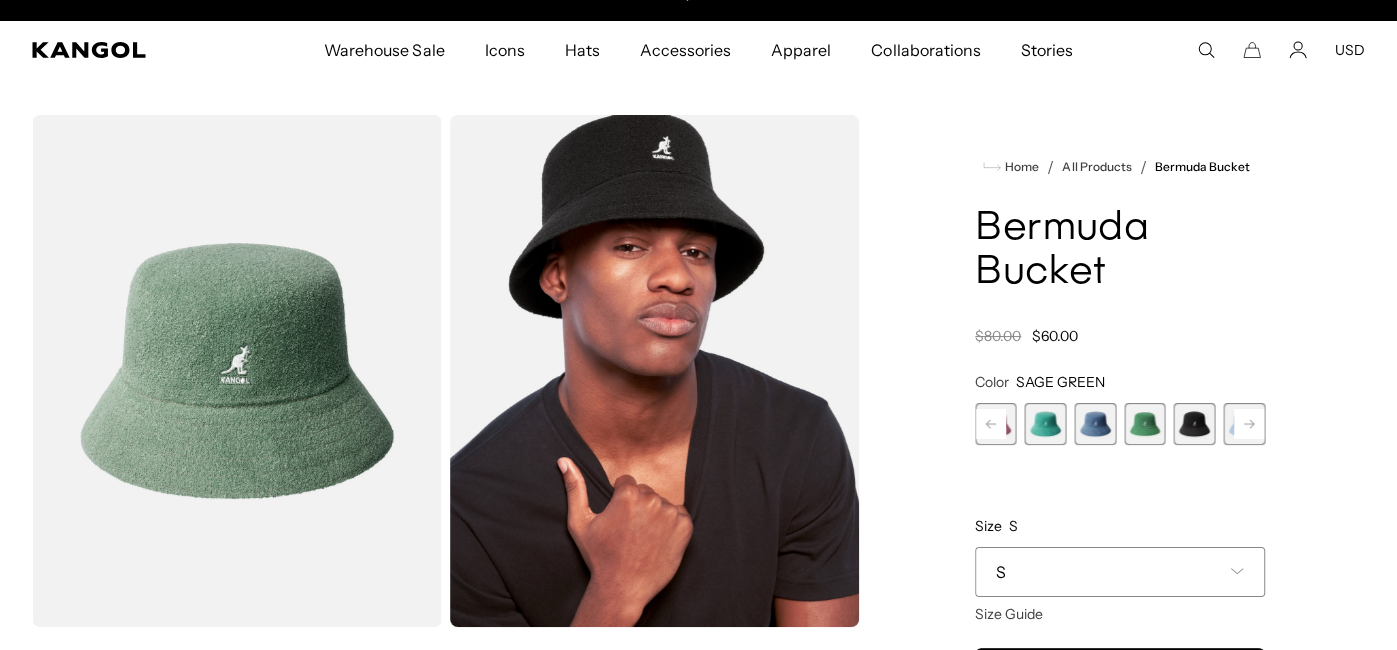 click at bounding box center (1195, 424) 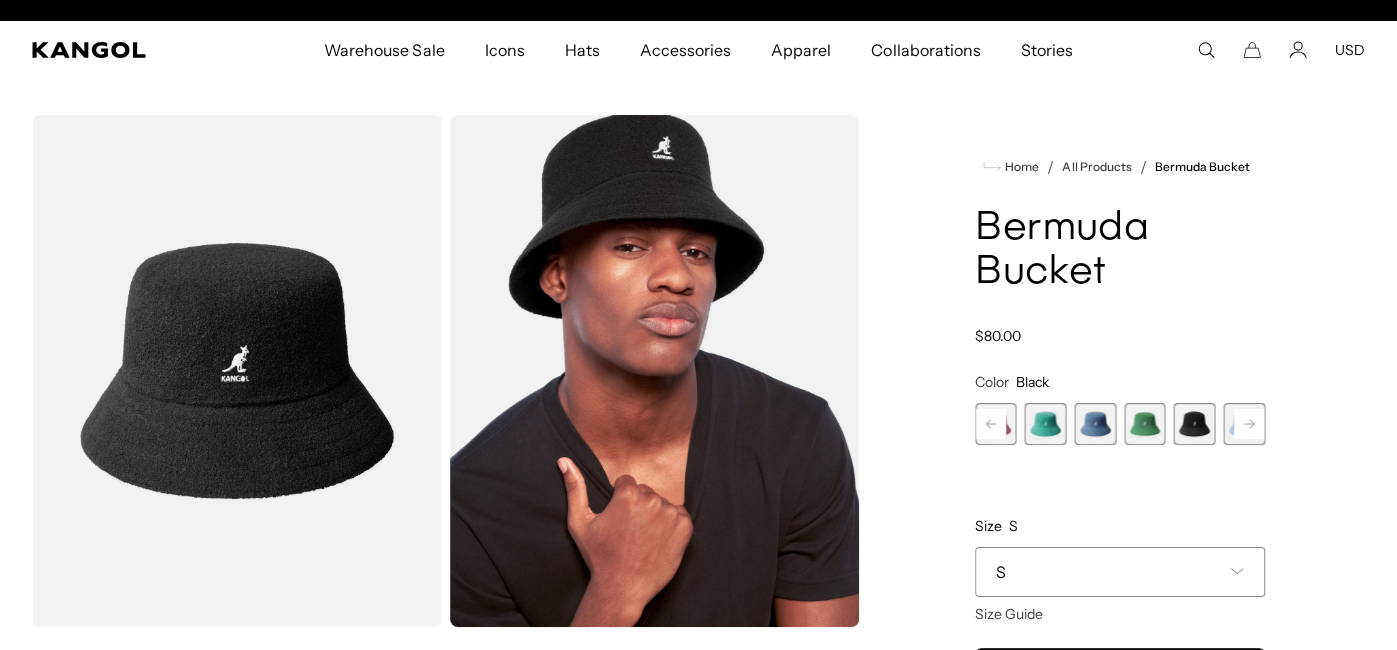 scroll, scrollTop: 0, scrollLeft: 411, axis: horizontal 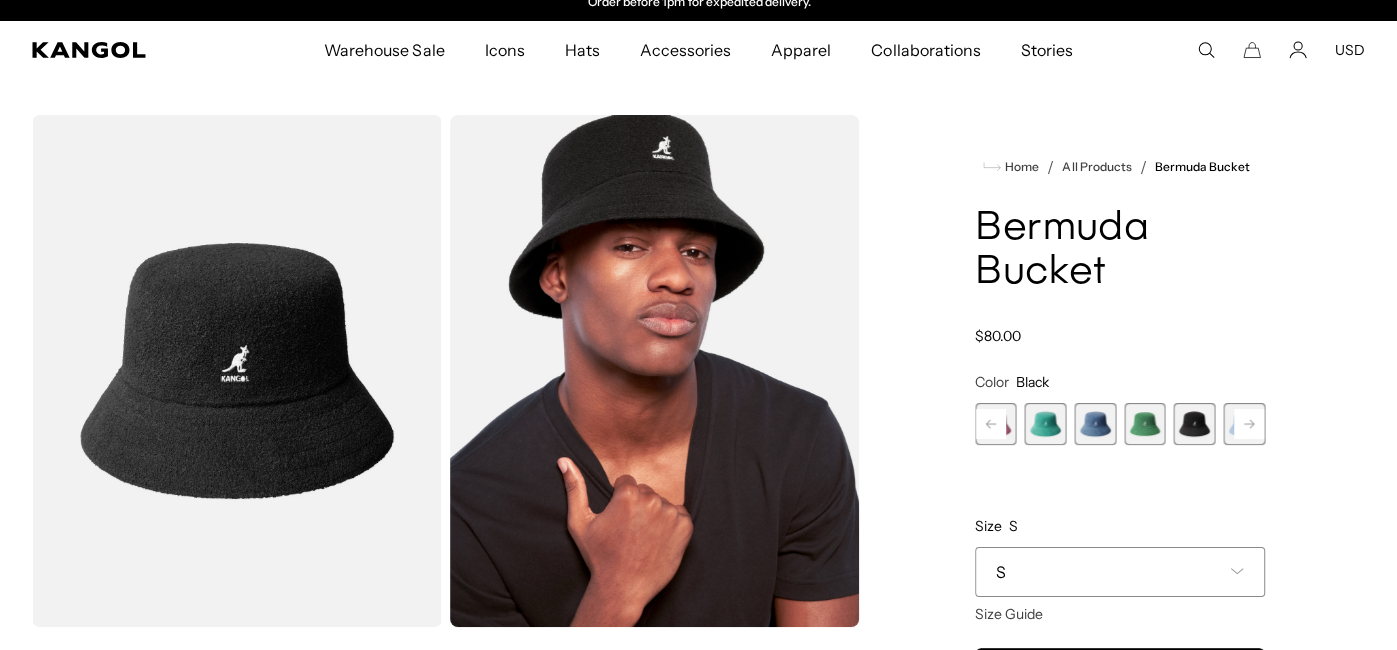 click 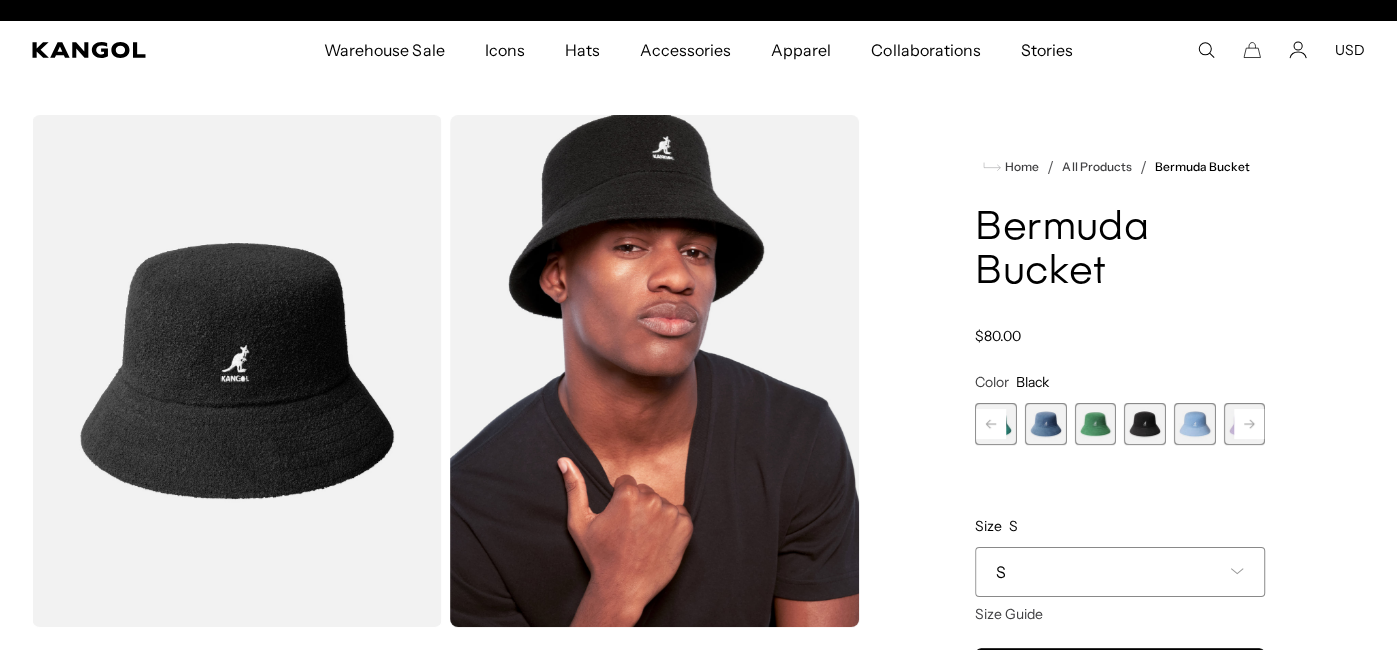 scroll, scrollTop: 0, scrollLeft: 0, axis: both 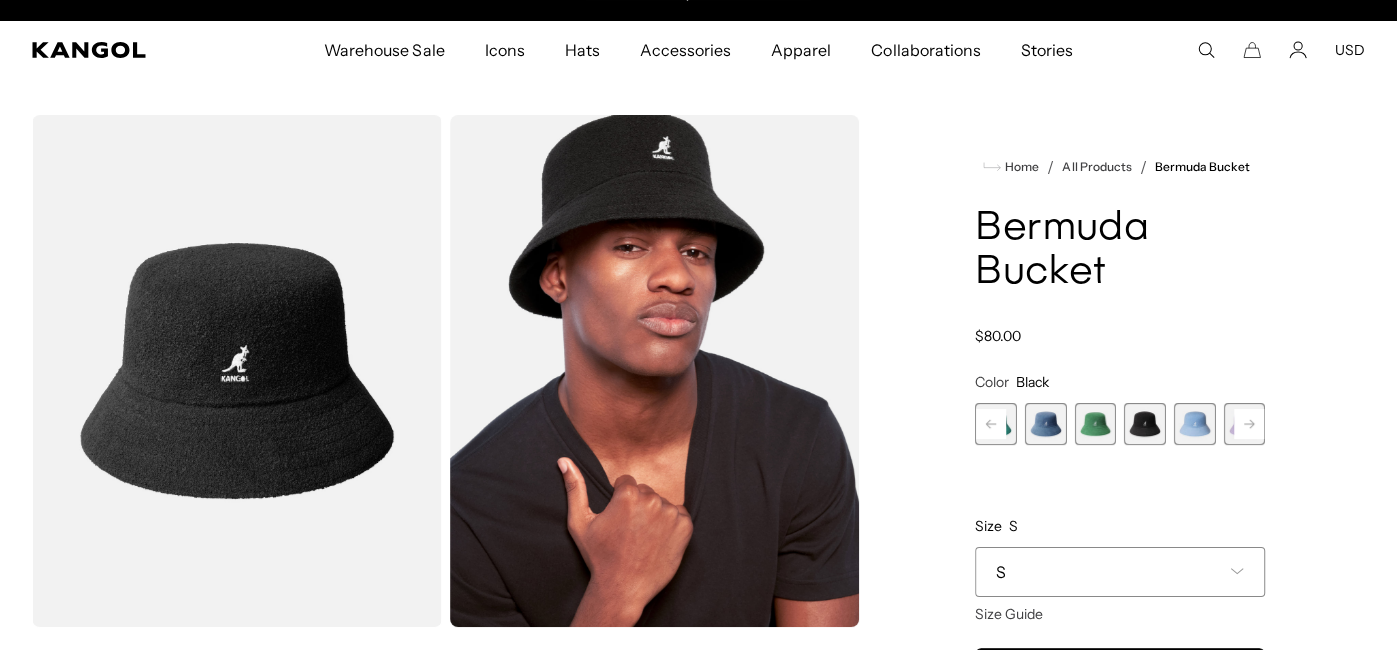 click 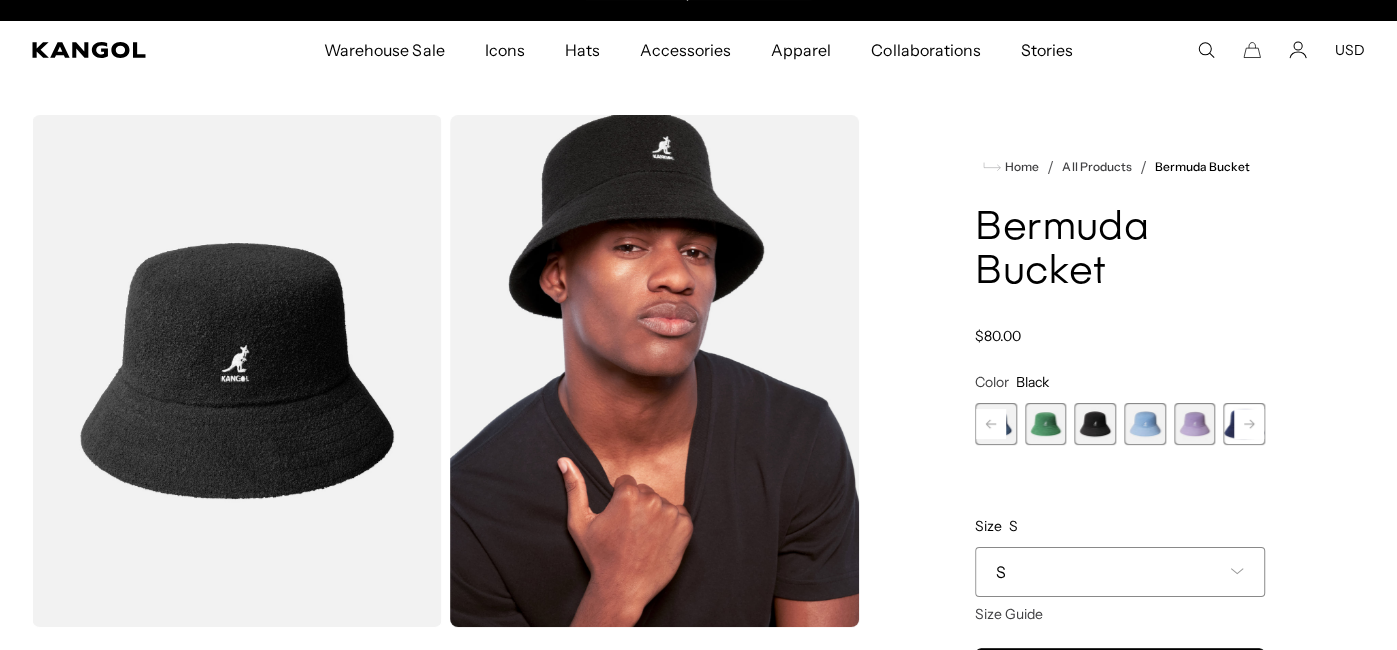 click 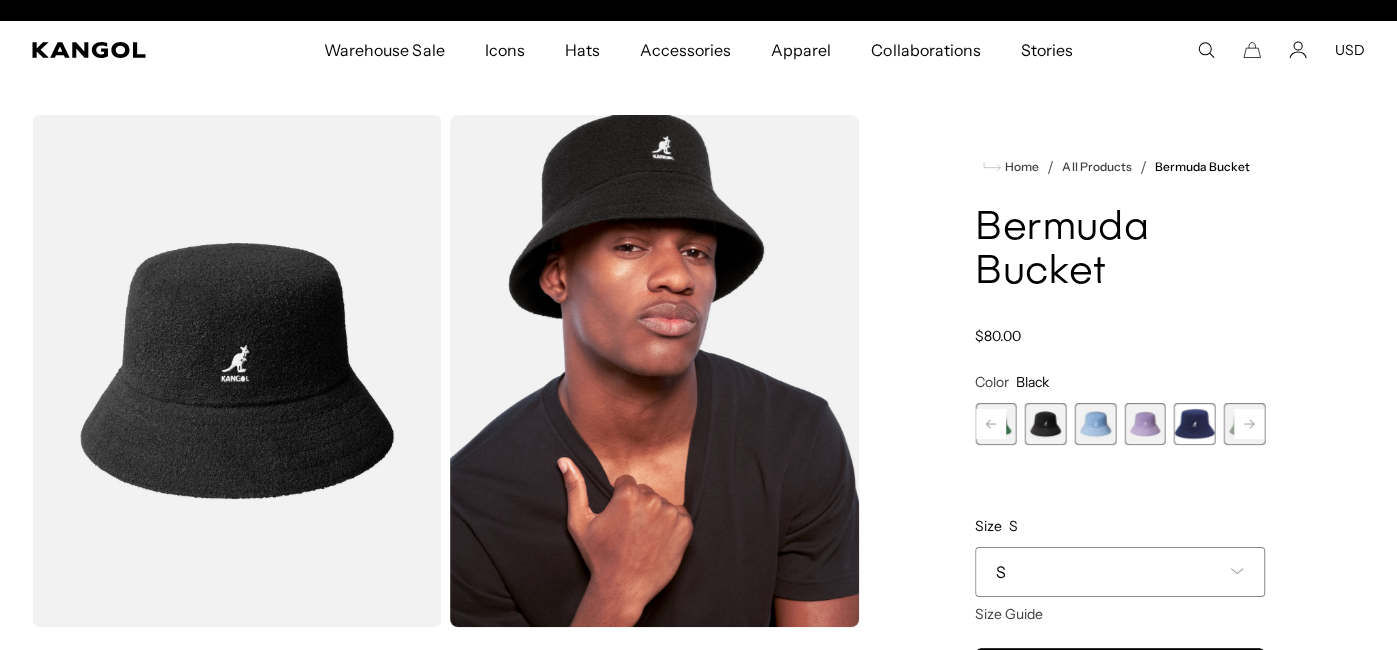 scroll, scrollTop: 0, scrollLeft: 411, axis: horizontal 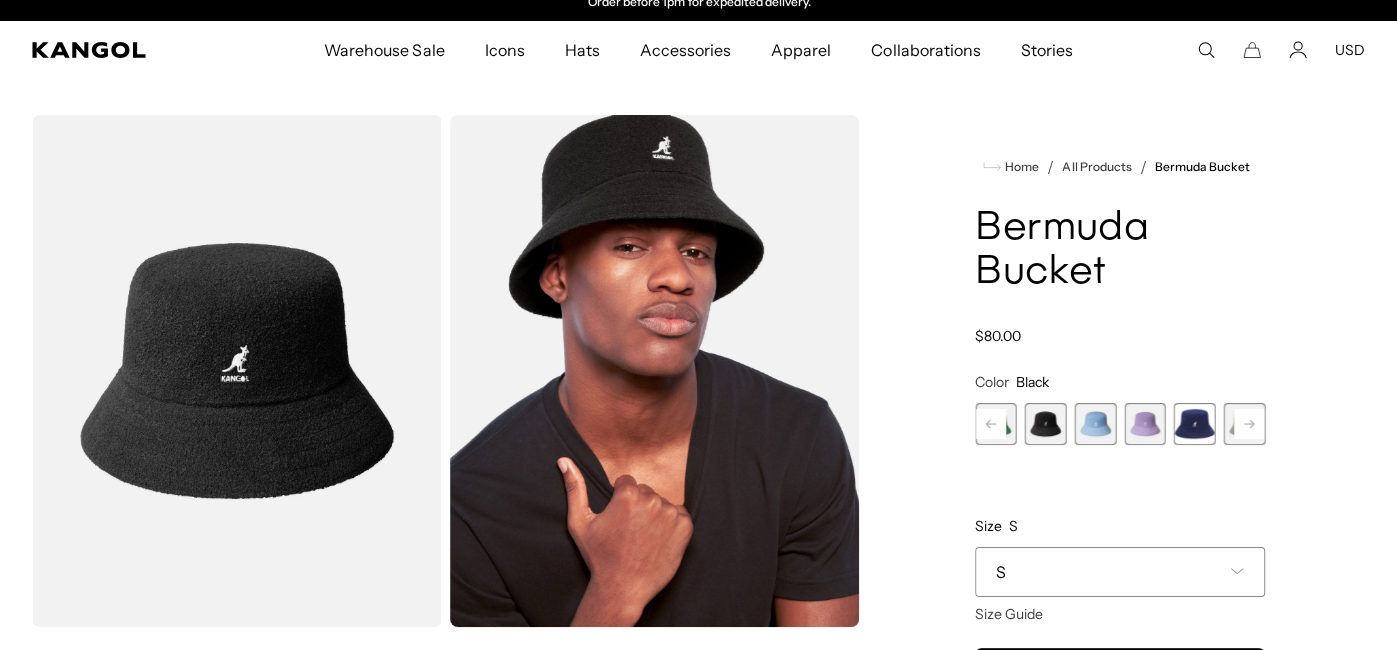 click 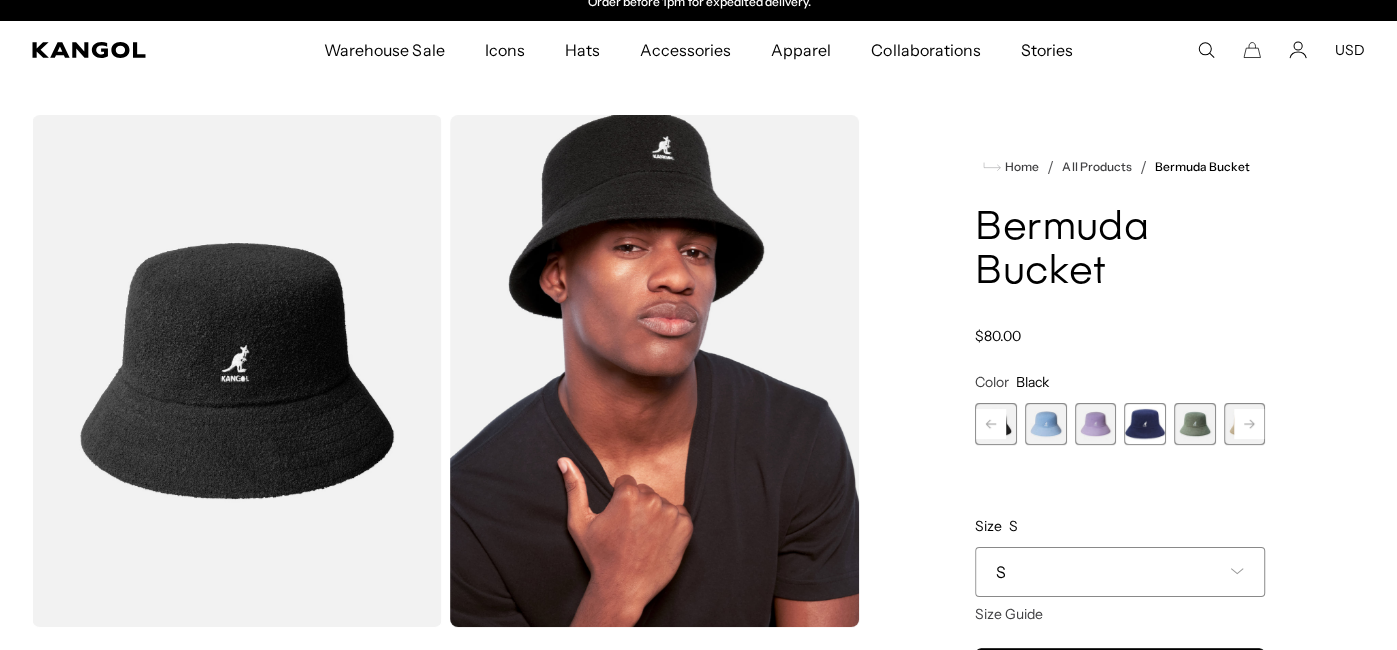 click at bounding box center [1195, 424] 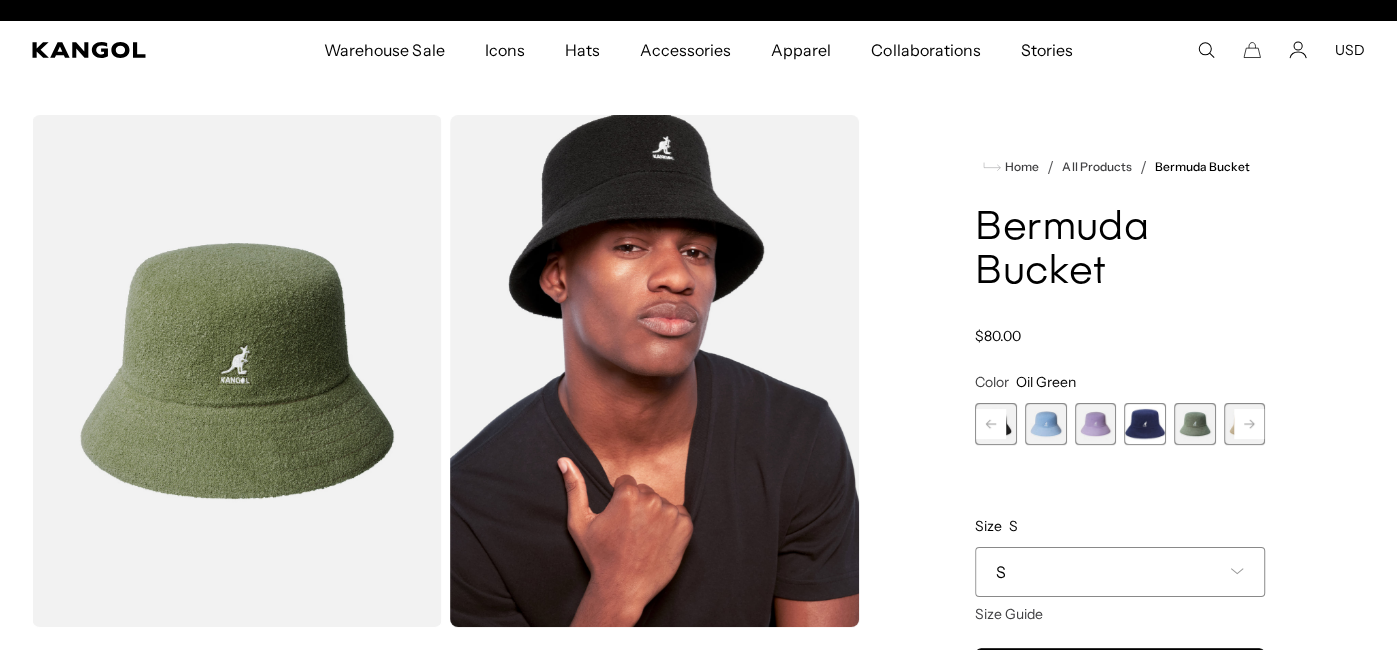 scroll, scrollTop: 0, scrollLeft: 0, axis: both 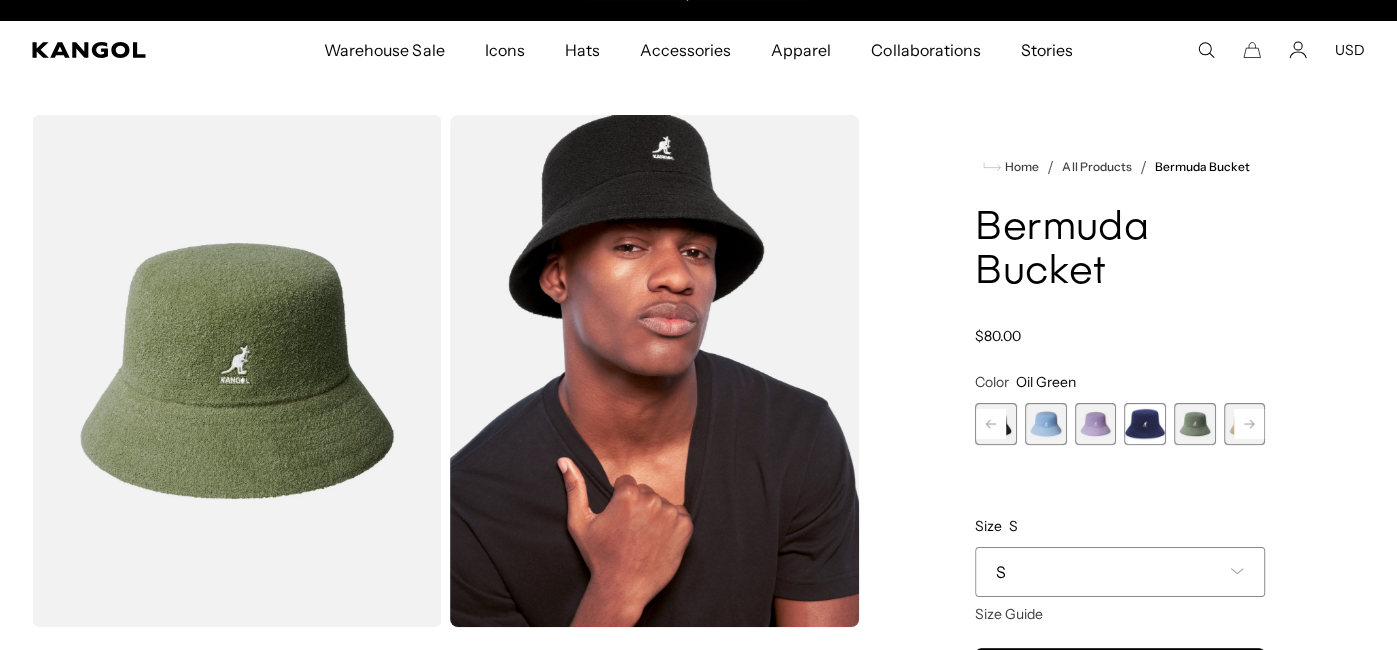 click 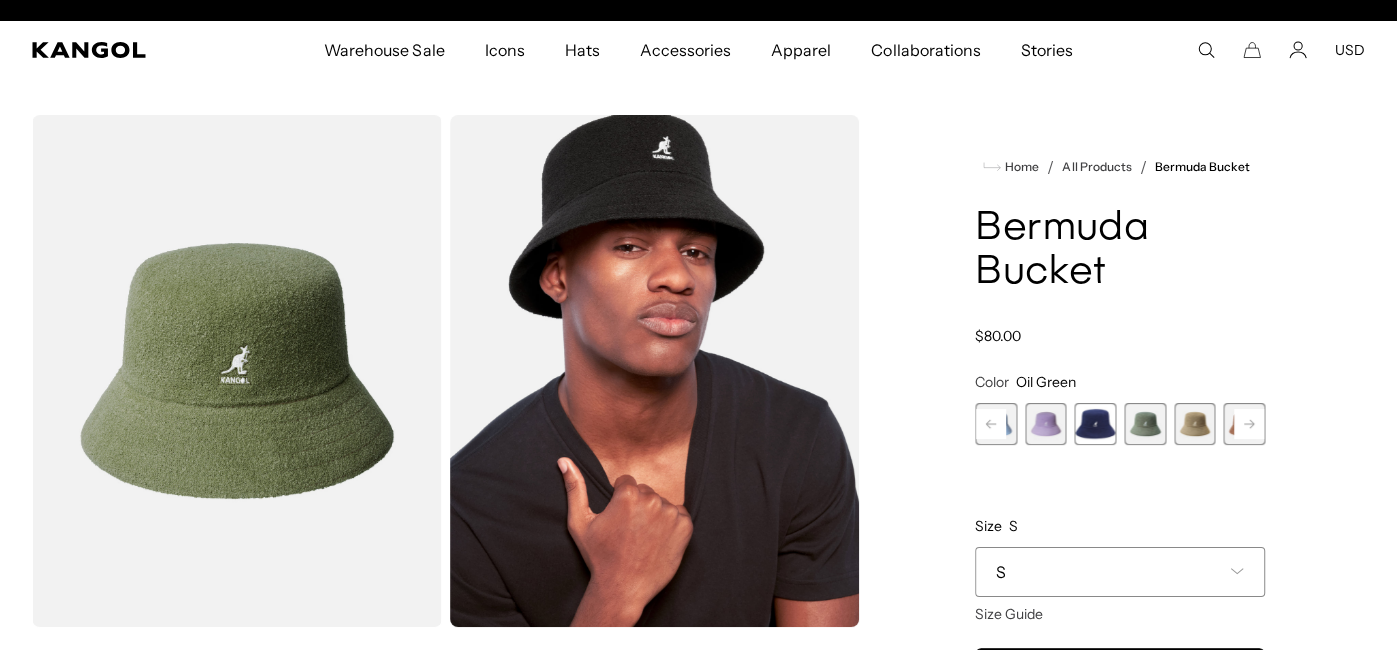 scroll, scrollTop: 0, scrollLeft: 411, axis: horizontal 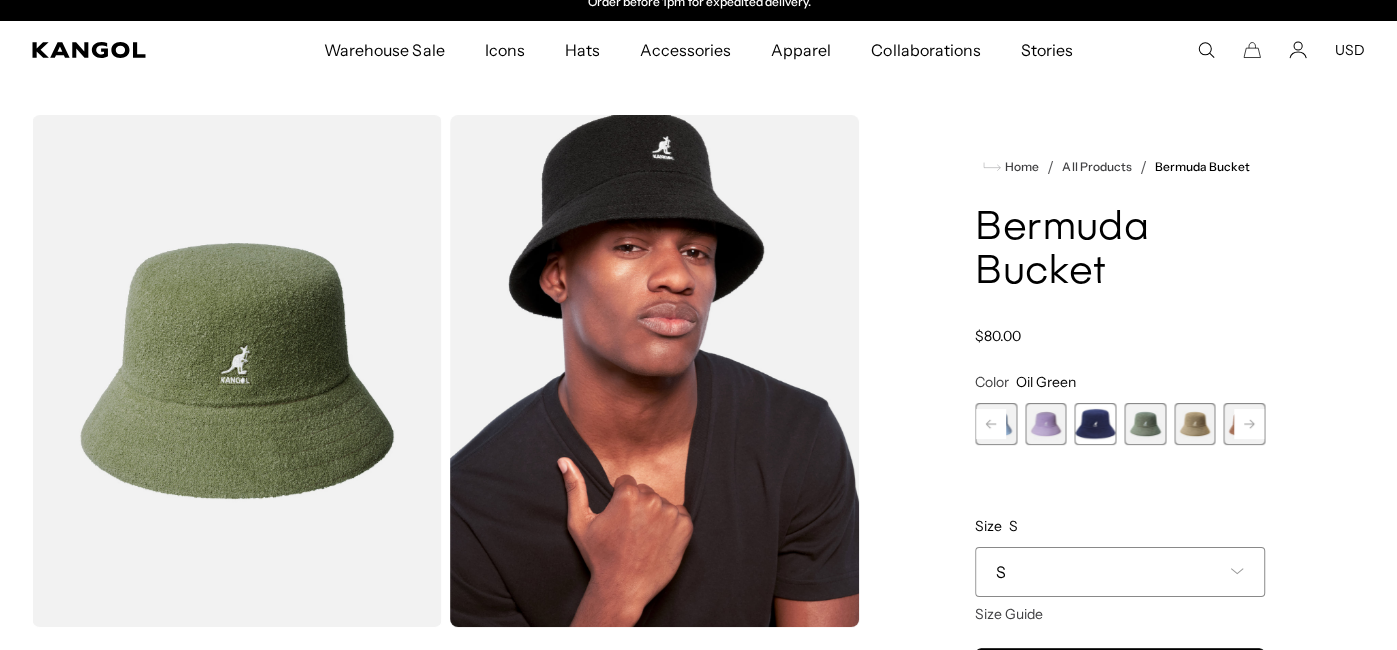 click at bounding box center (1195, 424) 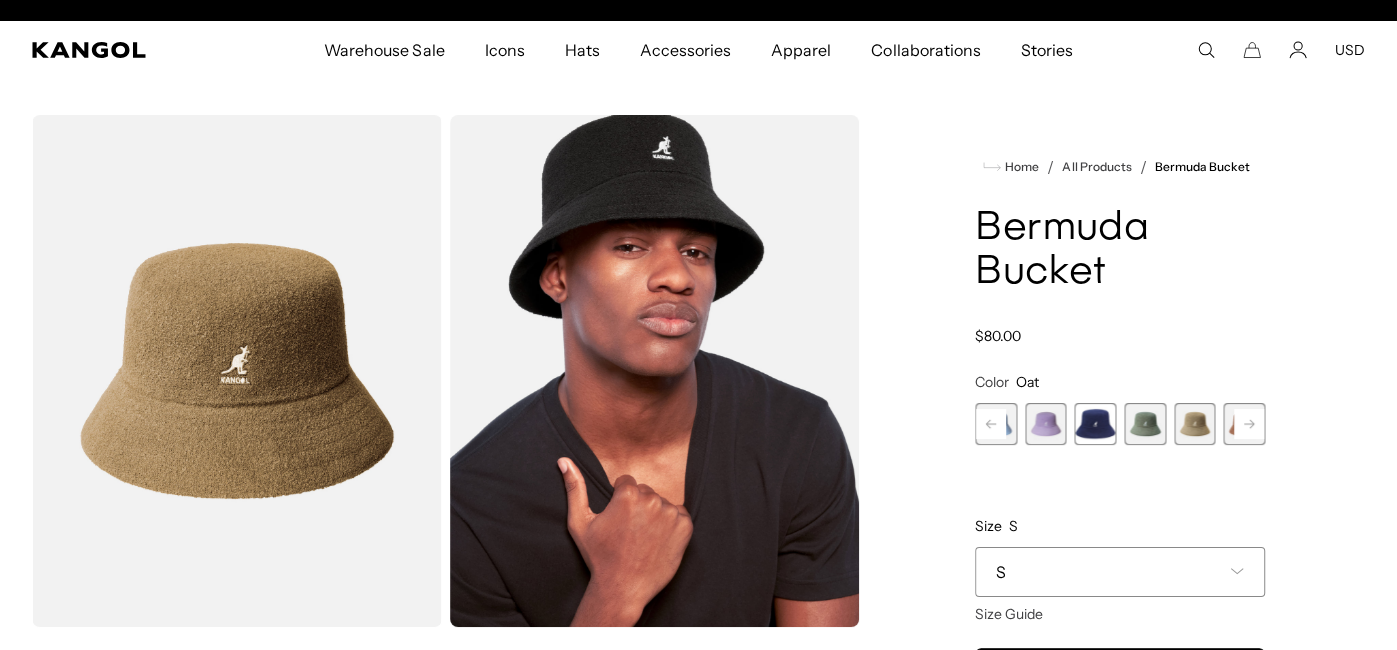 scroll, scrollTop: 0, scrollLeft: 0, axis: both 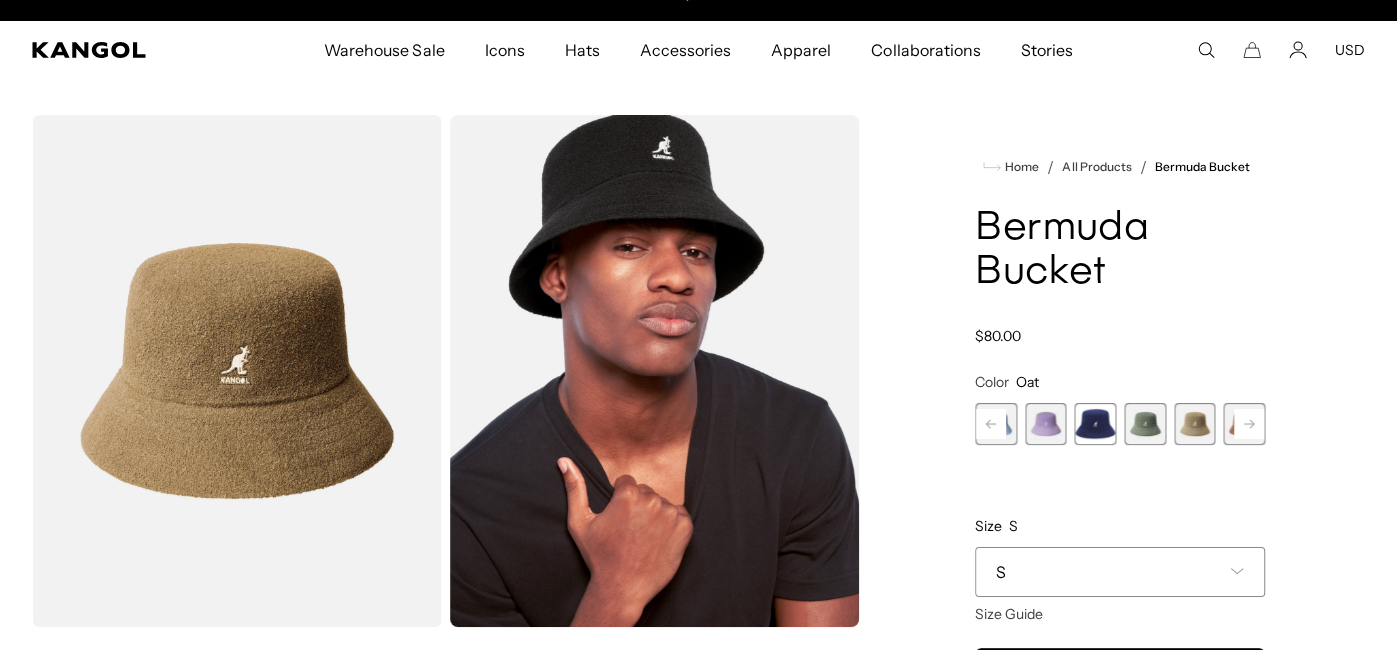 click 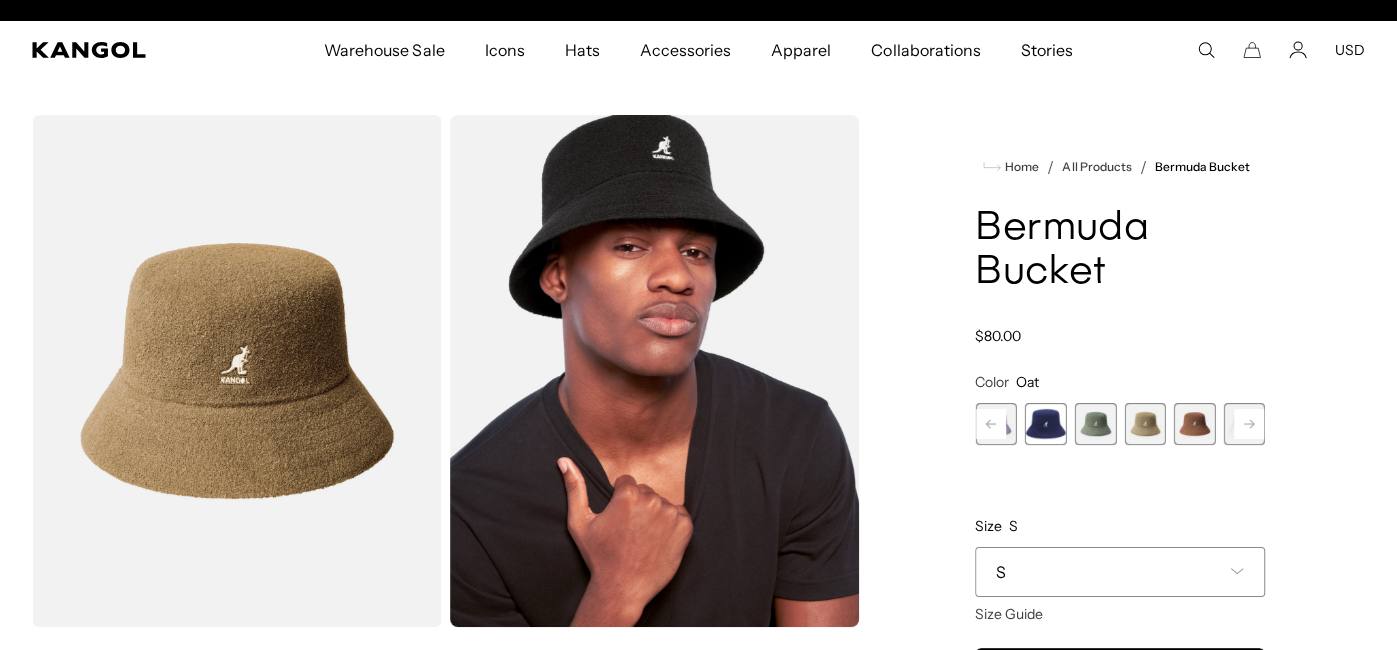 scroll, scrollTop: 0, scrollLeft: 411, axis: horizontal 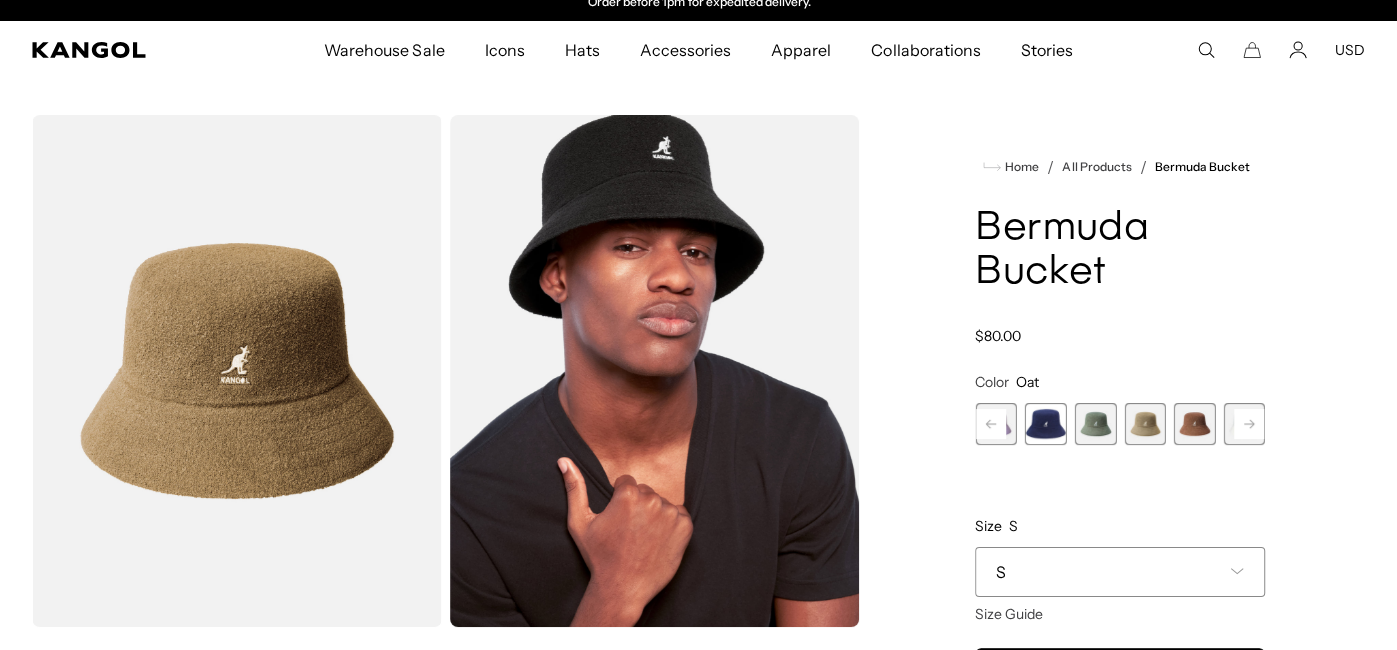 click 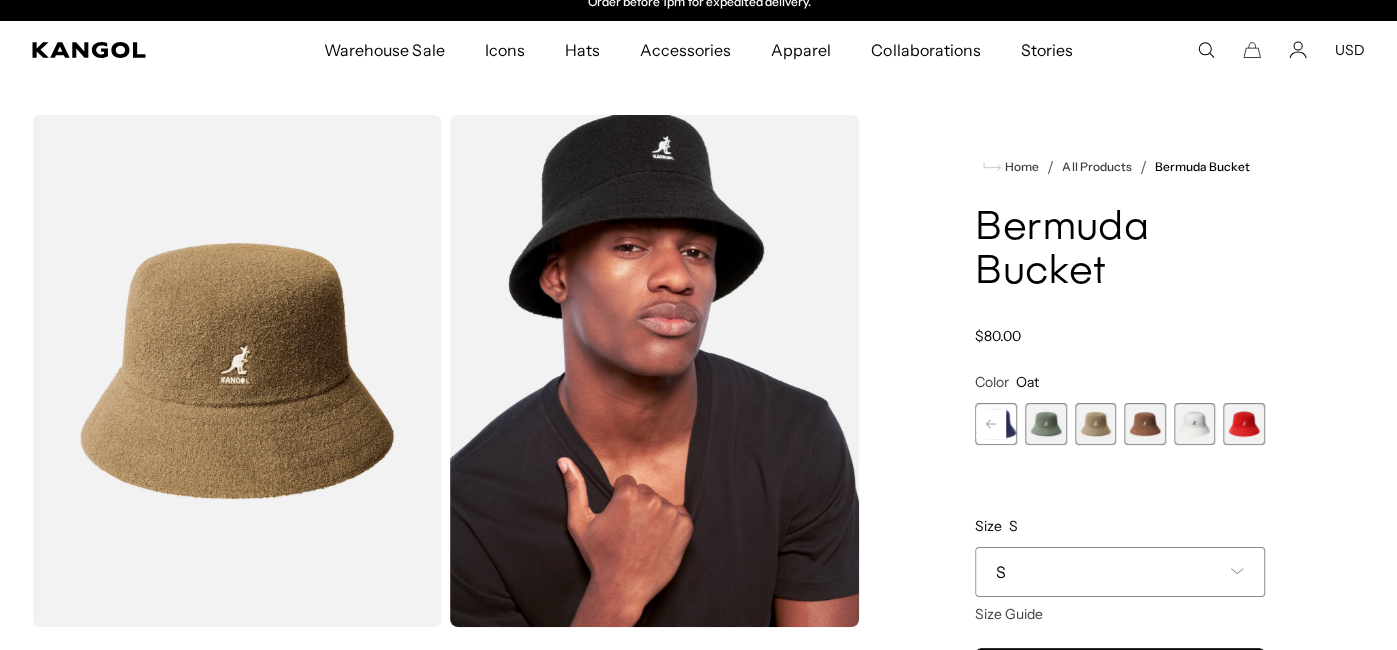 click at bounding box center (1195, 424) 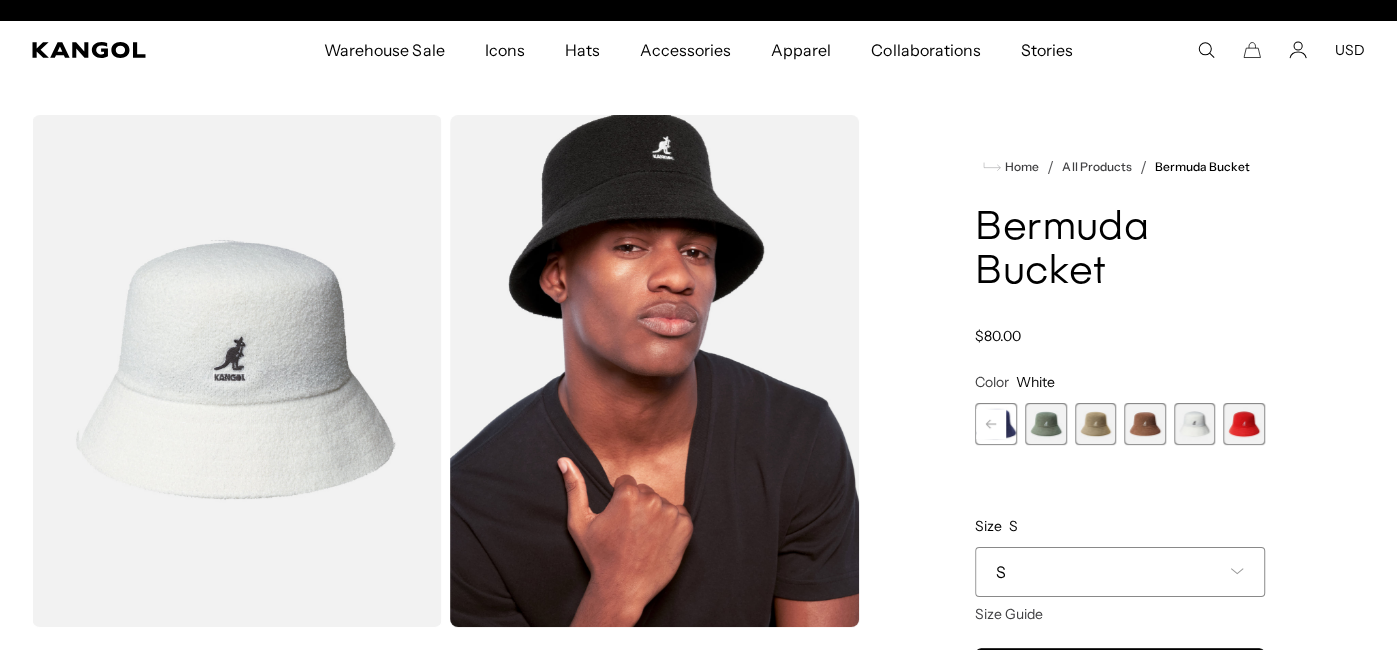 scroll, scrollTop: 0, scrollLeft: 0, axis: both 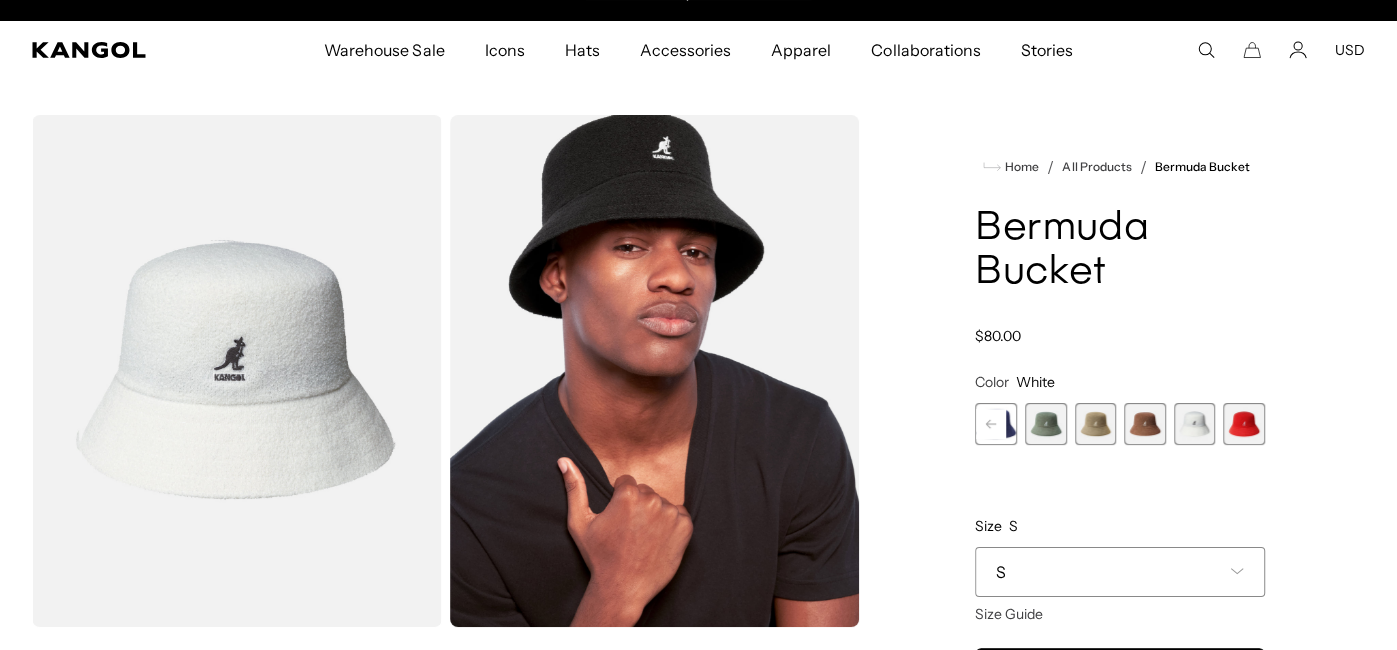 click at bounding box center (1245, 424) 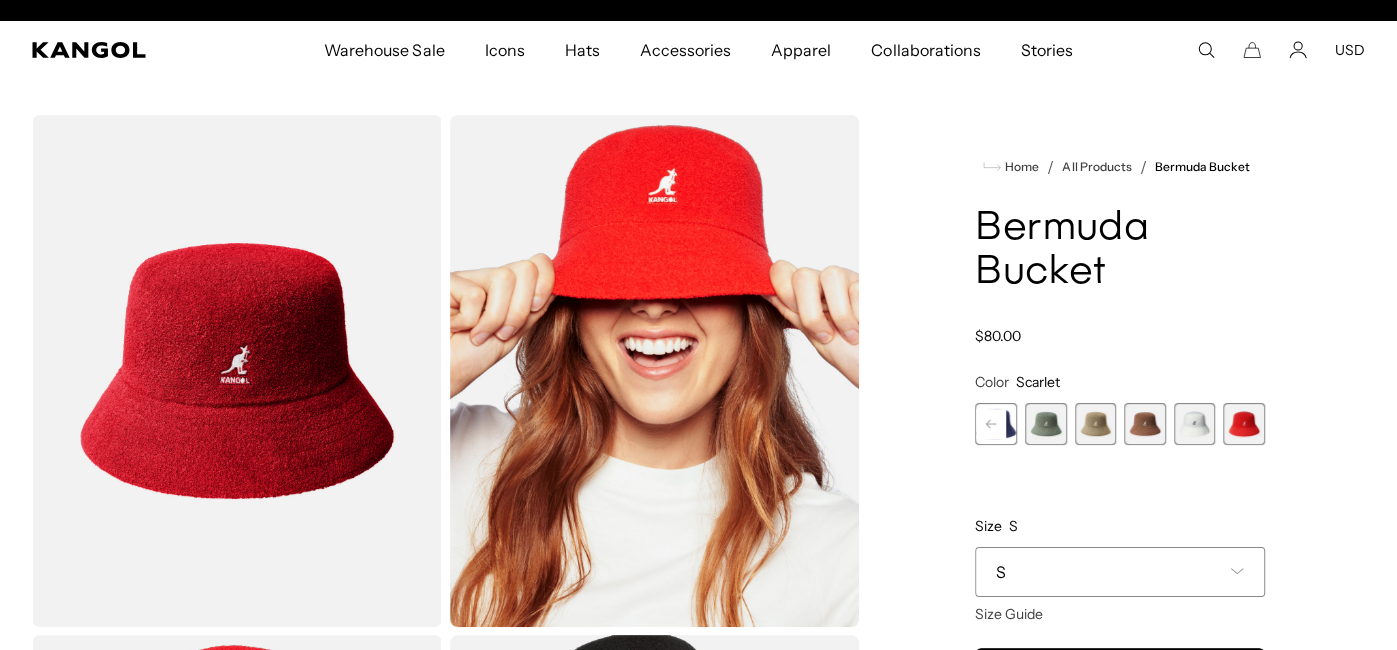 scroll, scrollTop: 0, scrollLeft: 411, axis: horizontal 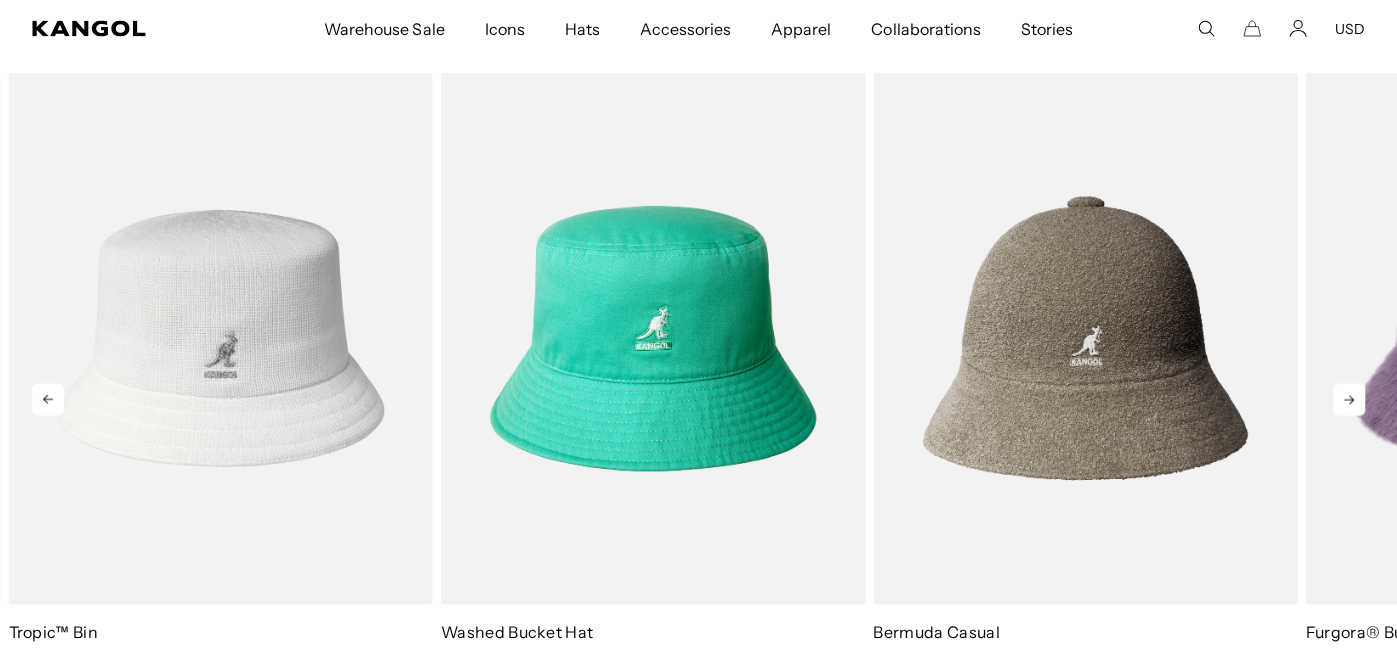 click 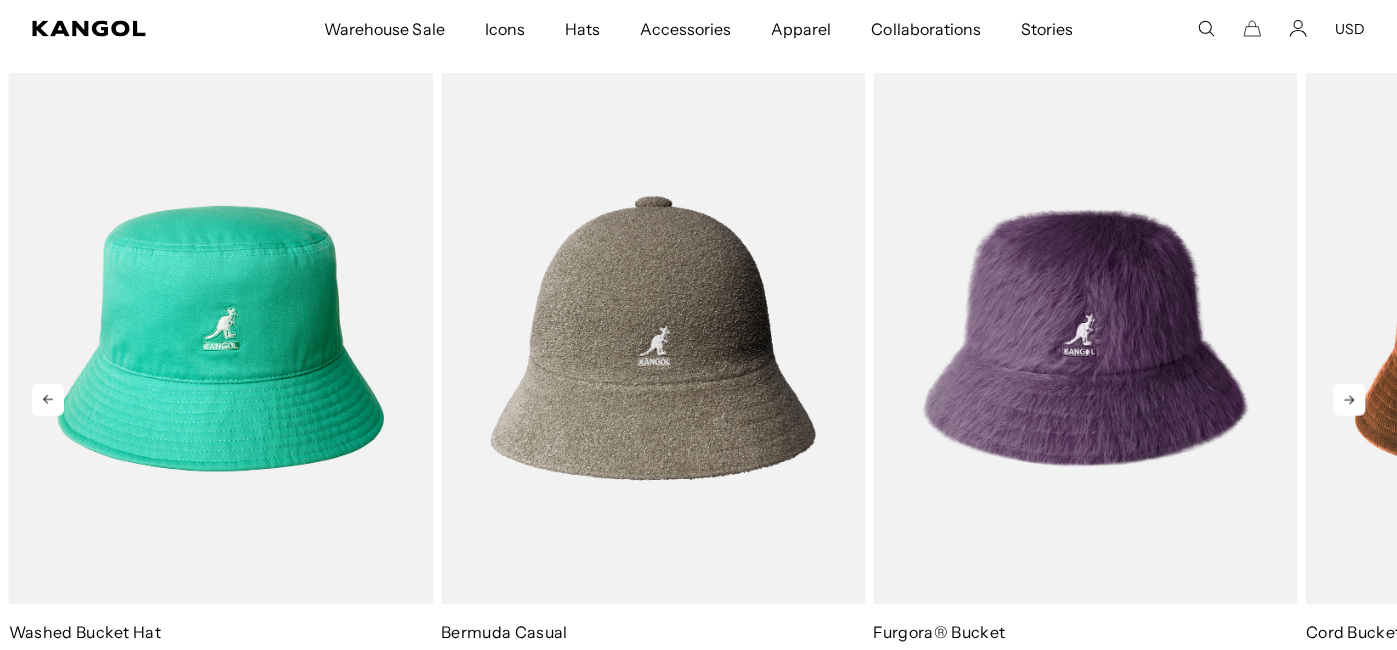 click 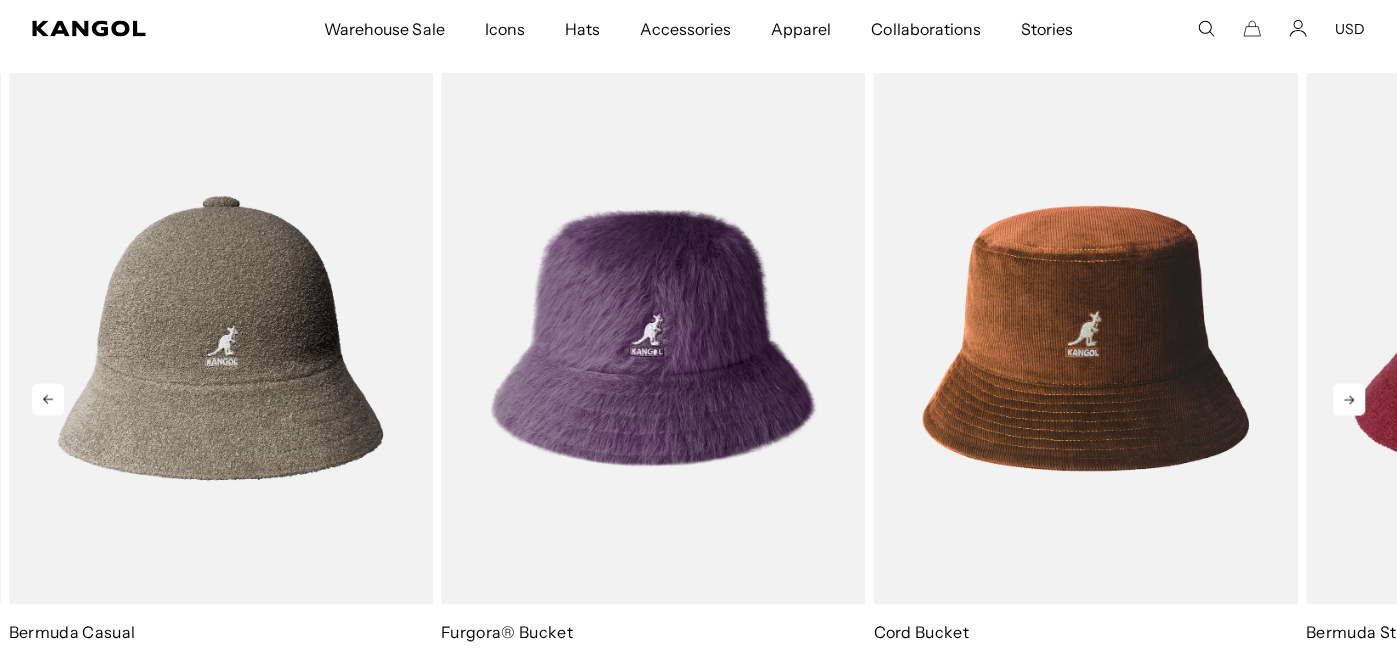 scroll, scrollTop: 0, scrollLeft: 0, axis: both 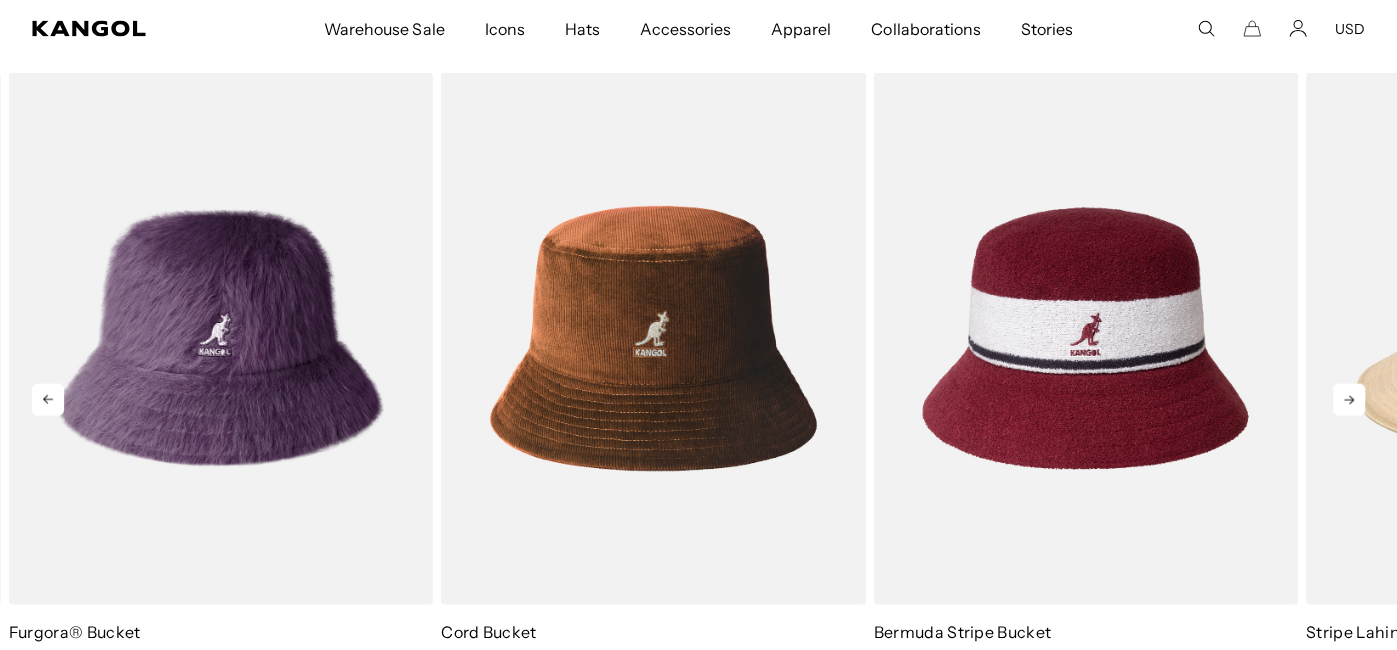 click 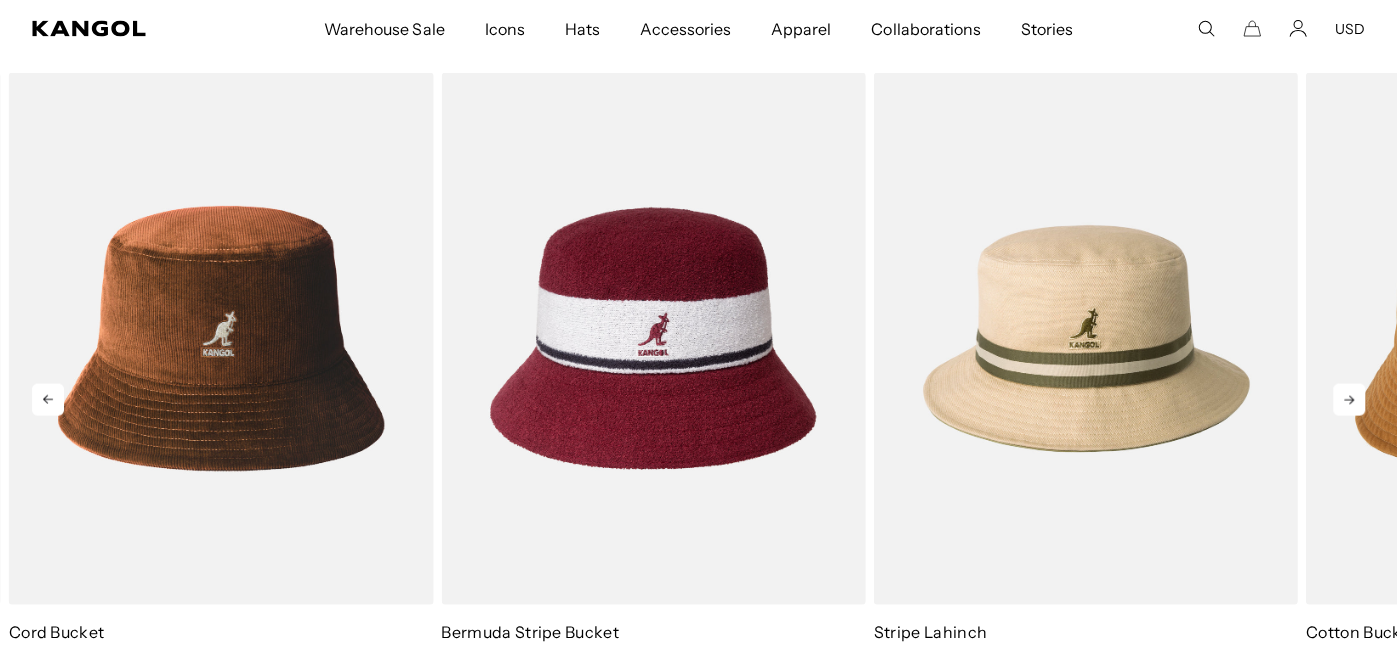 scroll, scrollTop: 0, scrollLeft: 0, axis: both 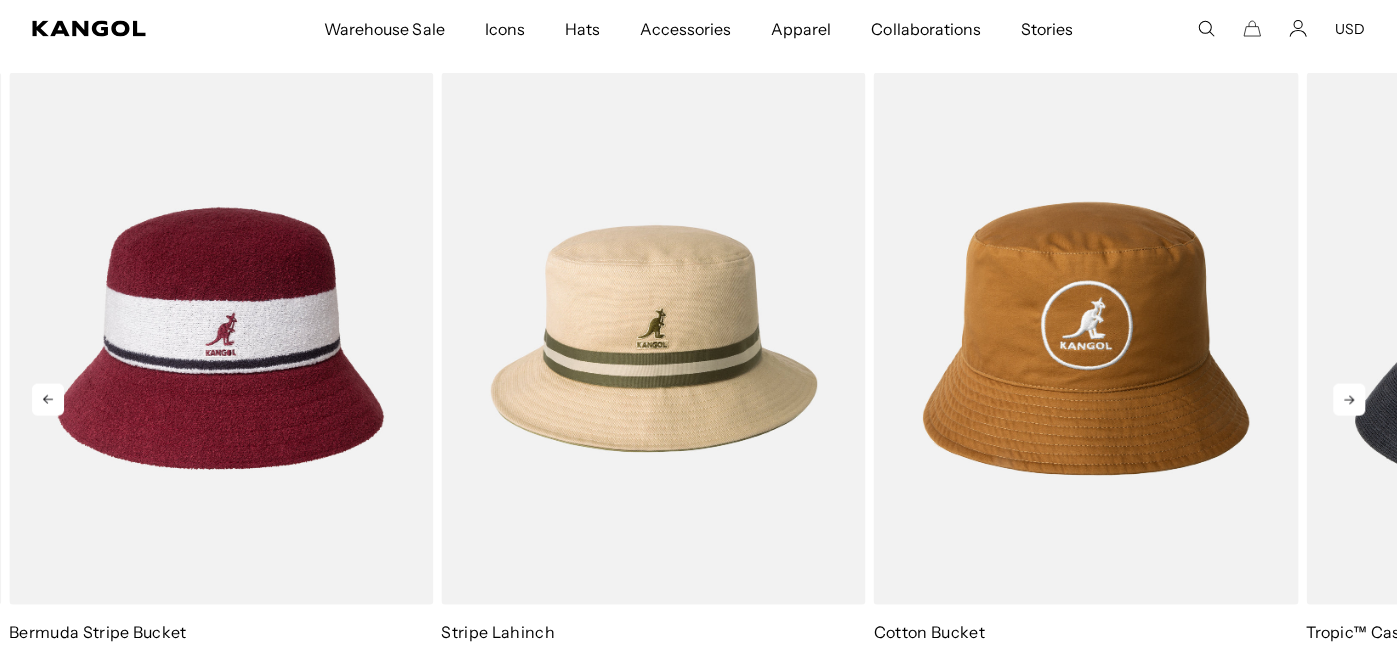 click 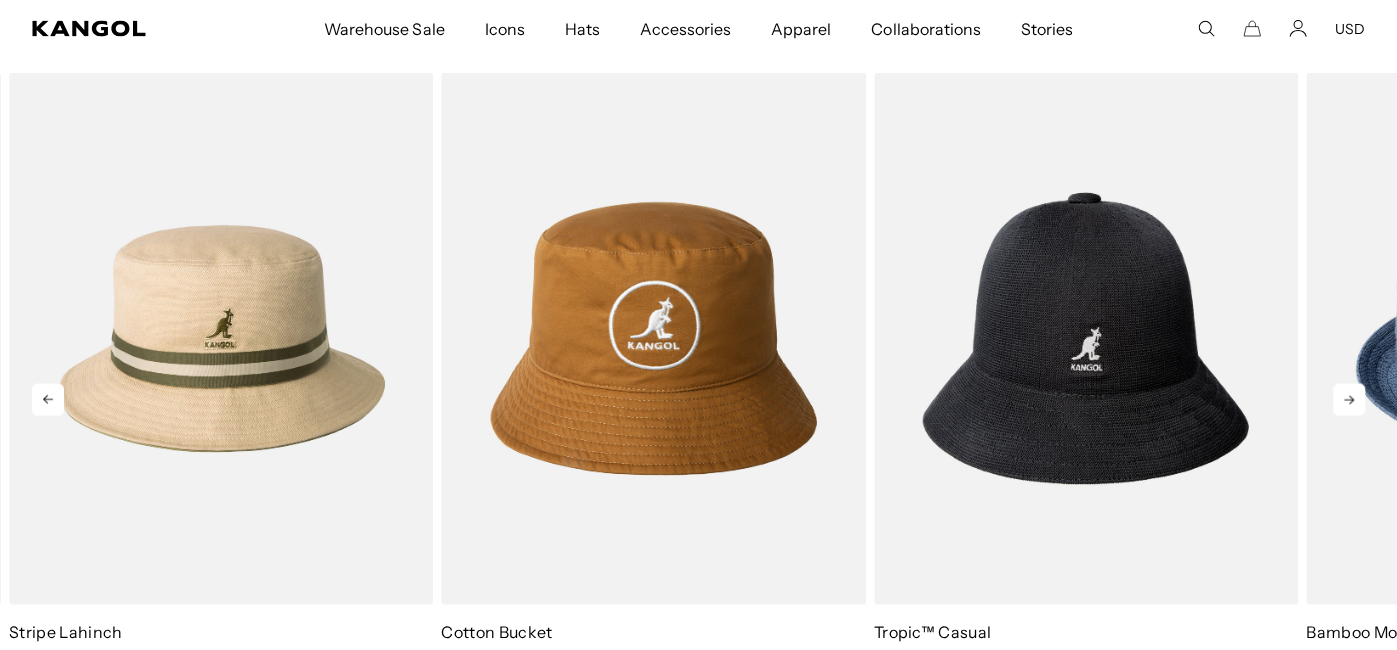 click 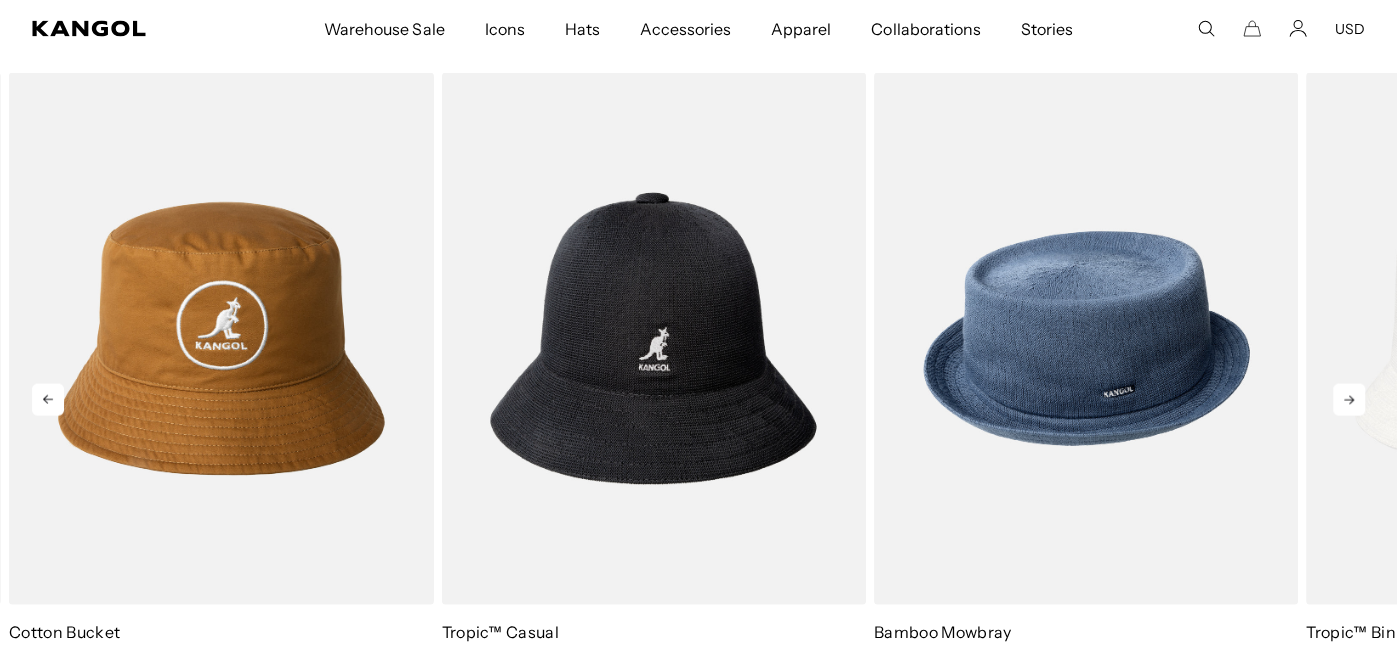 click 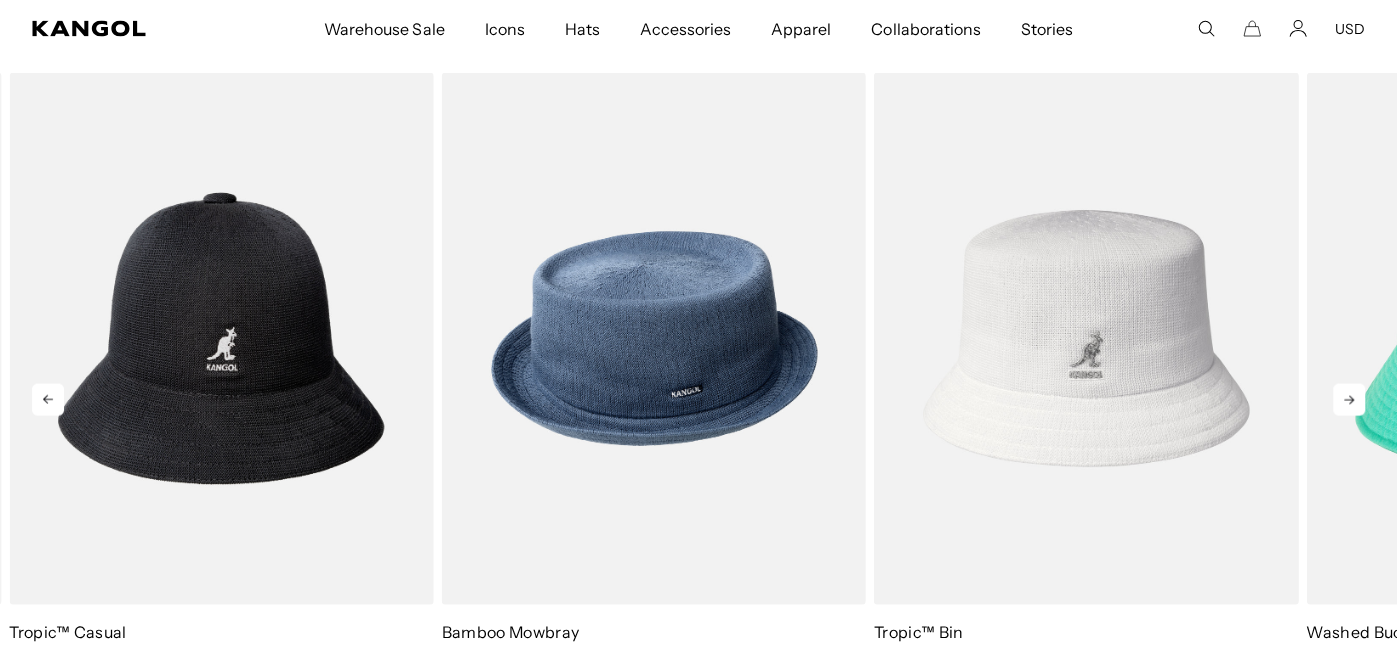 scroll, scrollTop: 0, scrollLeft: 411, axis: horizontal 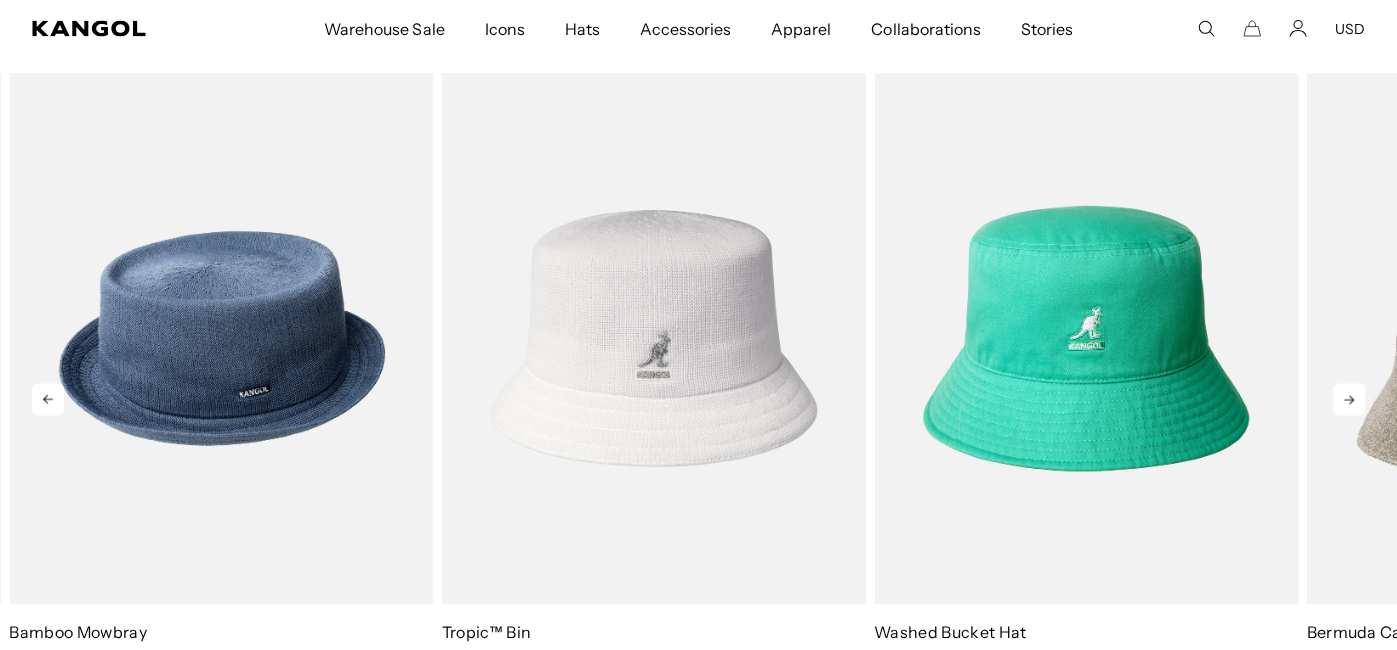 click 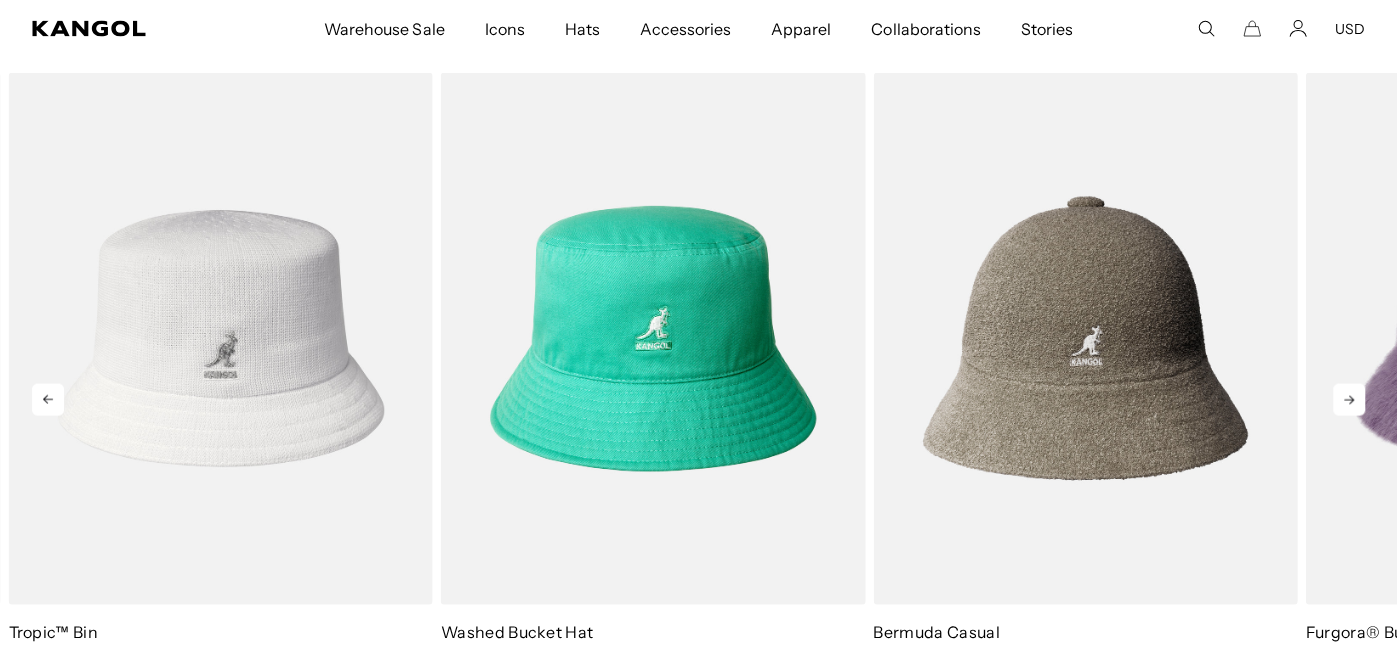 click 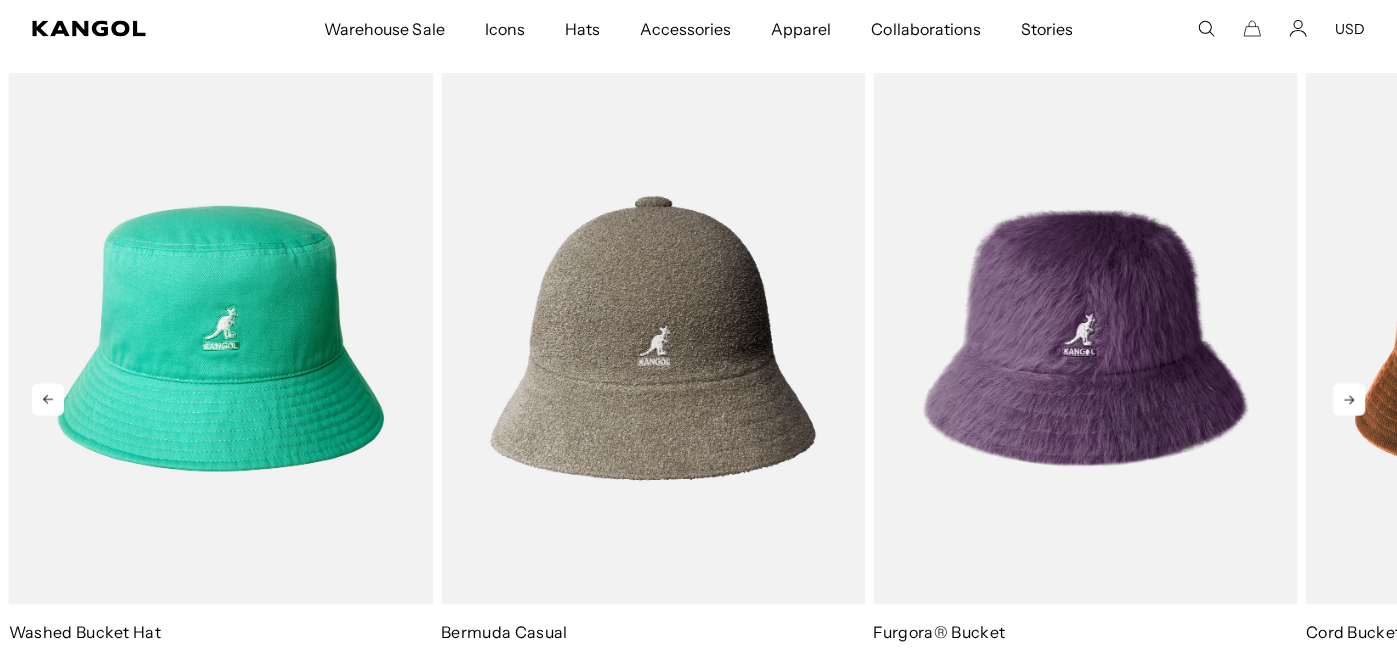 scroll, scrollTop: 0, scrollLeft: 0, axis: both 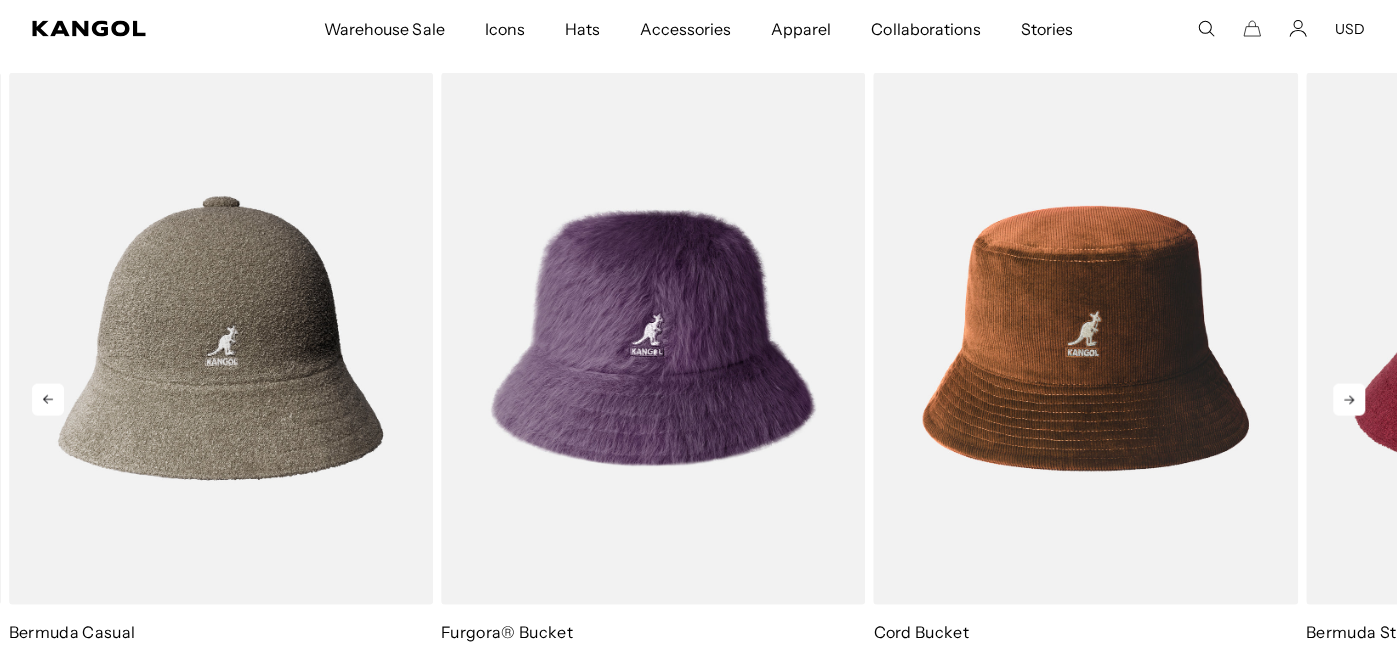 click 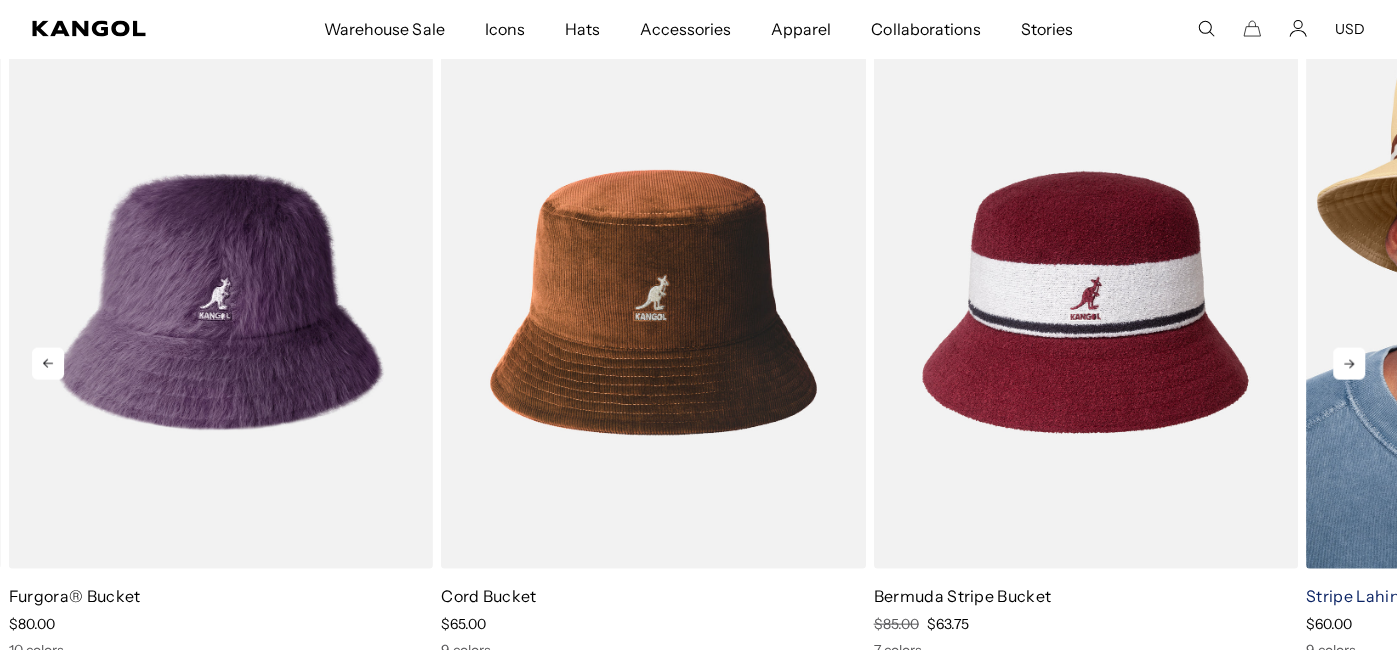 scroll, scrollTop: 2978, scrollLeft: 0, axis: vertical 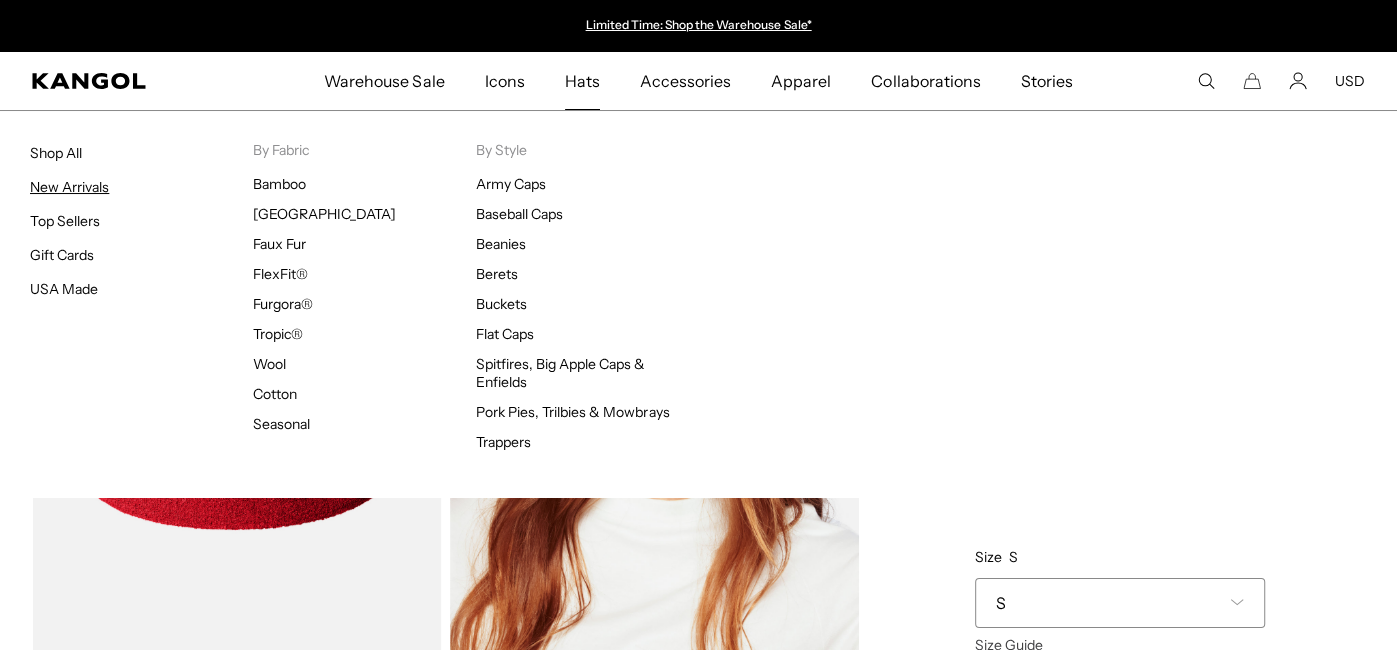 click on "New Arrivals" at bounding box center [69, 187] 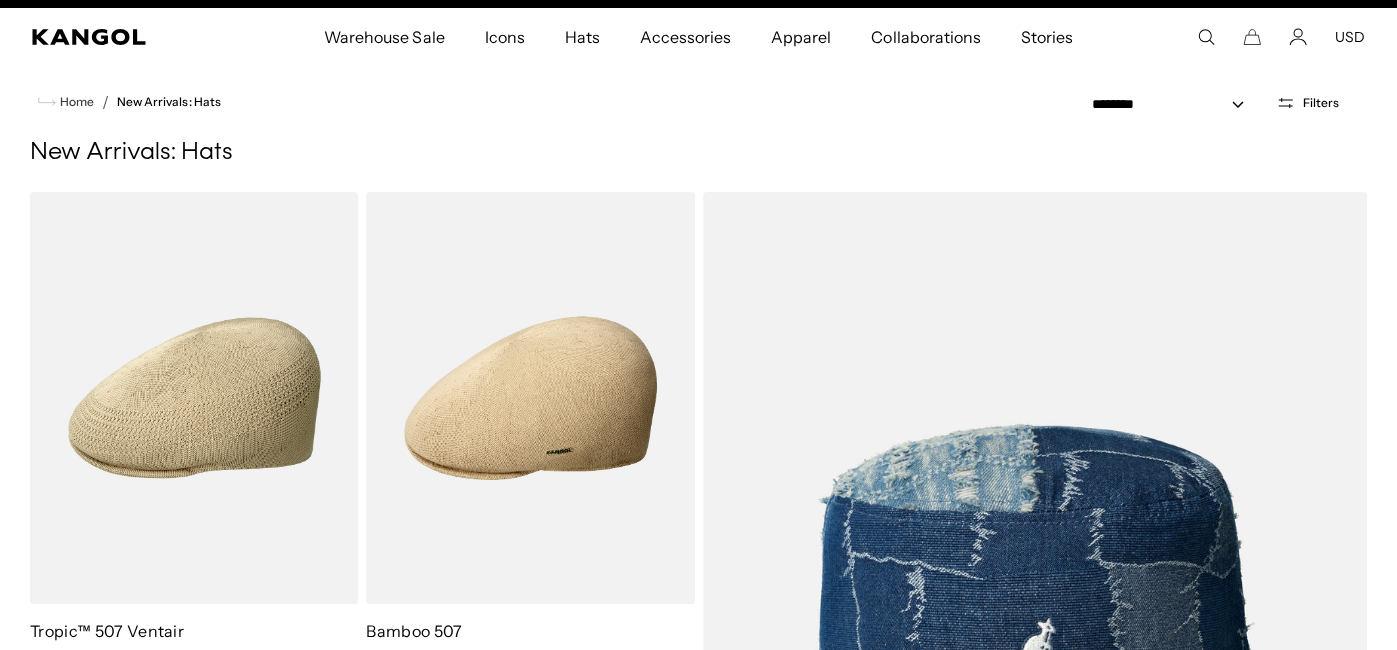 scroll, scrollTop: 101, scrollLeft: 0, axis: vertical 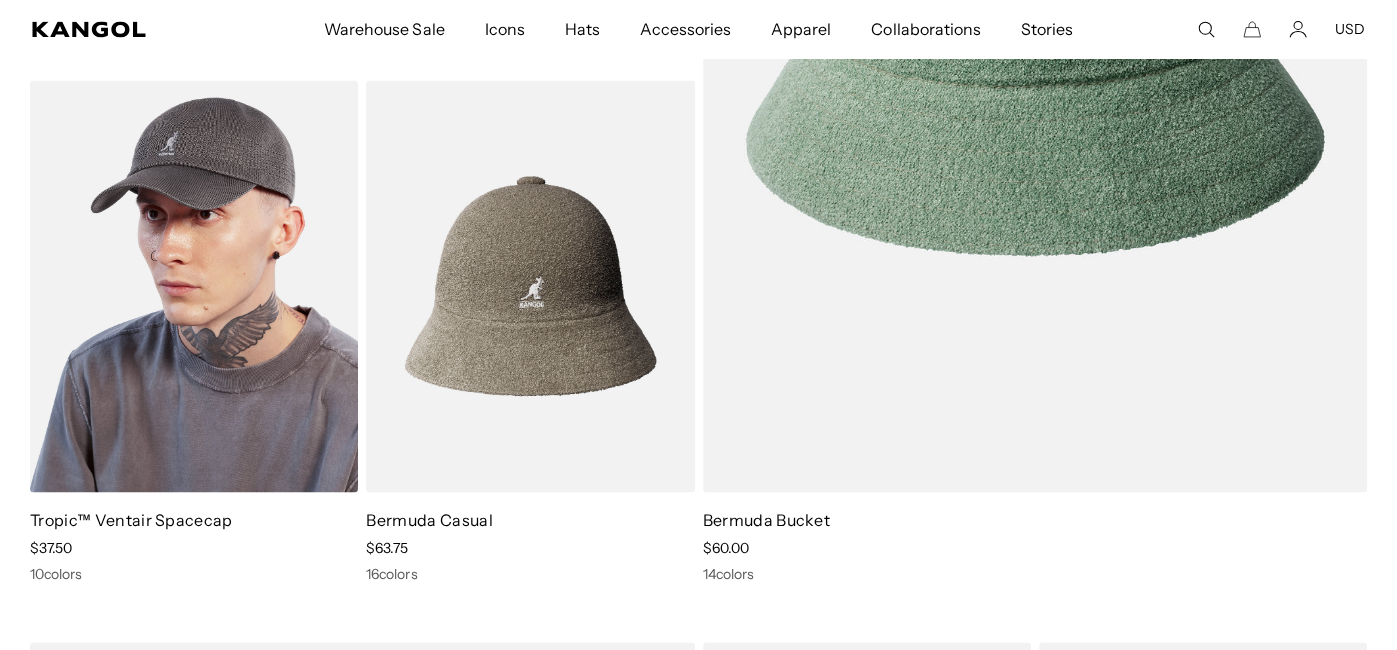 click at bounding box center (194, 286) 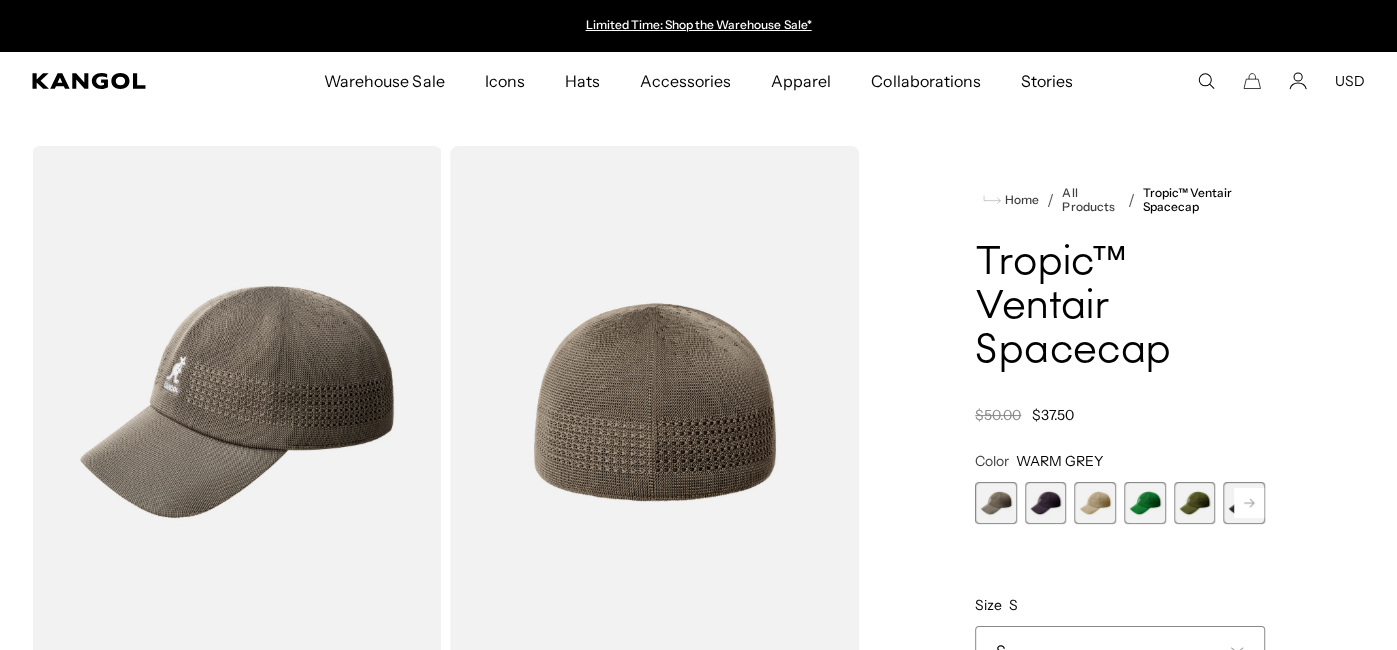 scroll, scrollTop: 0, scrollLeft: 0, axis: both 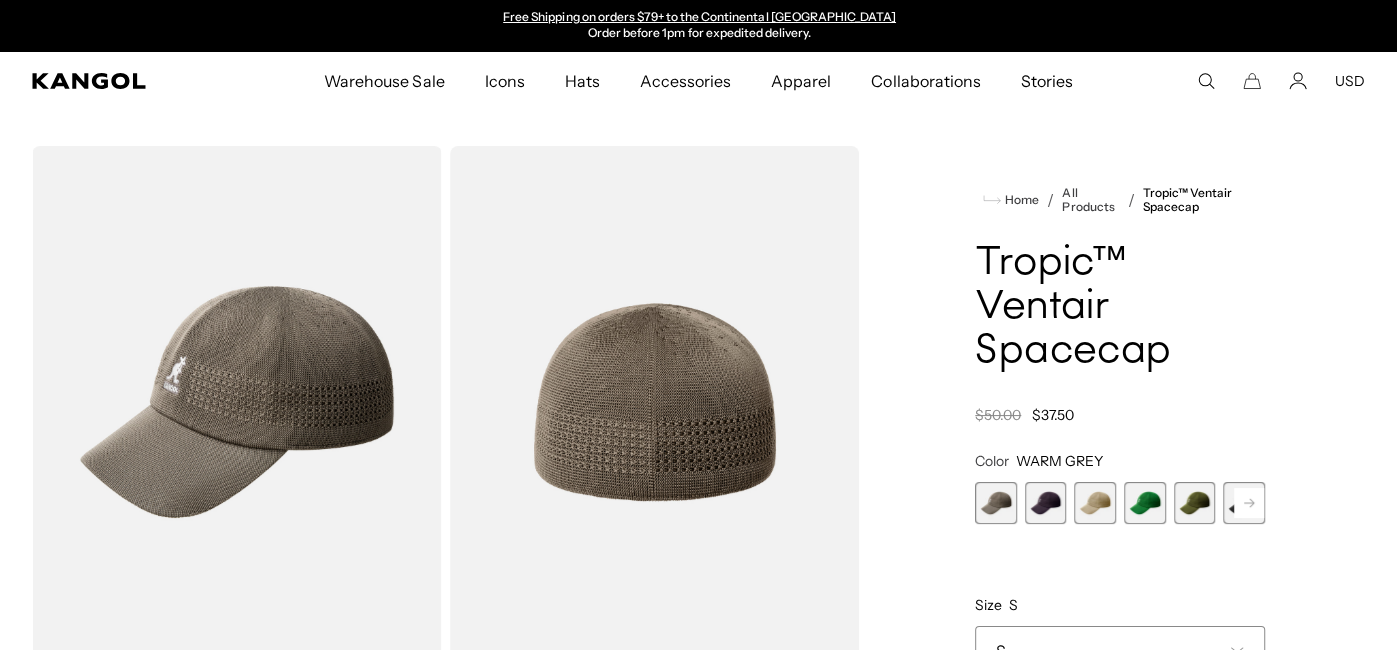 click at bounding box center (1046, 503) 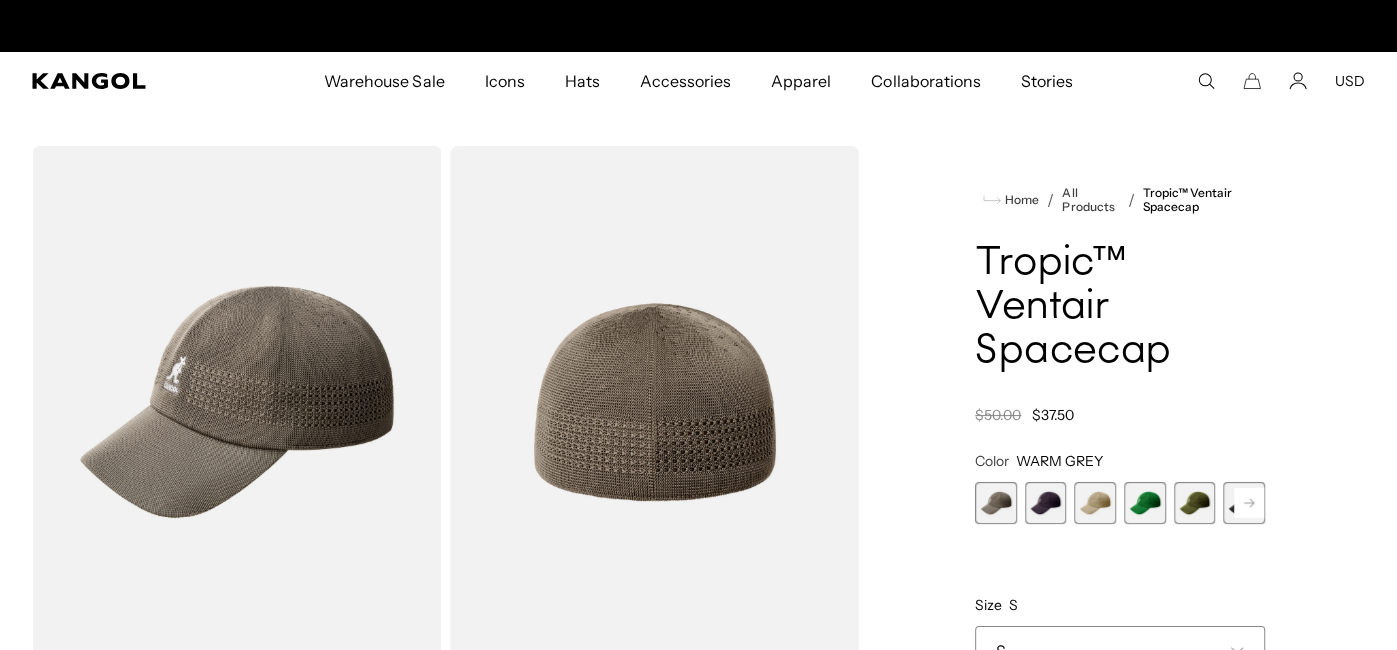 scroll, scrollTop: 0, scrollLeft: 0, axis: both 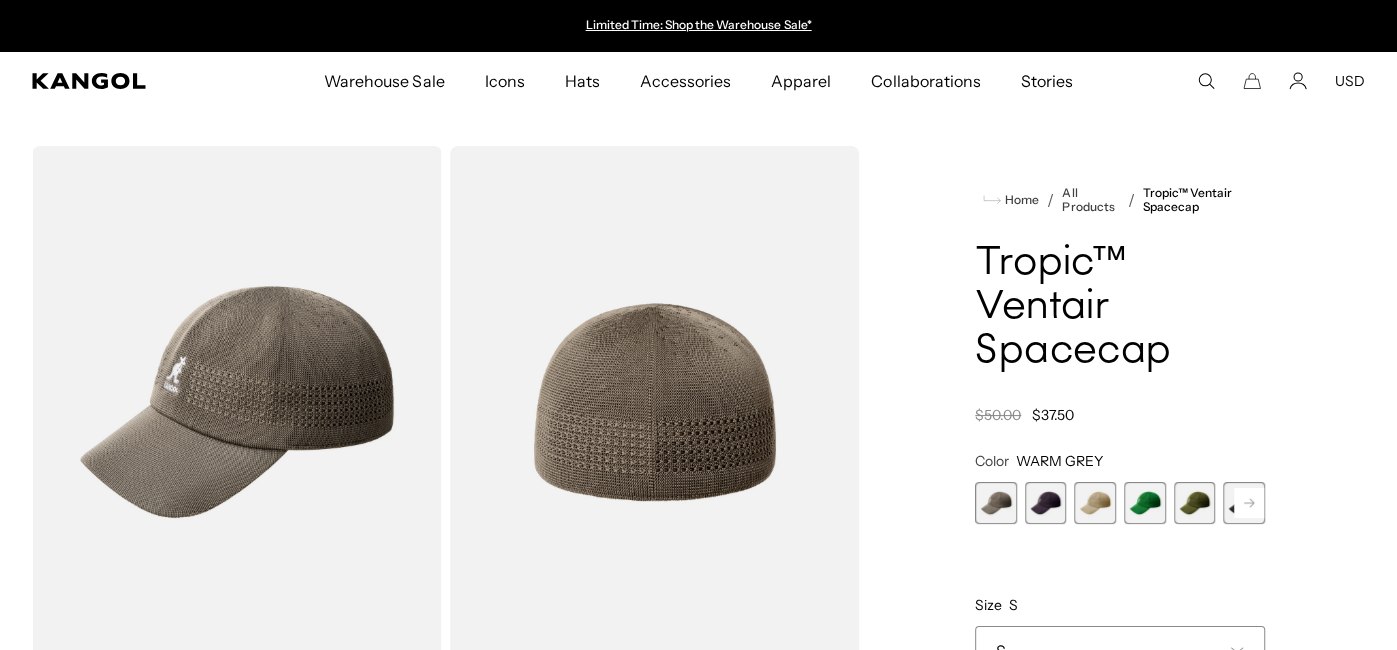 click at bounding box center (1046, 503) 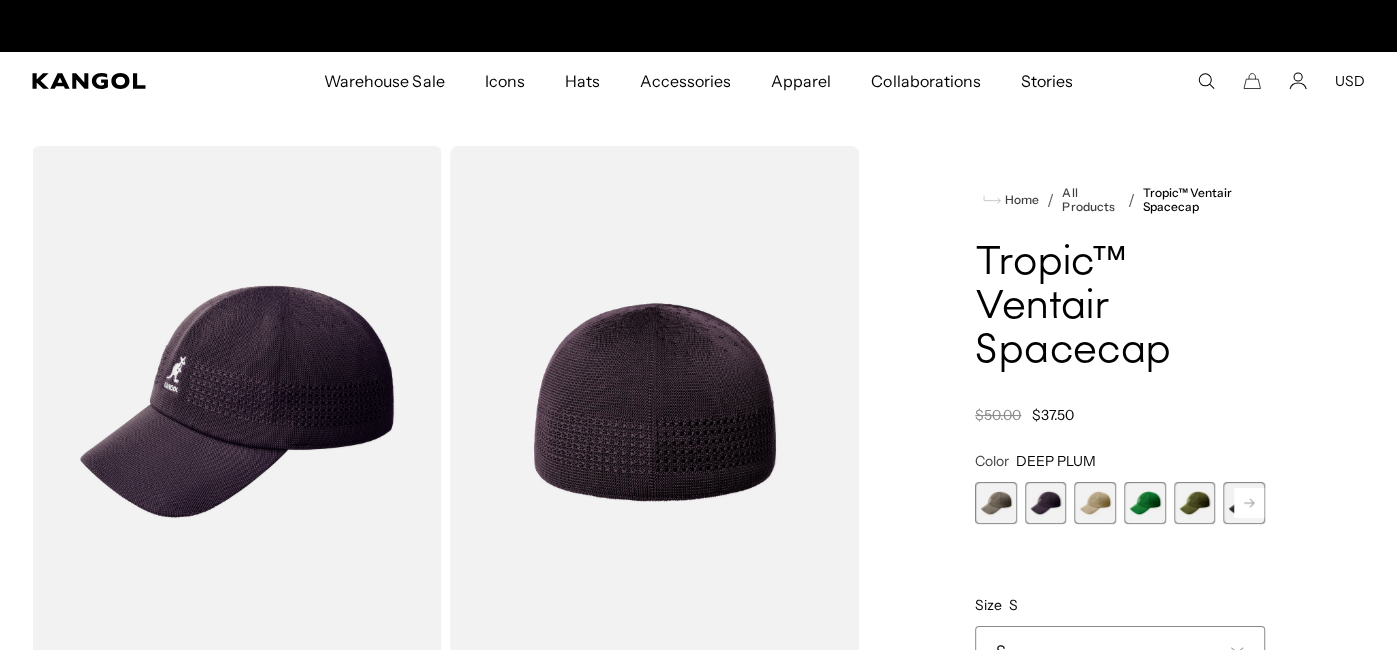 scroll, scrollTop: 0, scrollLeft: 411, axis: horizontal 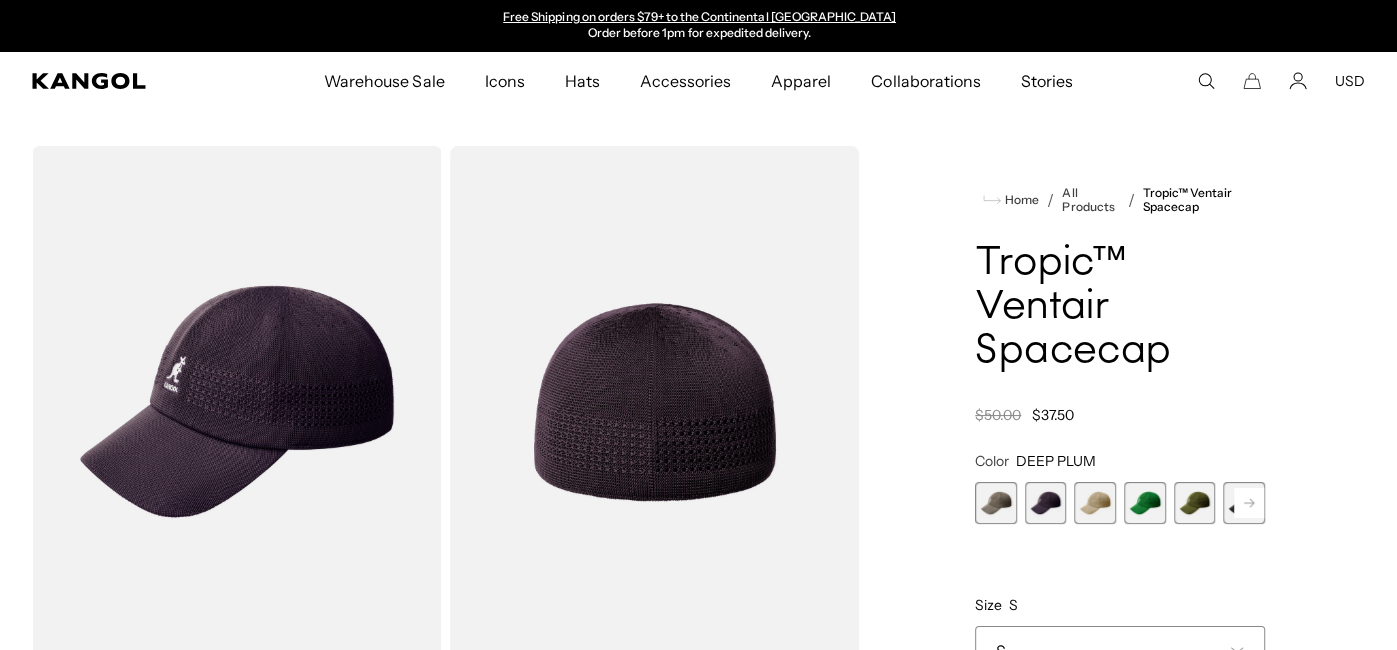 click at bounding box center [996, 503] 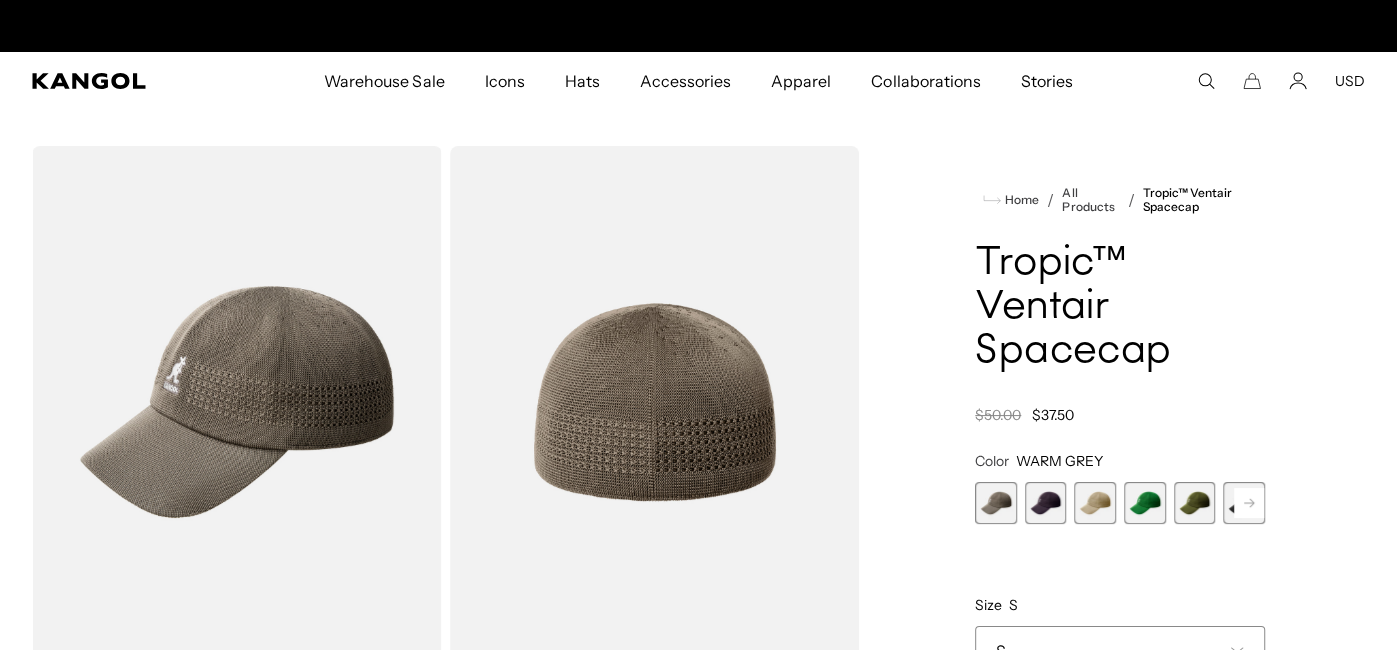 scroll, scrollTop: 0, scrollLeft: 0, axis: both 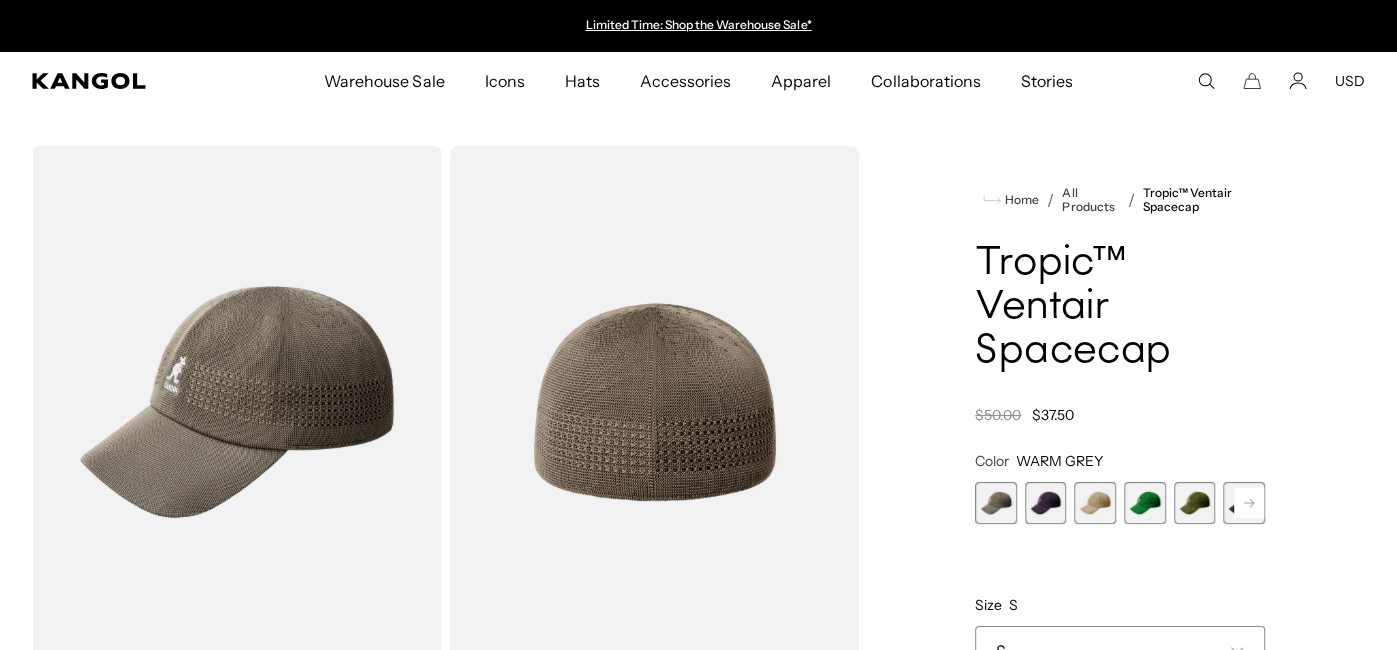 click at bounding box center [1046, 503] 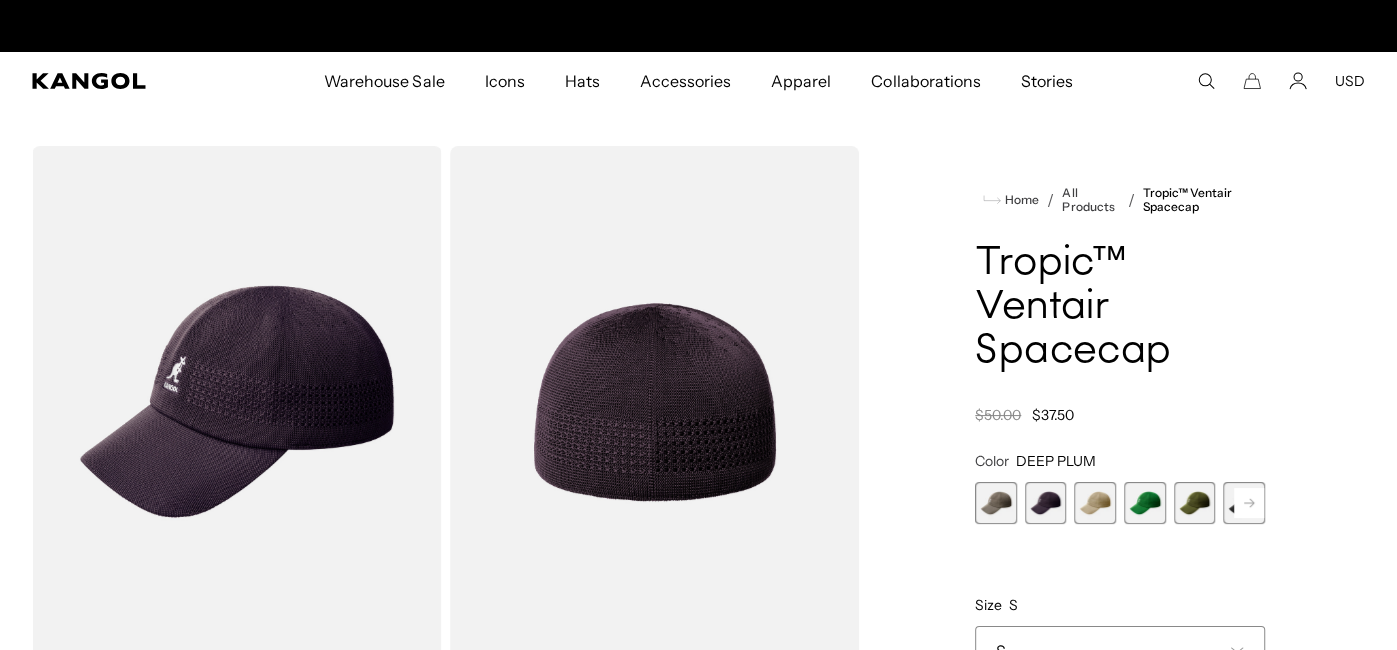 scroll, scrollTop: 0, scrollLeft: 411, axis: horizontal 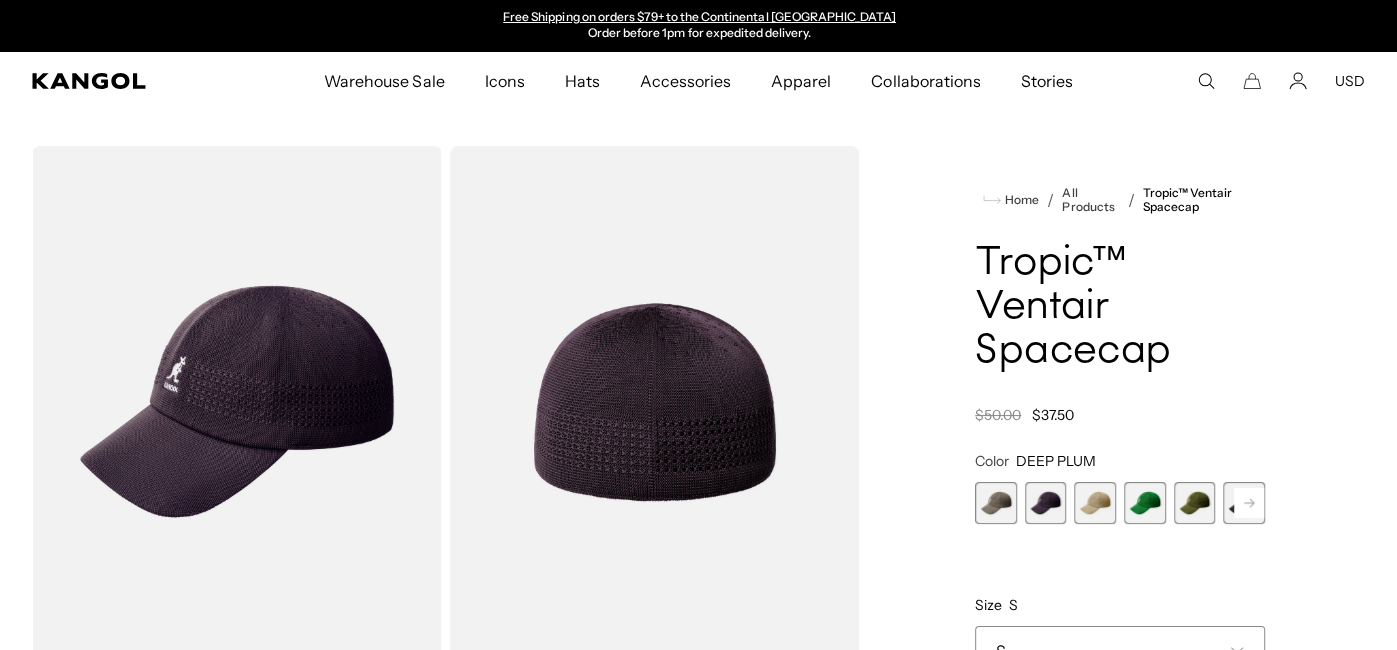 click at bounding box center [1145, 503] 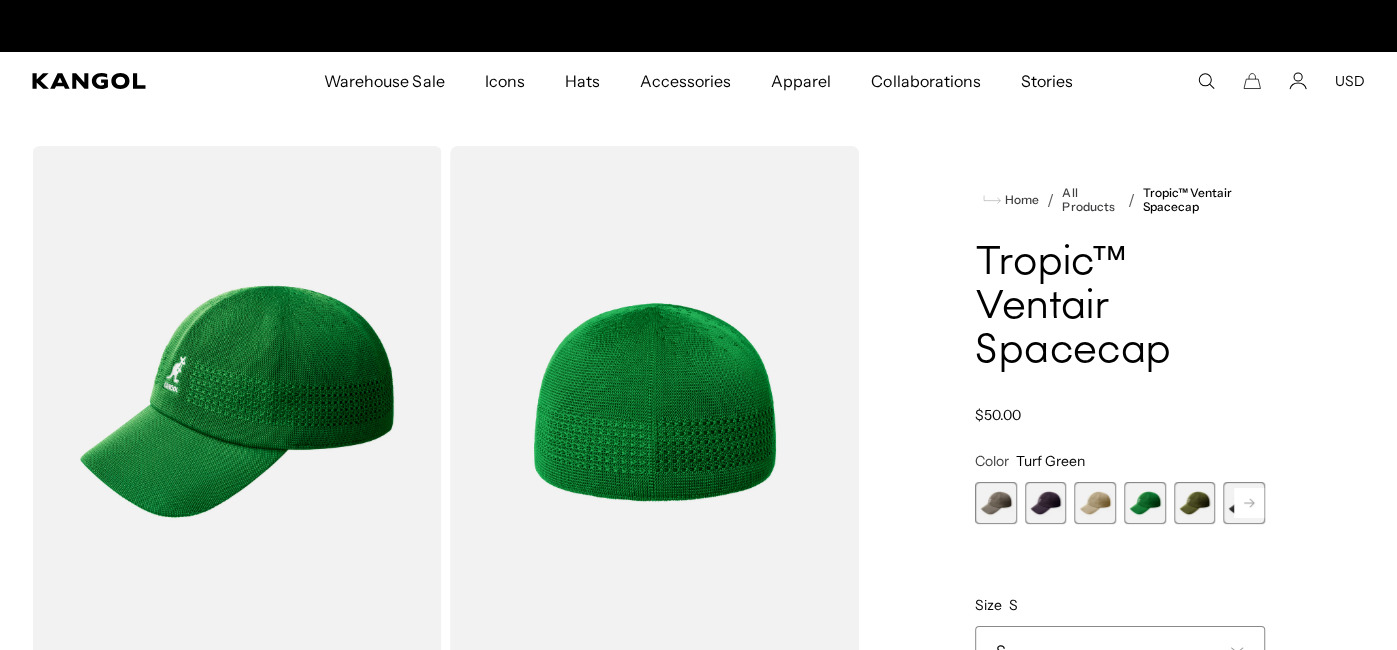 scroll, scrollTop: 0, scrollLeft: 0, axis: both 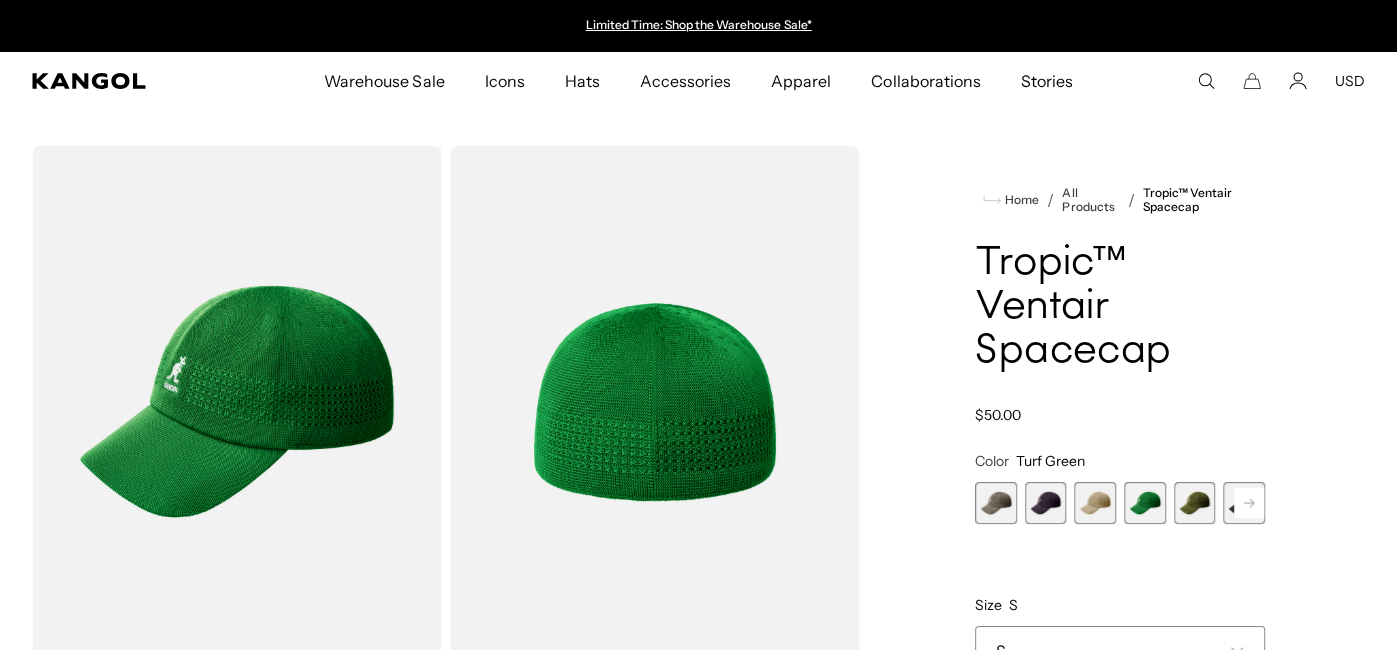 click at bounding box center [1195, 503] 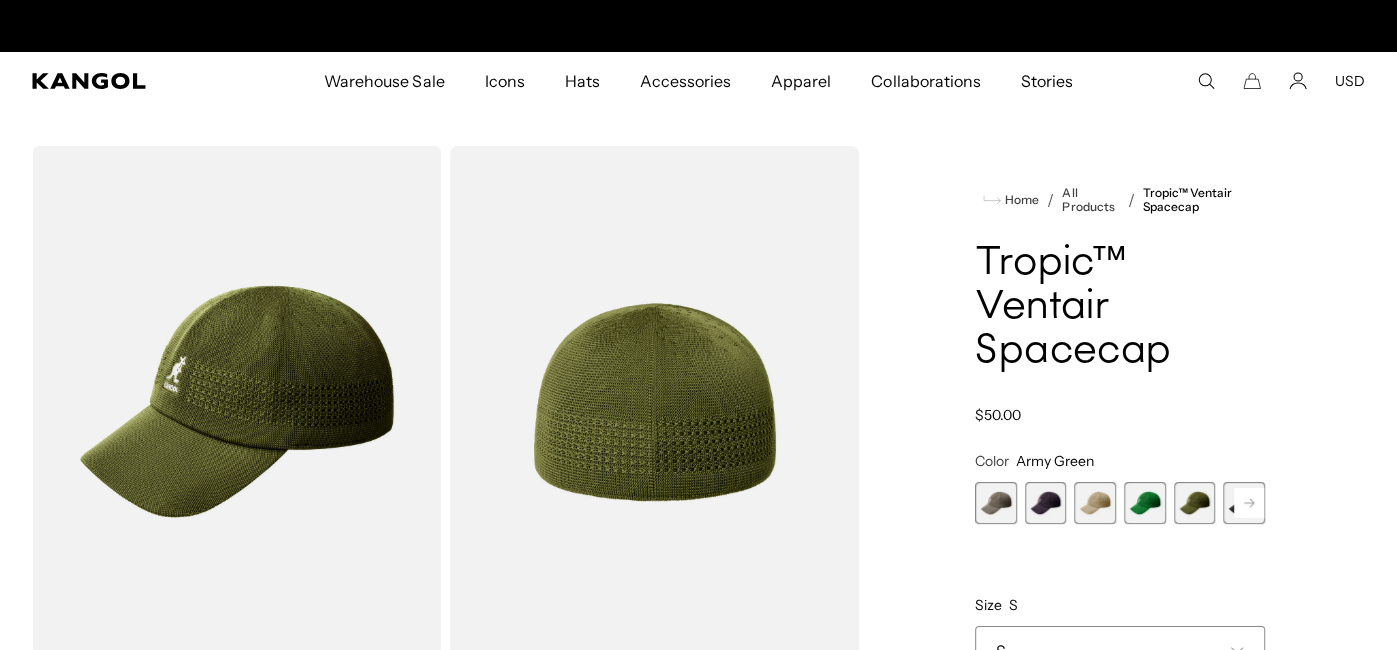 scroll, scrollTop: 0, scrollLeft: 411, axis: horizontal 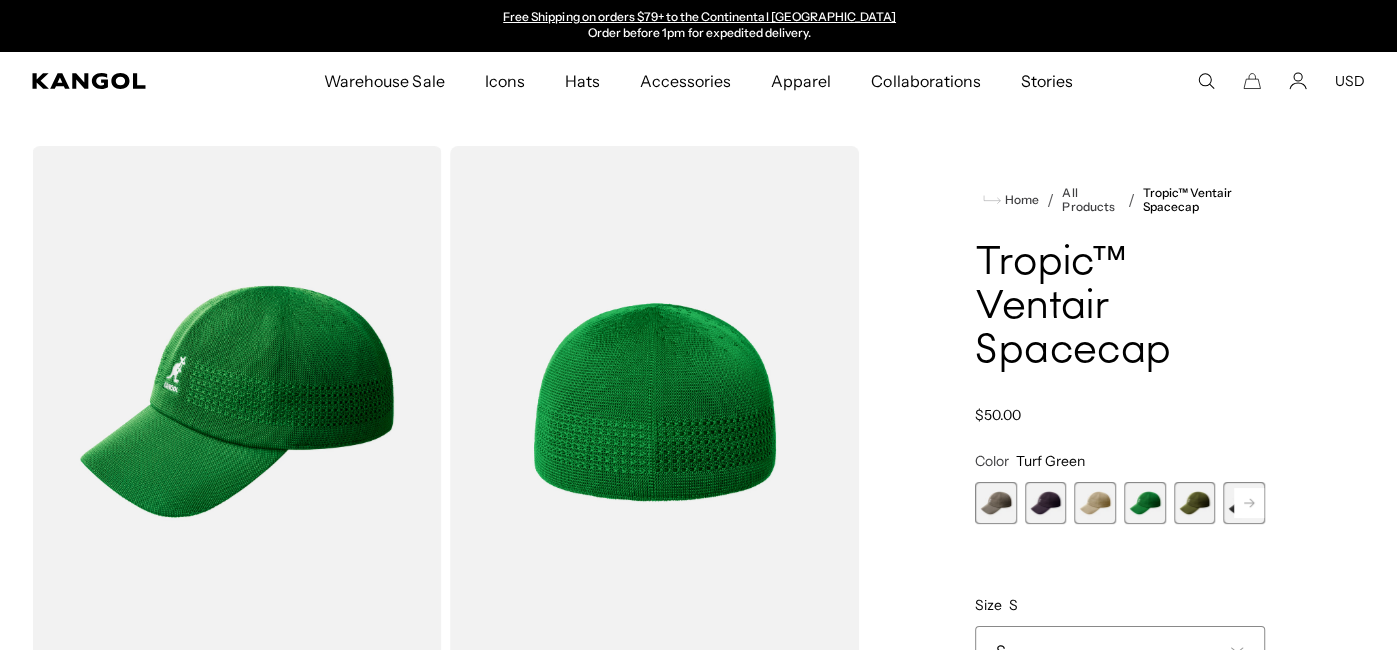click 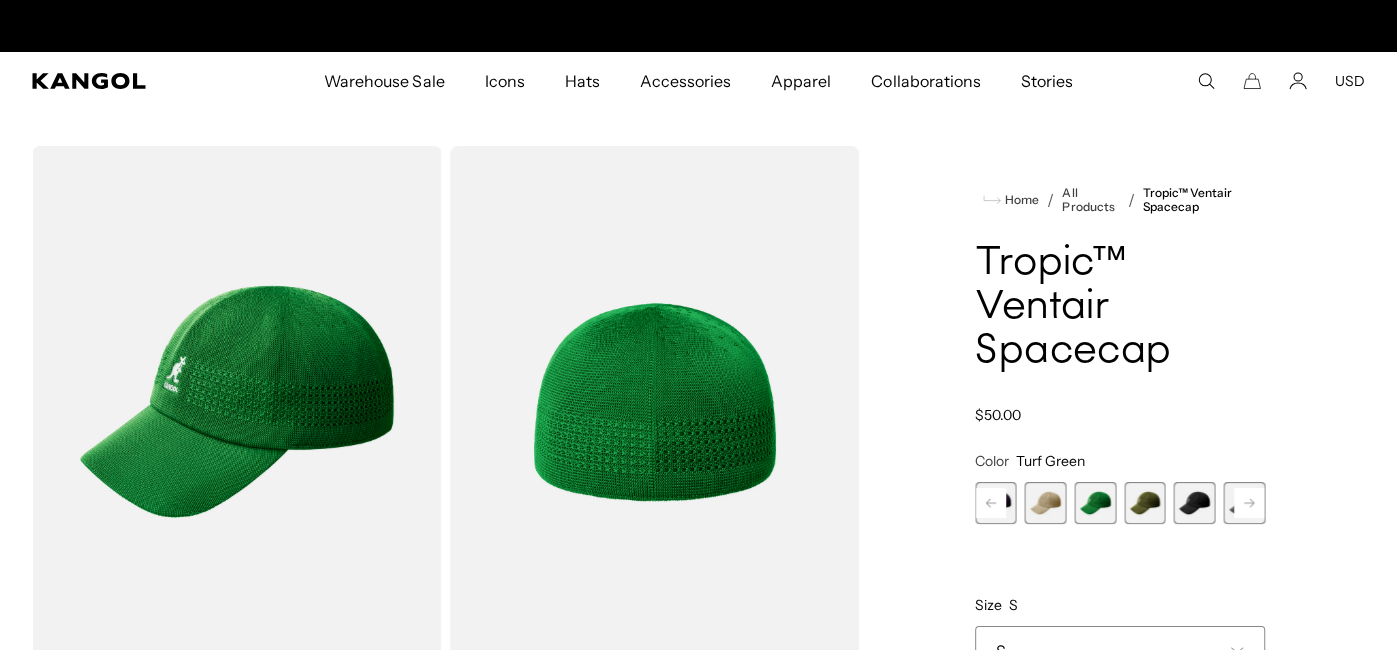 click at bounding box center (1195, 503) 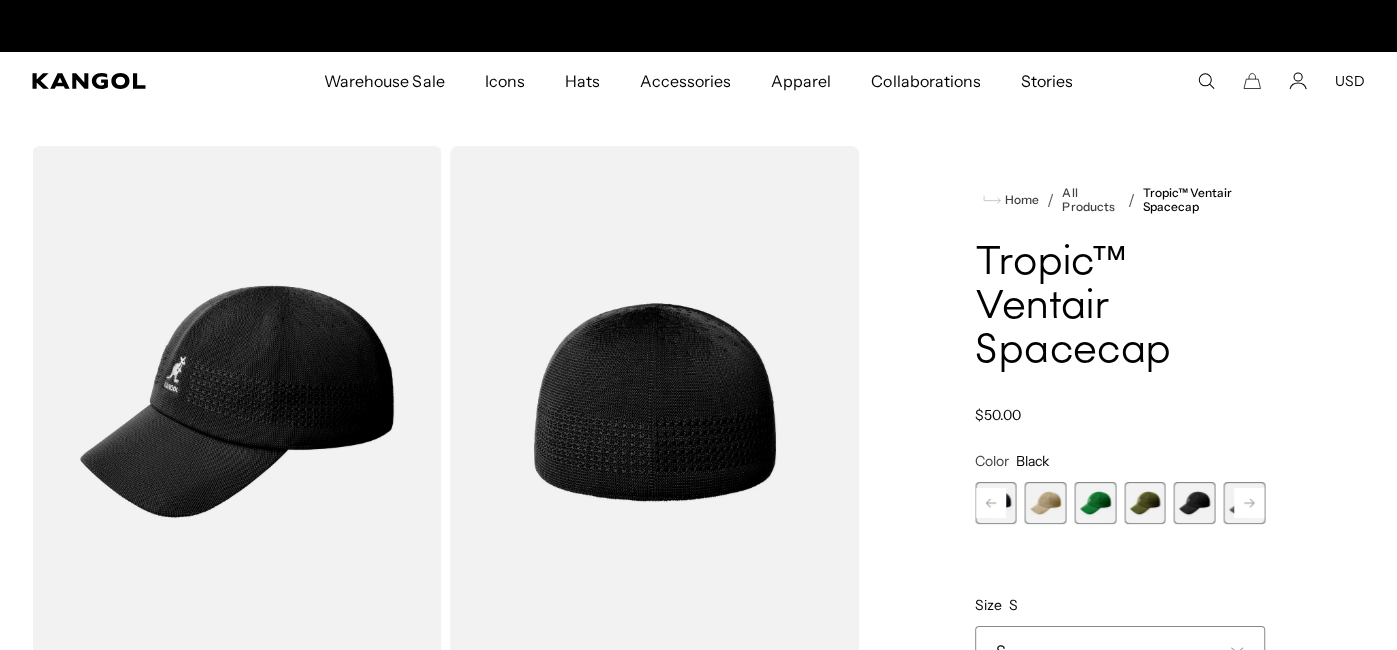 scroll, scrollTop: 0, scrollLeft: 411, axis: horizontal 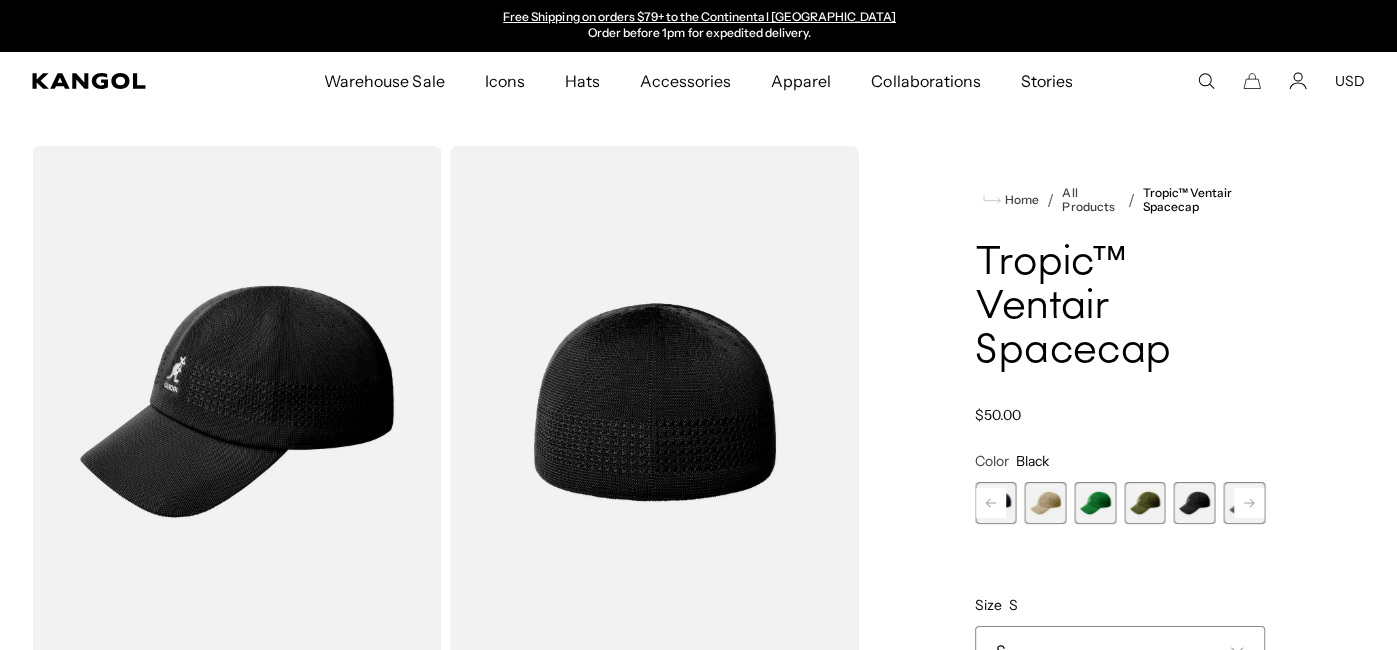 click 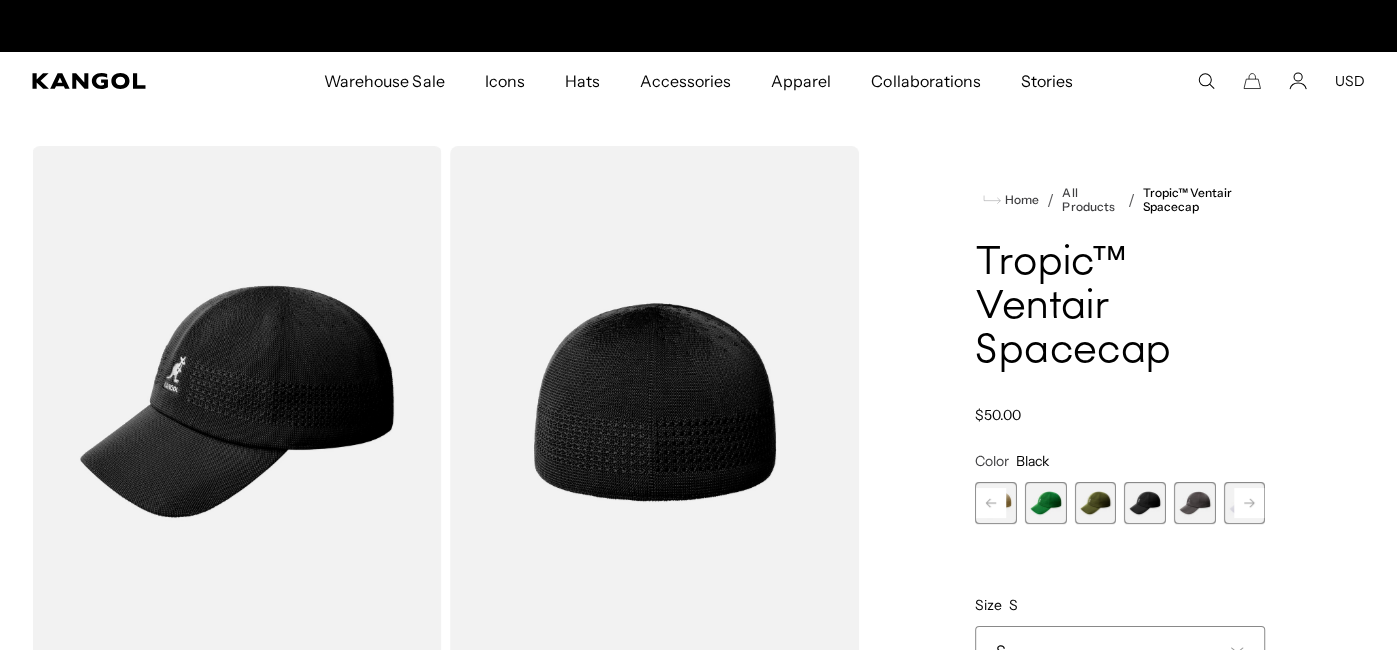 scroll, scrollTop: 0, scrollLeft: 411, axis: horizontal 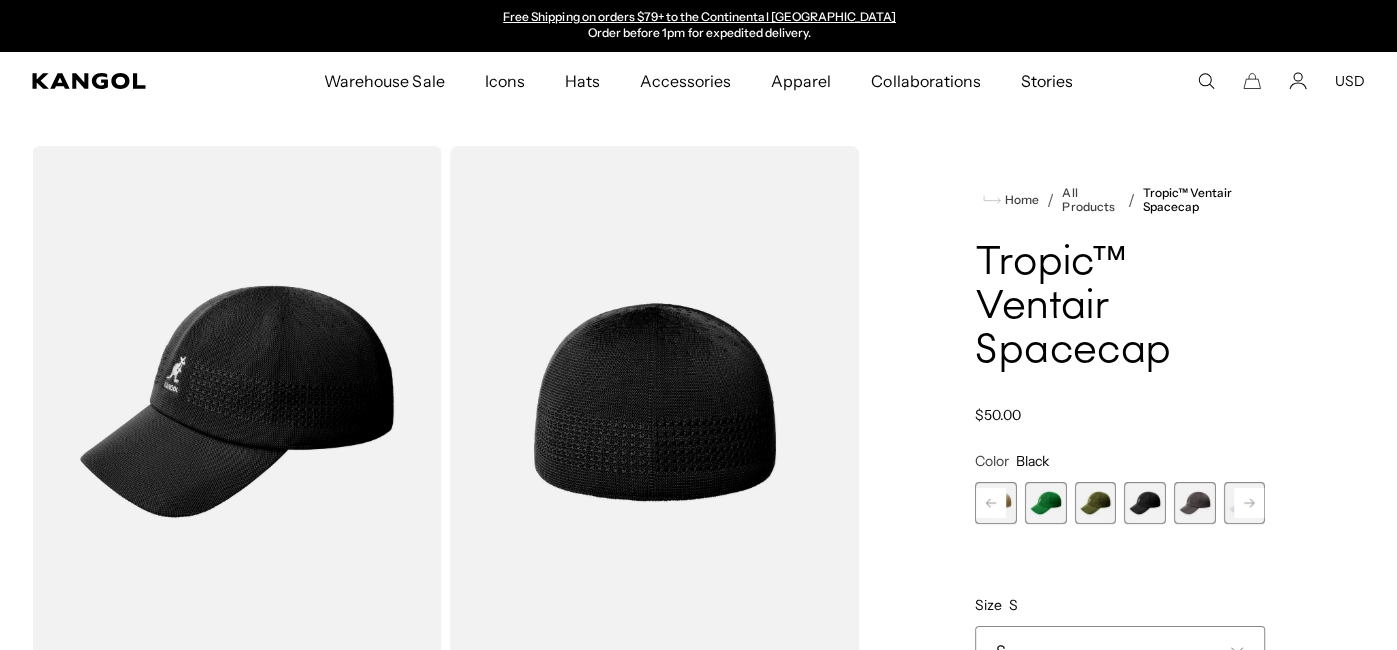 click at bounding box center (1195, 503) 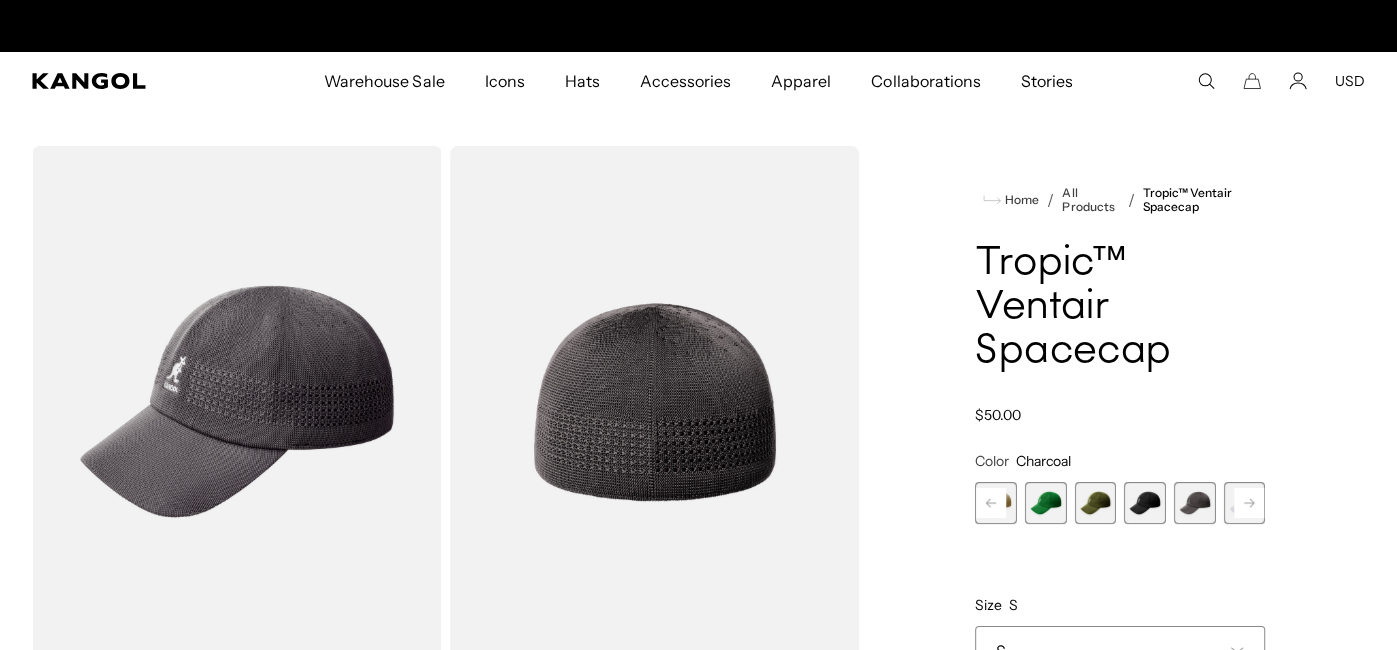 scroll, scrollTop: 0, scrollLeft: 0, axis: both 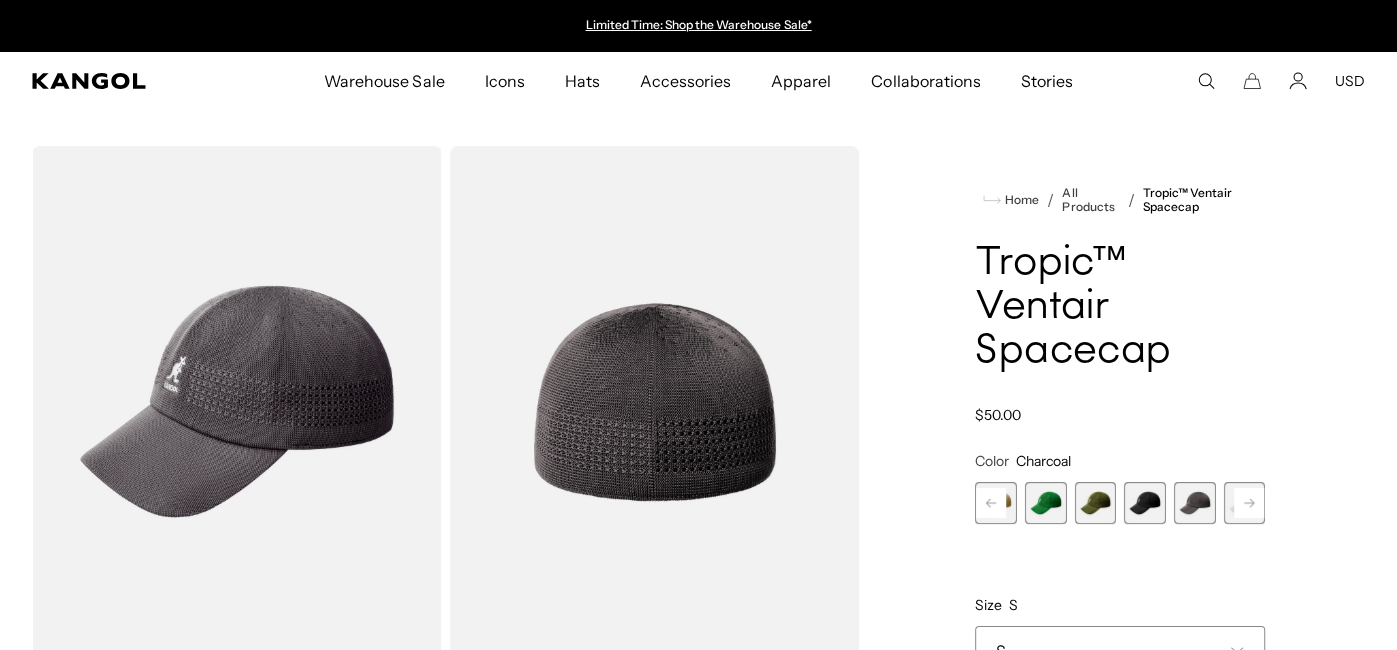 click 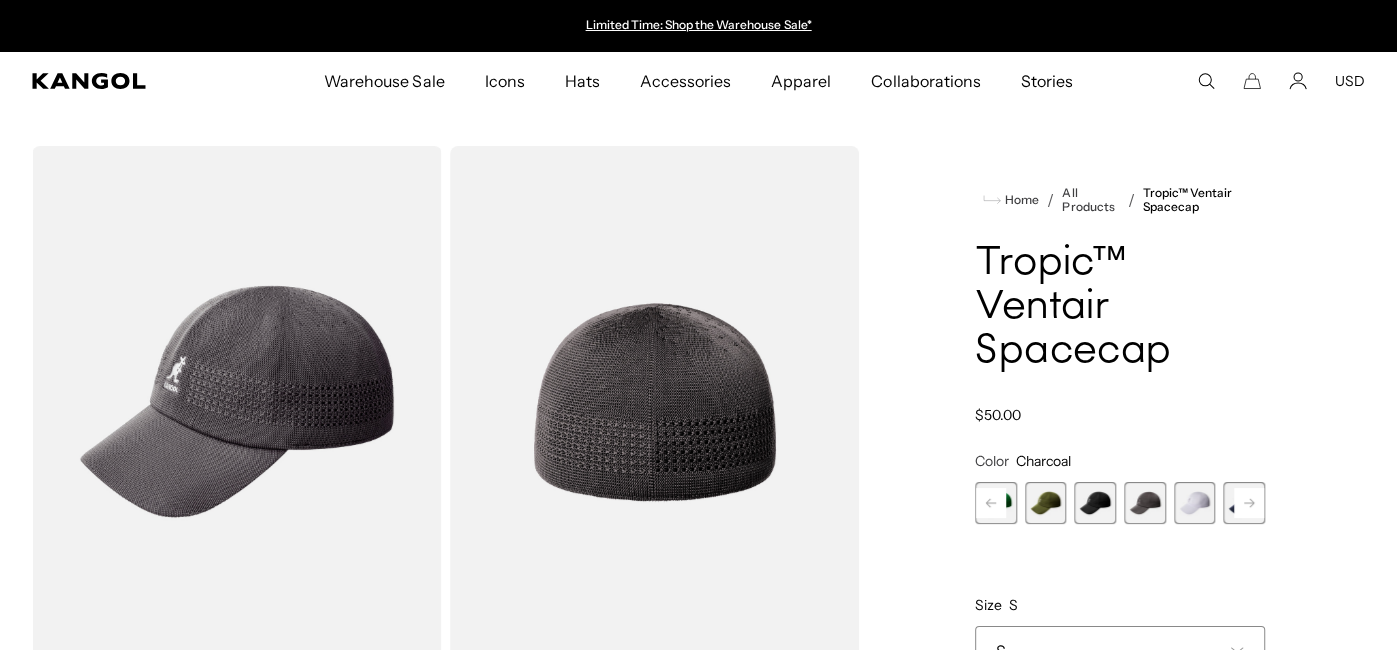 click 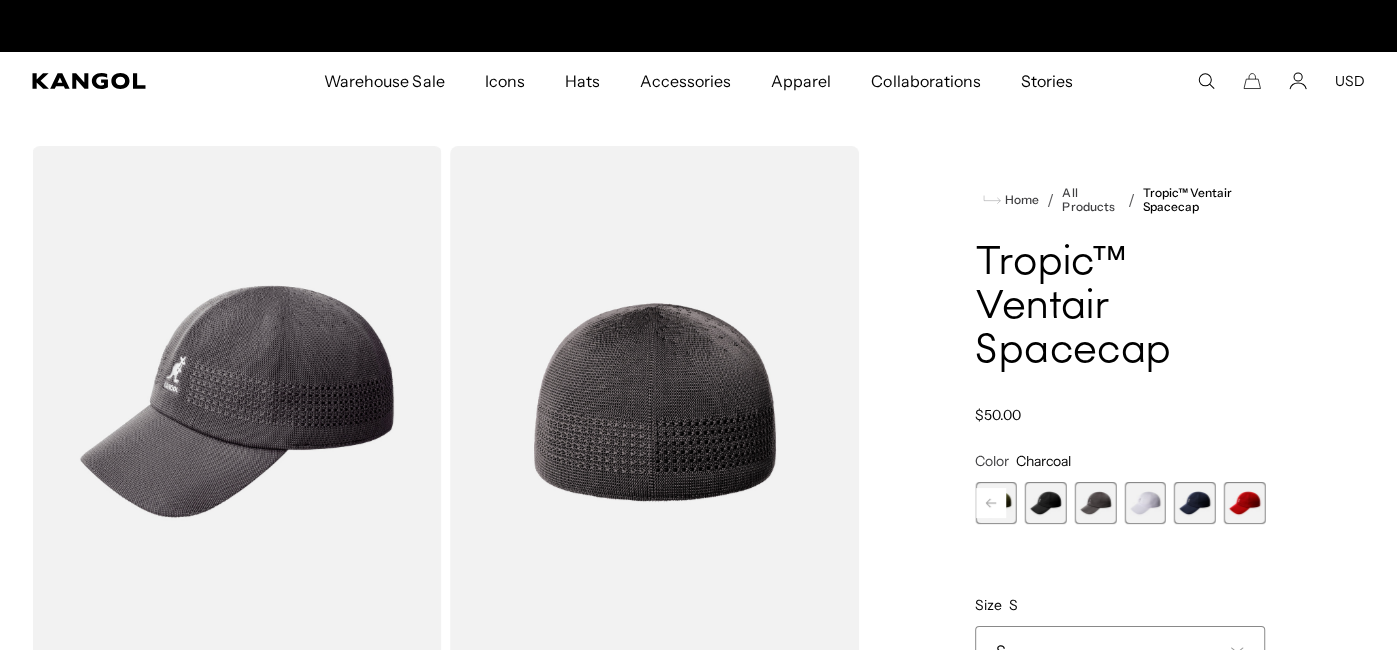 scroll, scrollTop: 0, scrollLeft: 411, axis: horizontal 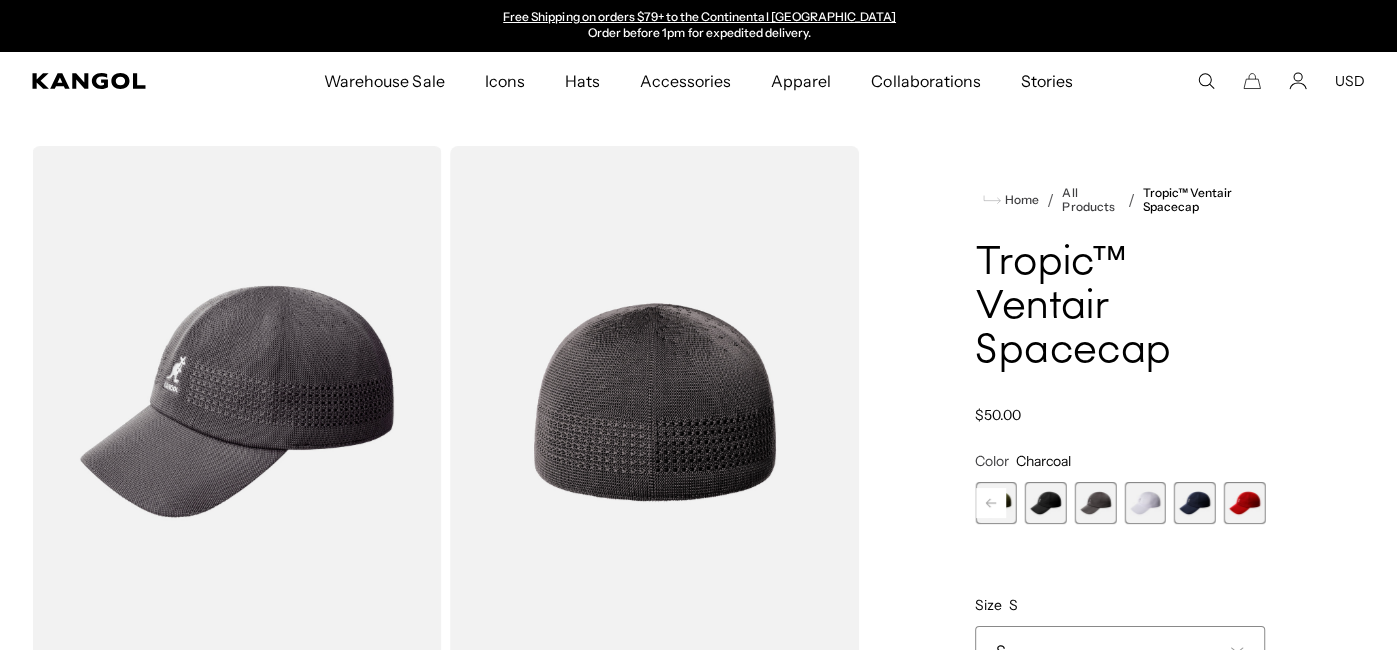 click at bounding box center [1244, 503] 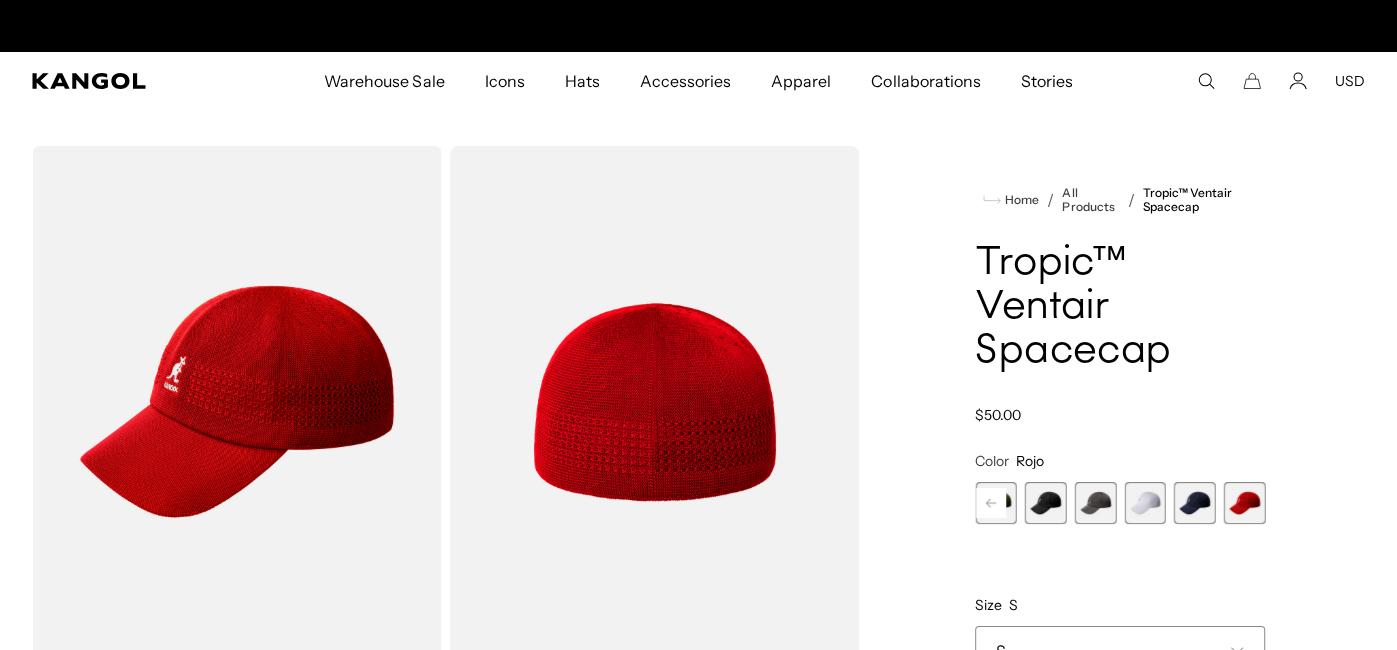 scroll, scrollTop: 0, scrollLeft: 0, axis: both 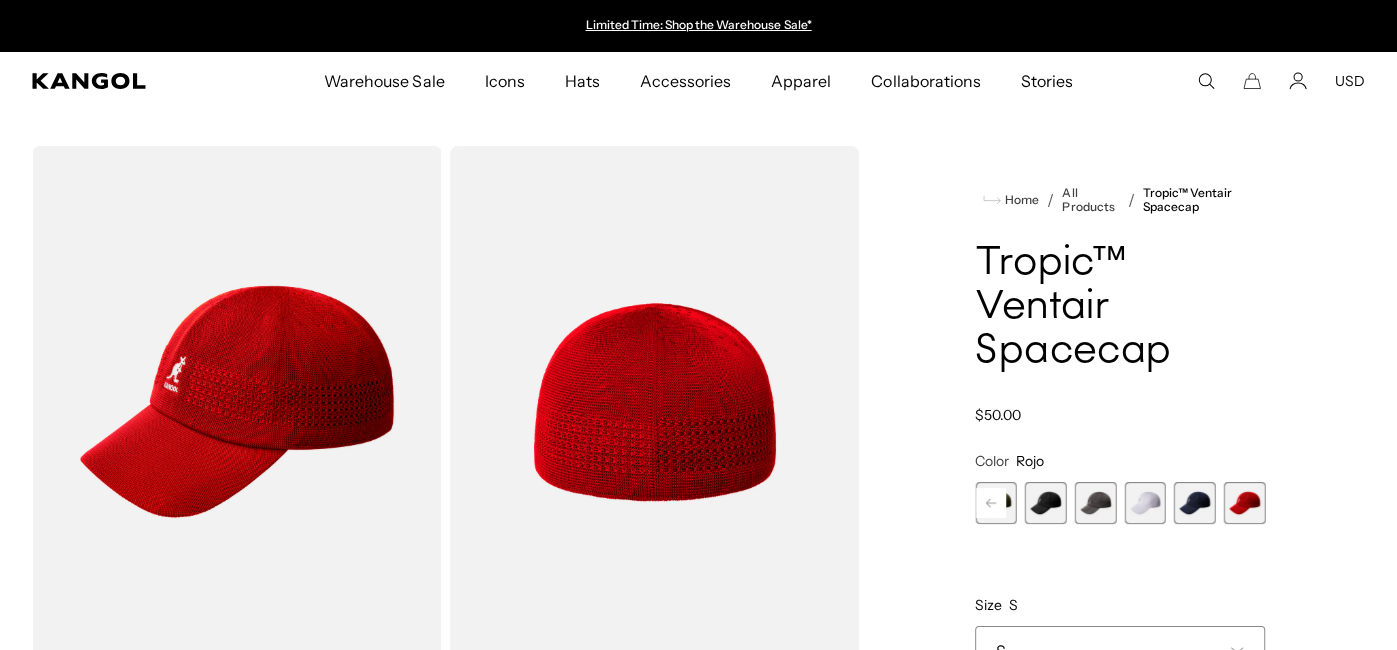 click at bounding box center (1244, 503) 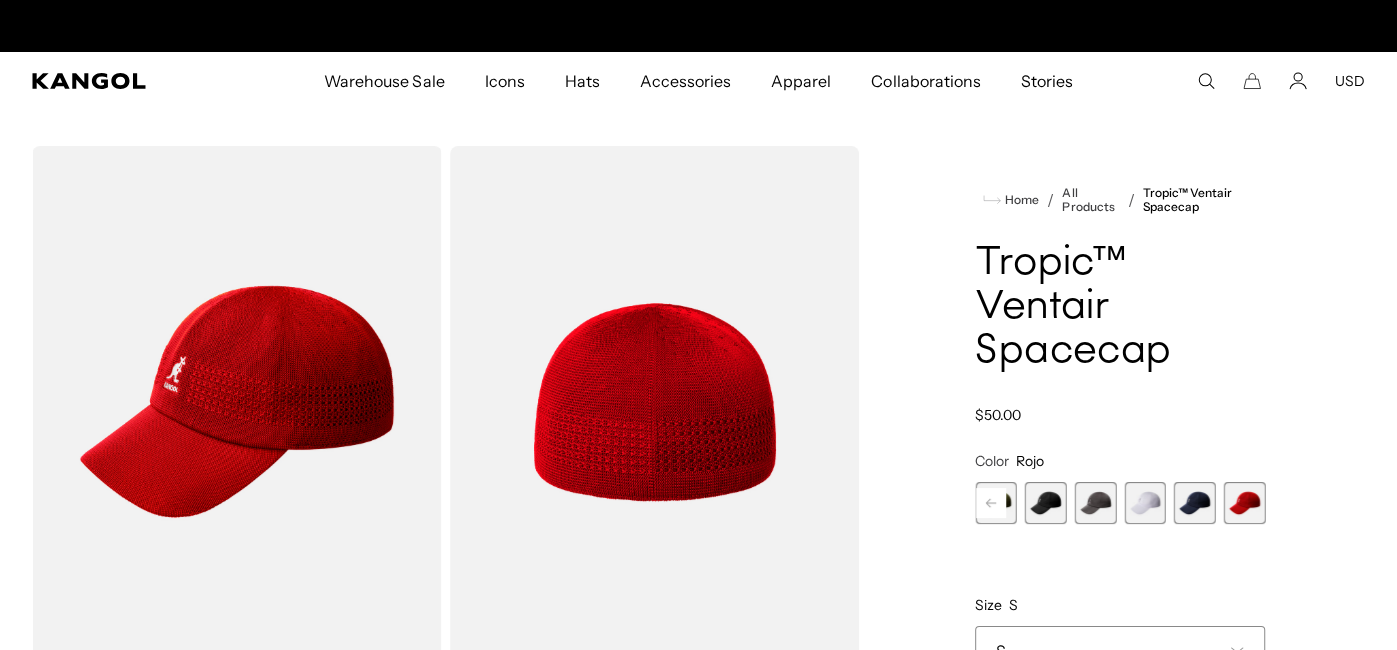 scroll, scrollTop: 0, scrollLeft: 411, axis: horizontal 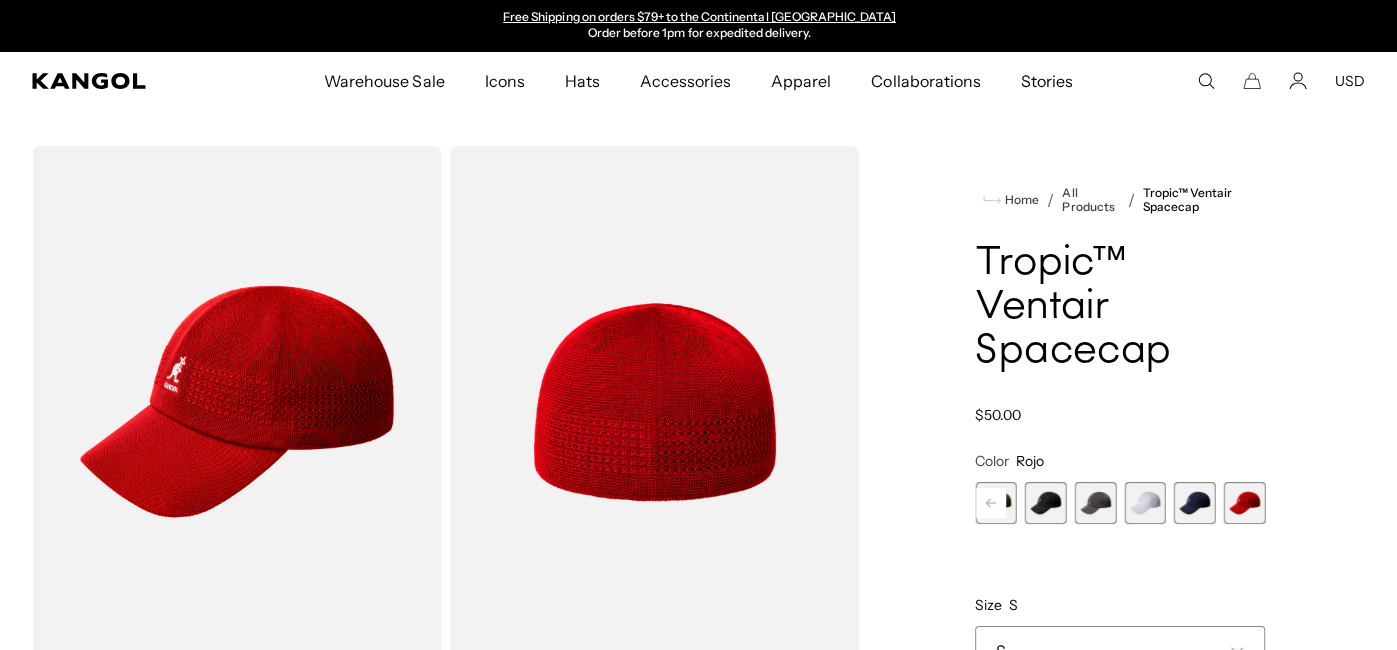 click at bounding box center (1195, 503) 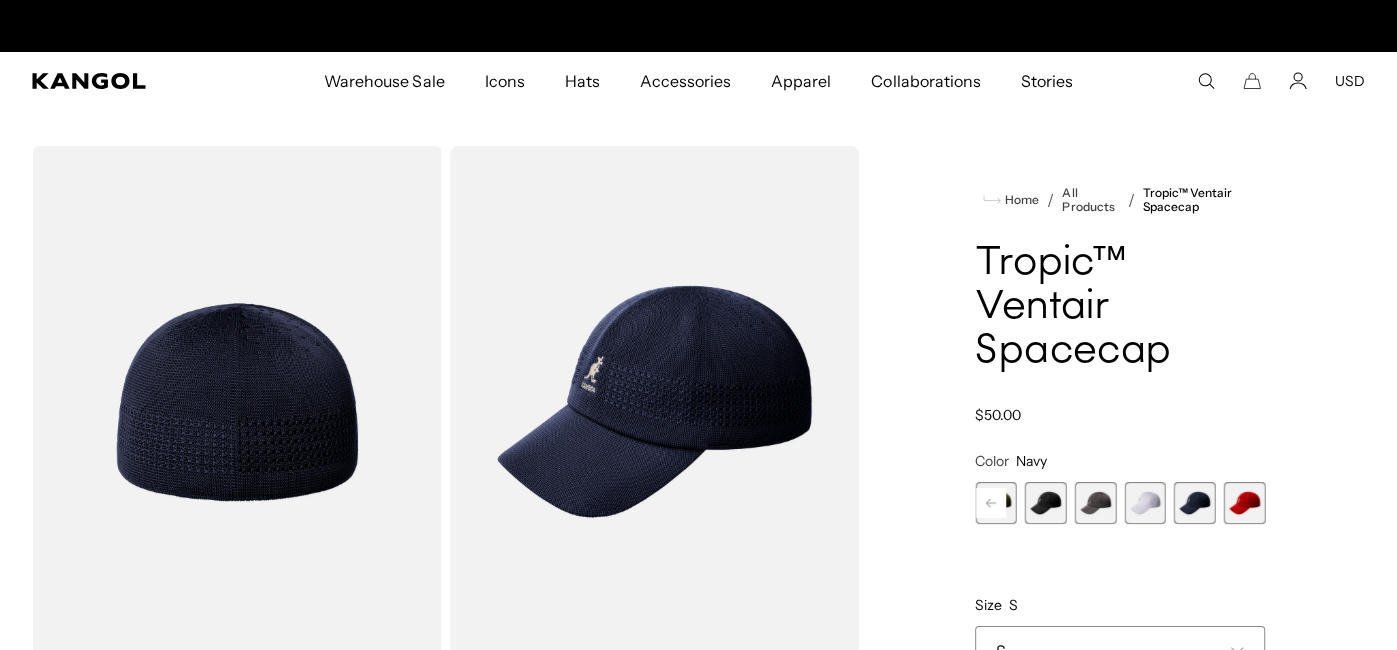 scroll, scrollTop: 0, scrollLeft: 0, axis: both 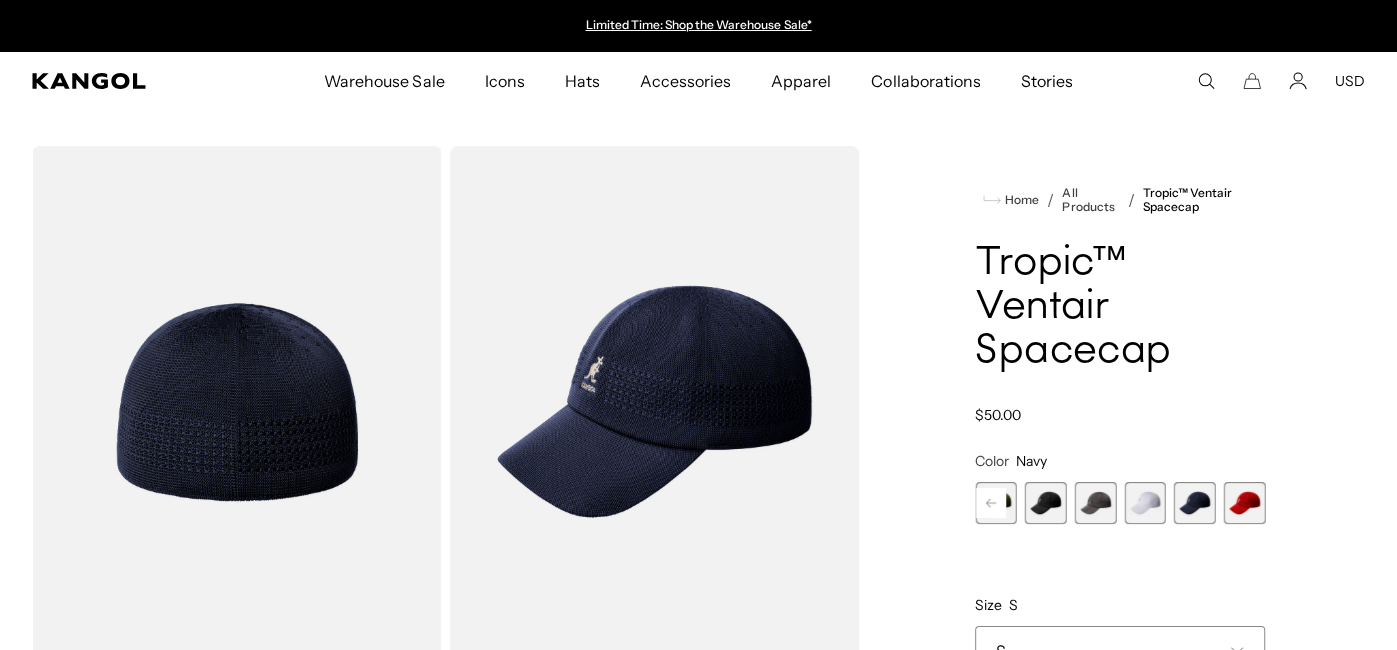 click 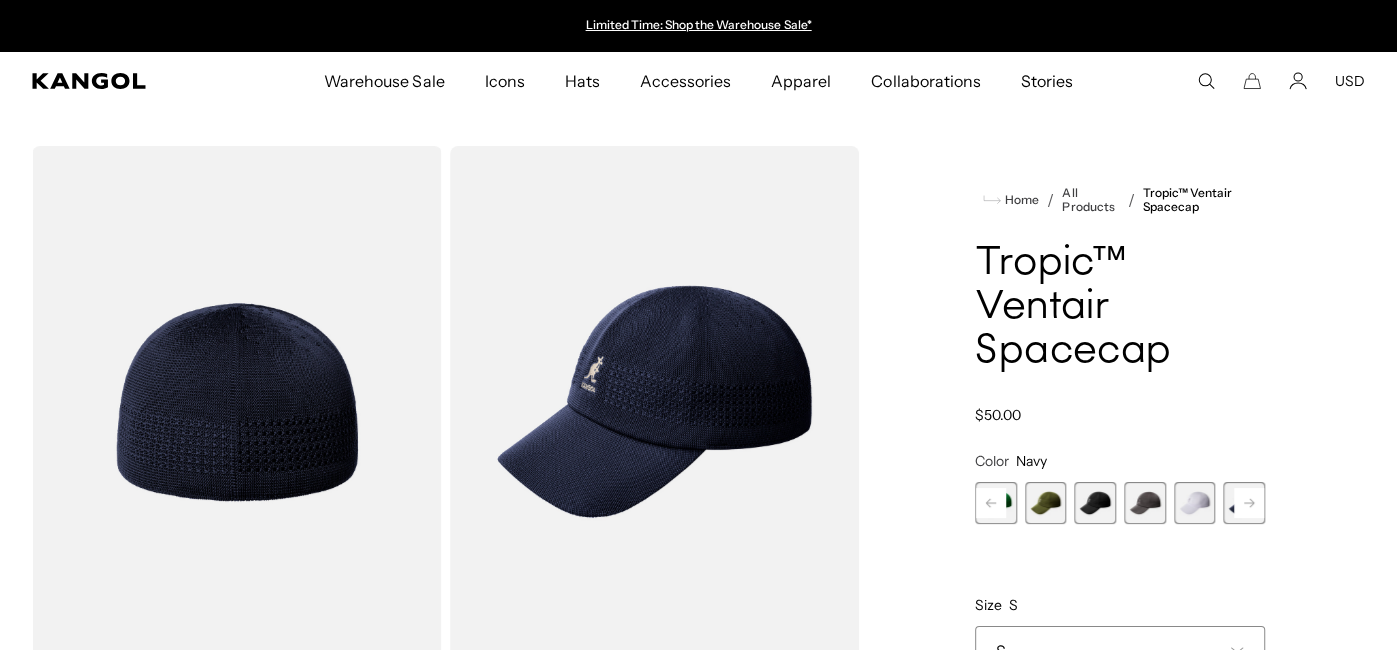 click 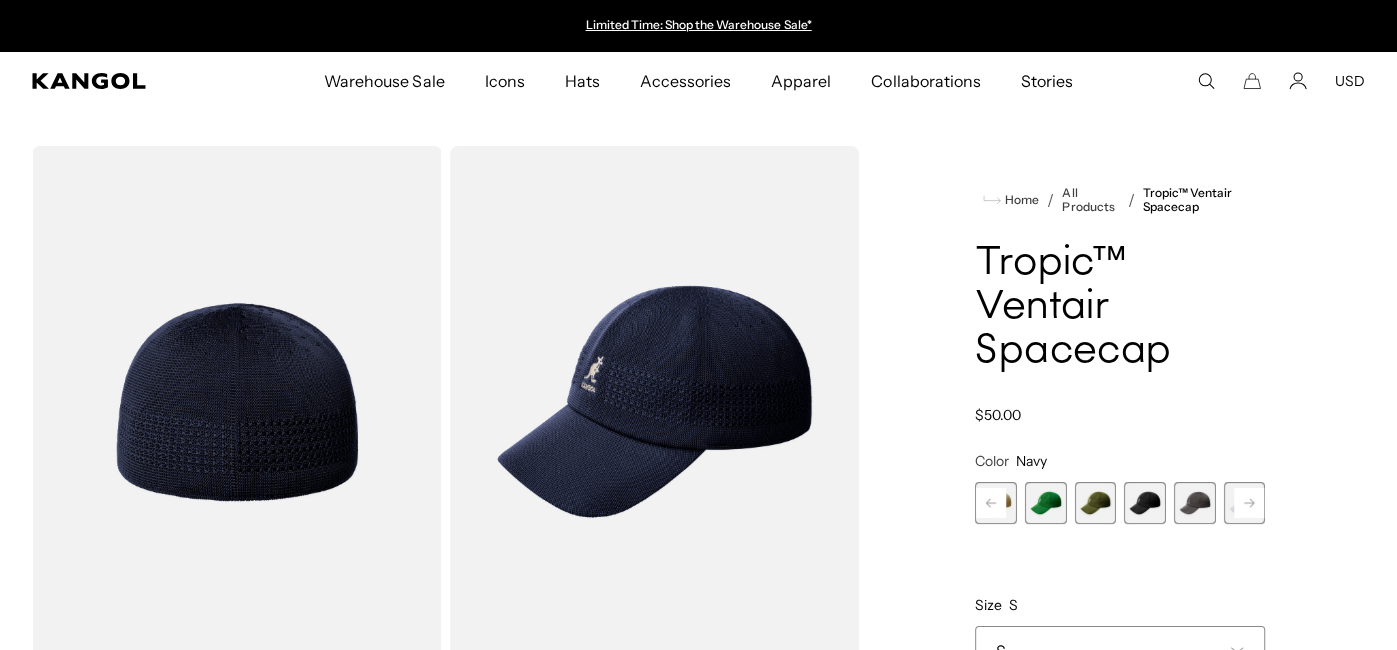 click 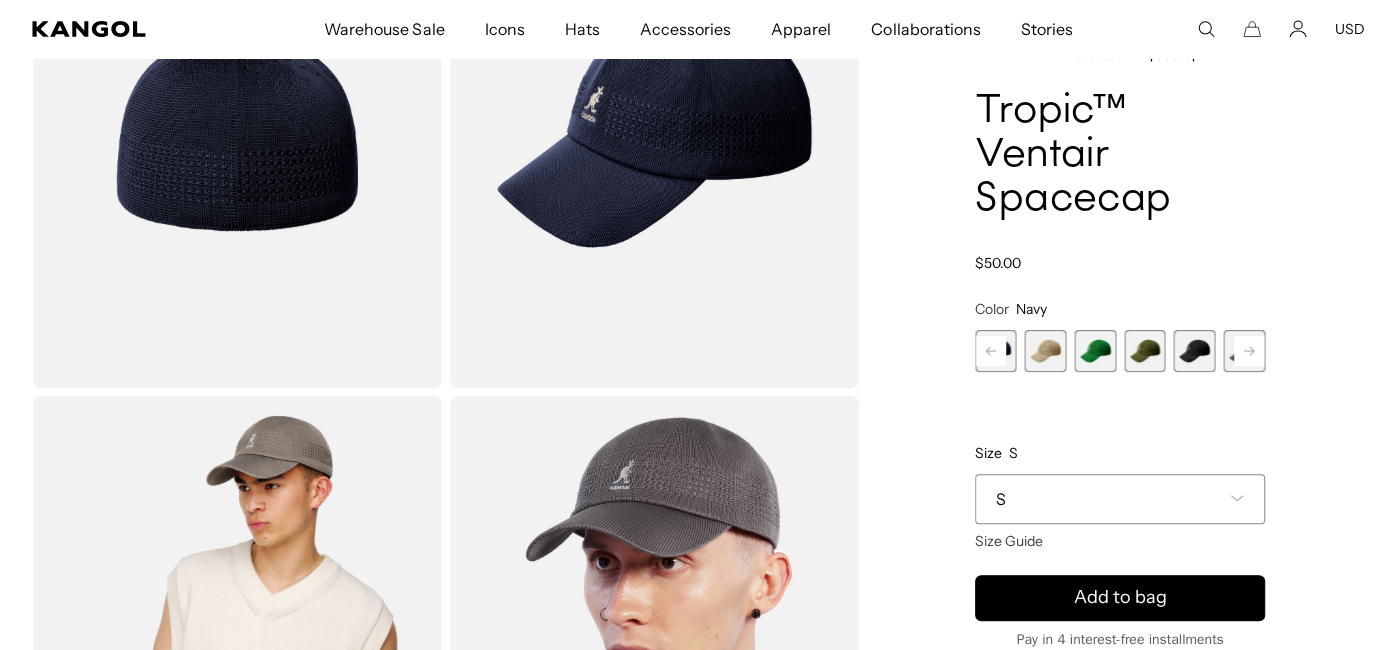 scroll, scrollTop: 292, scrollLeft: 0, axis: vertical 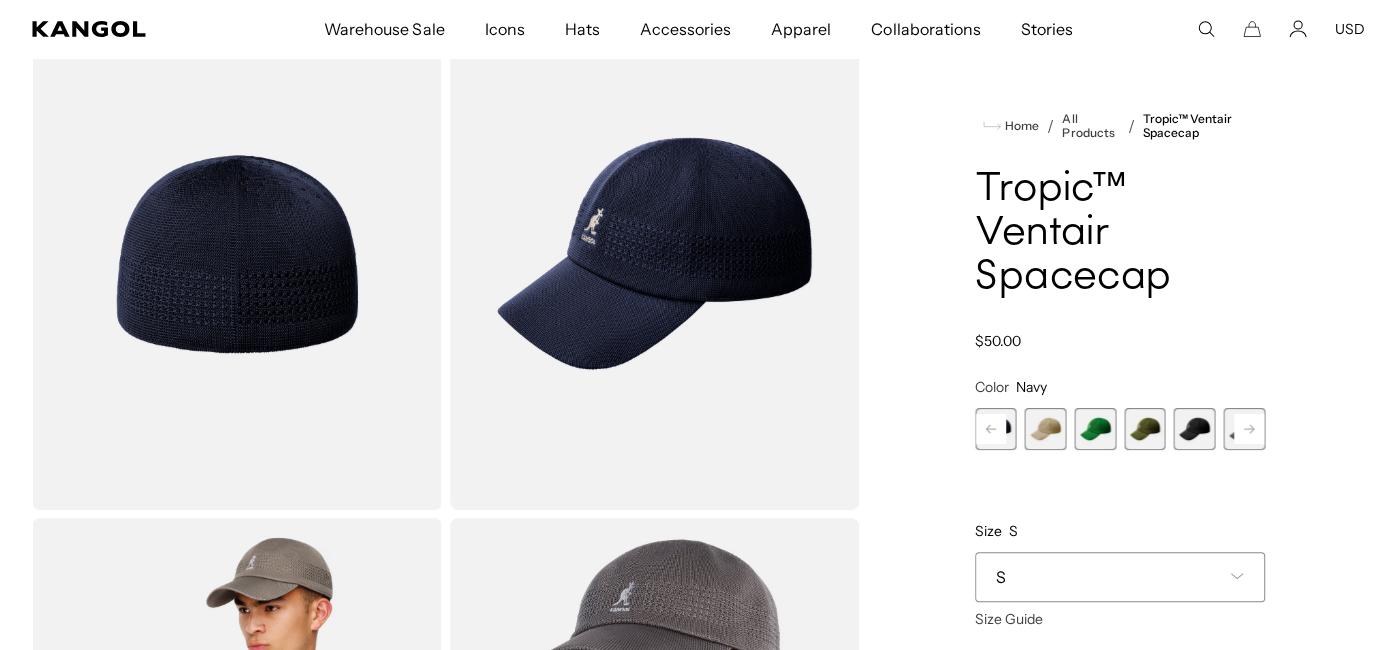 click 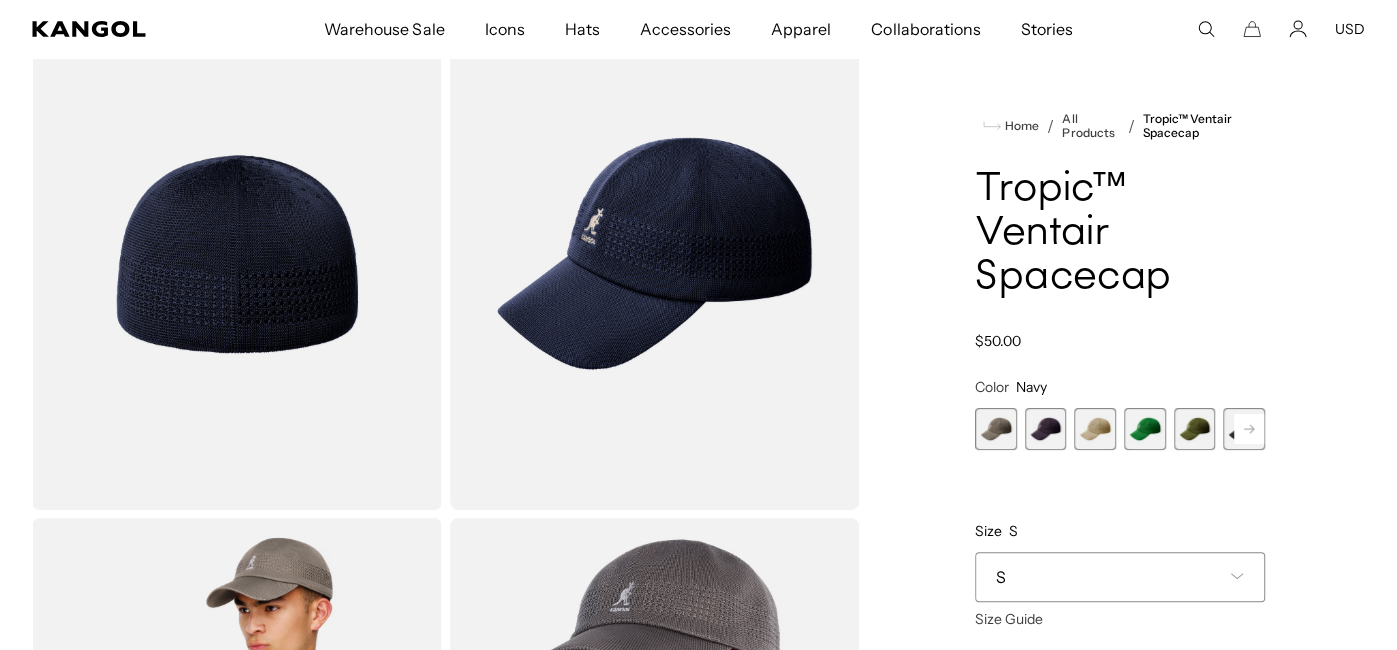 scroll, scrollTop: 0, scrollLeft: 411, axis: horizontal 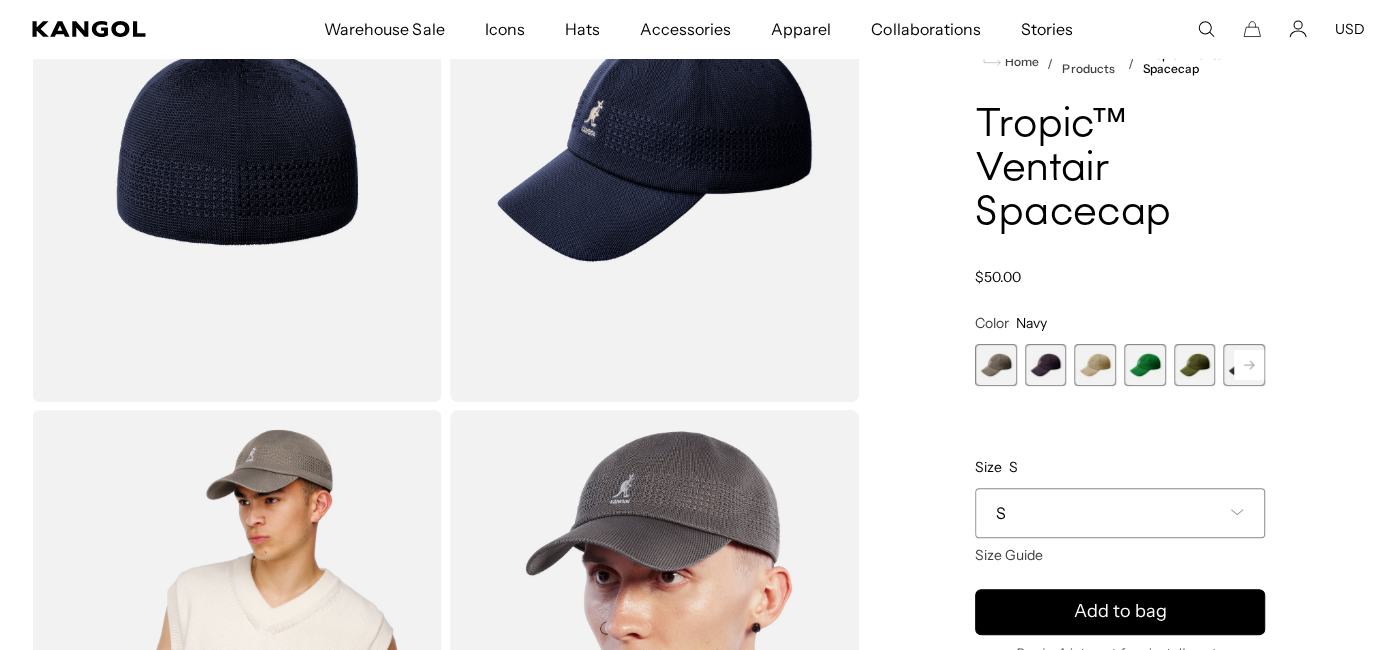 click at bounding box center (996, 365) 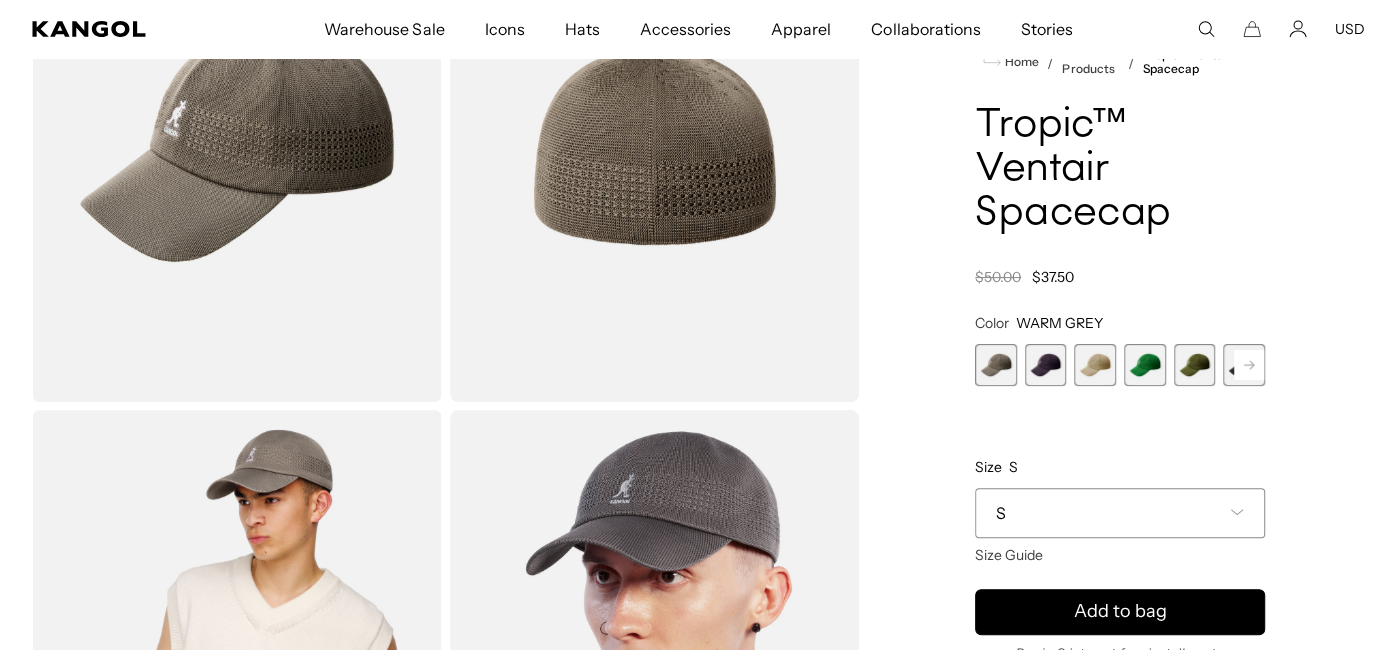 scroll, scrollTop: 0, scrollLeft: 0, axis: both 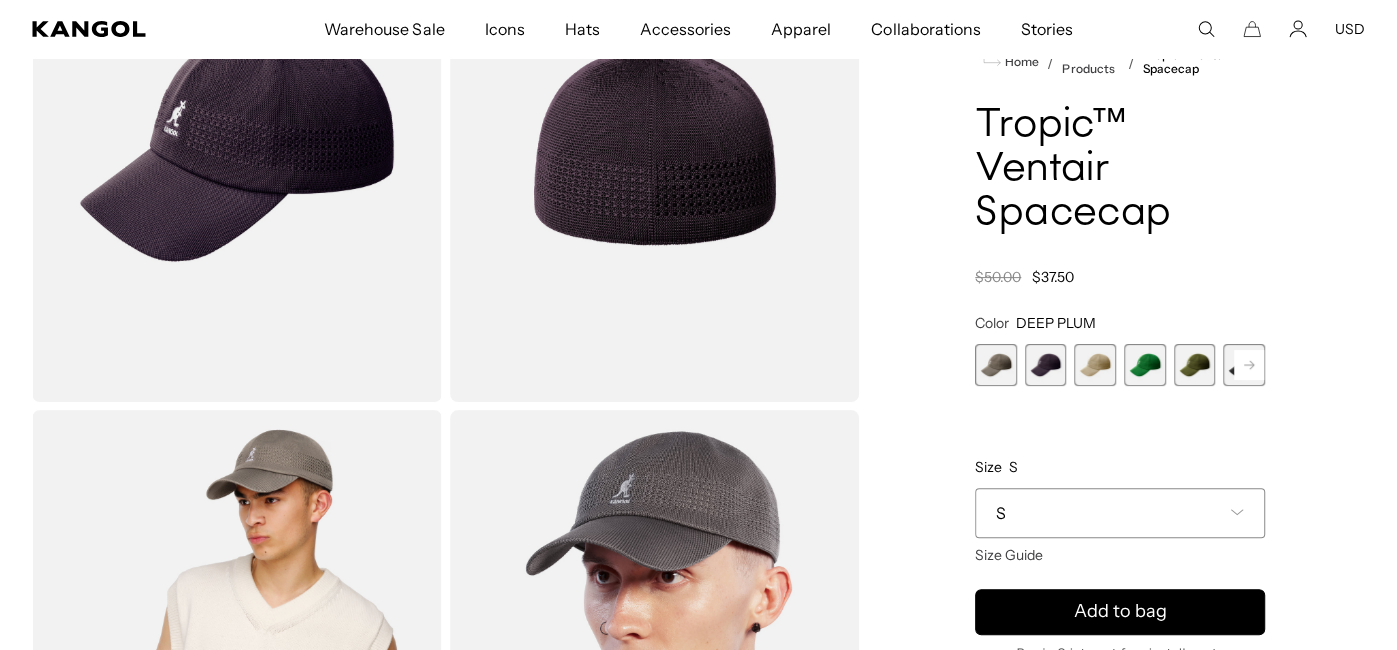 click at bounding box center [1095, 365] 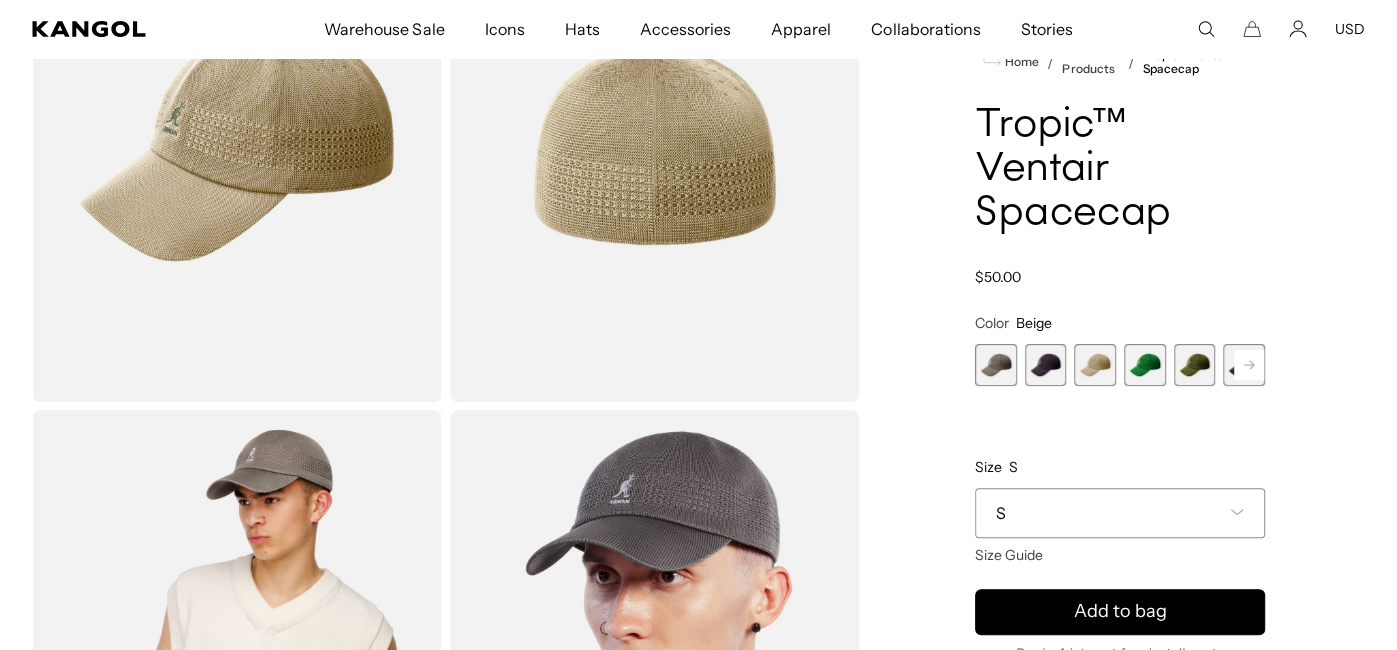 scroll, scrollTop: 0, scrollLeft: 0, axis: both 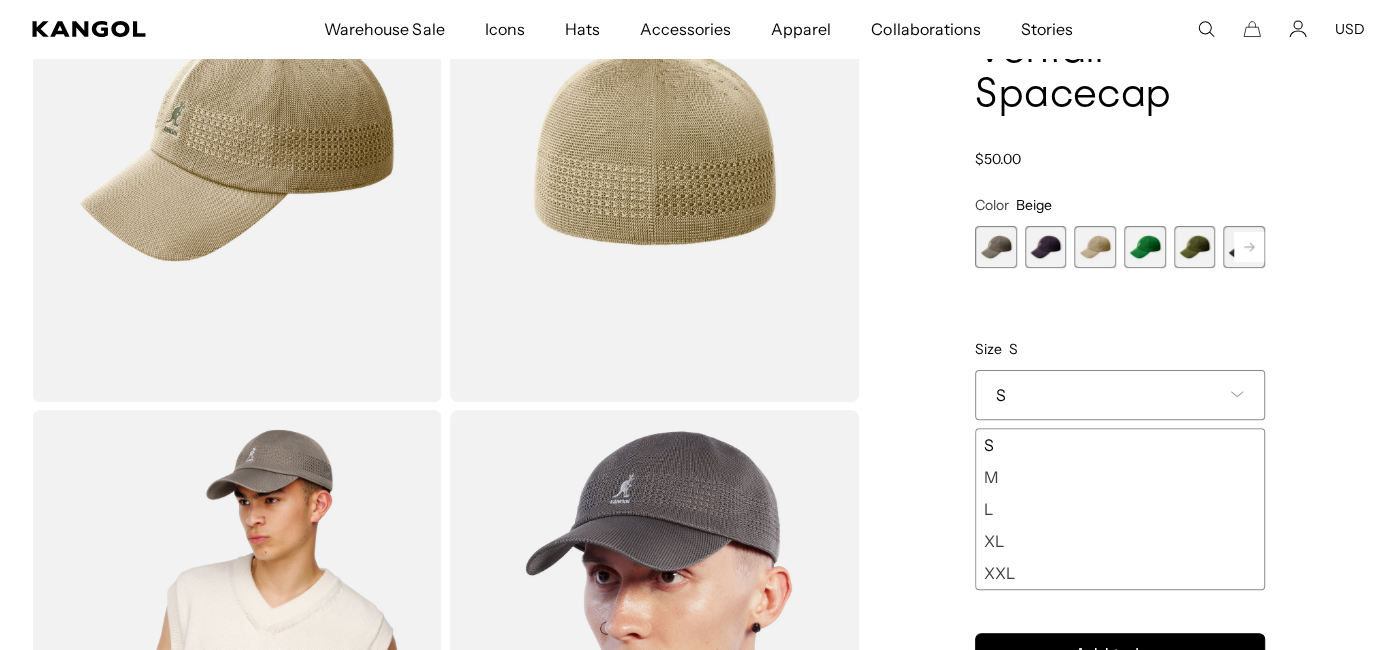 click on "M" at bounding box center [1120, 477] 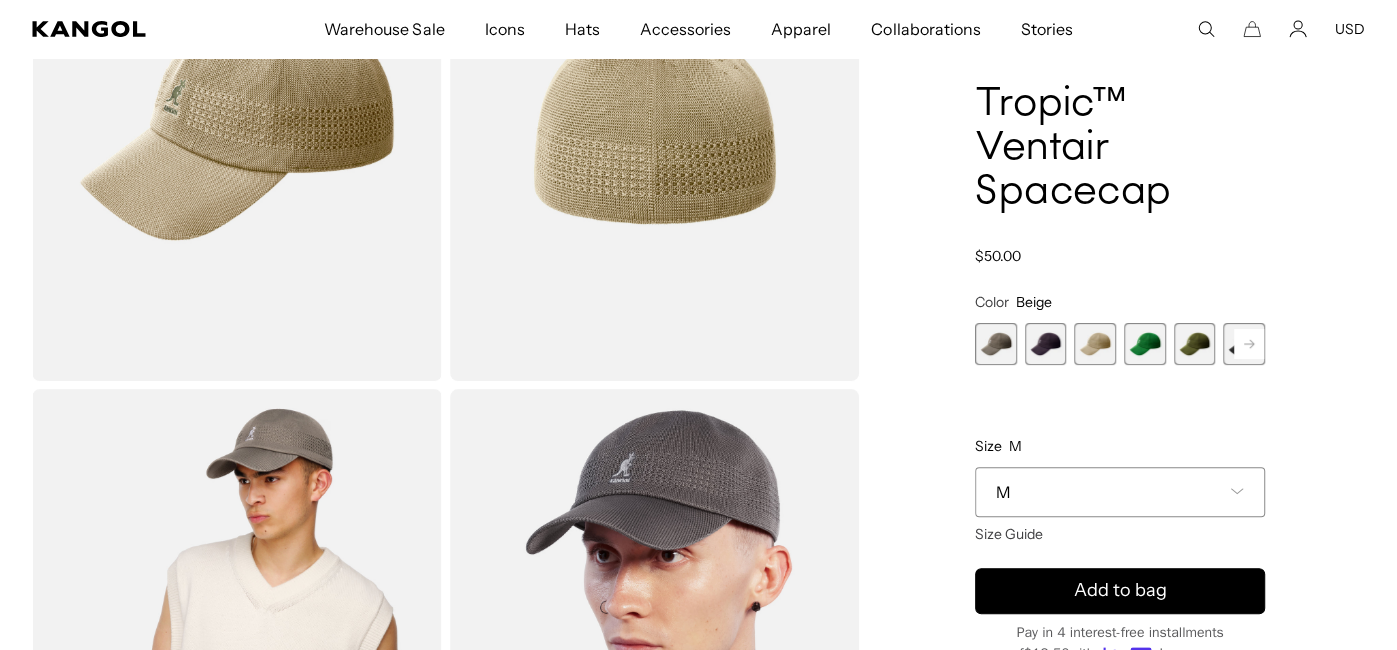 scroll, scrollTop: 293, scrollLeft: 0, axis: vertical 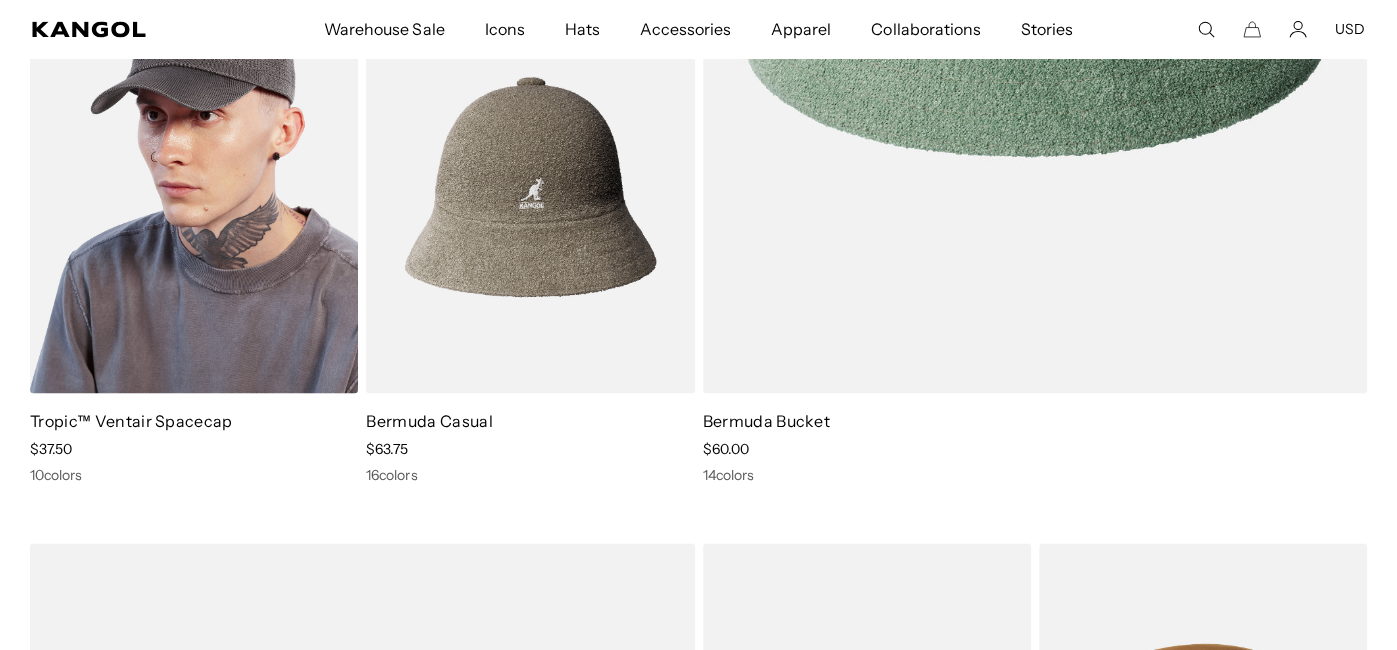 click at bounding box center (194, 187) 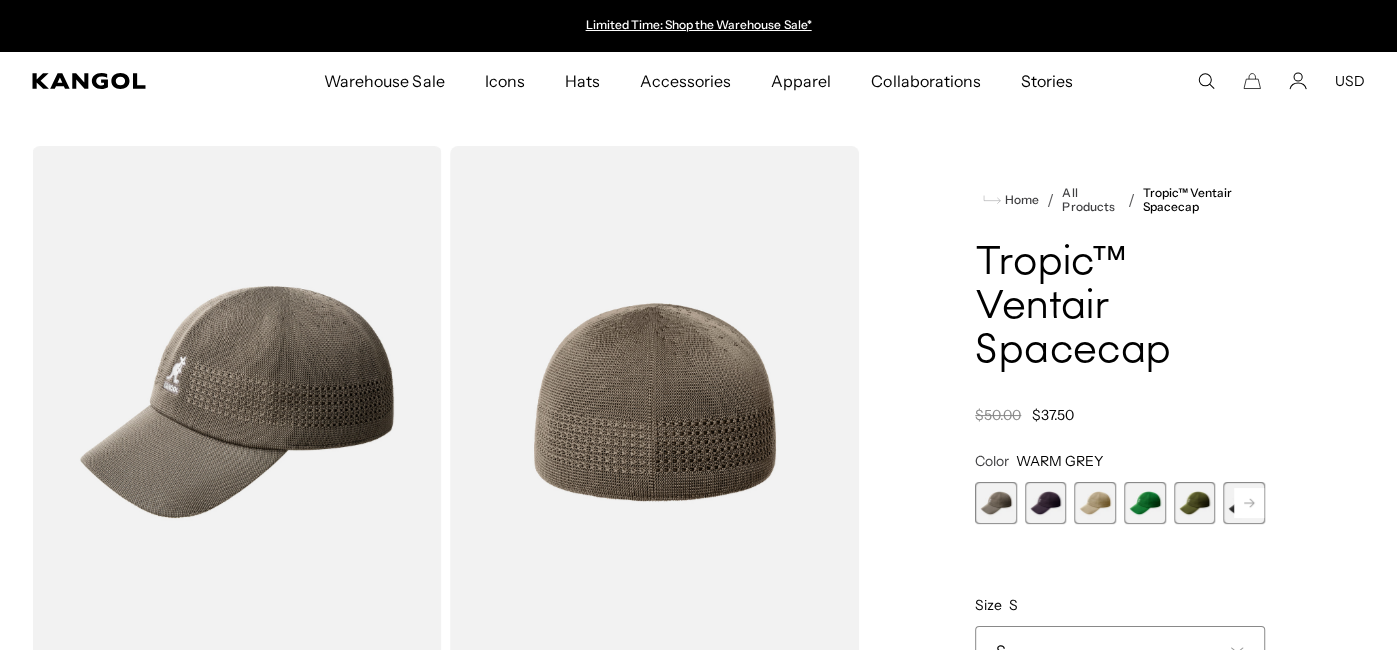 scroll, scrollTop: 0, scrollLeft: 0, axis: both 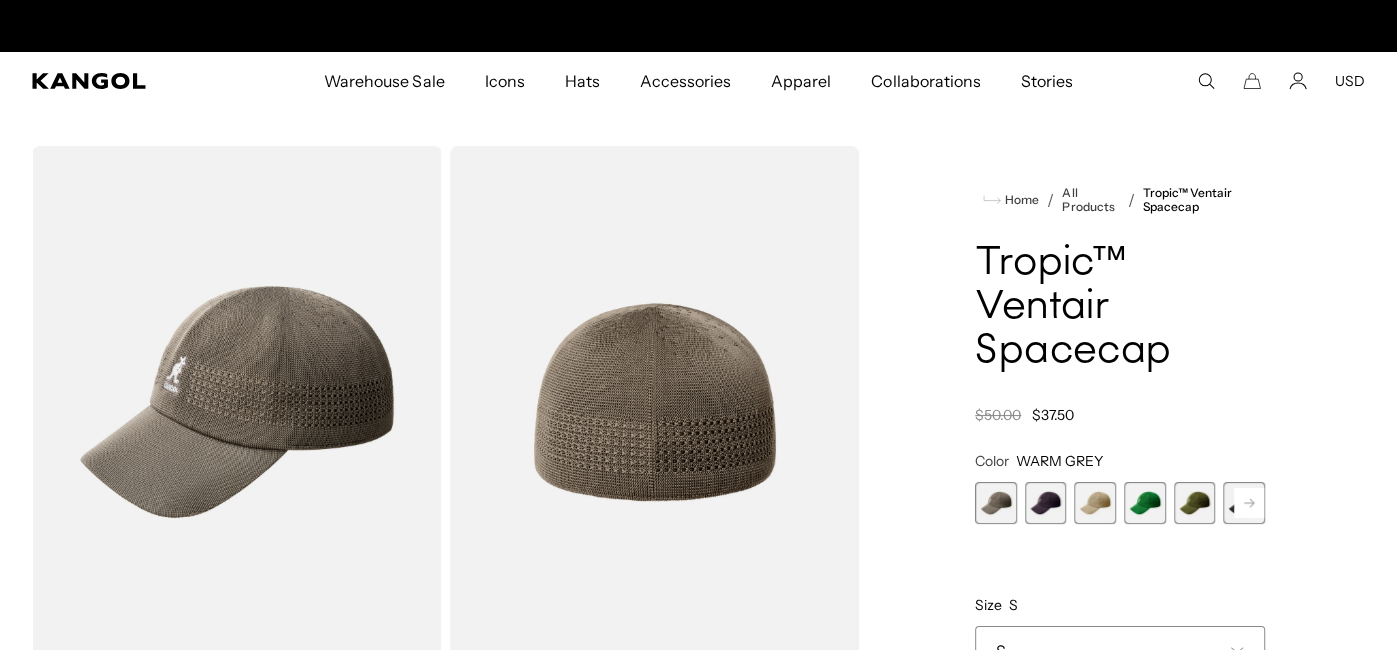 click at bounding box center [996, 503] 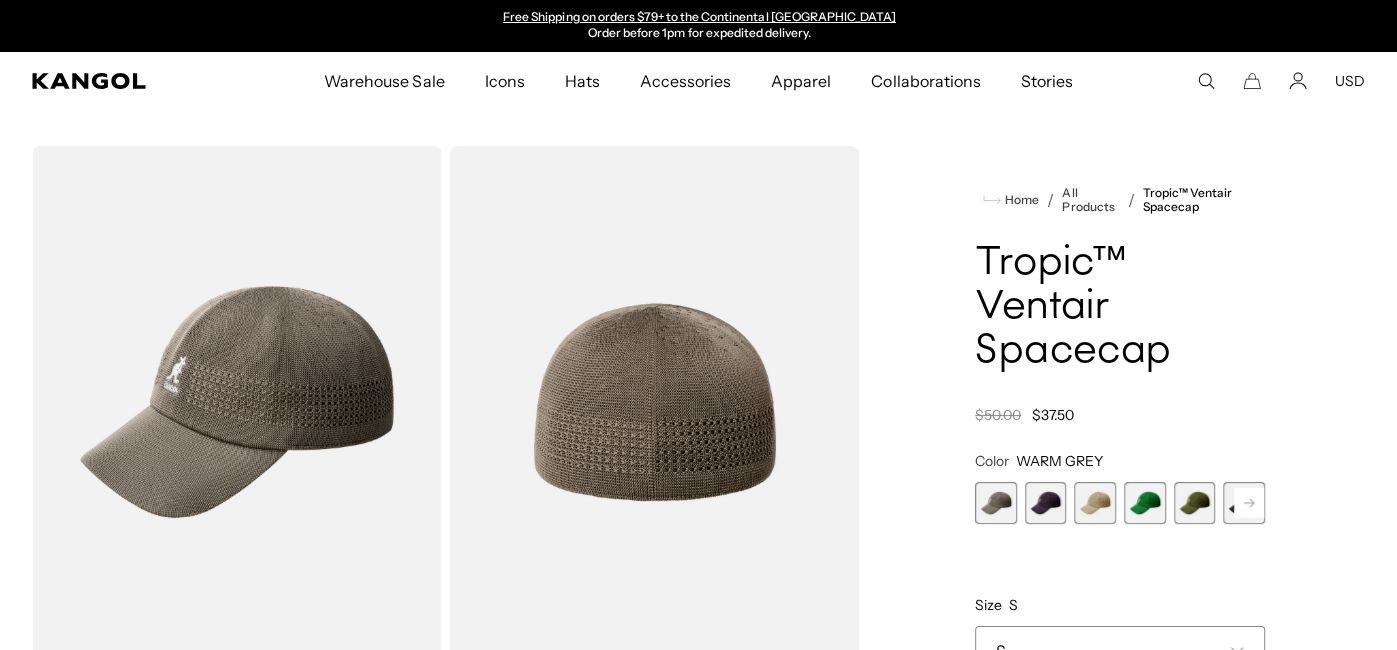 click at bounding box center [1046, 503] 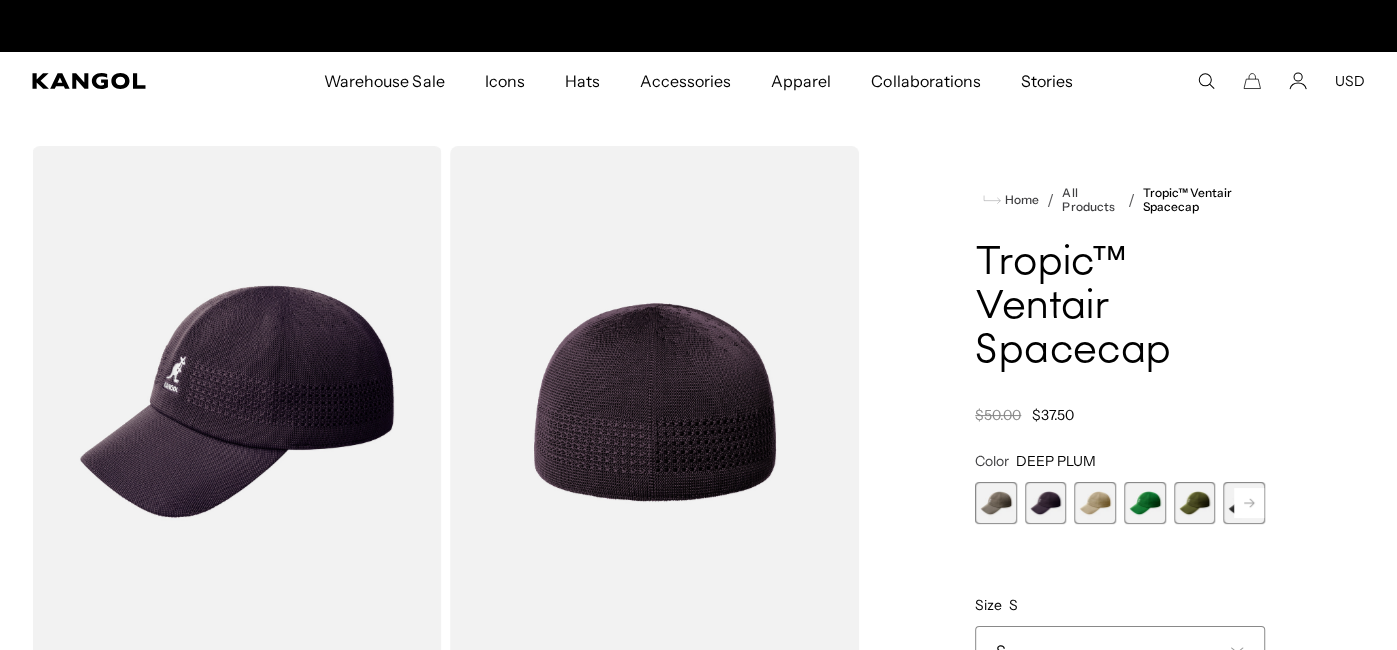 scroll, scrollTop: 0, scrollLeft: 411, axis: horizontal 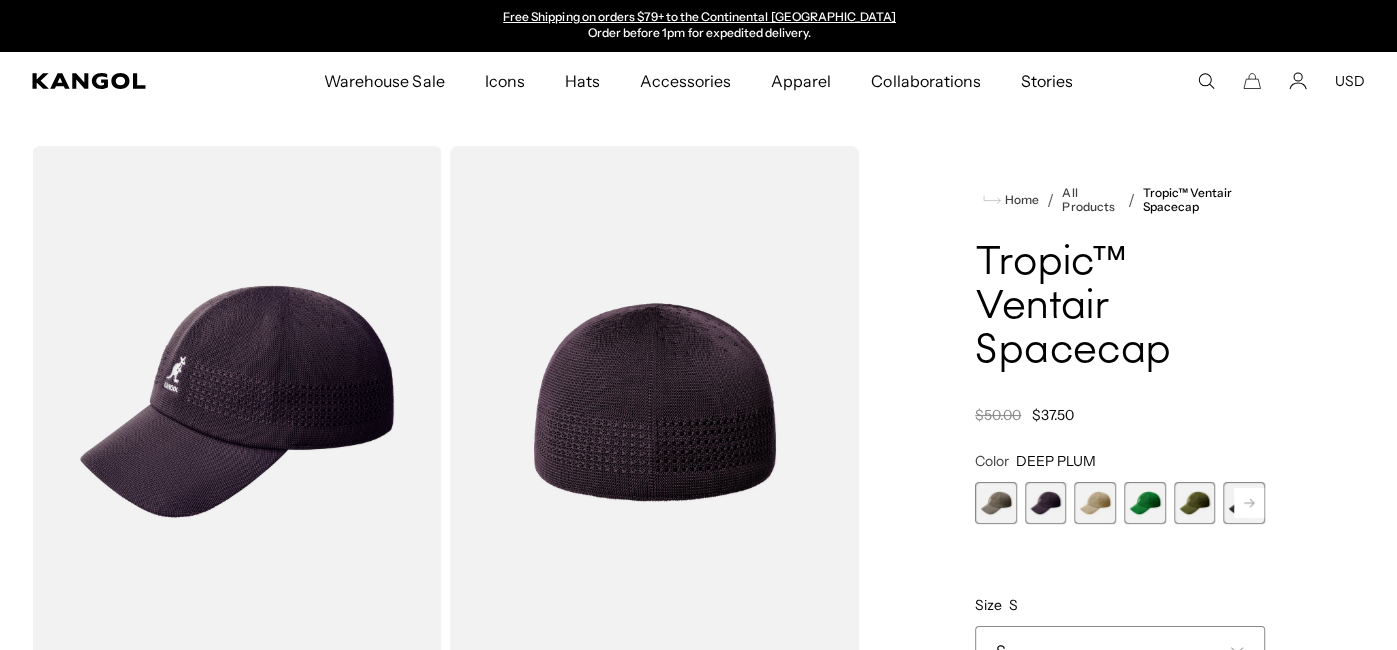 click at bounding box center (1095, 503) 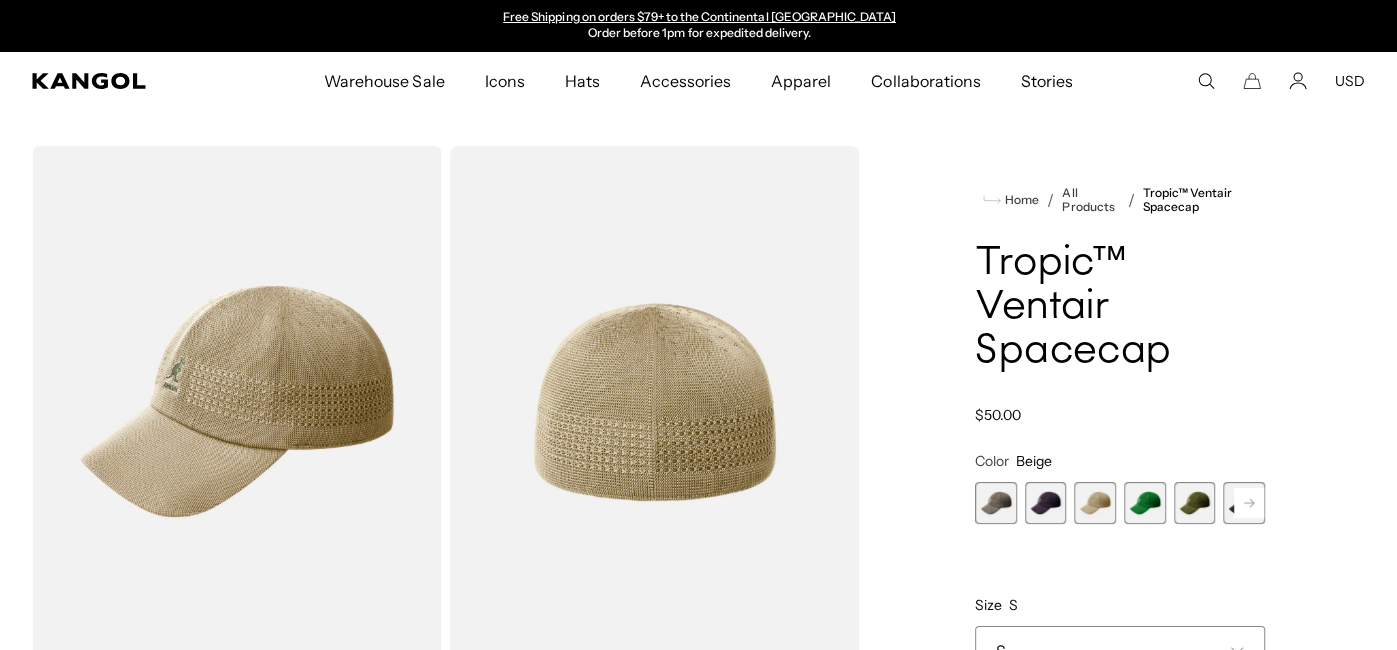 click at bounding box center [1046, 503] 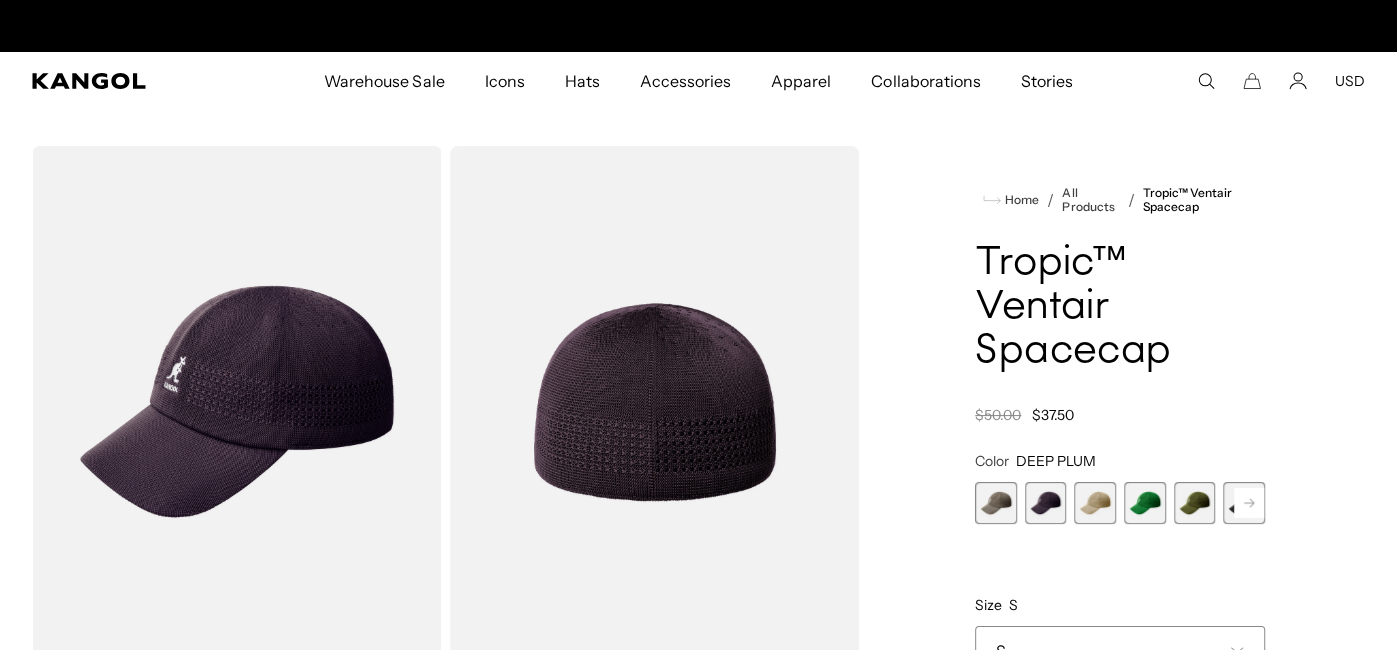 scroll, scrollTop: 0, scrollLeft: 411, axis: horizontal 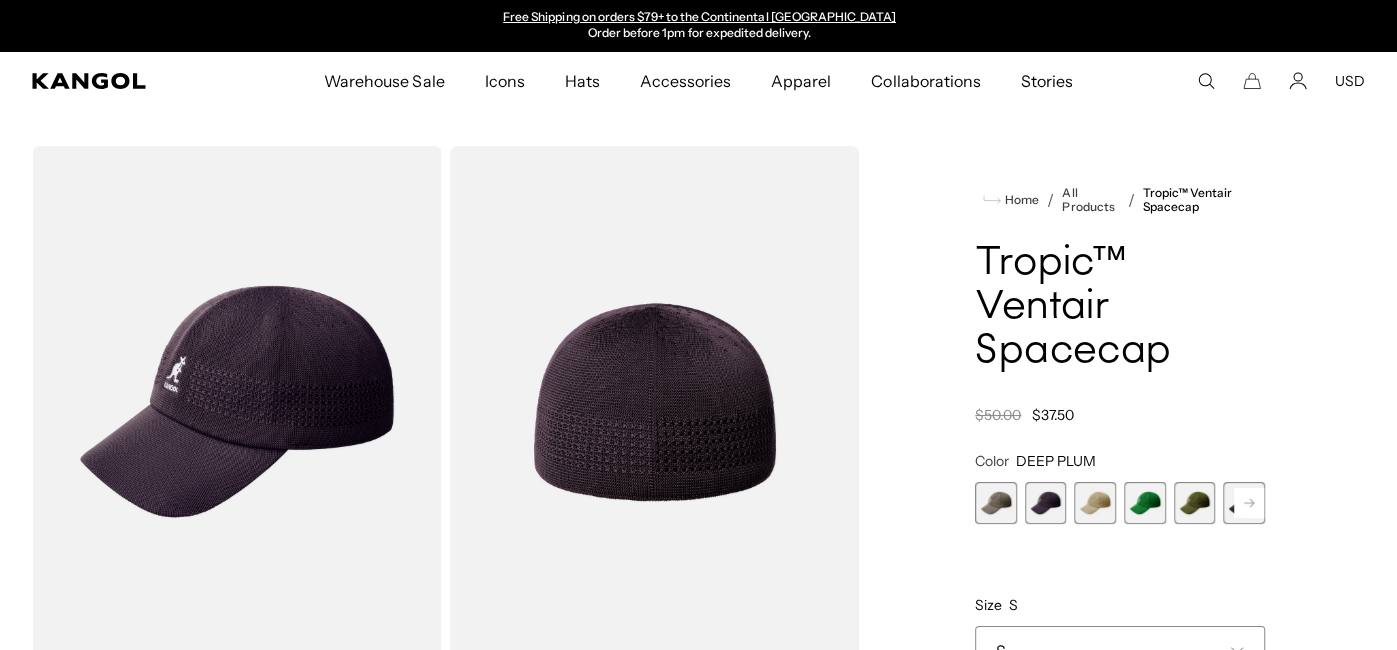 click at bounding box center (1145, 503) 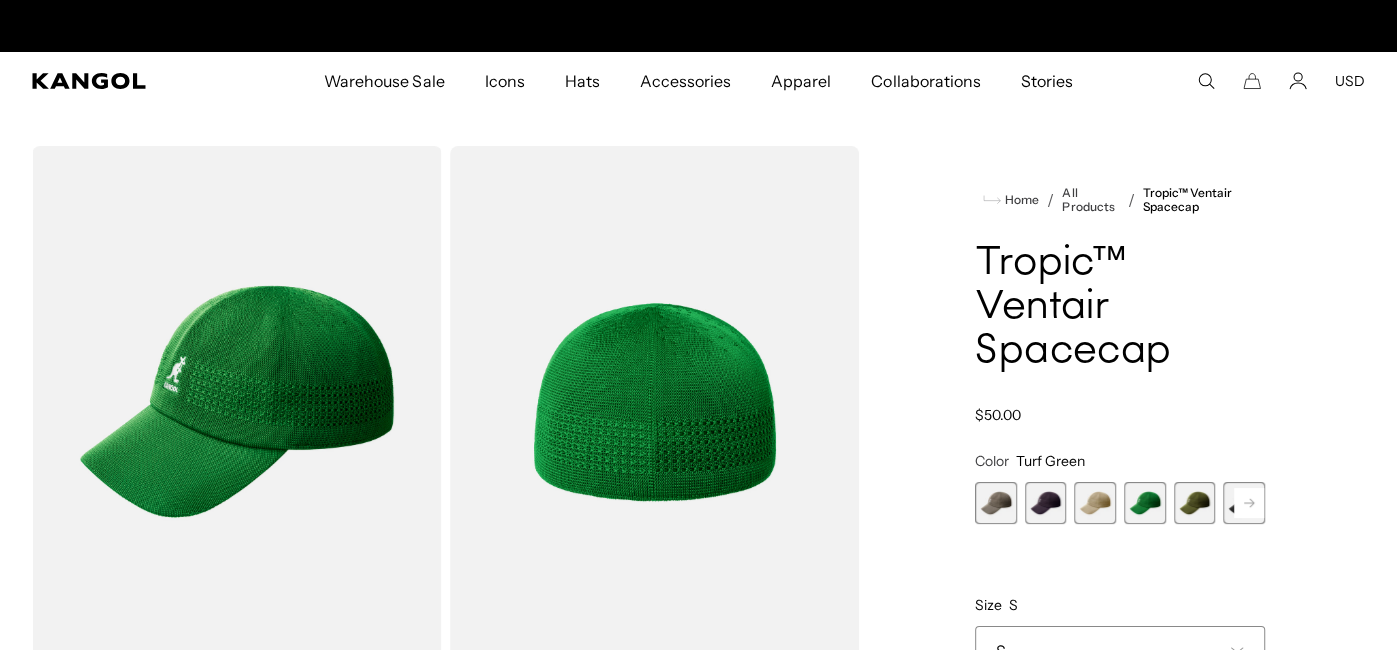 scroll, scrollTop: 0, scrollLeft: 411, axis: horizontal 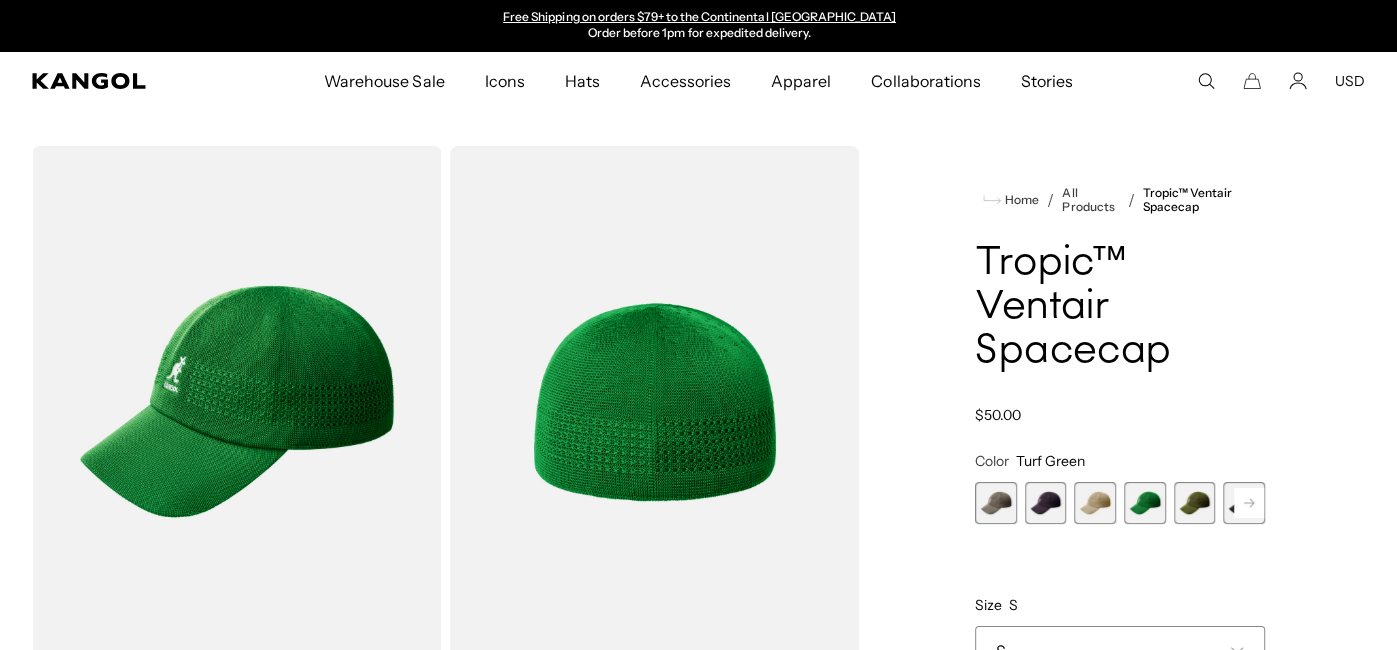 click at bounding box center [1195, 503] 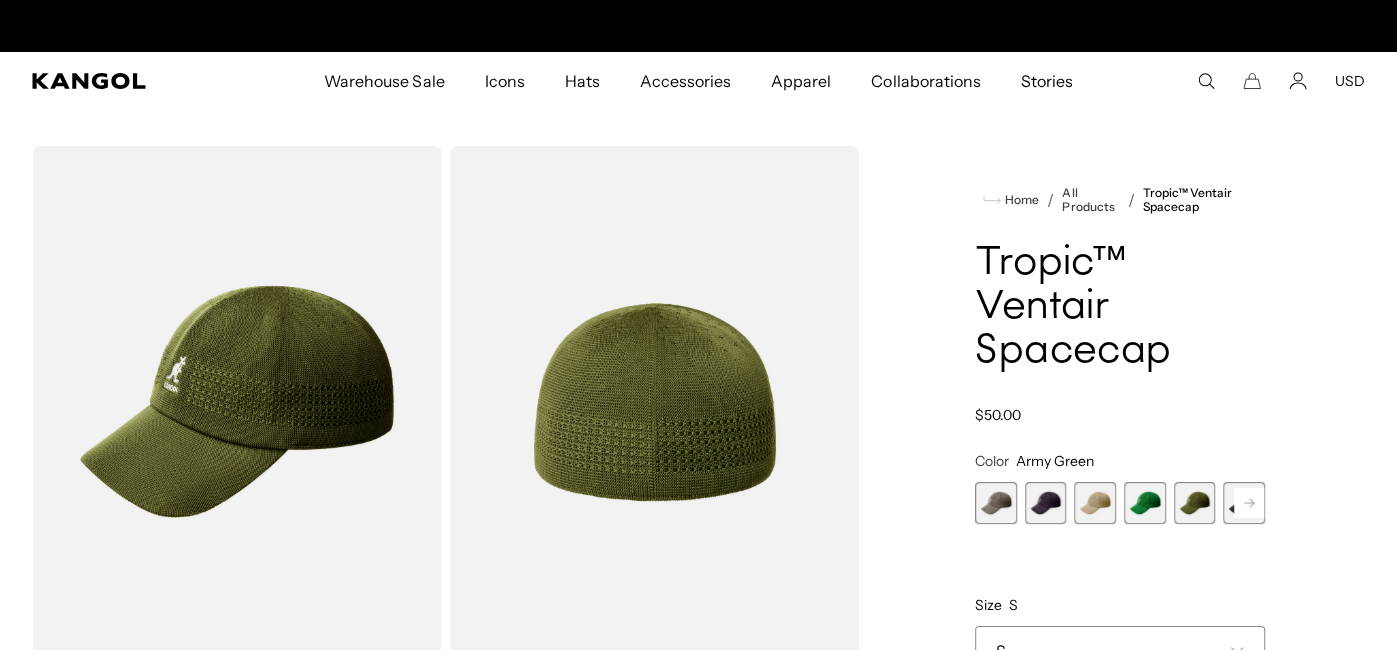 scroll, scrollTop: 0, scrollLeft: 0, axis: both 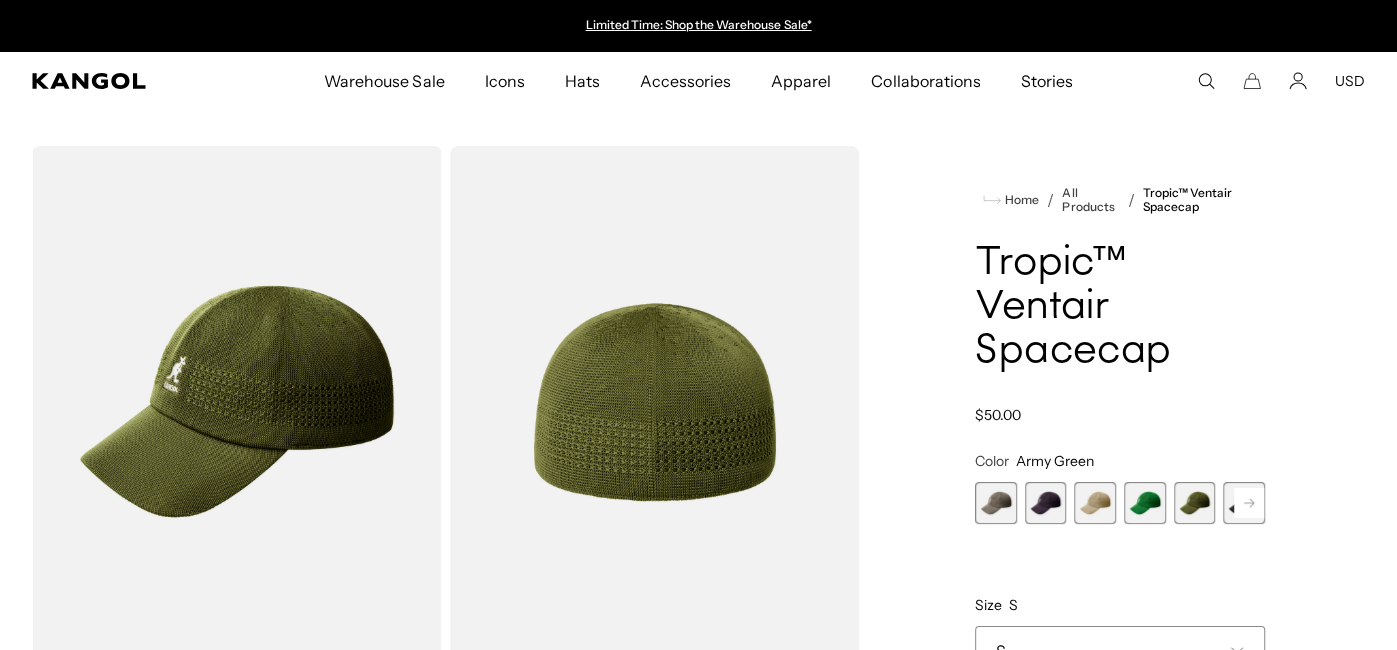 click at bounding box center (1195, 503) 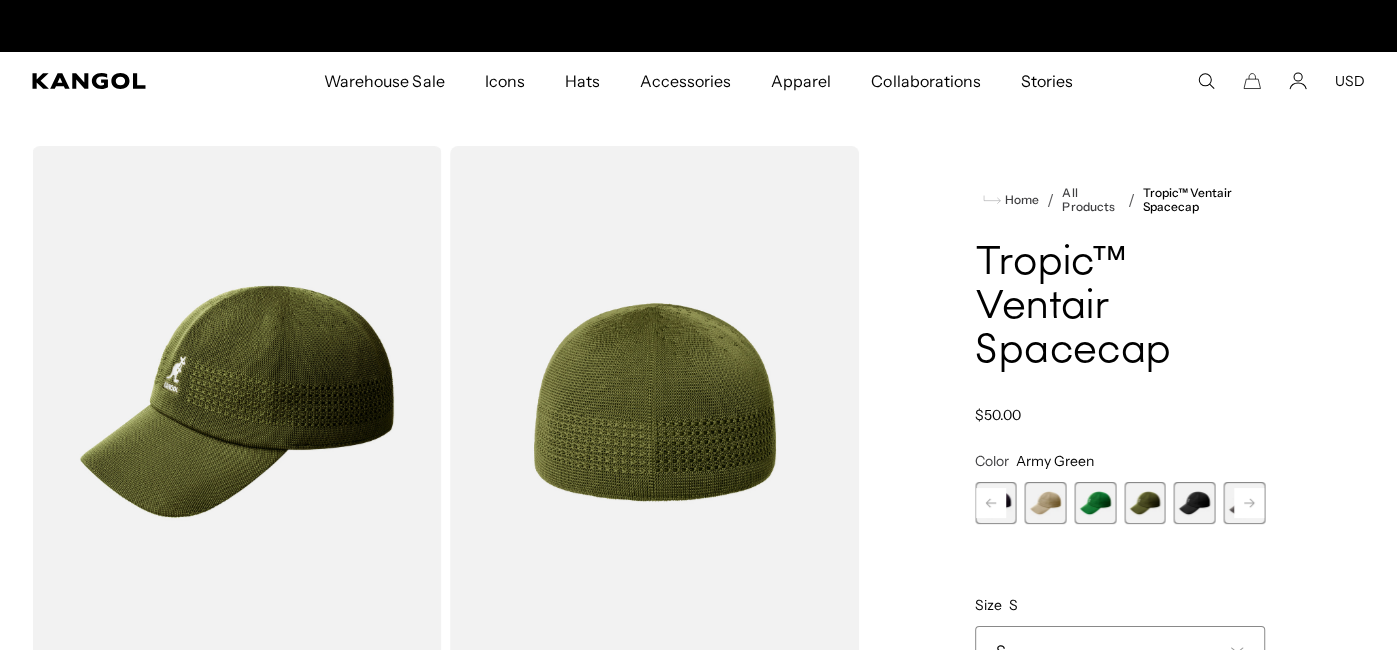 scroll, scrollTop: 0, scrollLeft: 411, axis: horizontal 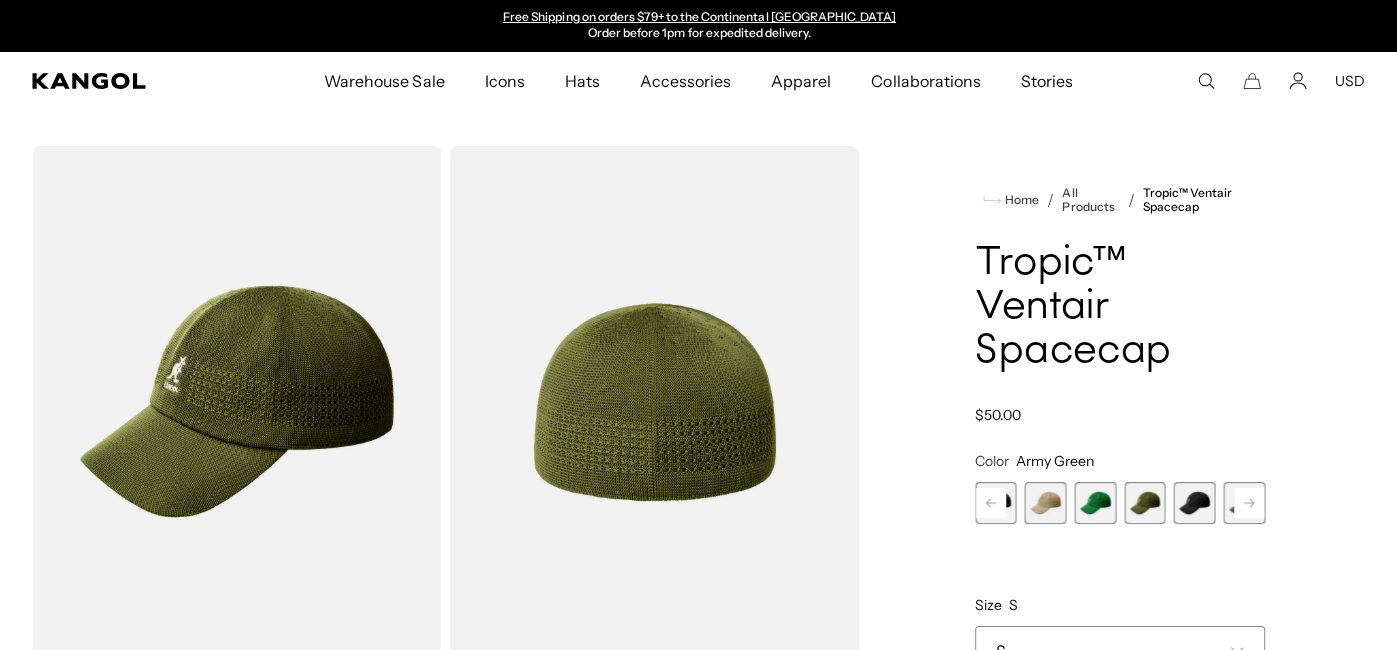 click at bounding box center [1195, 503] 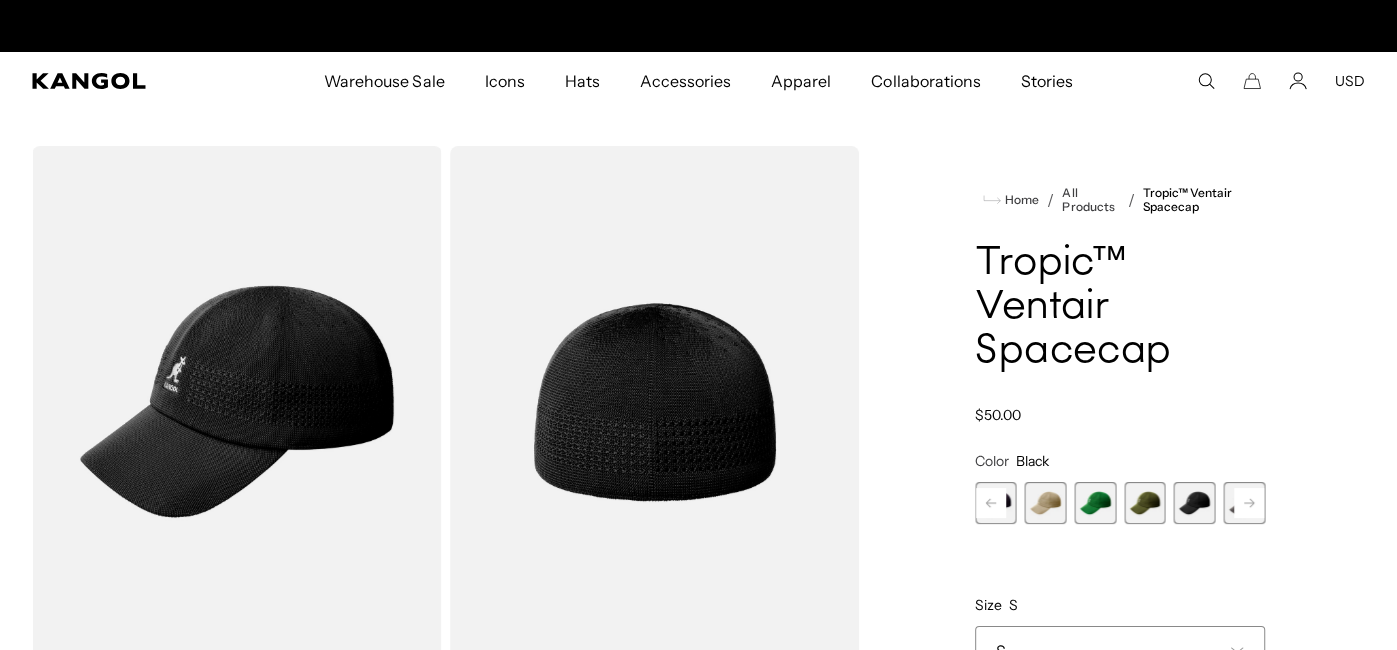 scroll, scrollTop: 0, scrollLeft: 411, axis: horizontal 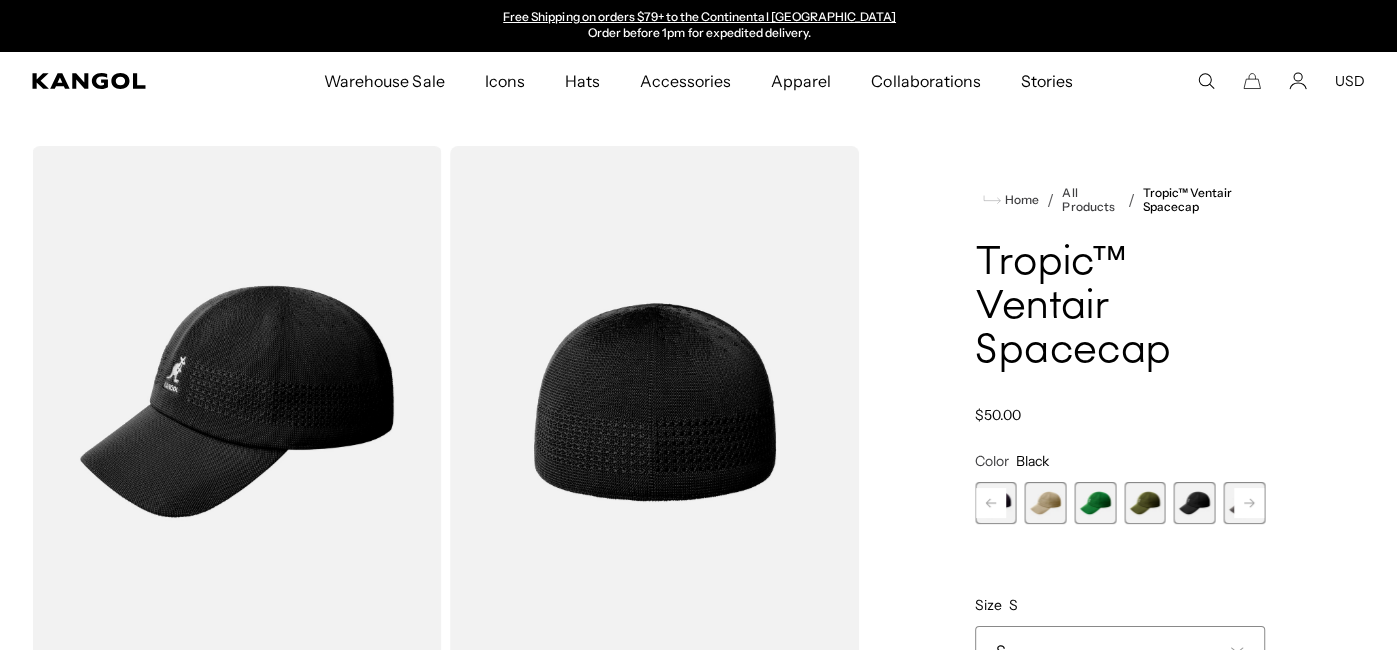 click 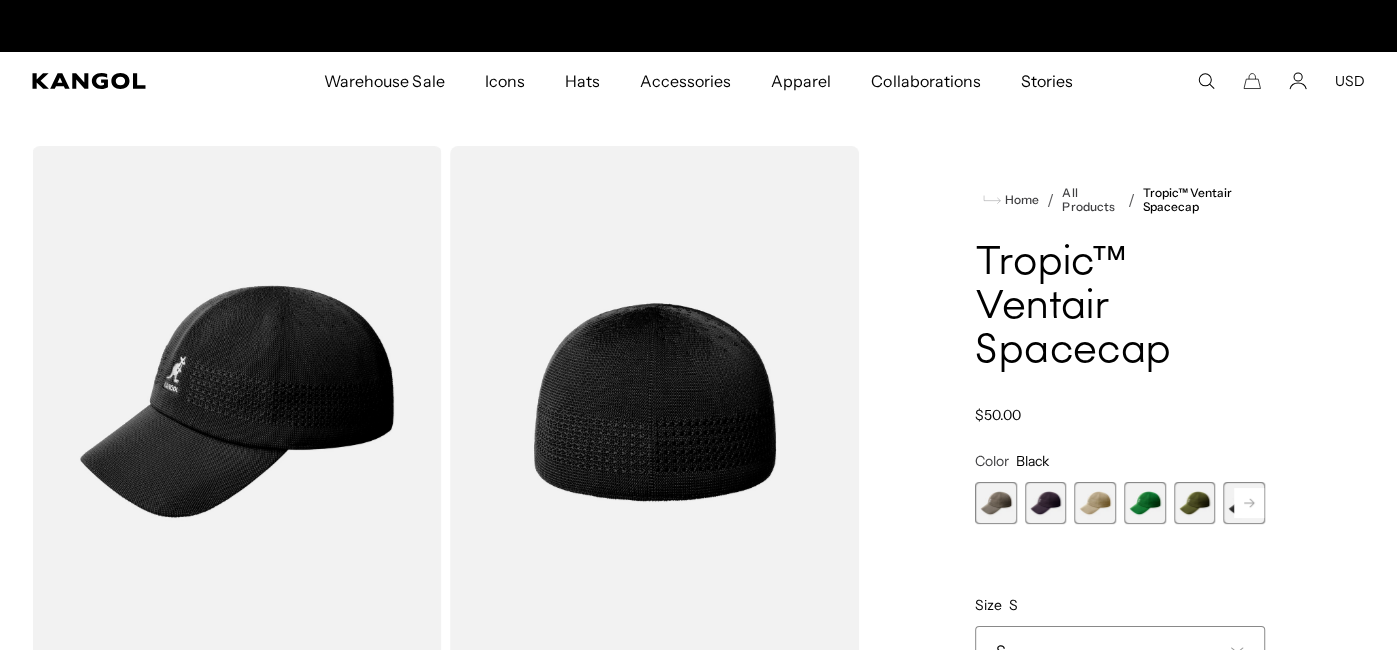 scroll, scrollTop: 0, scrollLeft: 0, axis: both 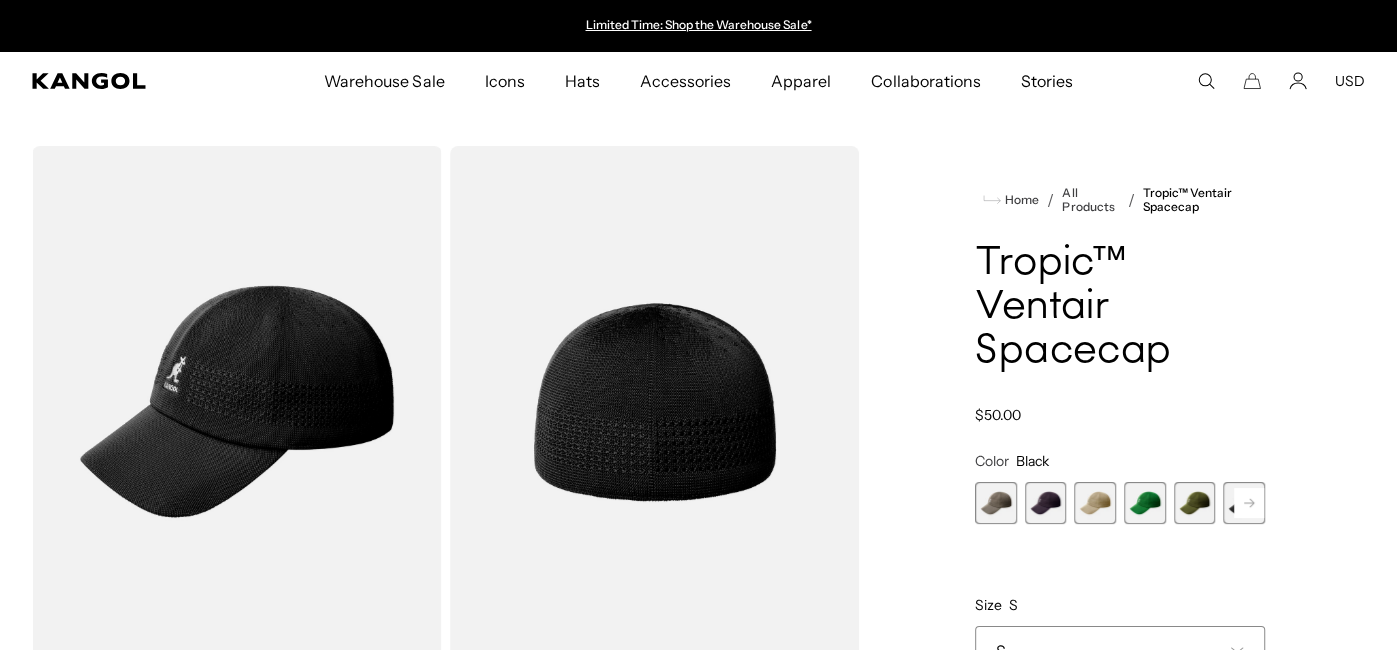 click at bounding box center (996, 503) 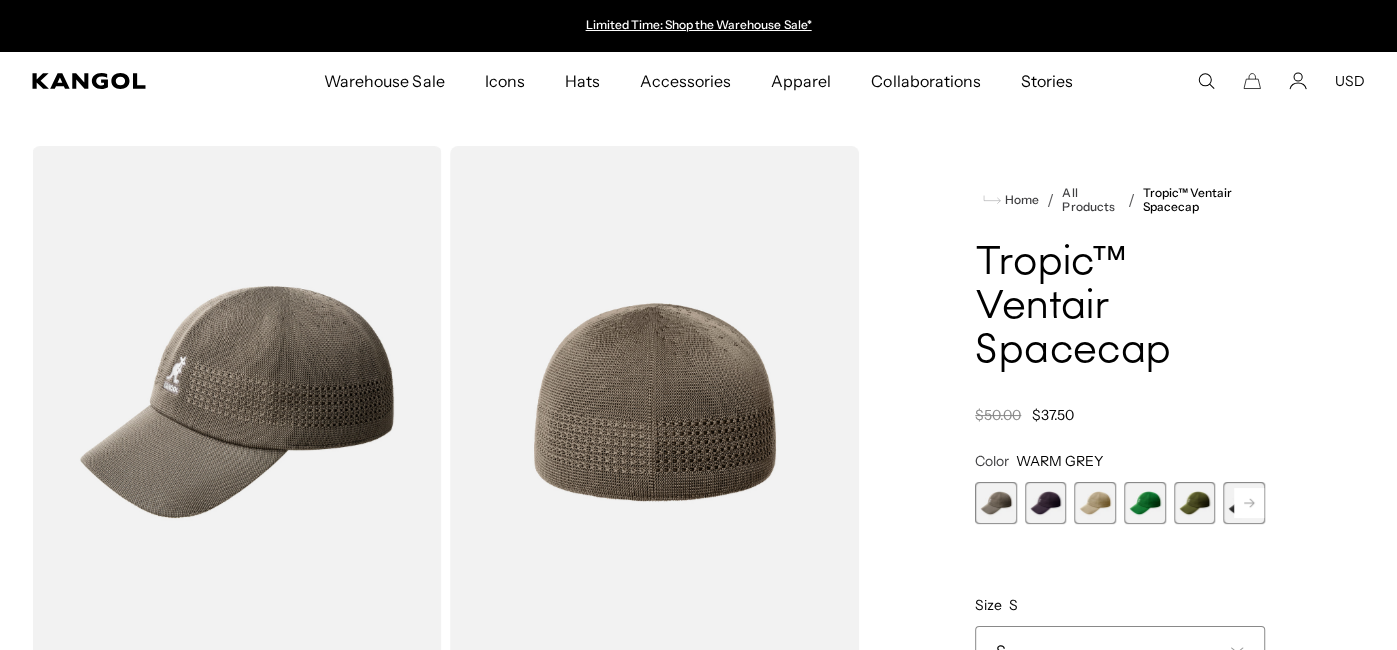 click at bounding box center (996, 503) 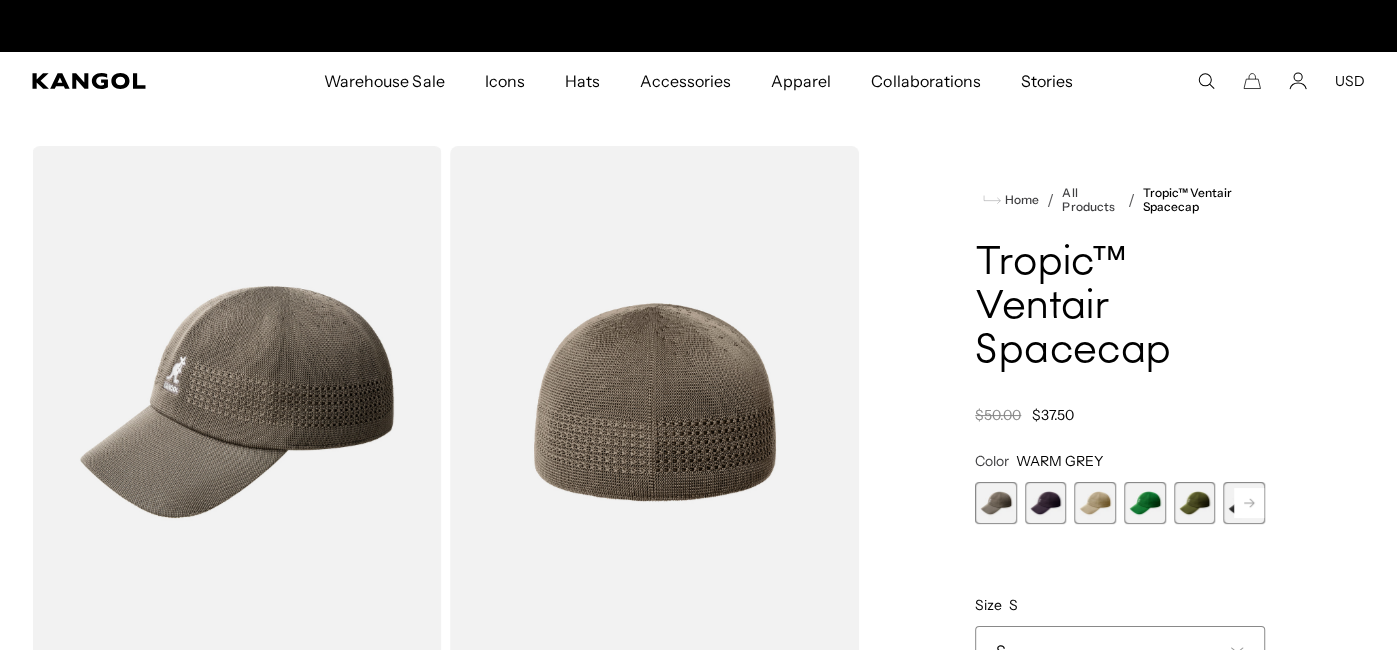 scroll, scrollTop: 0, scrollLeft: 411, axis: horizontal 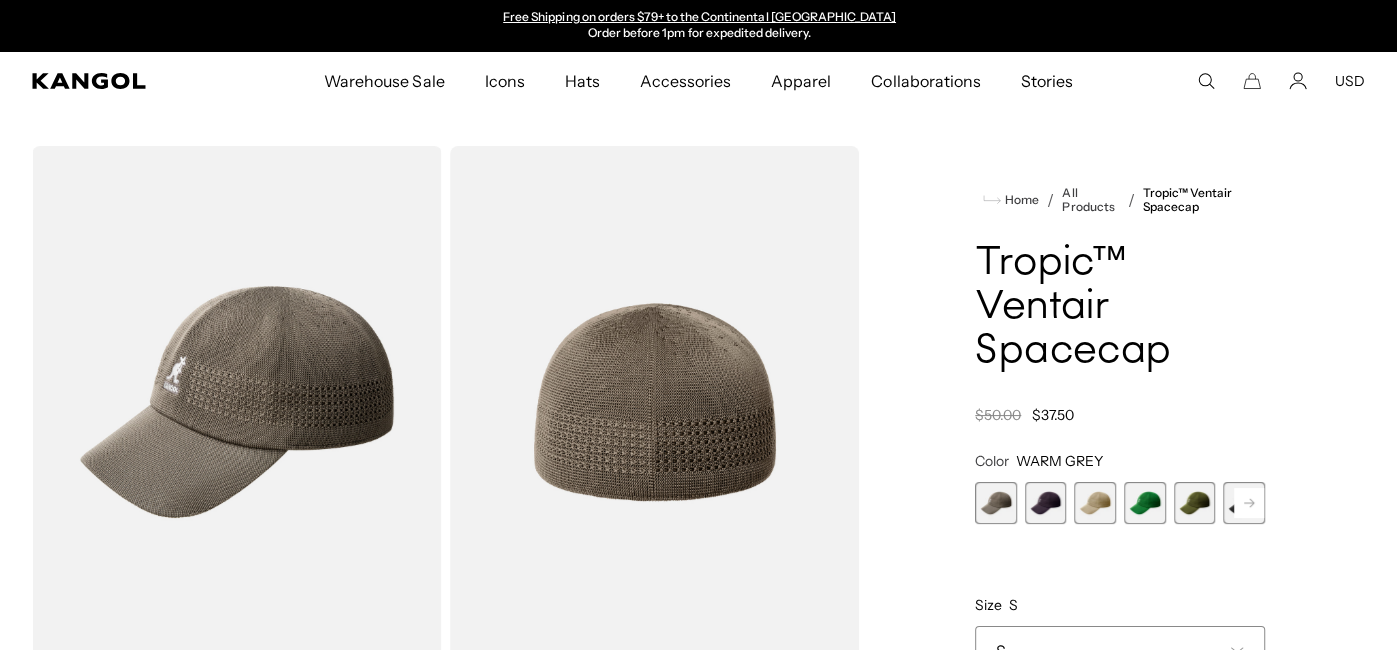 click at bounding box center [996, 503] 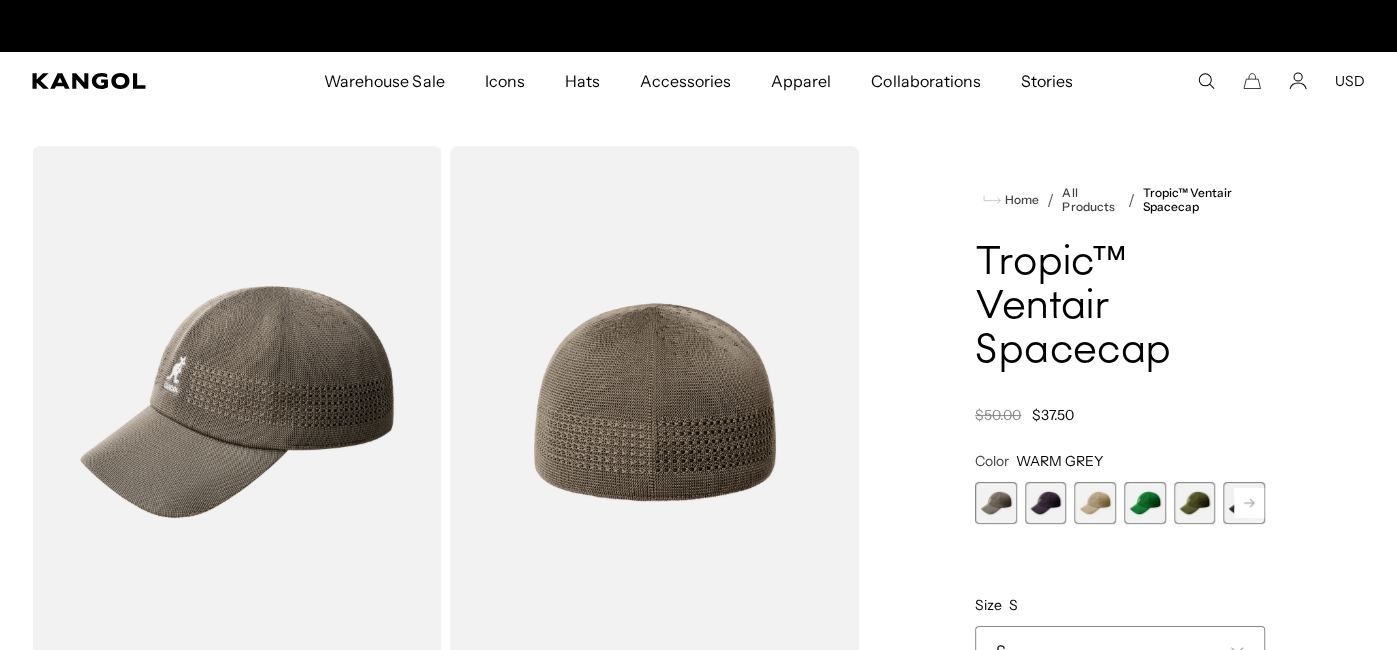 scroll, scrollTop: 0, scrollLeft: 0, axis: both 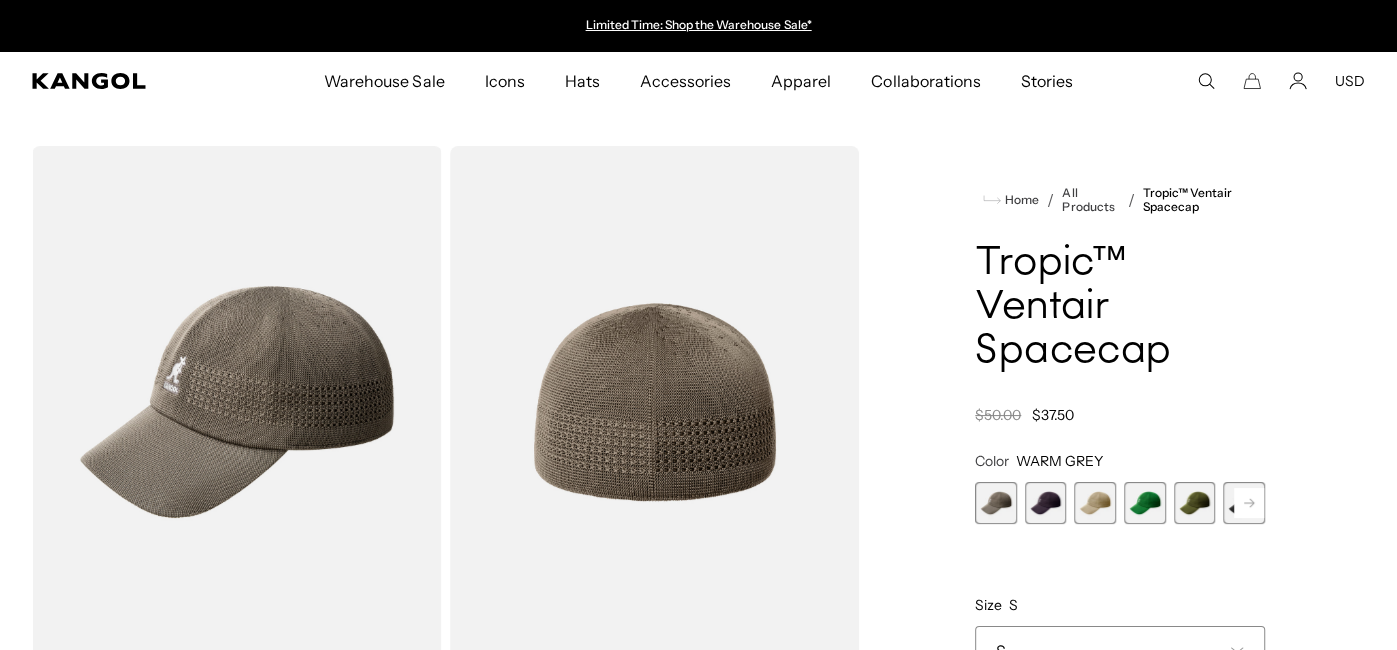 click at bounding box center (1046, 503) 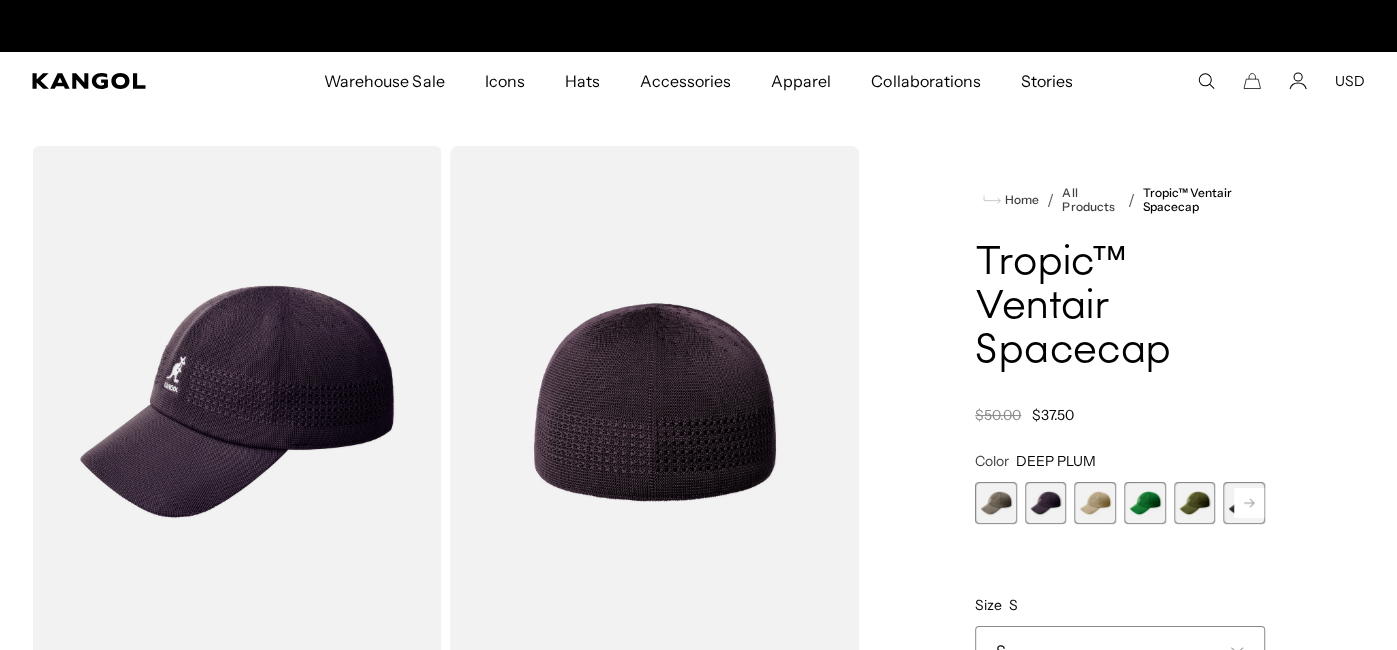 scroll, scrollTop: 0, scrollLeft: 411, axis: horizontal 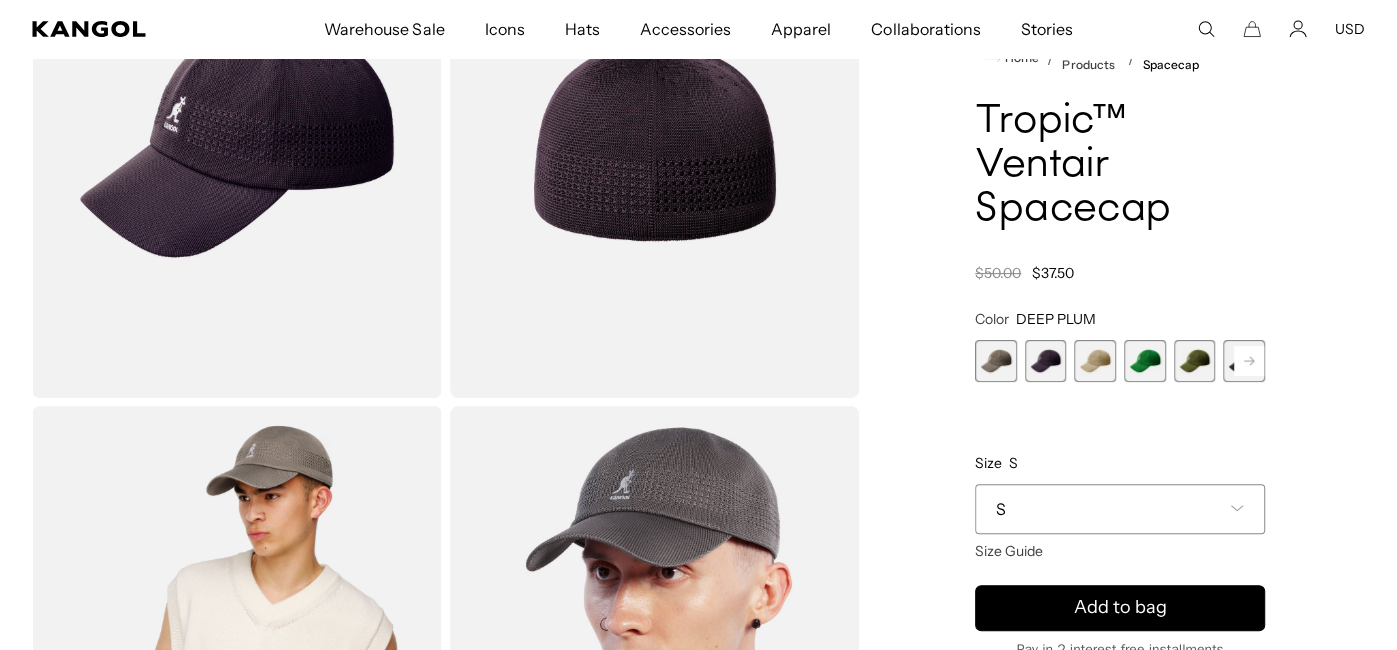 click 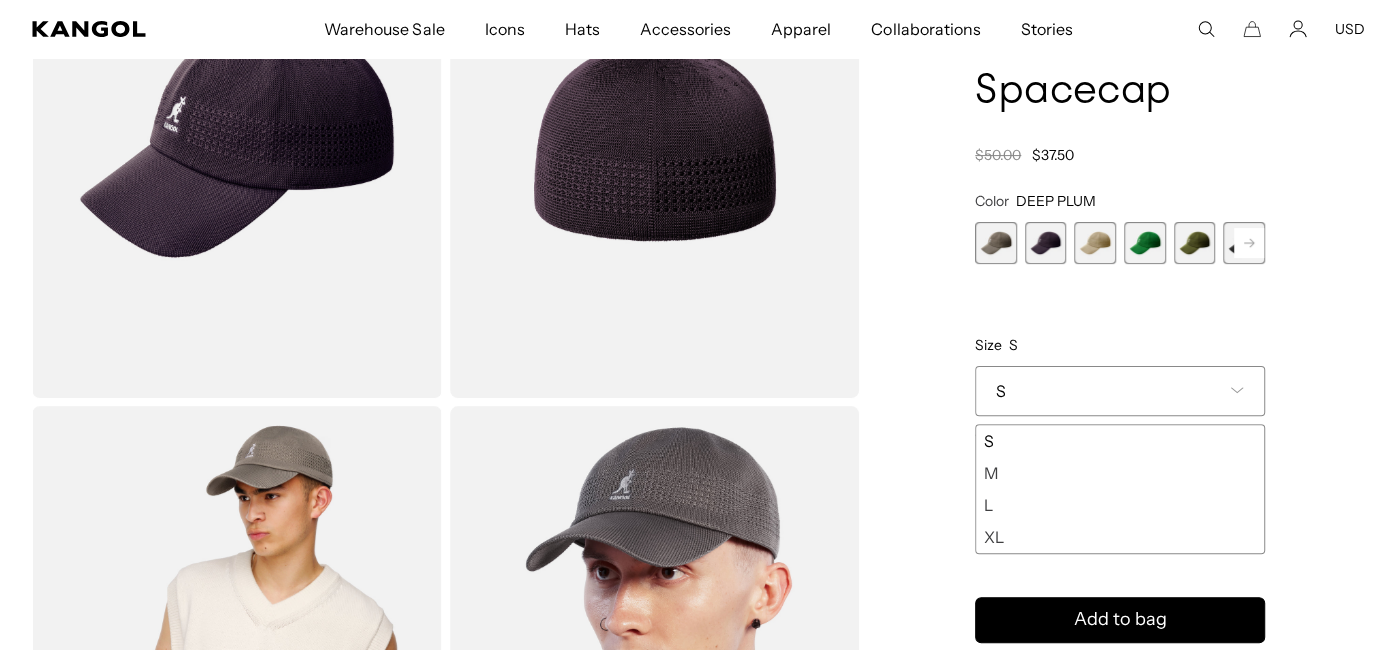 click on "M" at bounding box center [1120, 473] 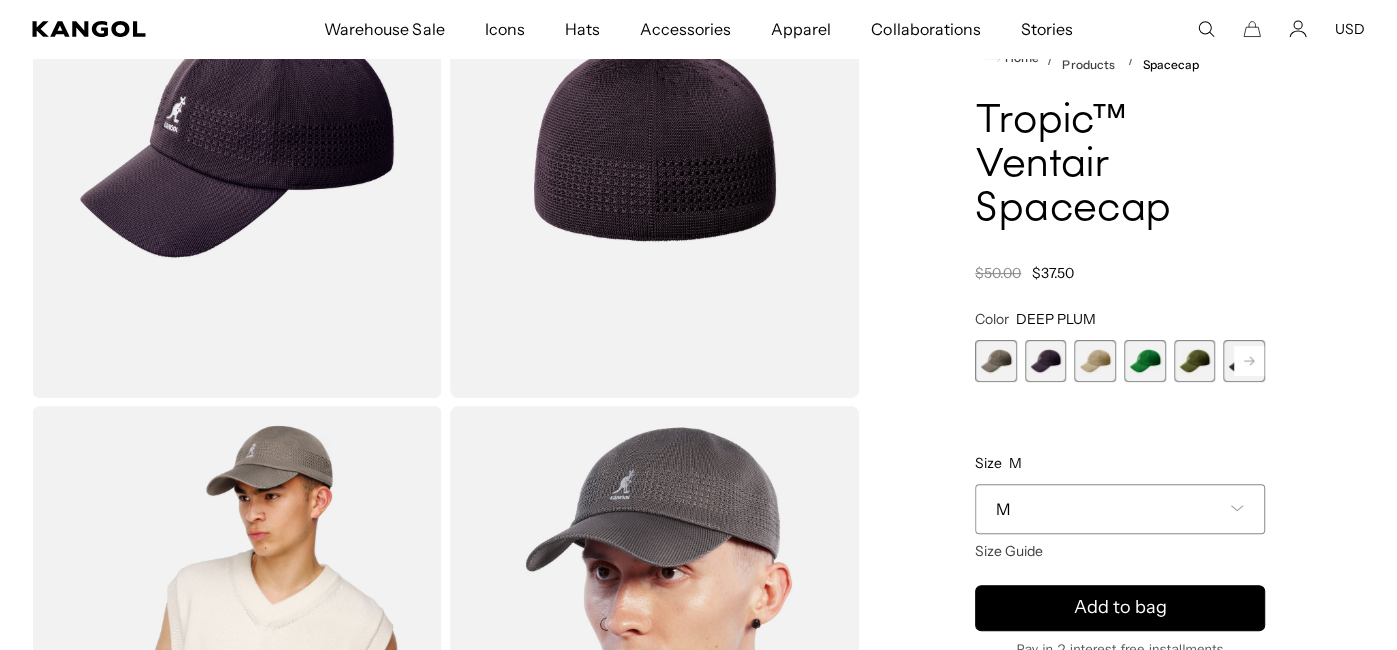 scroll, scrollTop: 0, scrollLeft: 411, axis: horizontal 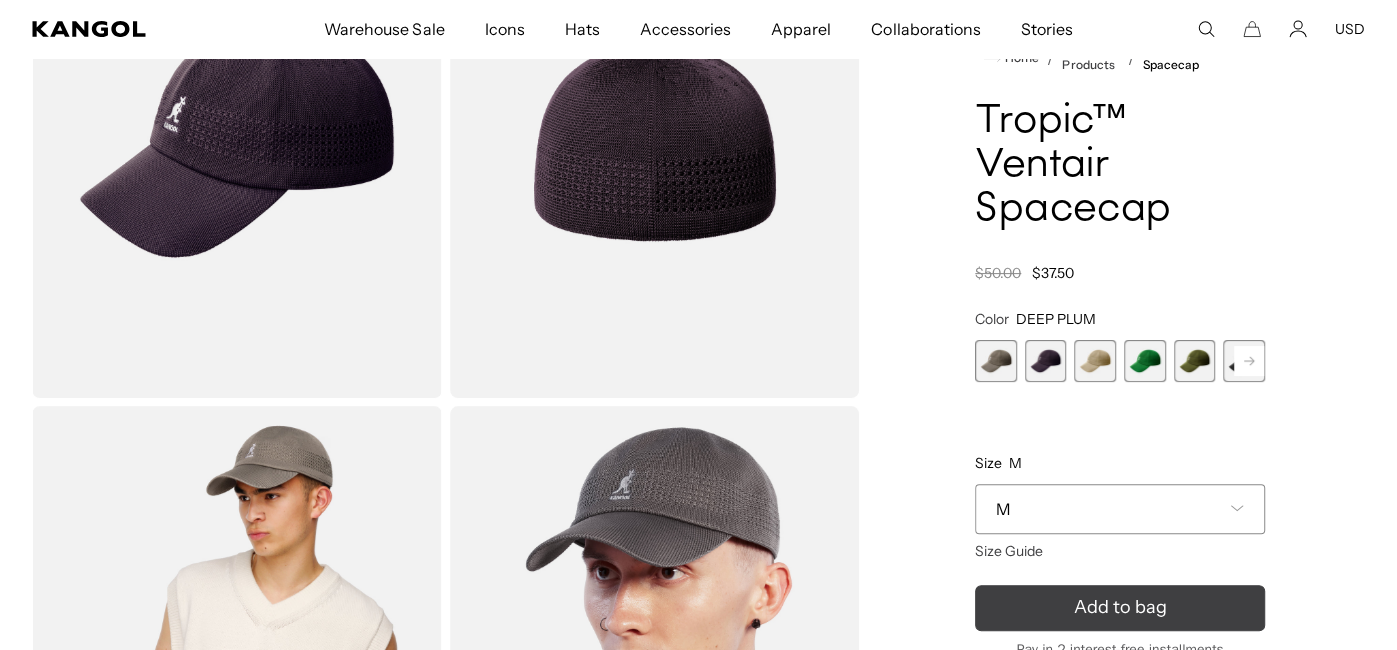 click on "Add to bag" at bounding box center (1120, 608) 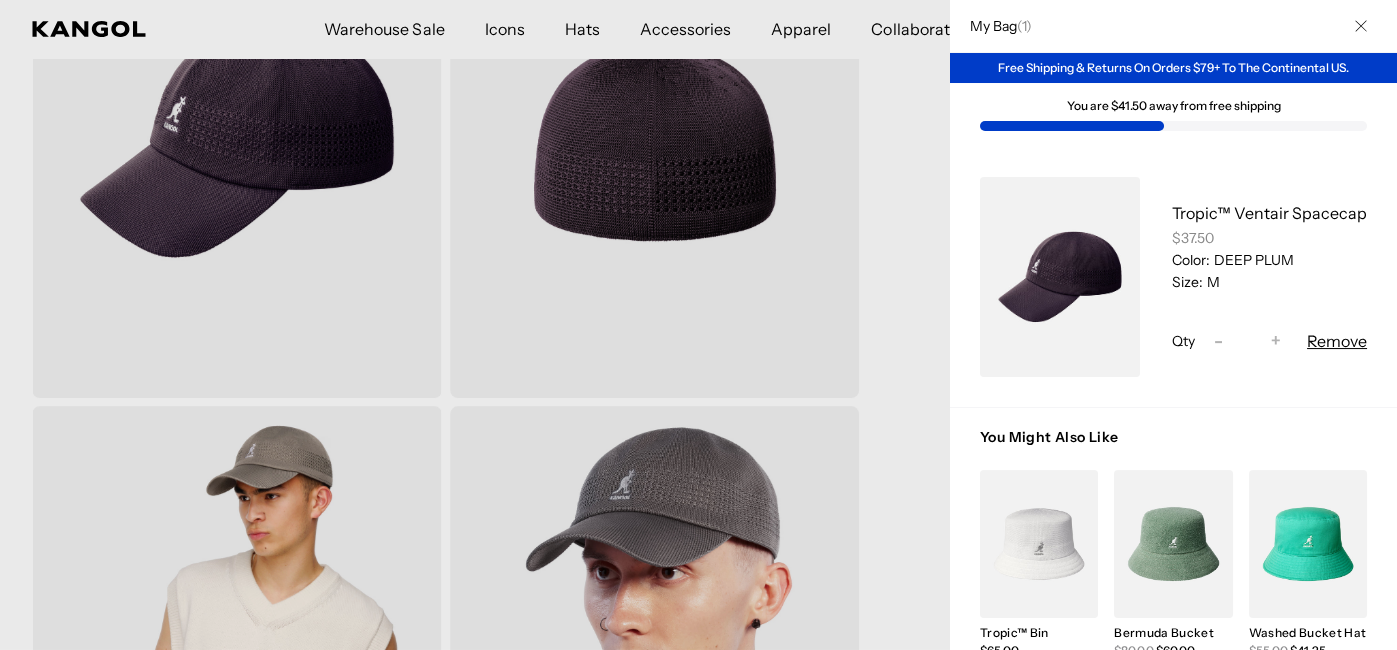 scroll, scrollTop: 0, scrollLeft: 411, axis: horizontal 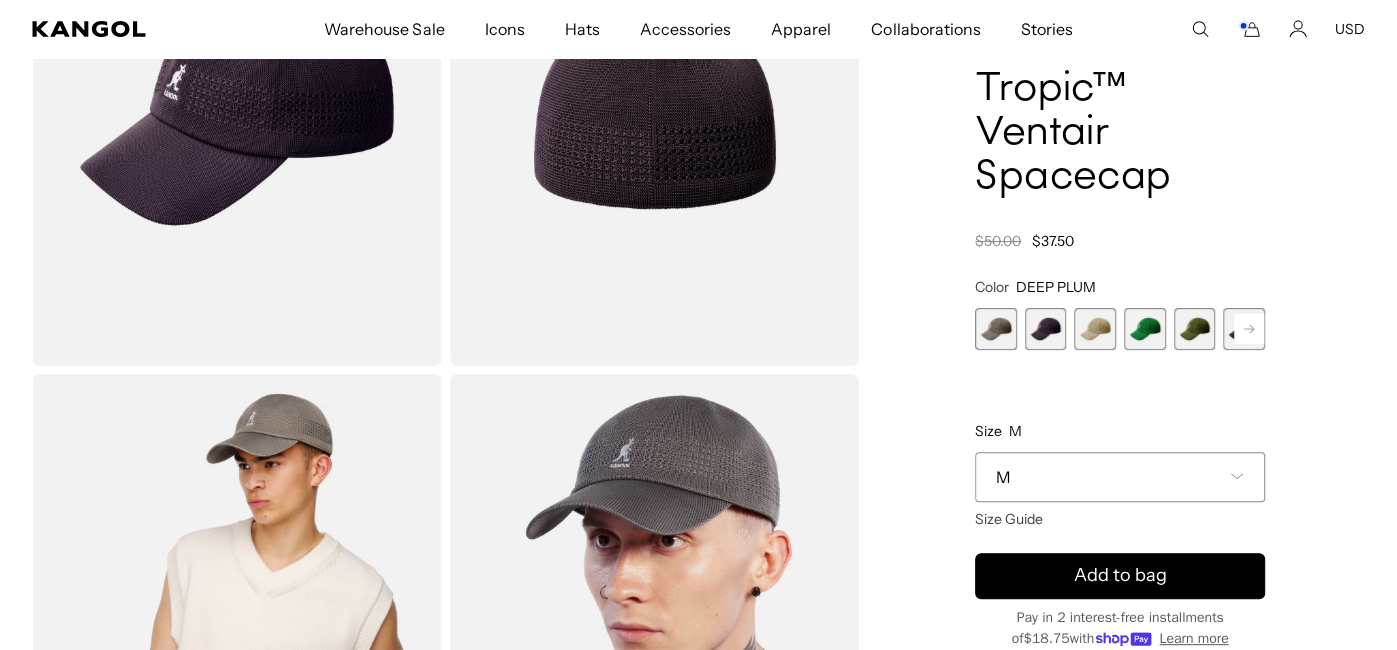 click 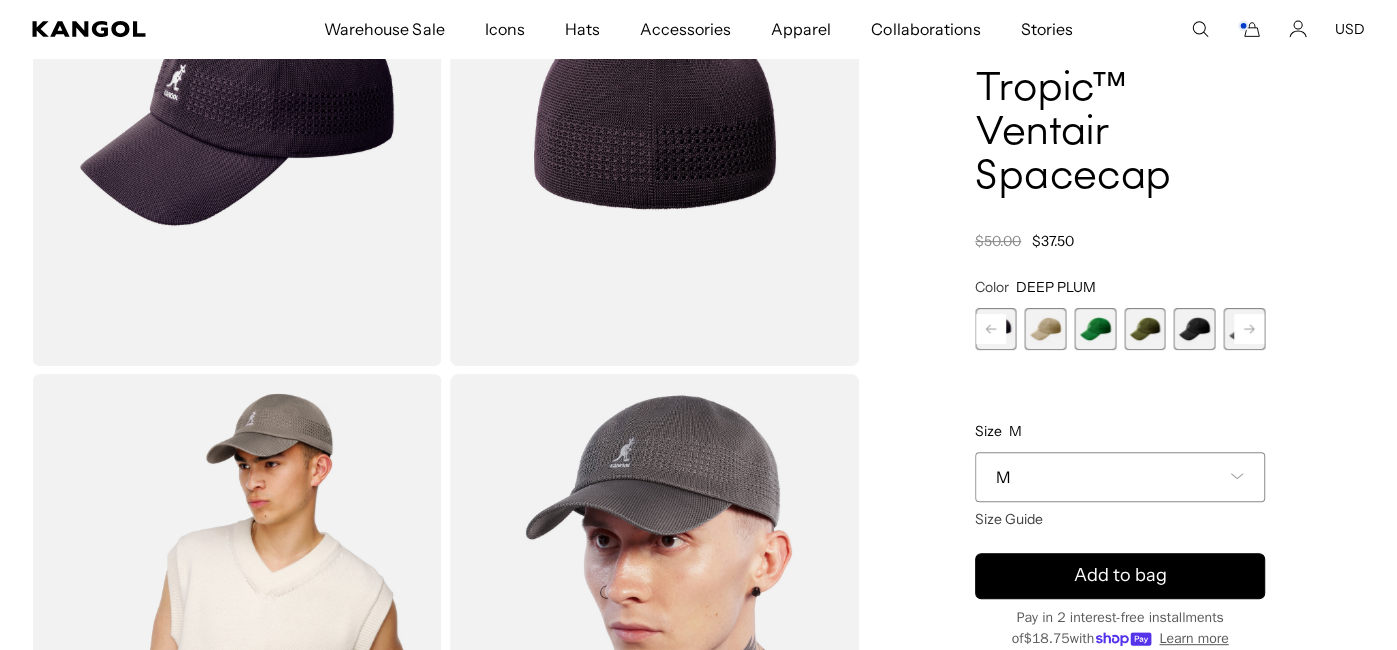 click 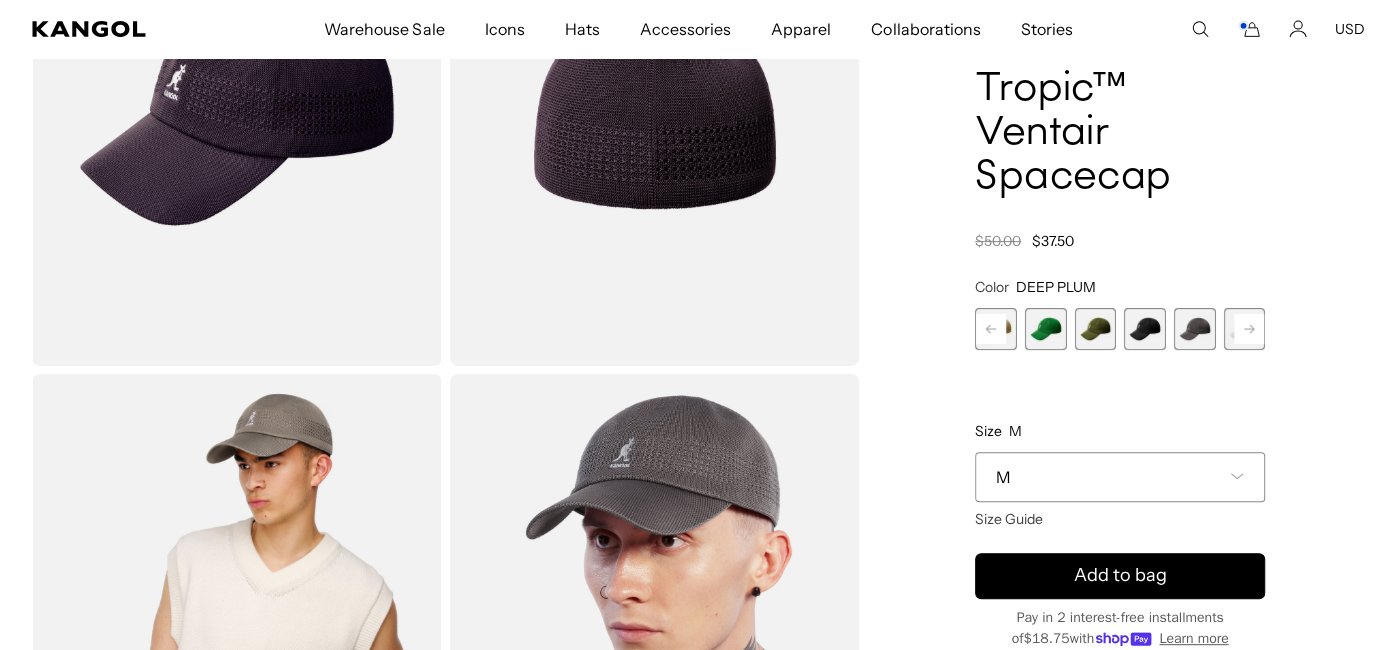 click at bounding box center [1145, 329] 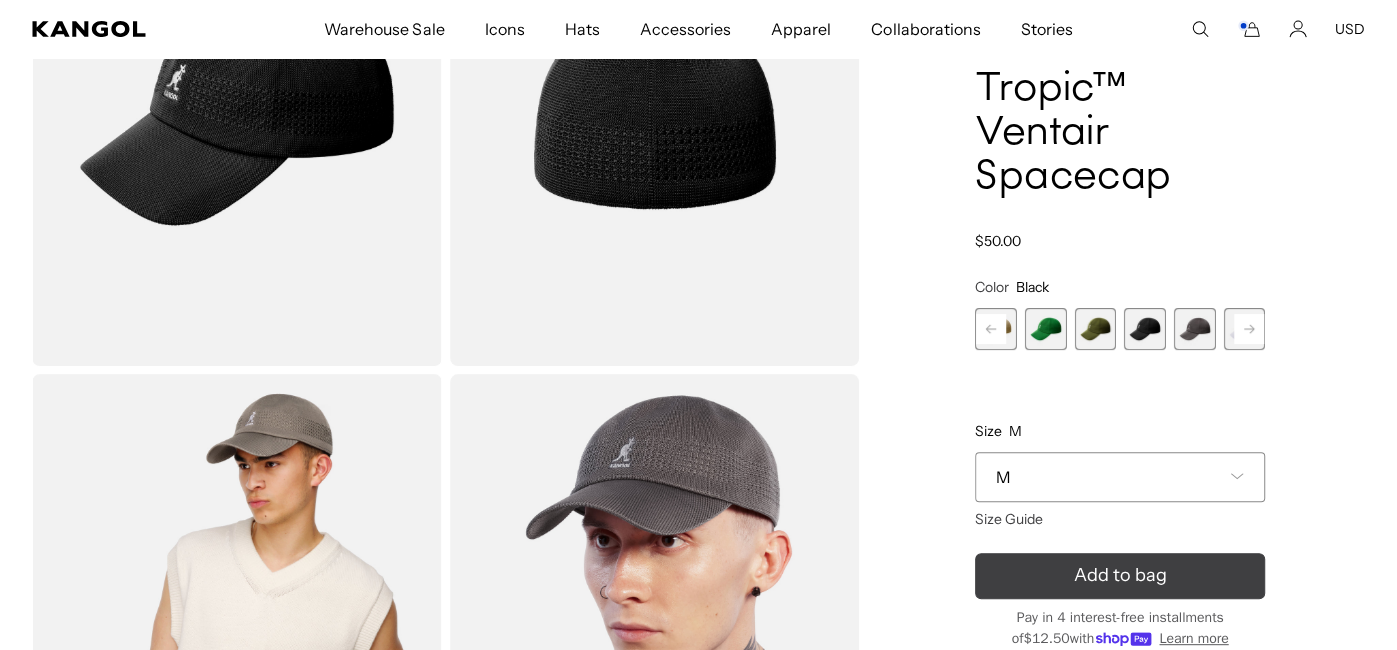 scroll, scrollTop: 0, scrollLeft: 0, axis: both 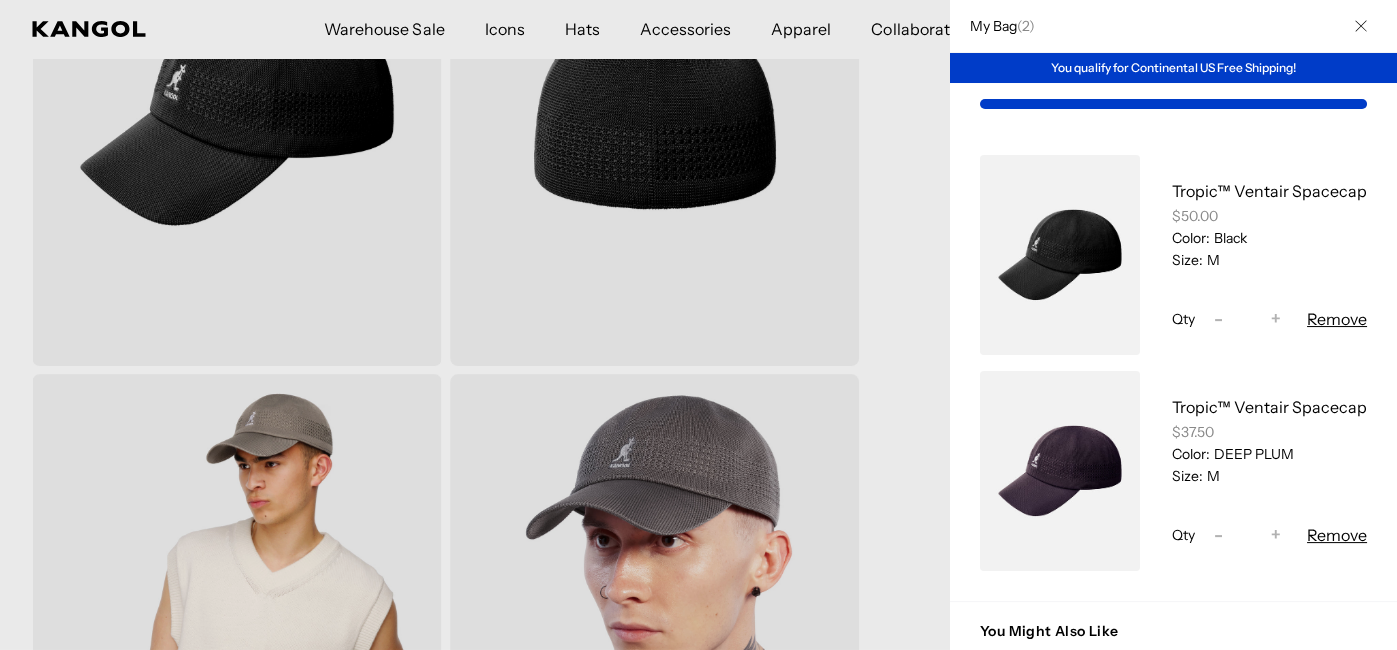click 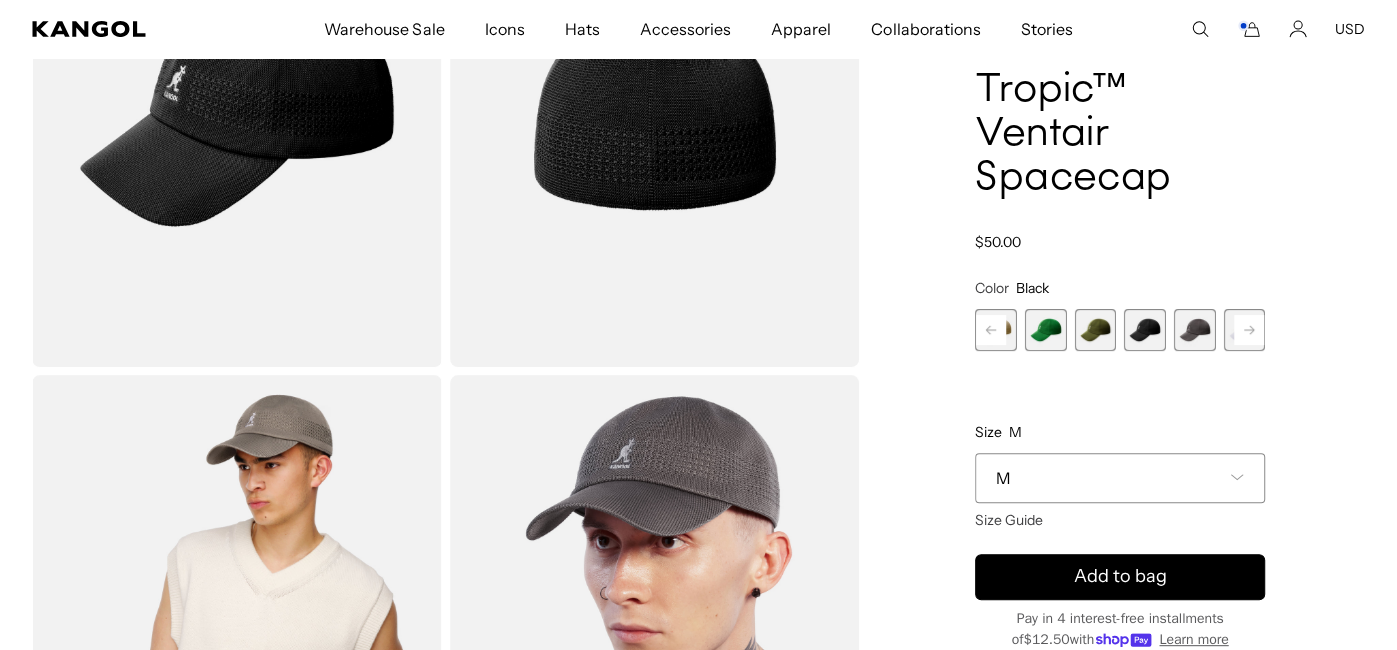 scroll, scrollTop: 18, scrollLeft: 0, axis: vertical 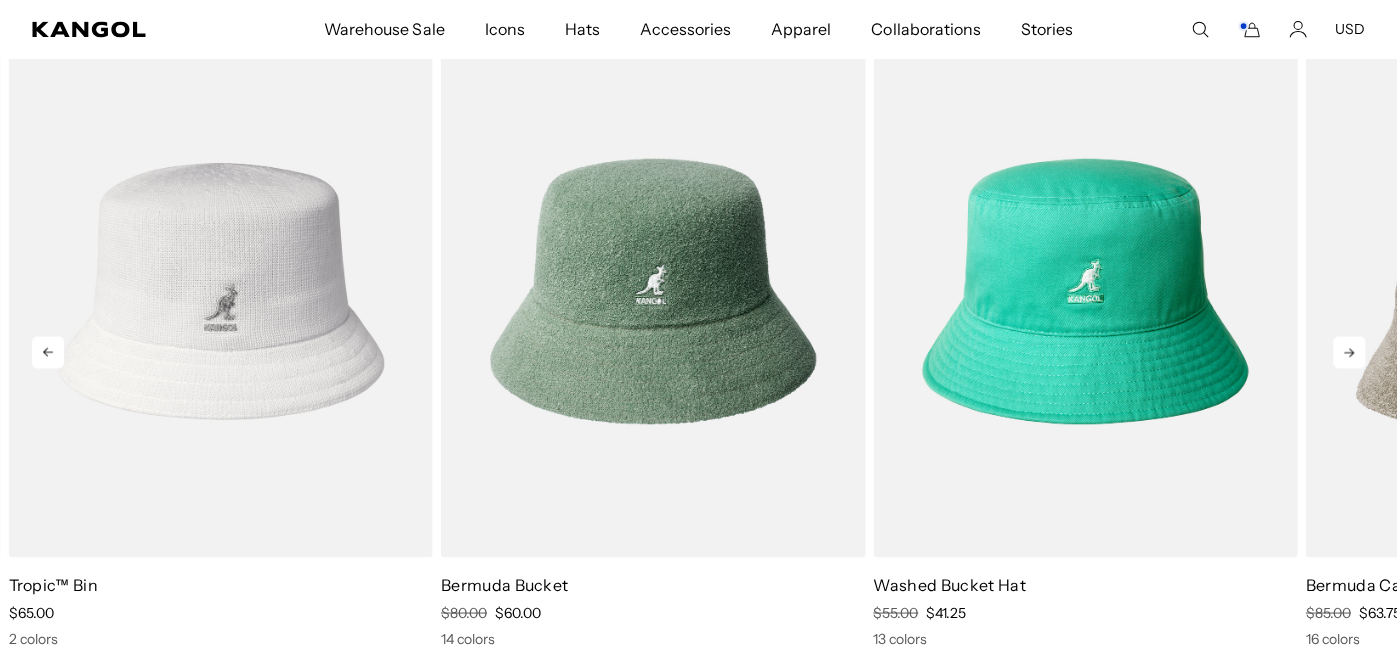 click 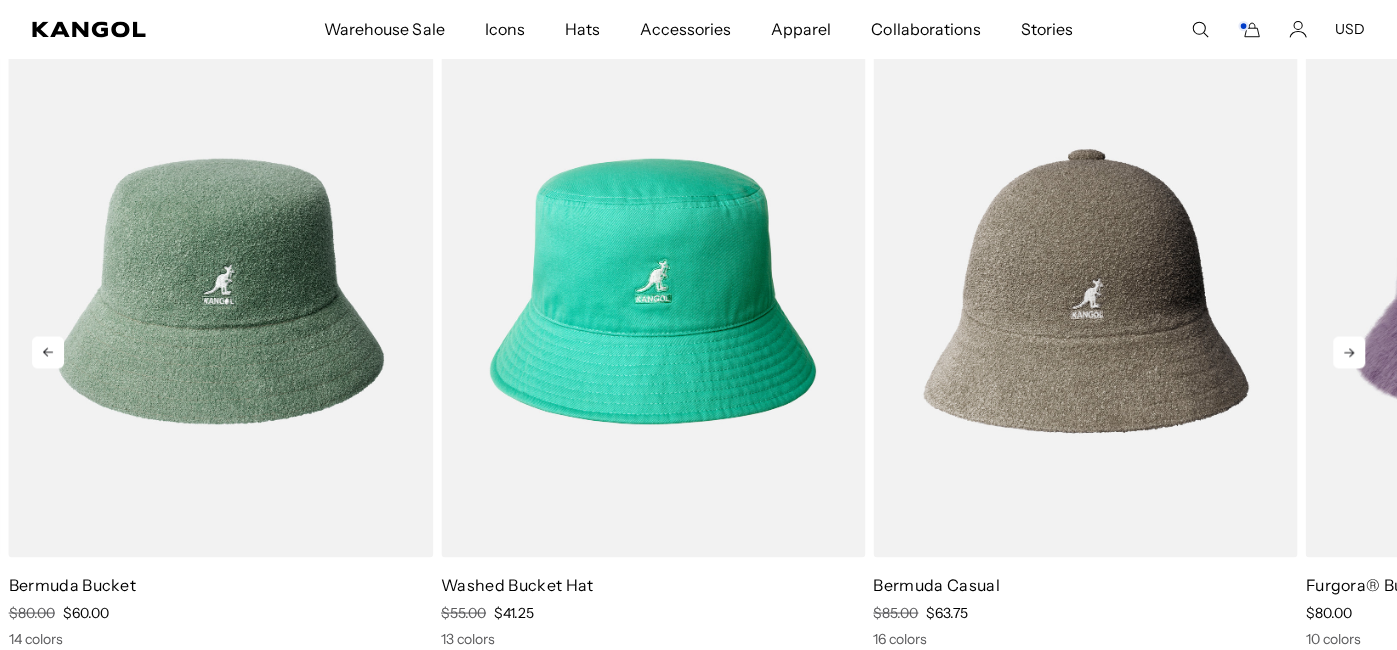 scroll, scrollTop: 0, scrollLeft: 411, axis: horizontal 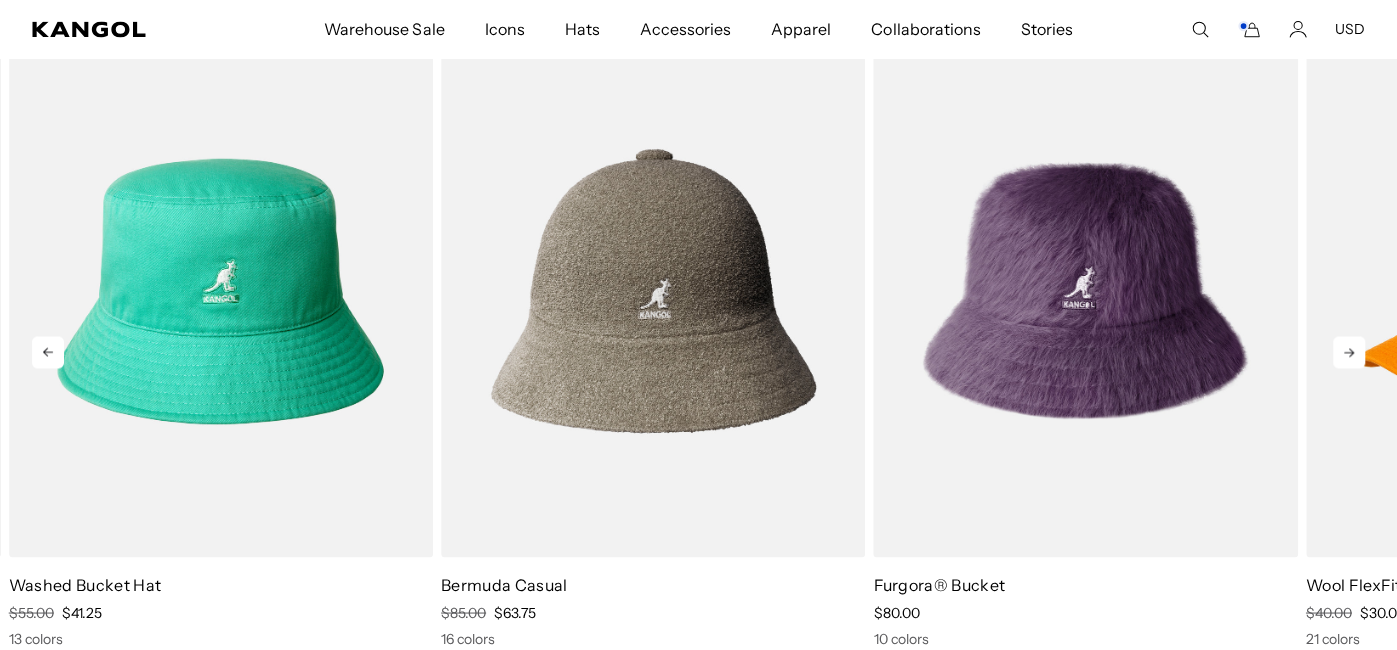 click 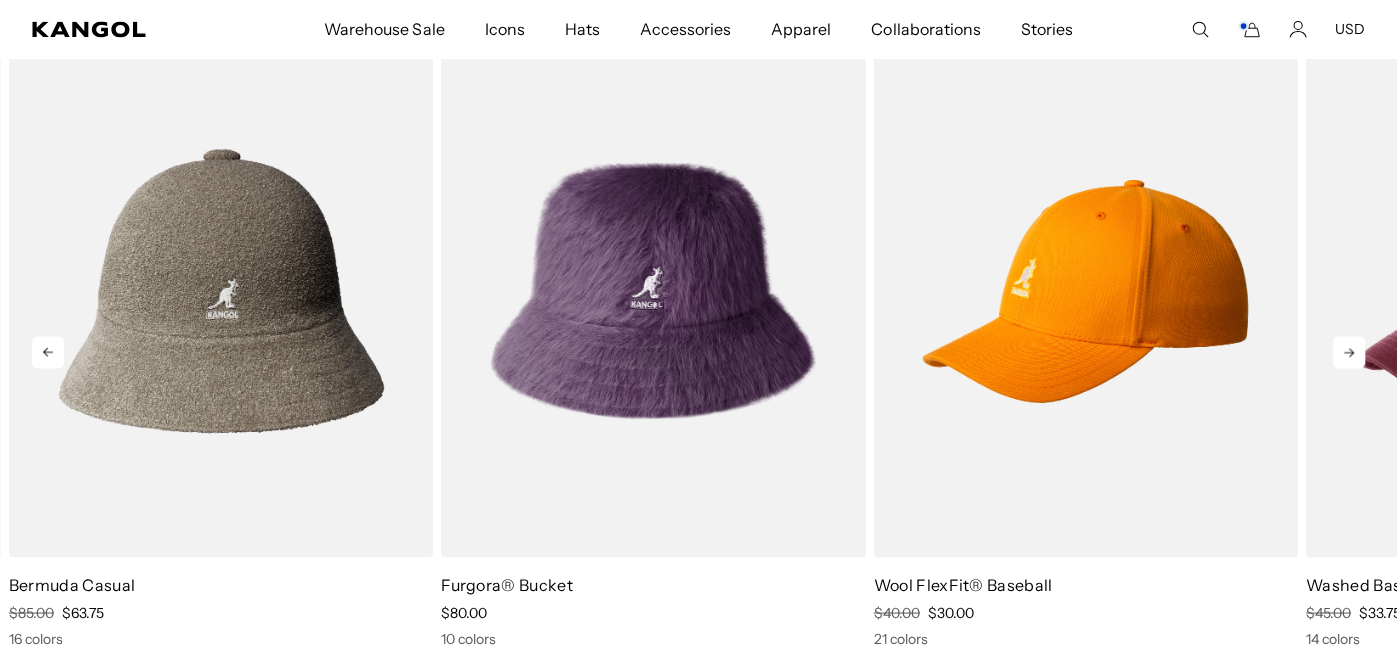 scroll, scrollTop: 0, scrollLeft: 411, axis: horizontal 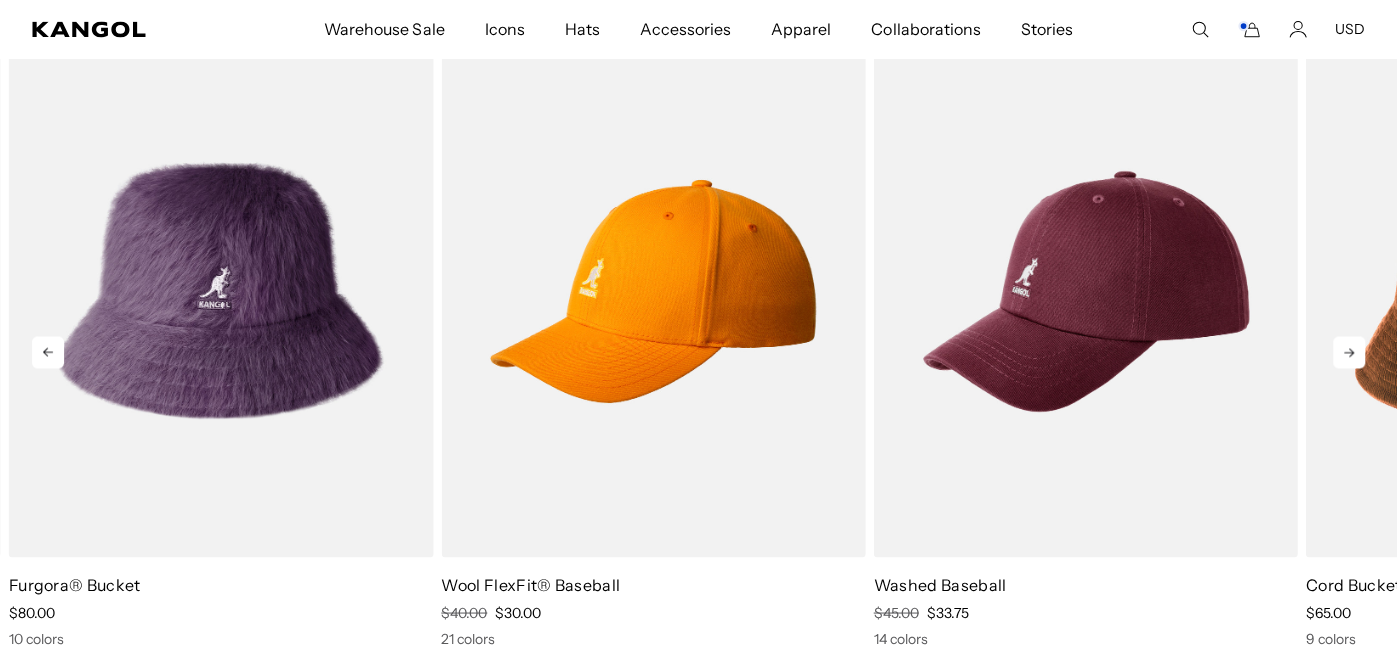 click 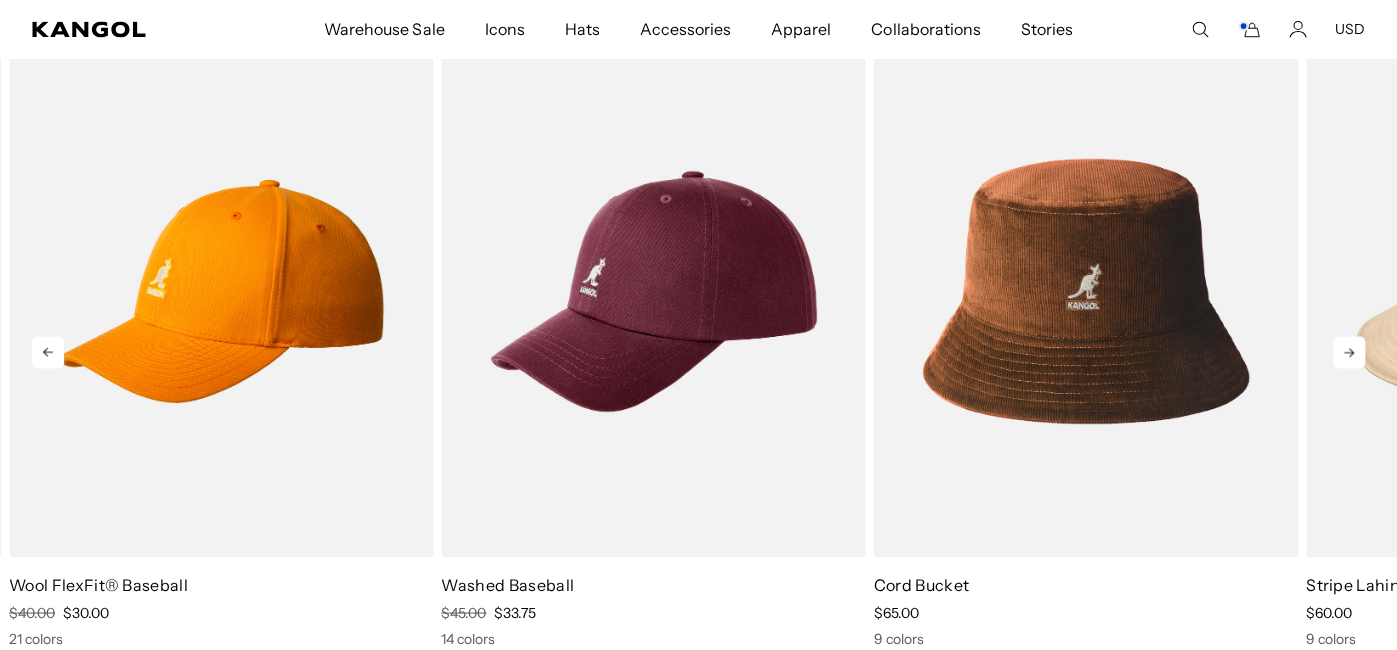 scroll, scrollTop: 0, scrollLeft: 411, axis: horizontal 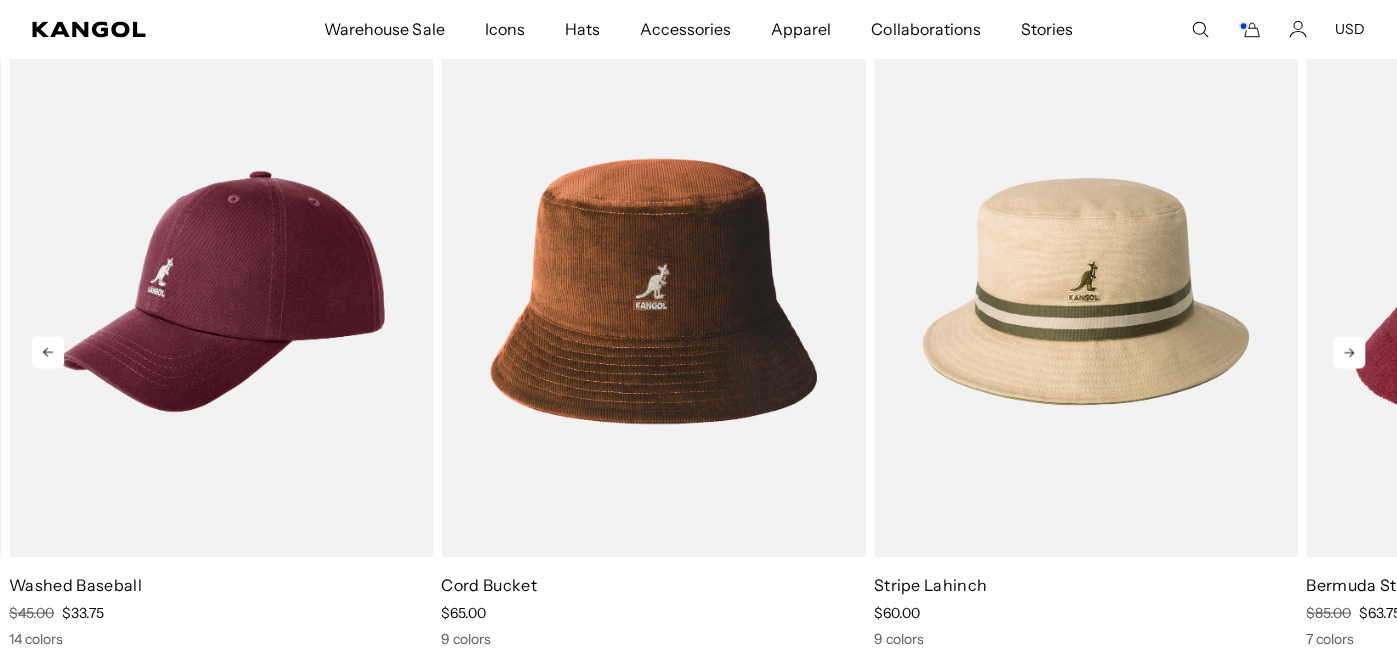 click 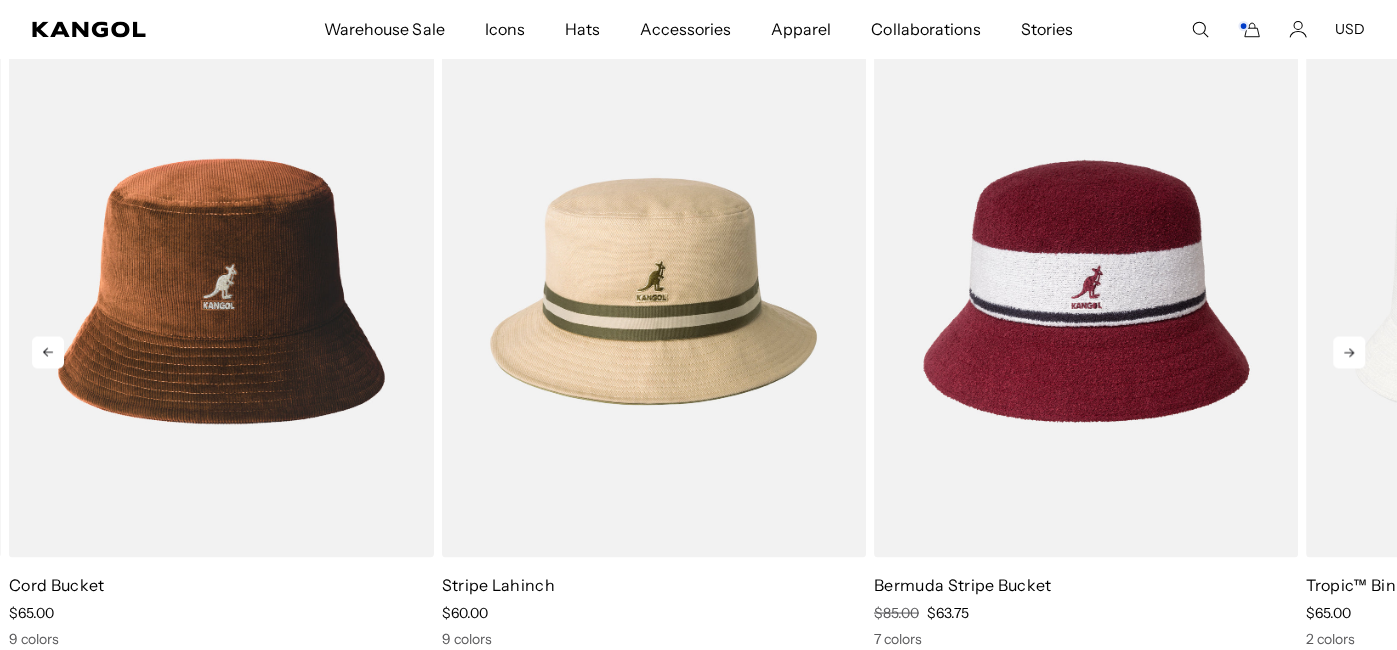scroll, scrollTop: 0, scrollLeft: 0, axis: both 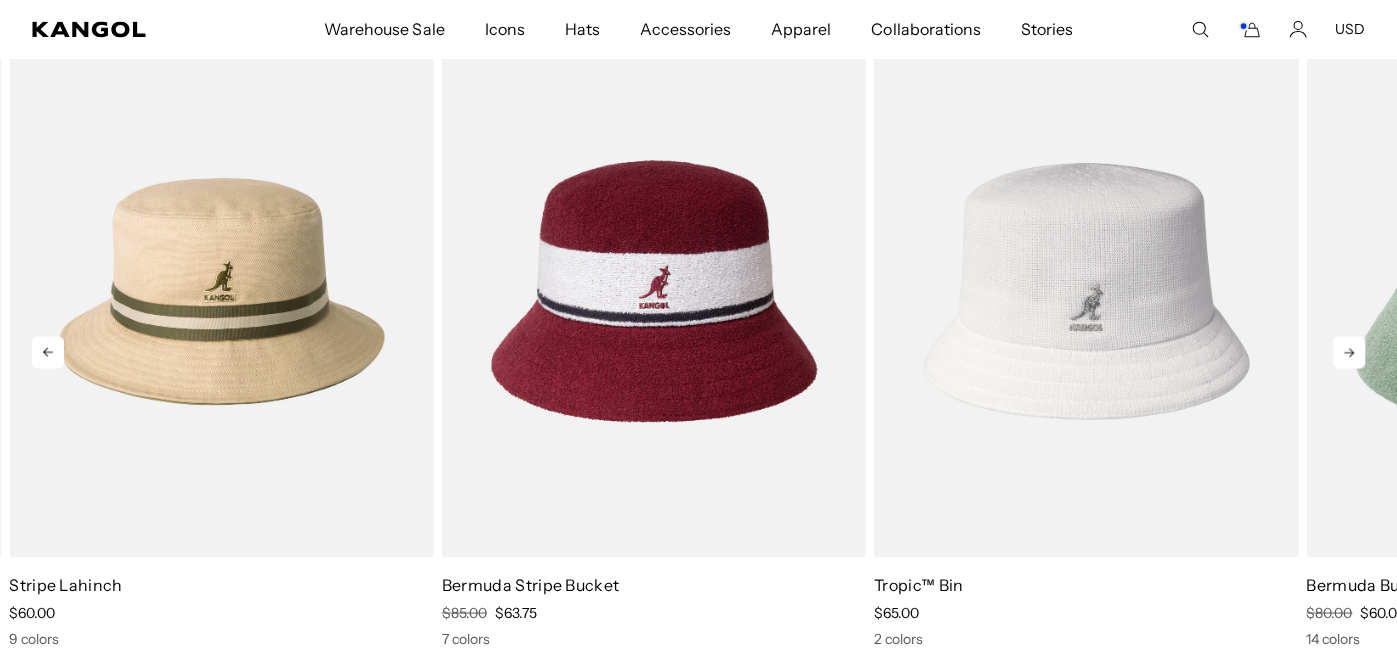 click 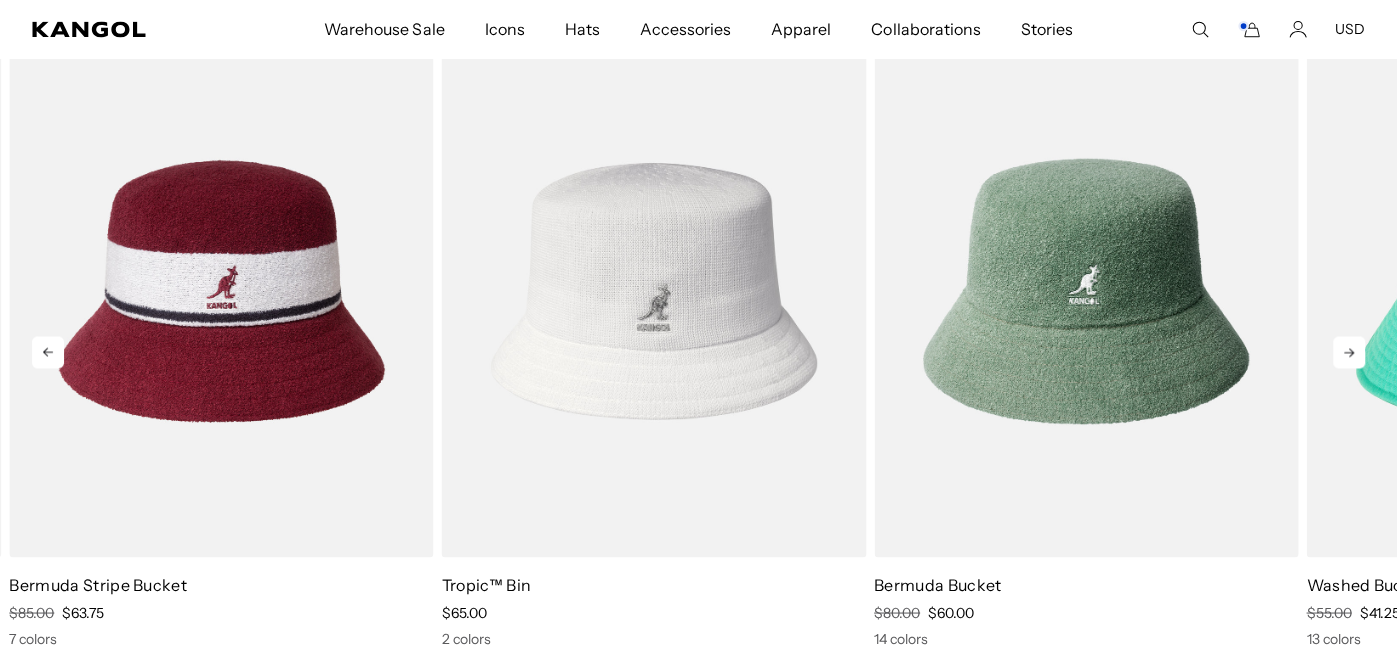 scroll, scrollTop: 0, scrollLeft: 0, axis: both 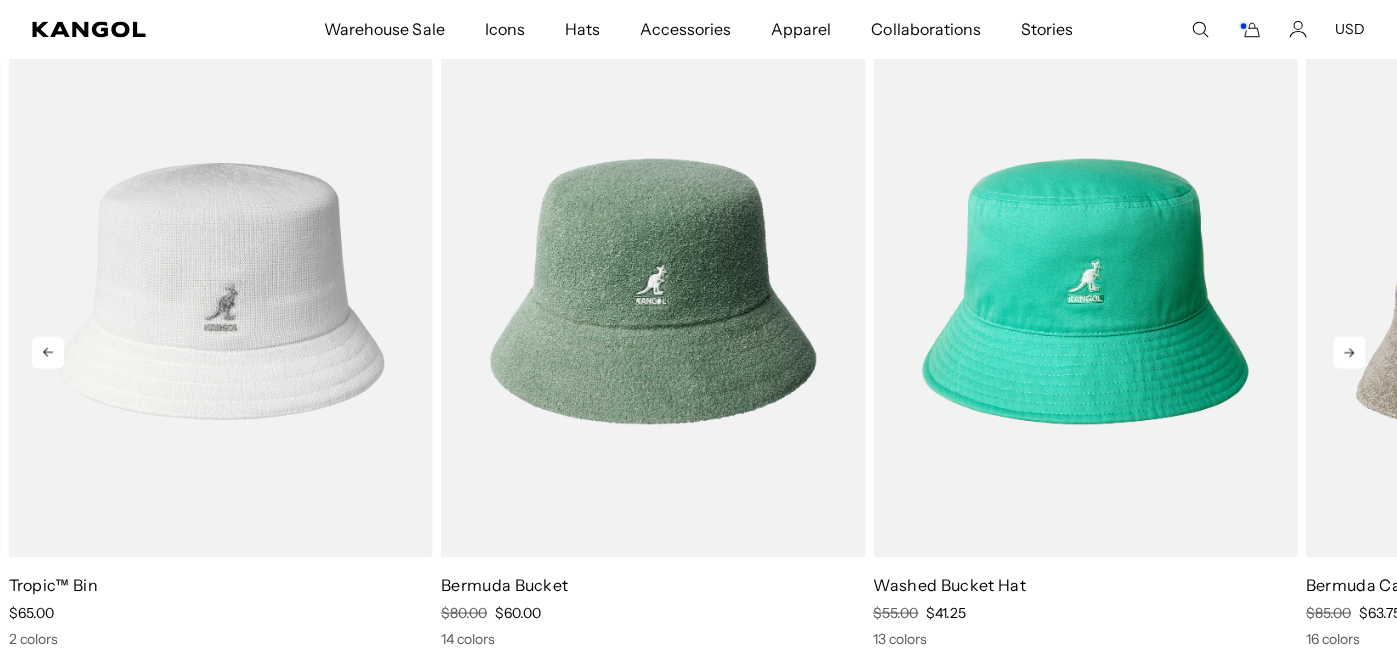 click 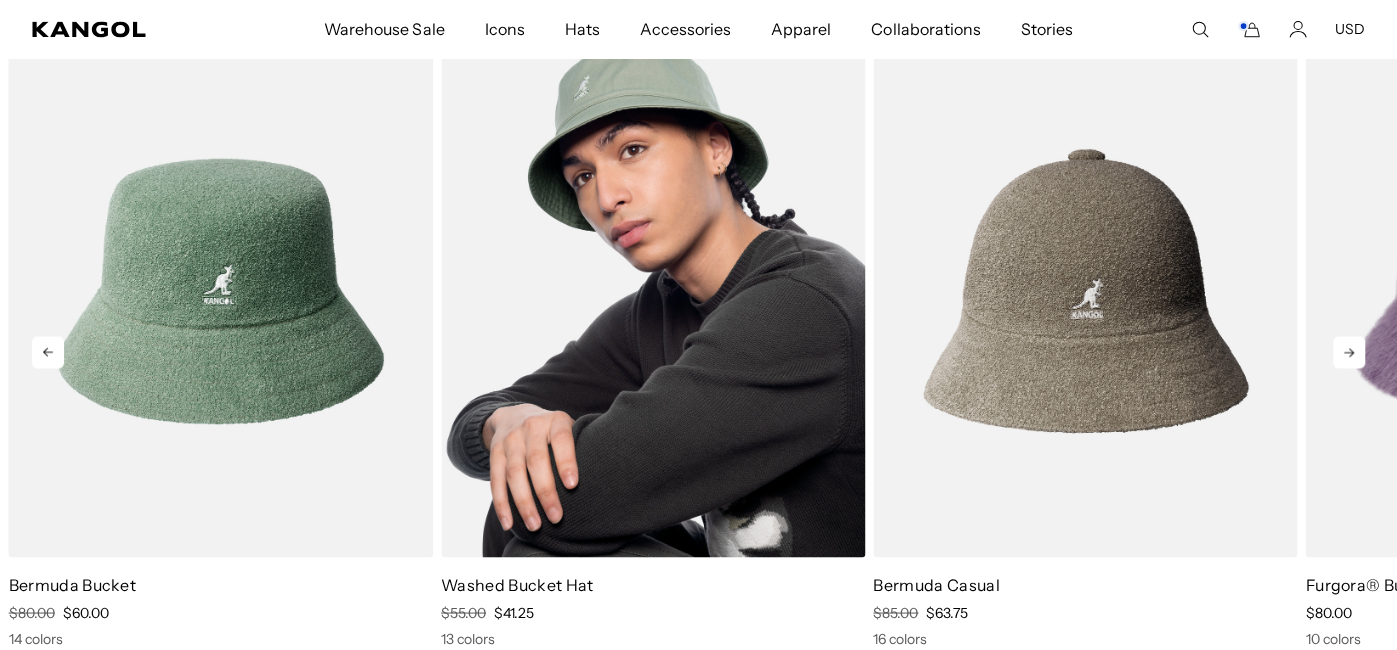 scroll, scrollTop: 0, scrollLeft: 411, axis: horizontal 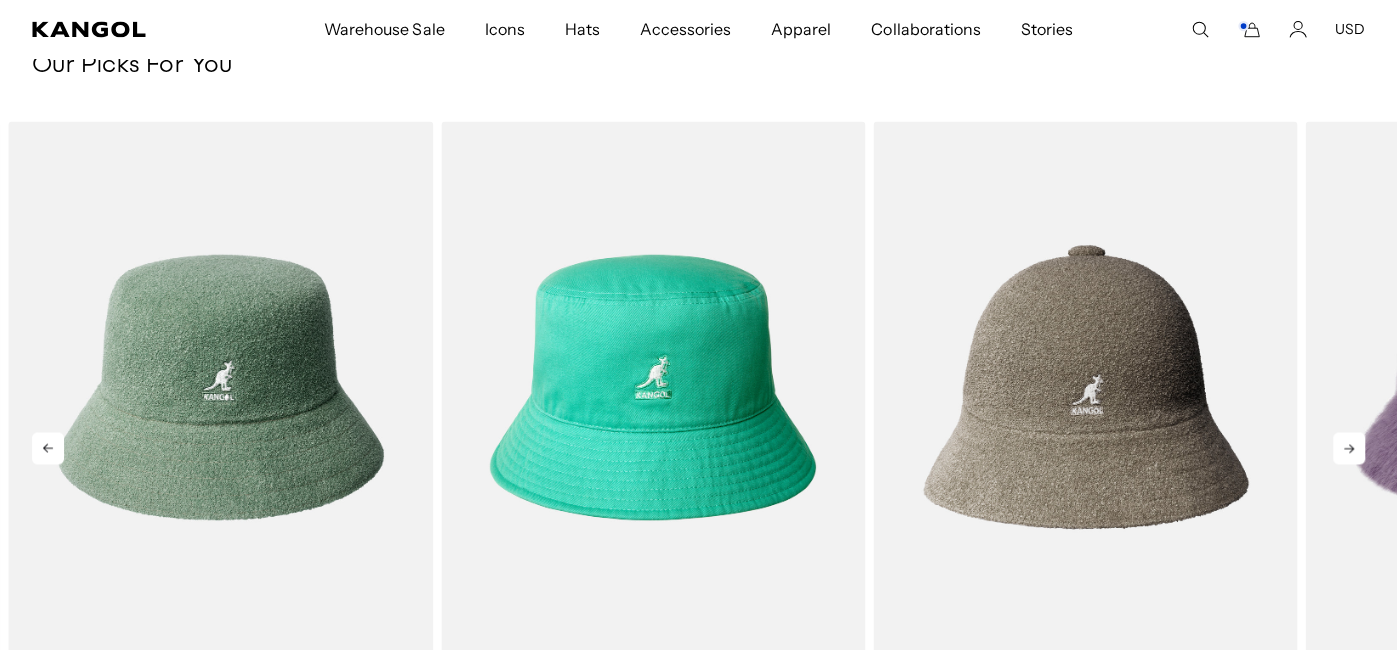 click 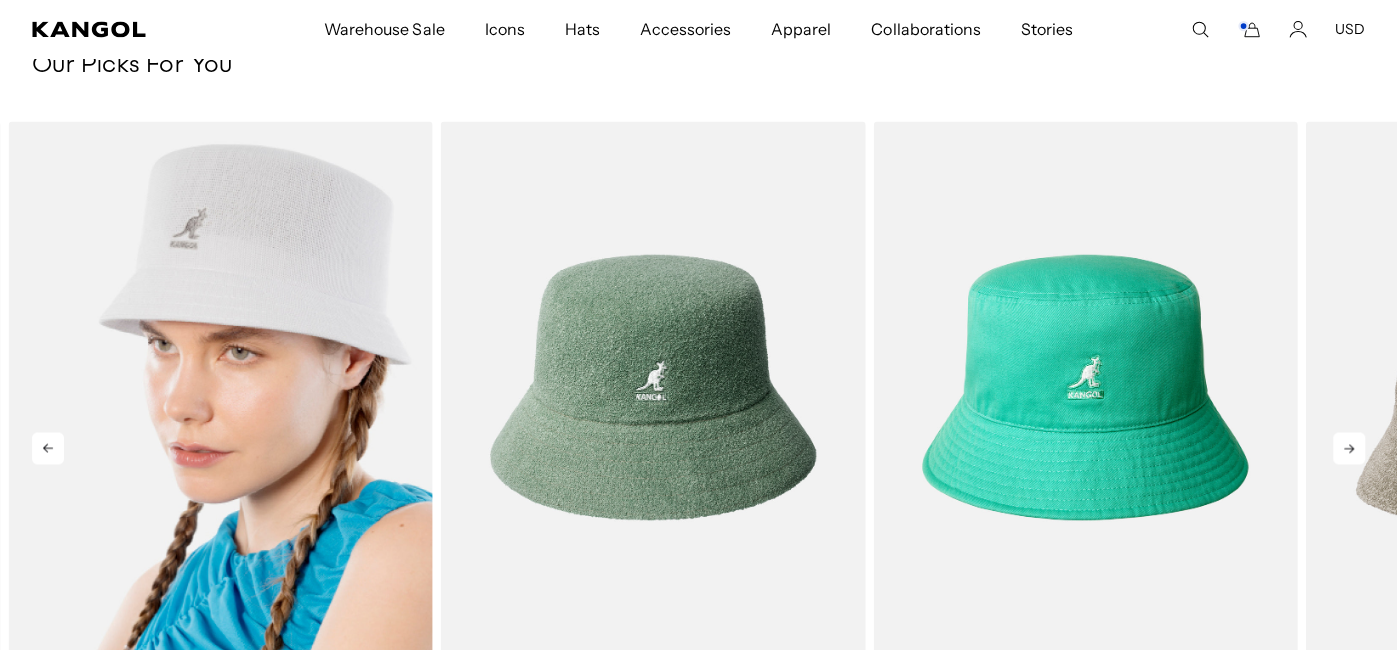 scroll, scrollTop: 0, scrollLeft: 411, axis: horizontal 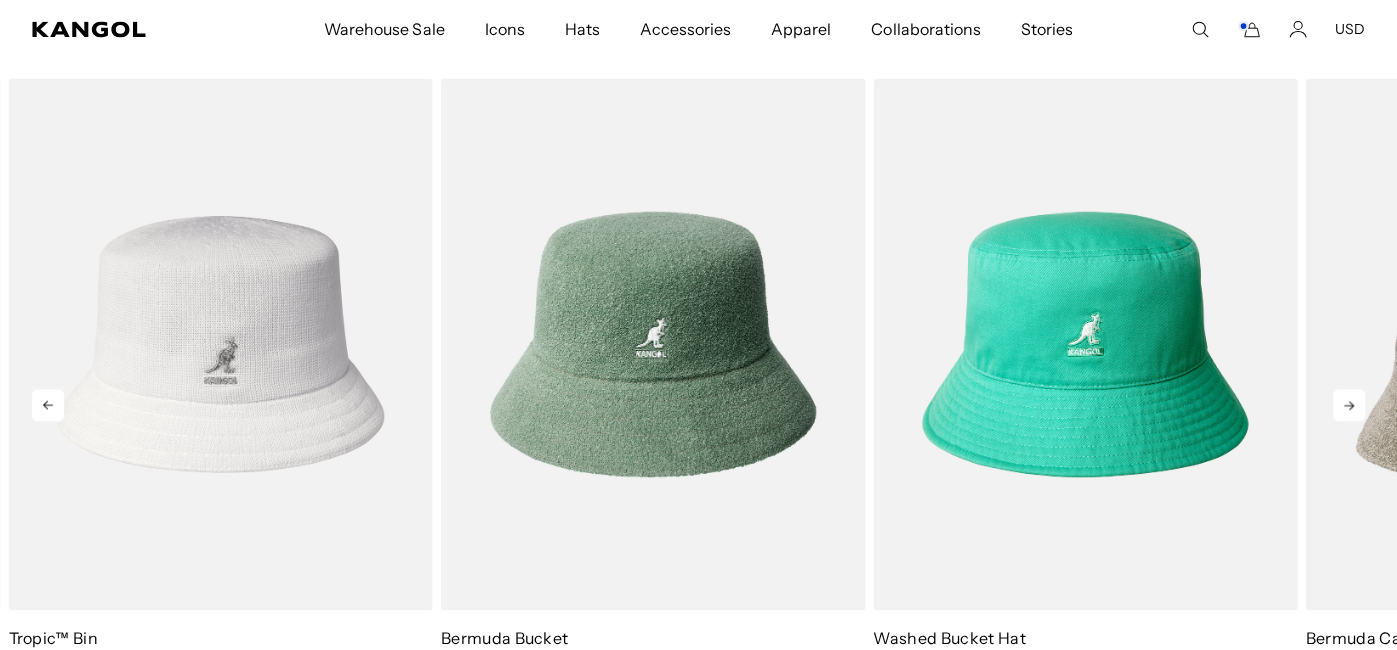 click 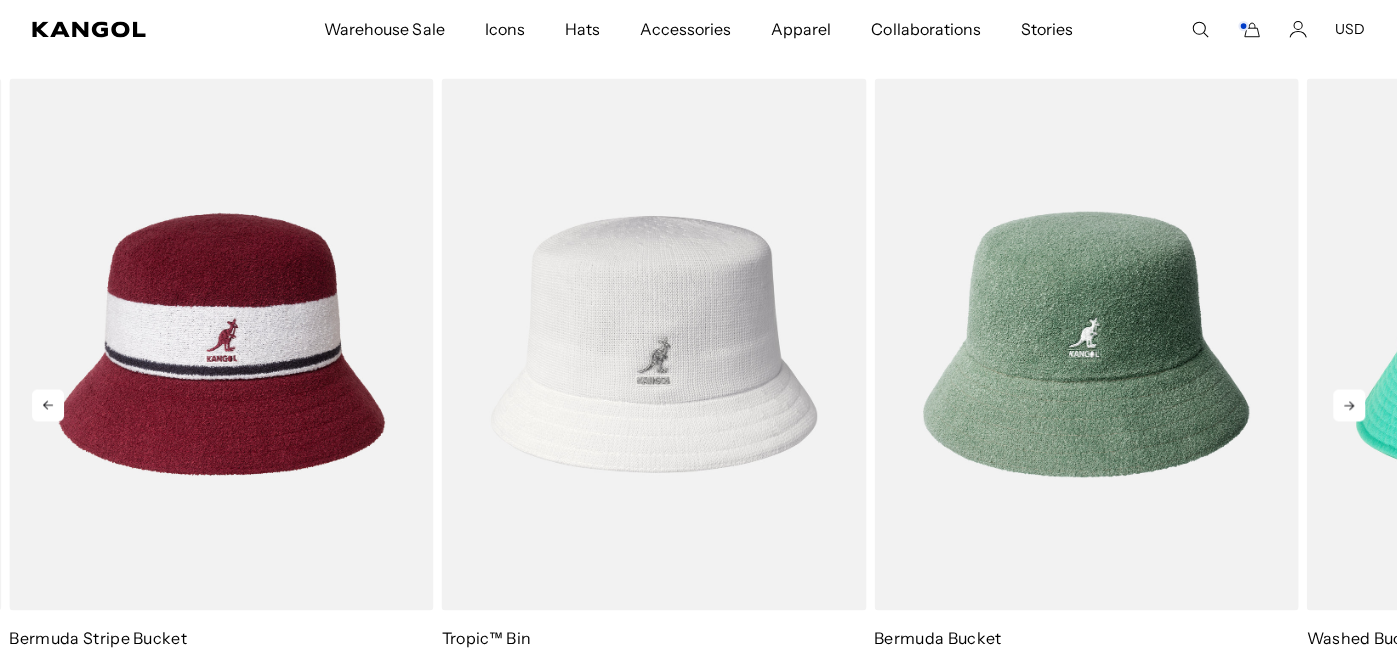 scroll, scrollTop: 0, scrollLeft: 0, axis: both 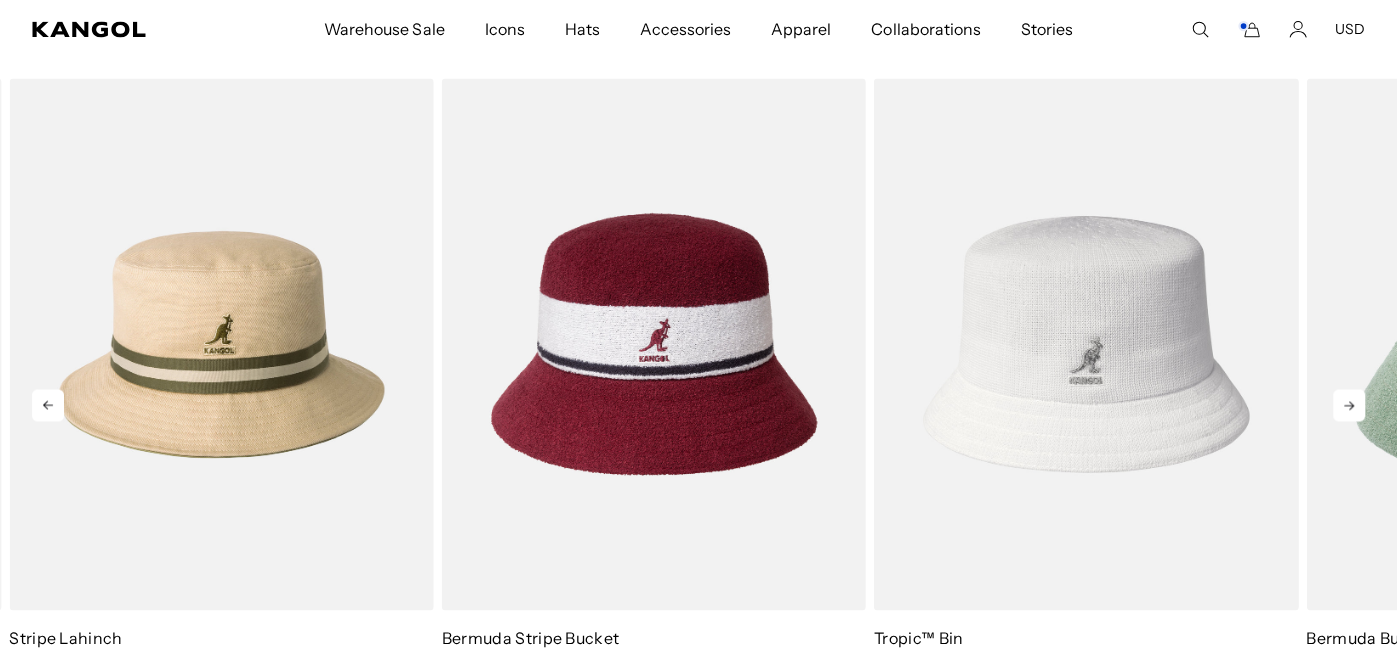 click 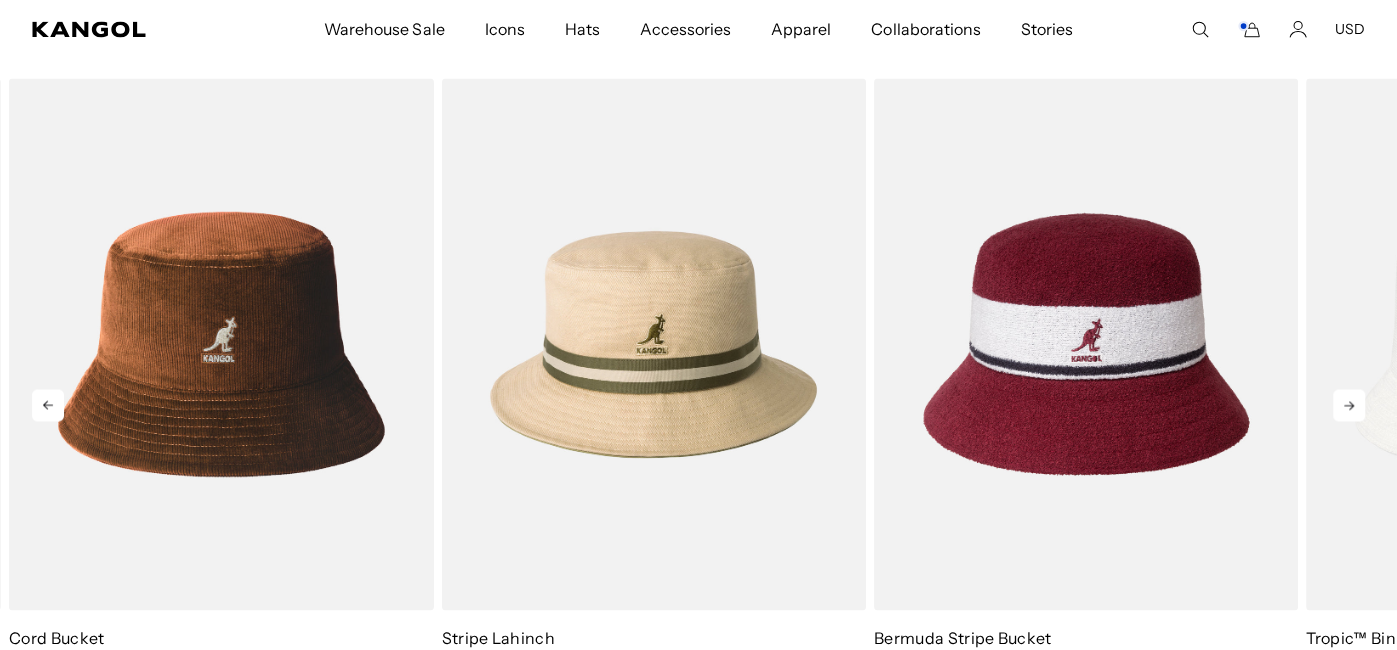 scroll, scrollTop: 0, scrollLeft: 411, axis: horizontal 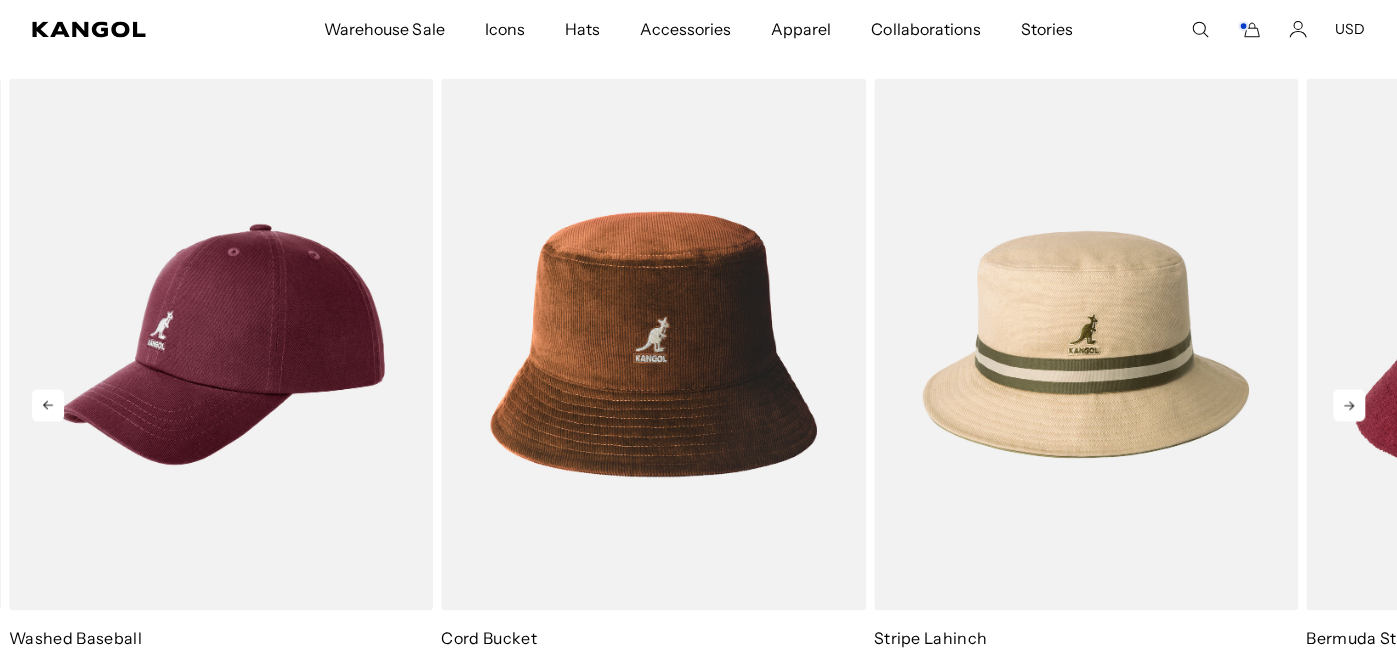 click 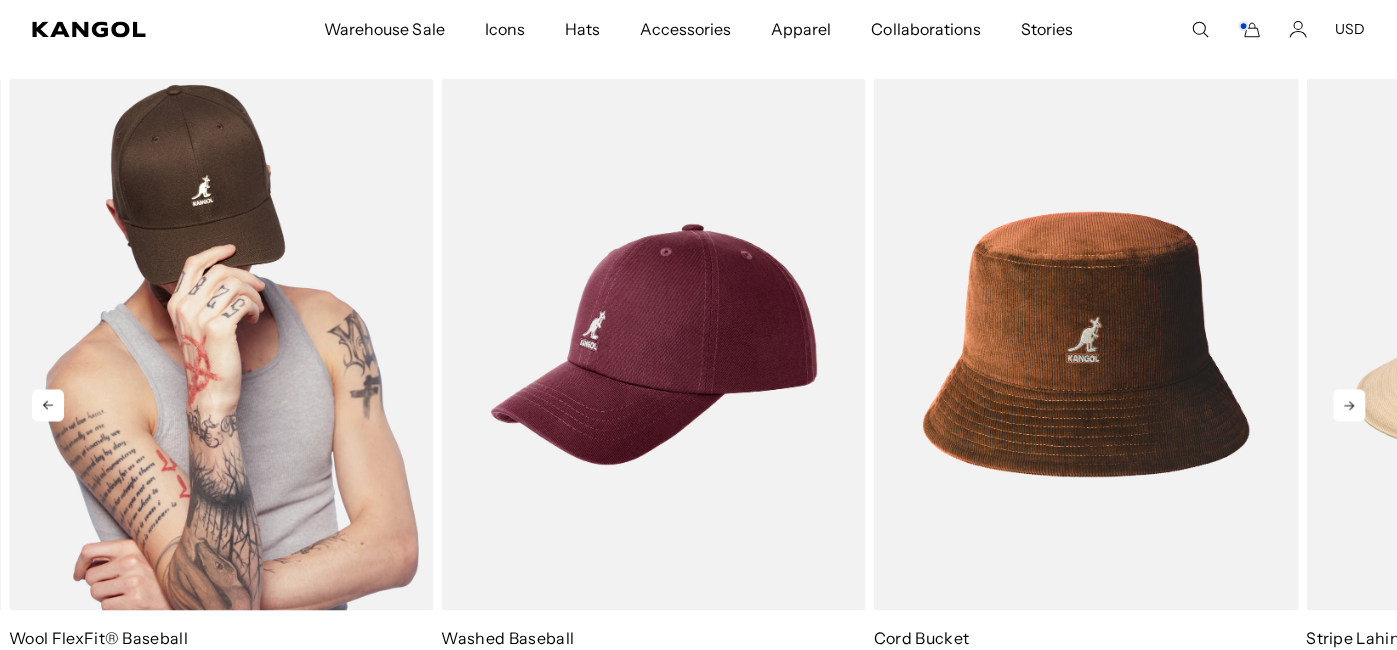 click at bounding box center [221, 344] 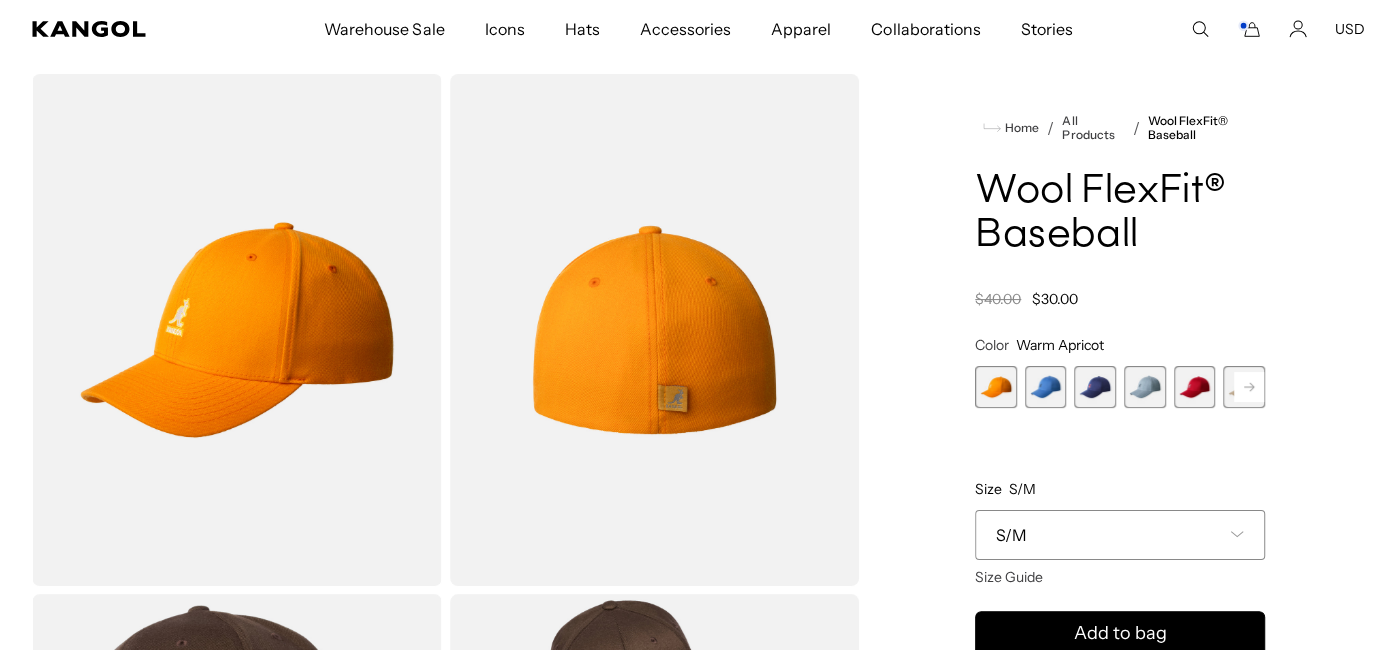 scroll, scrollTop: 0, scrollLeft: 0, axis: both 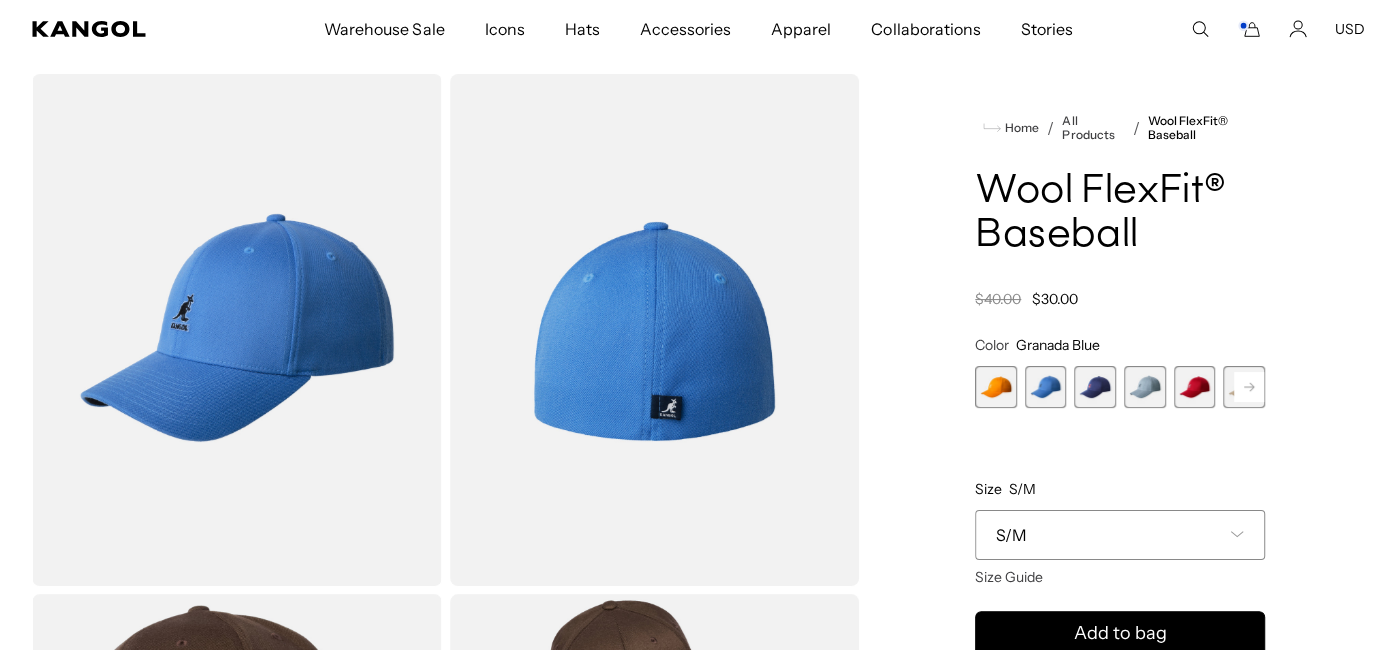 click at bounding box center [1095, 387] 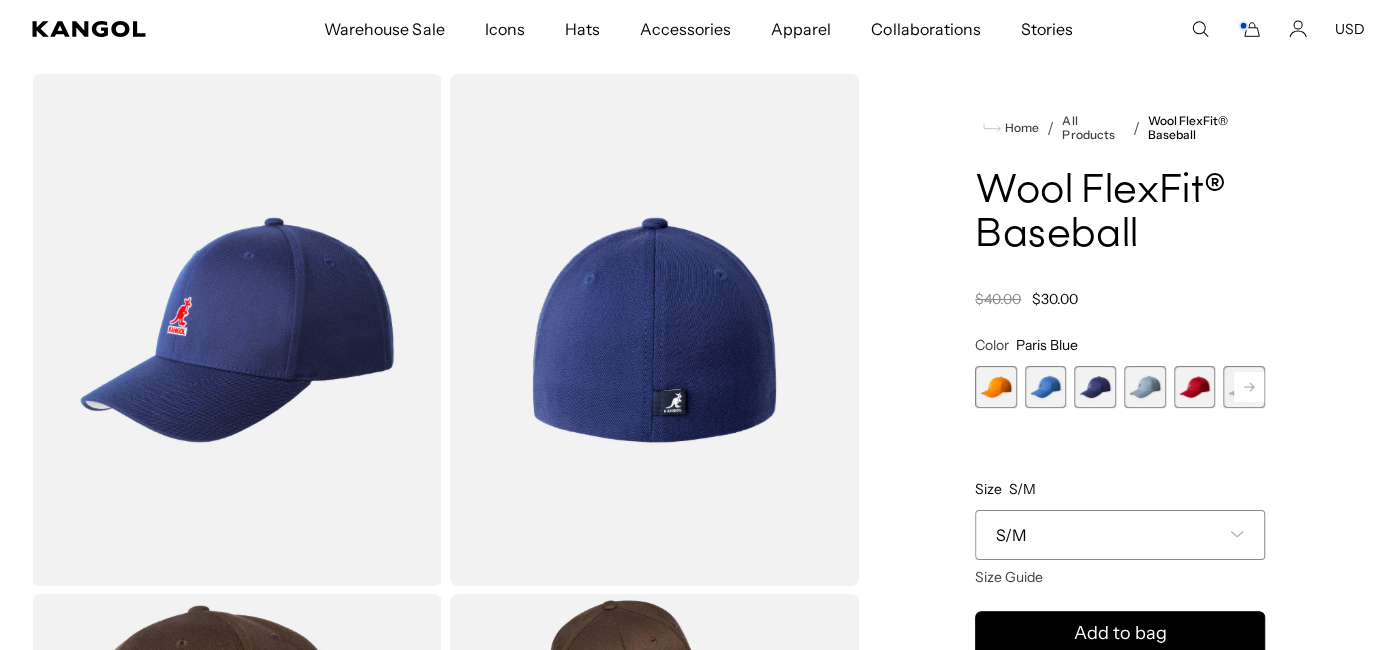 click at bounding box center (1145, 387) 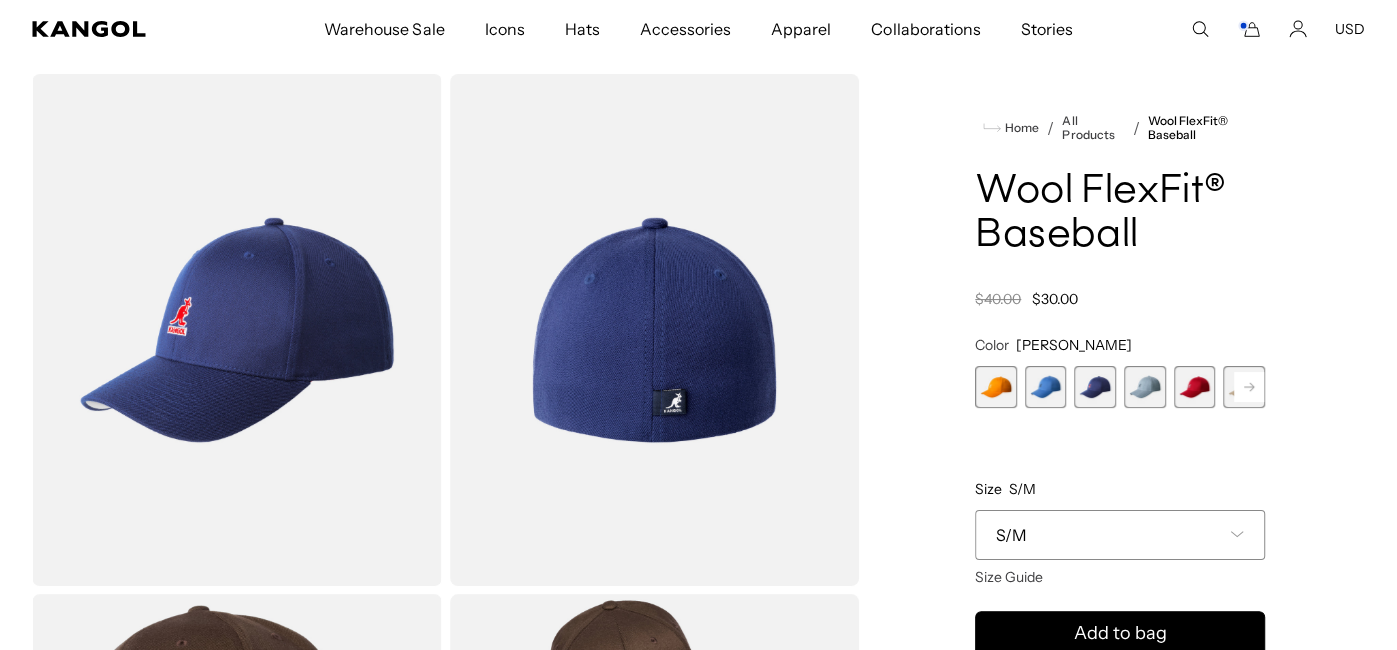 scroll, scrollTop: 0, scrollLeft: 0, axis: both 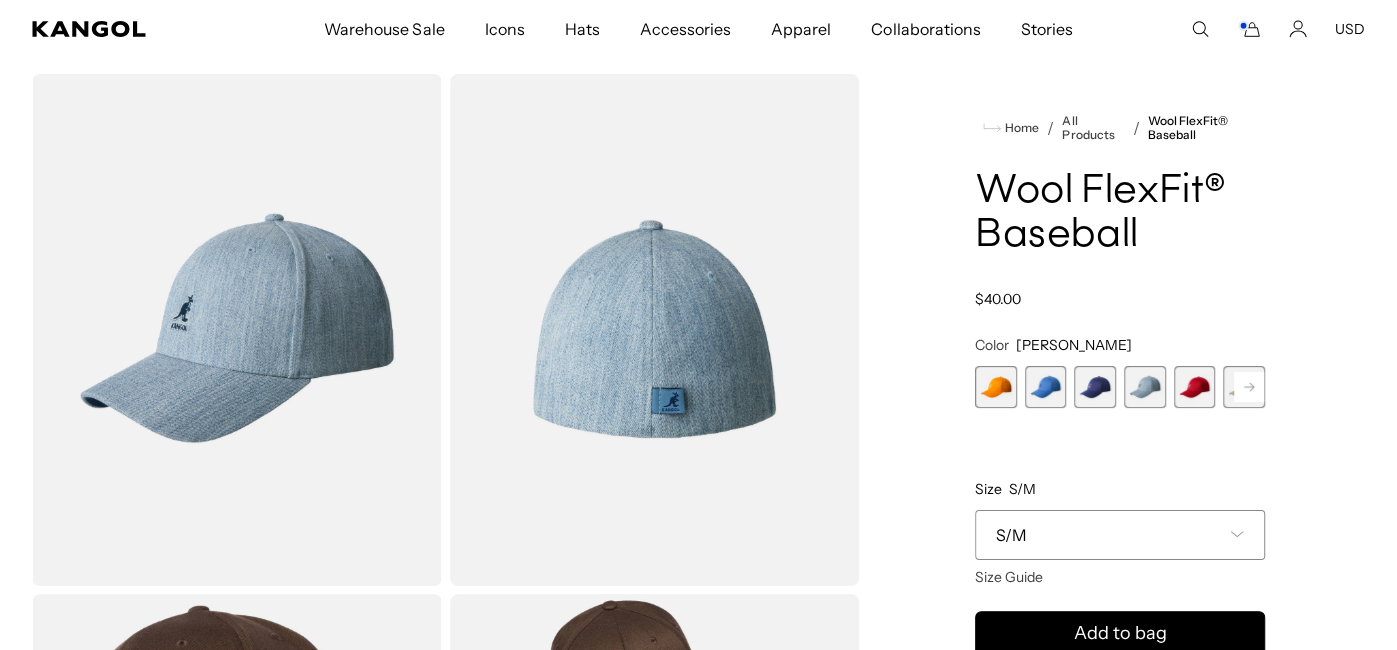 click at bounding box center (1195, 387) 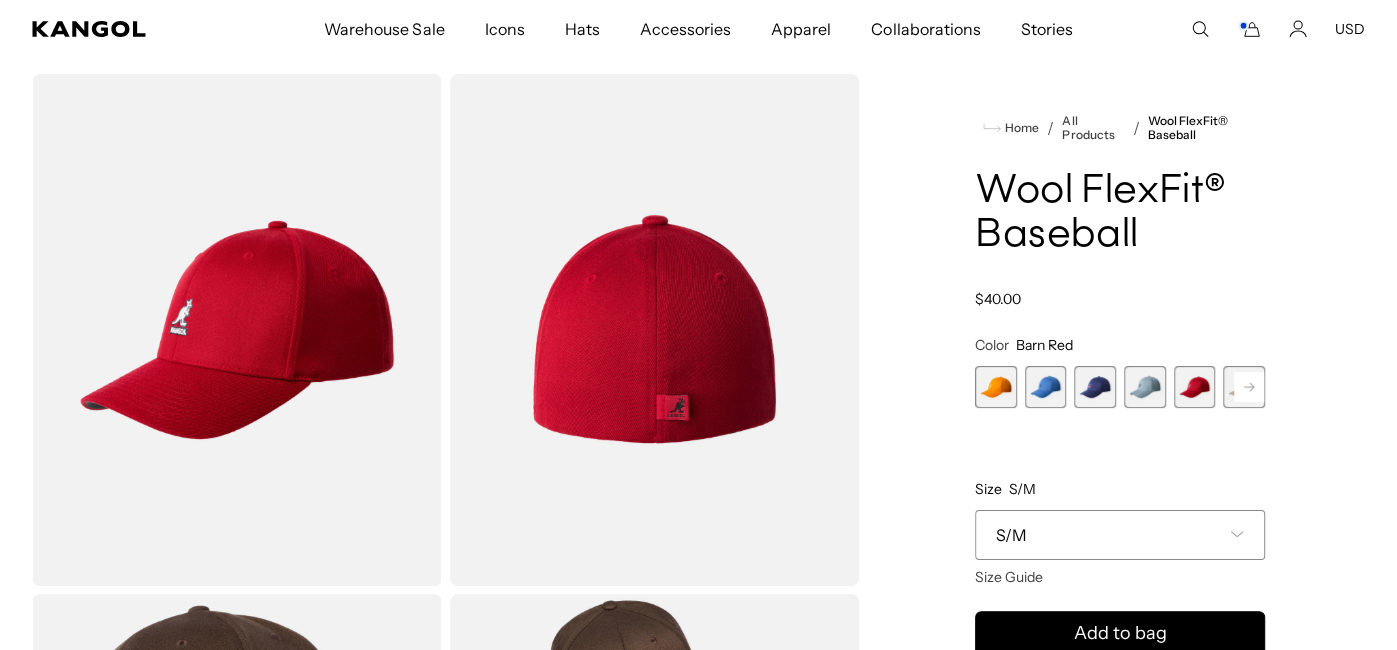 scroll, scrollTop: 0, scrollLeft: 411, axis: horizontal 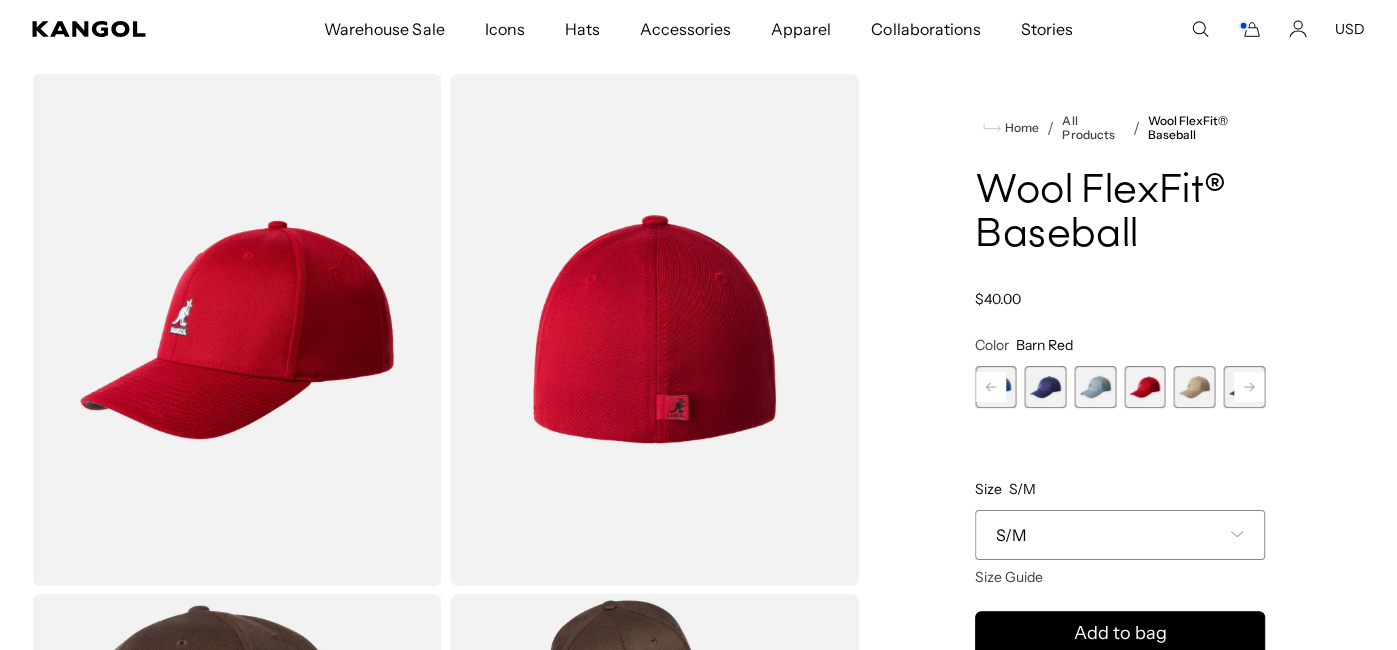 click at bounding box center (1195, 387) 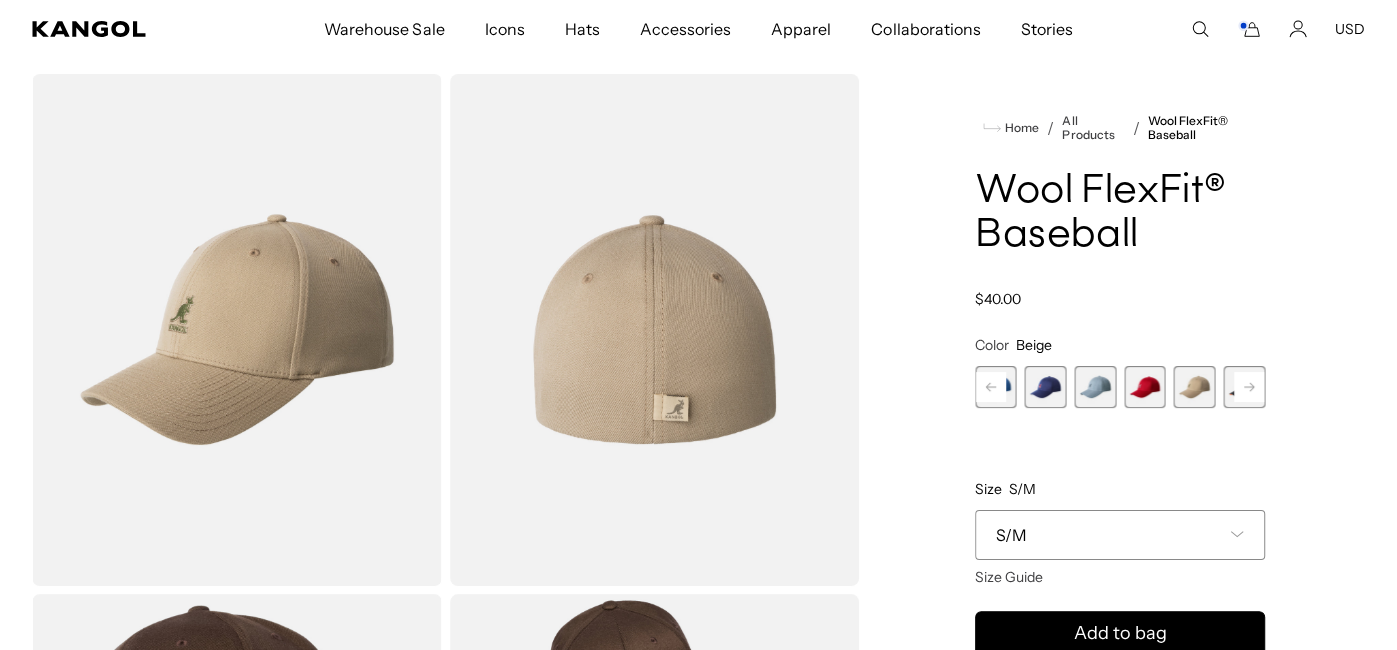 scroll, scrollTop: 0, scrollLeft: 411, axis: horizontal 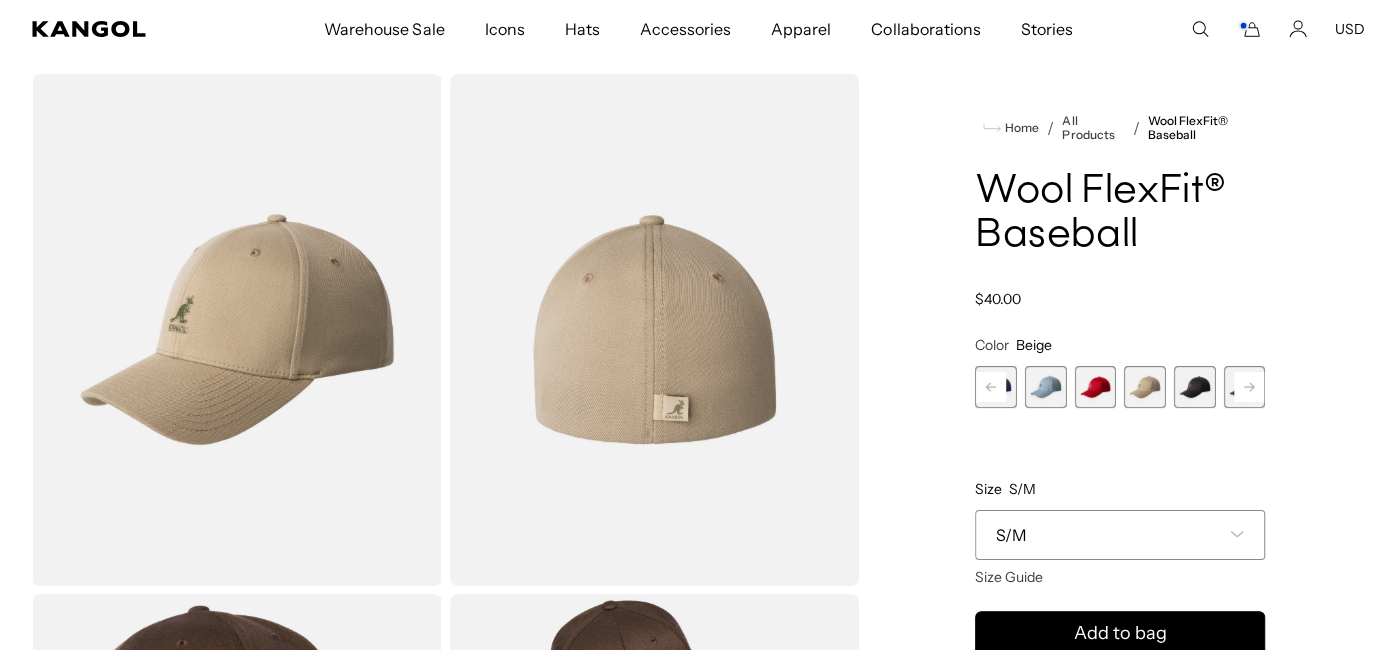 click at bounding box center (1195, 387) 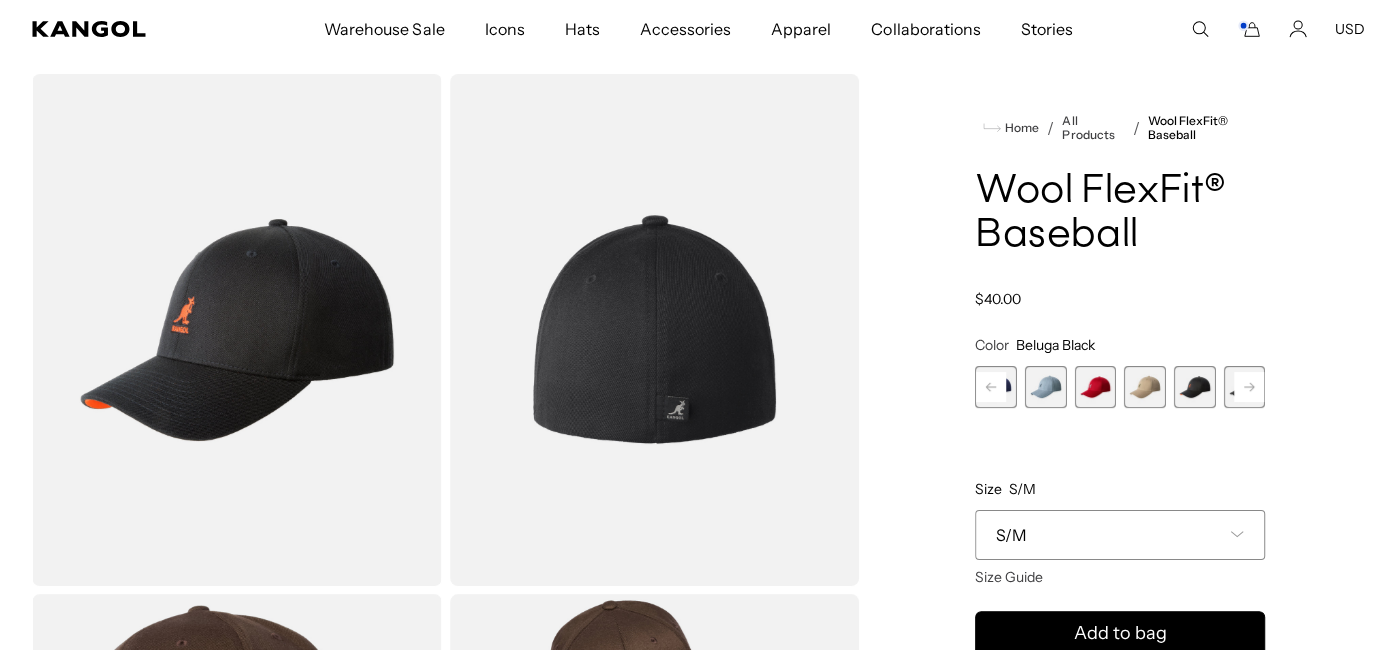 scroll, scrollTop: 0, scrollLeft: 411, axis: horizontal 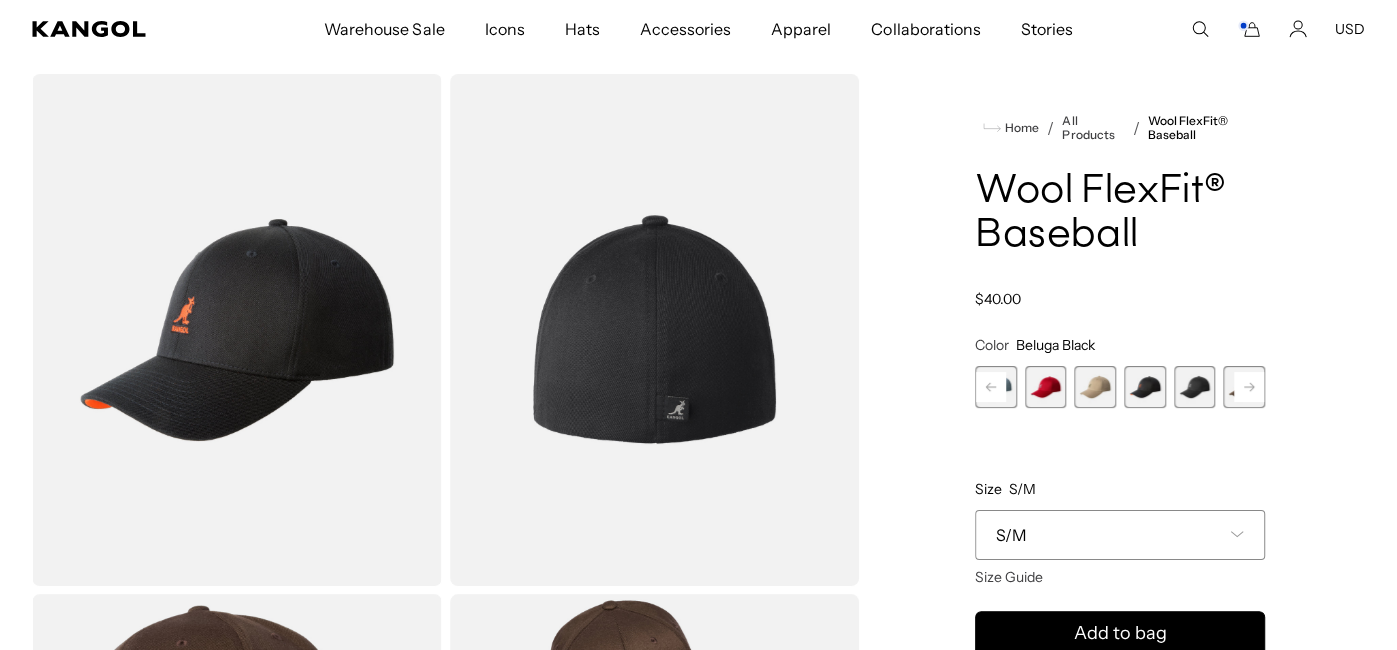 click at bounding box center (1195, 387) 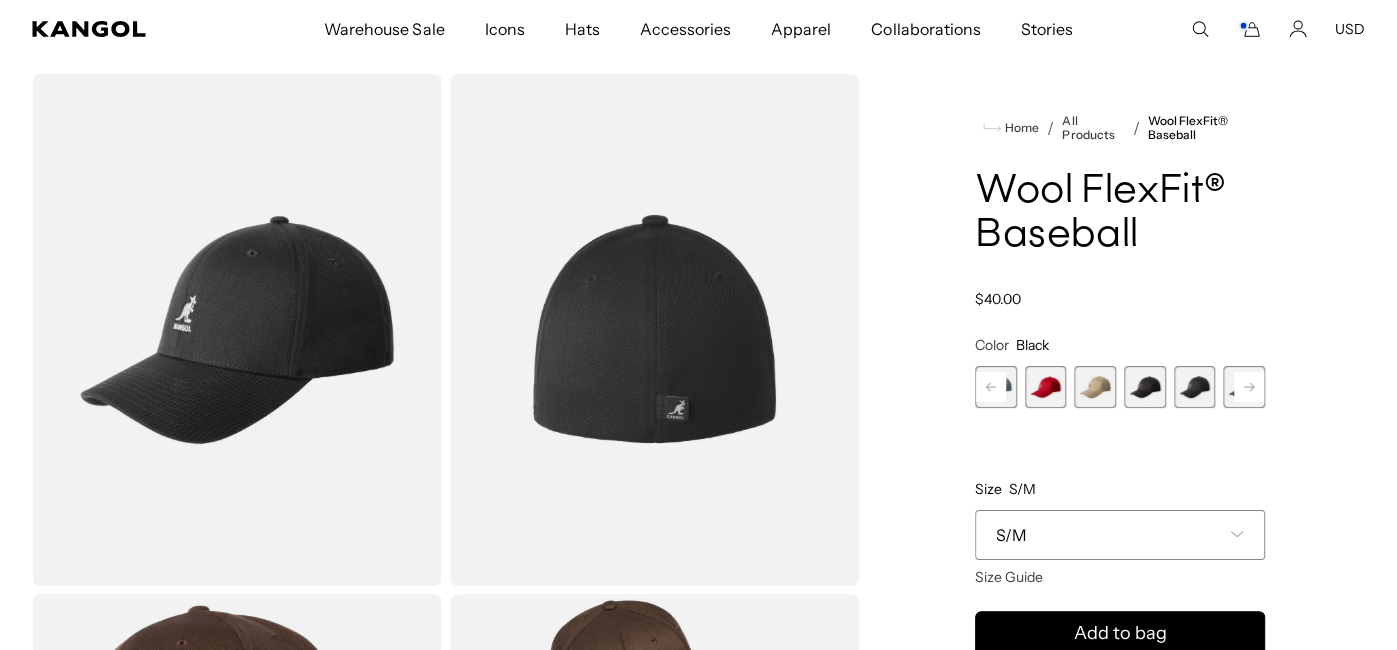 scroll, scrollTop: 0, scrollLeft: 0, axis: both 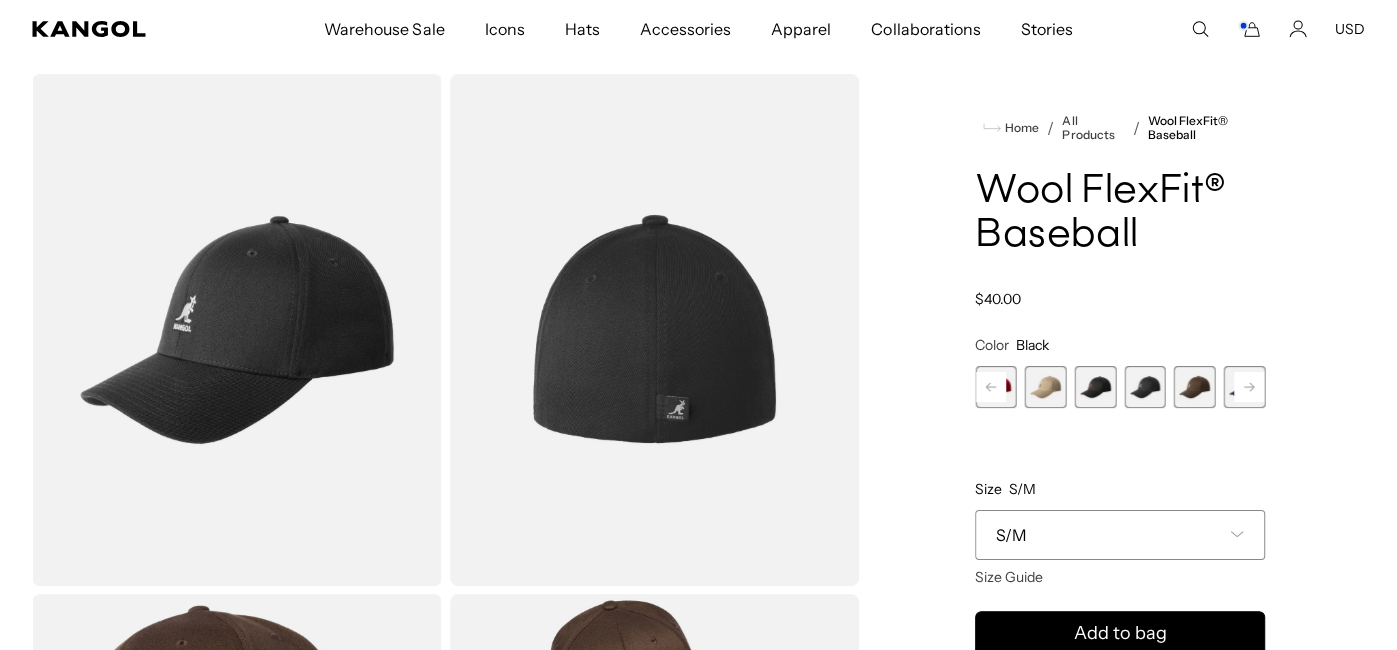 click at bounding box center (1195, 387) 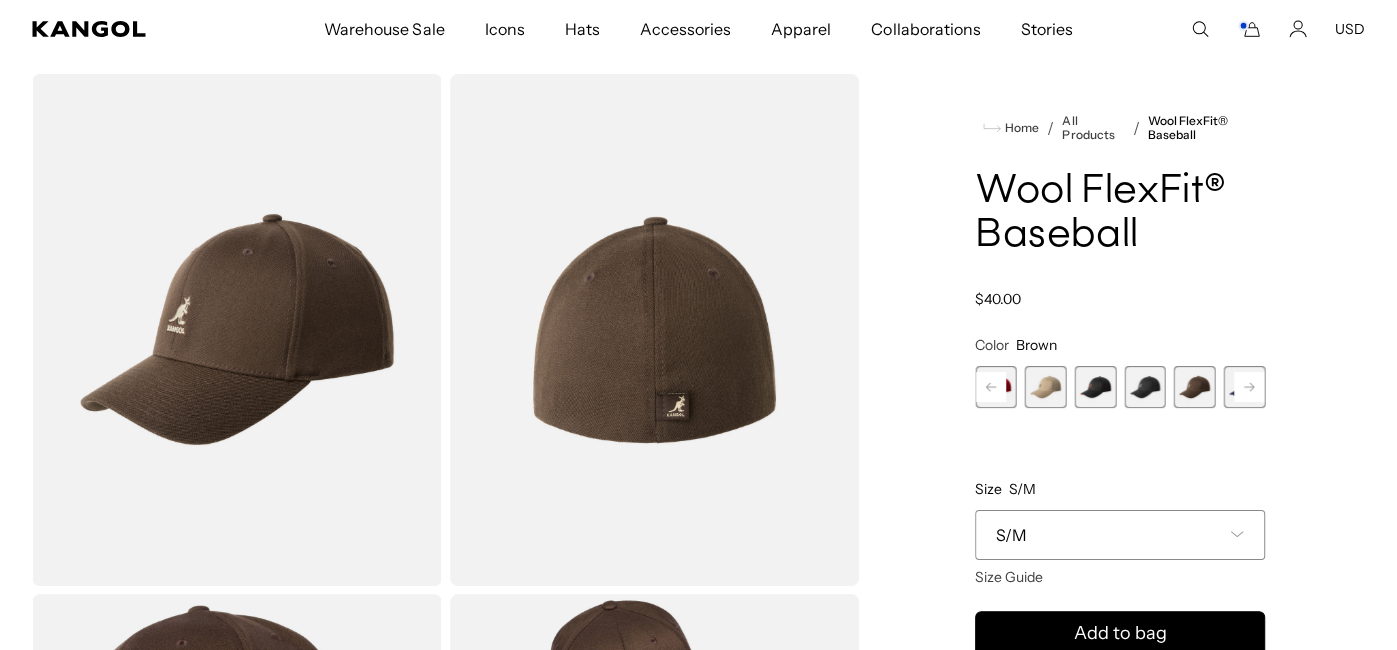 scroll, scrollTop: 0, scrollLeft: 0, axis: both 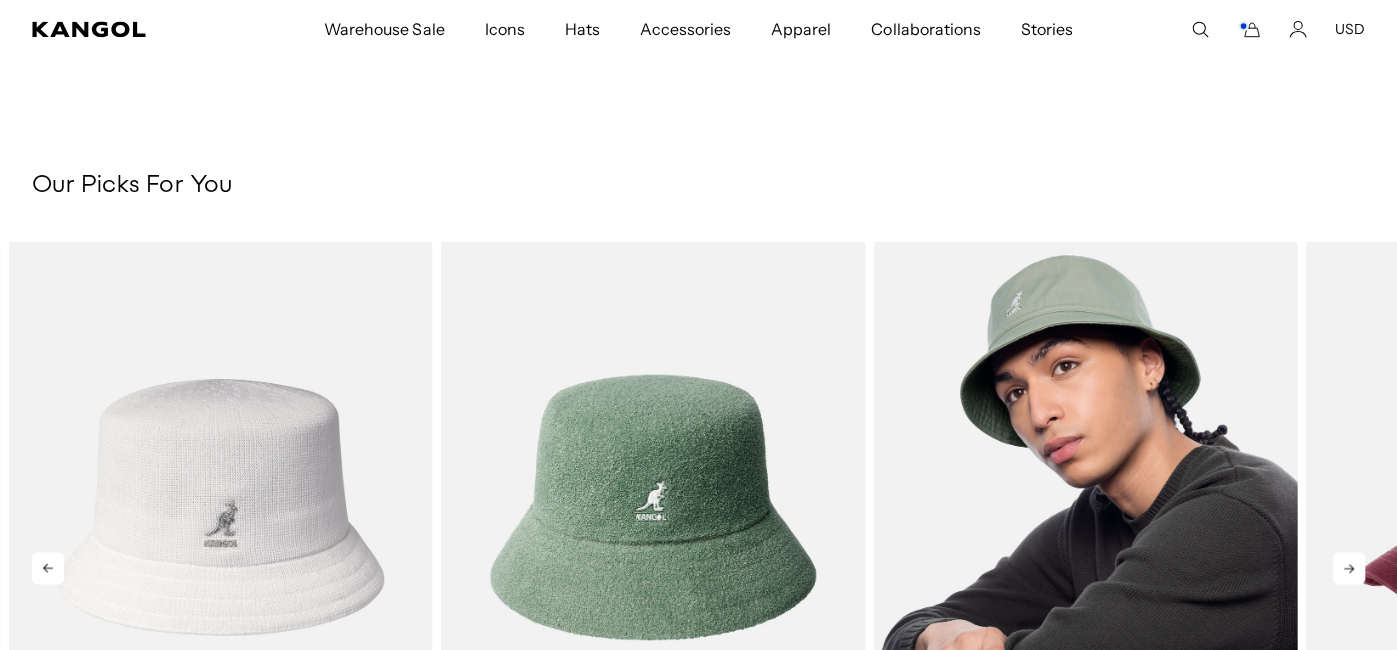click at bounding box center [1085, 507] 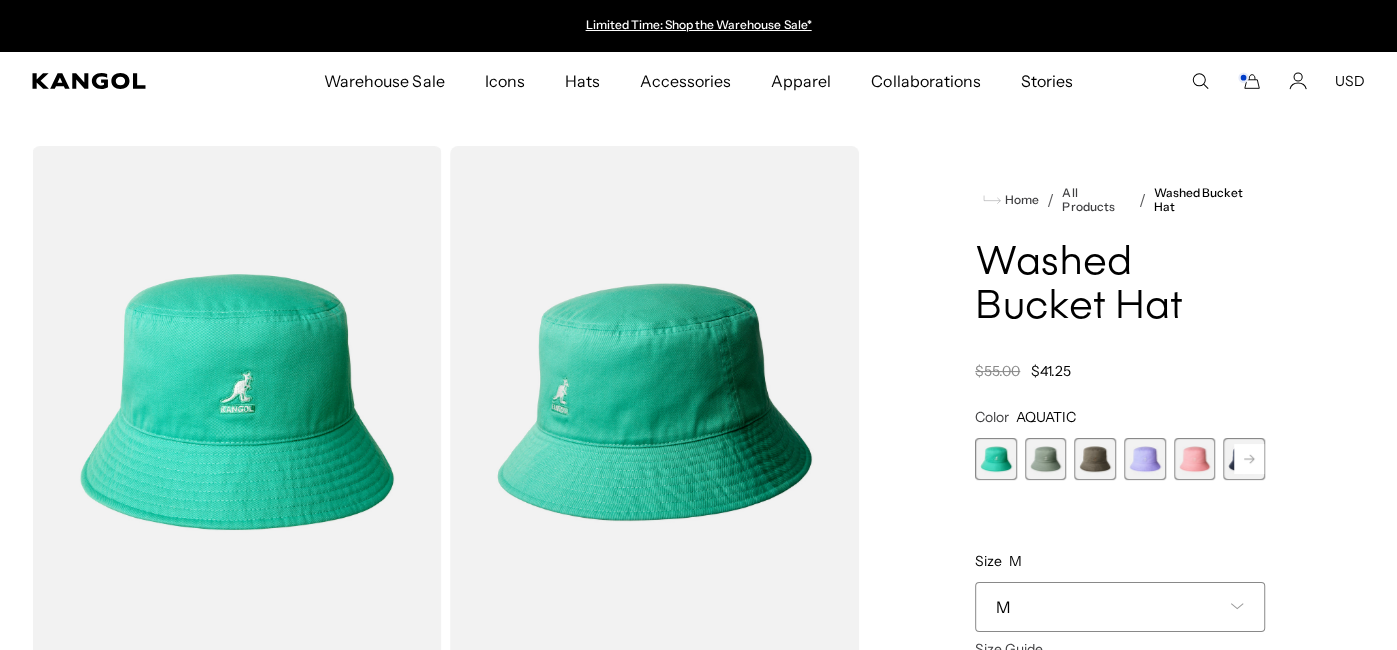 scroll, scrollTop: 0, scrollLeft: 0, axis: both 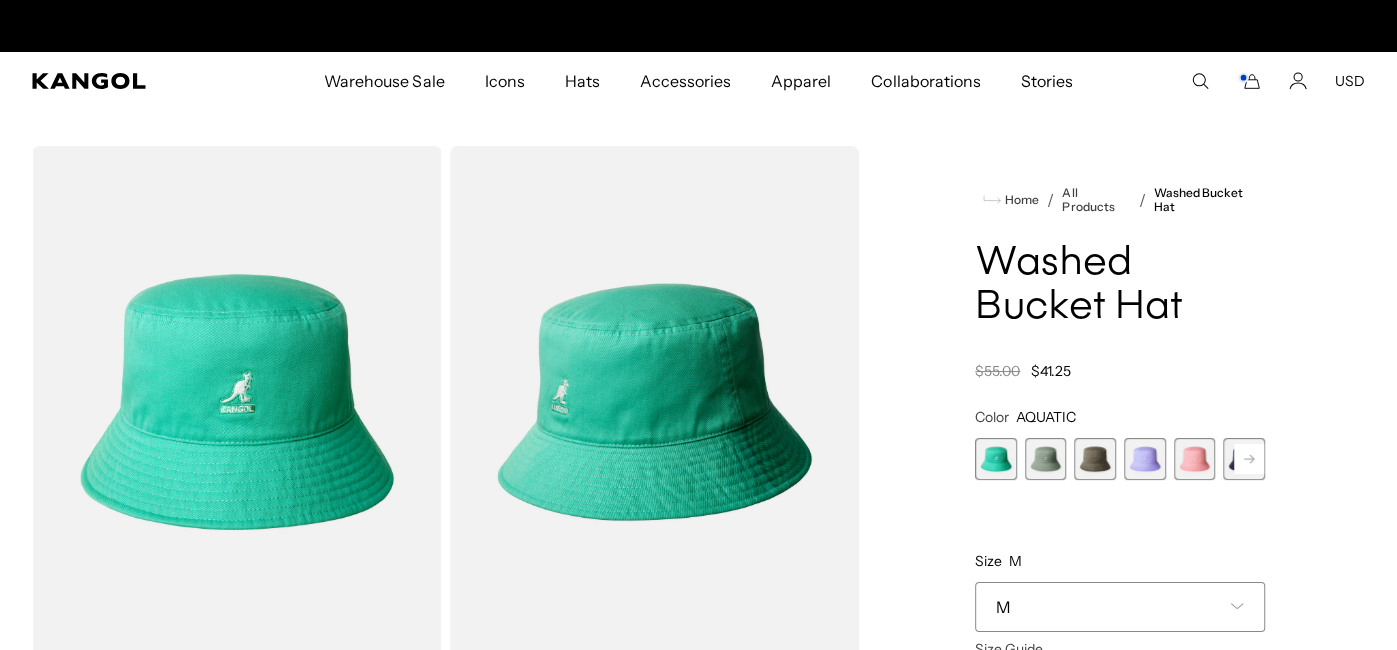 click 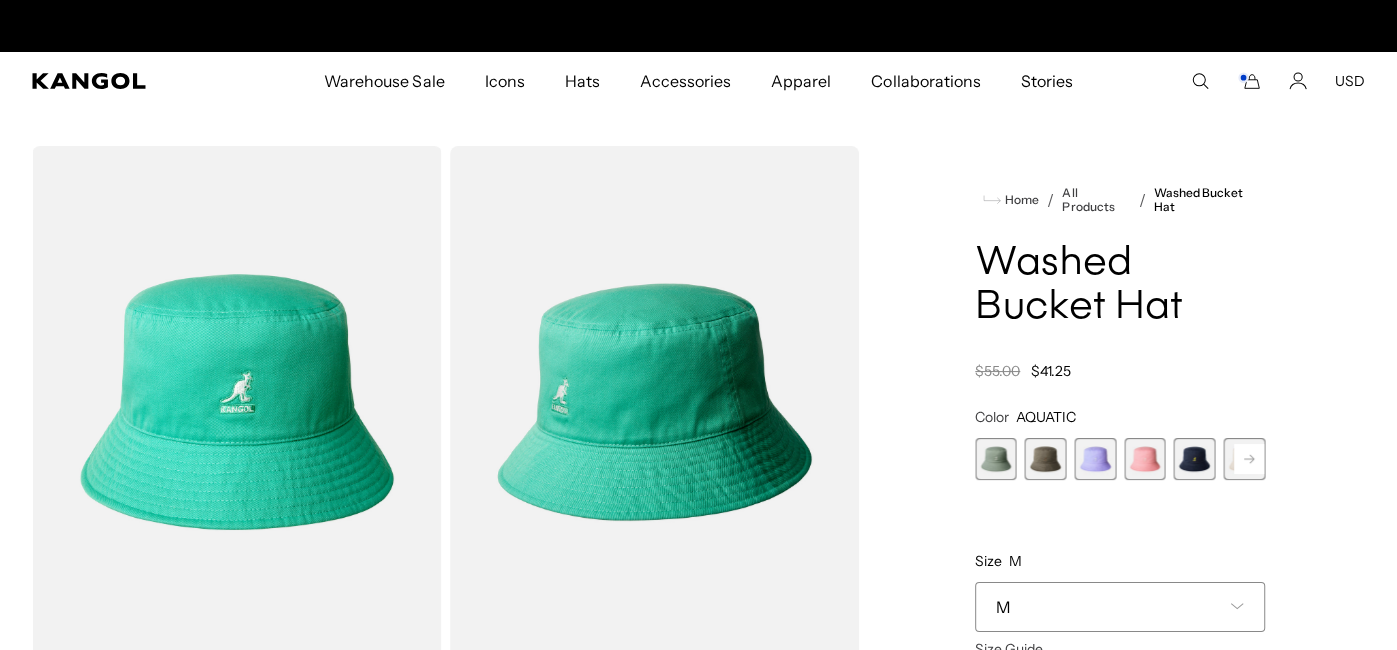 scroll, scrollTop: 0, scrollLeft: 411, axis: horizontal 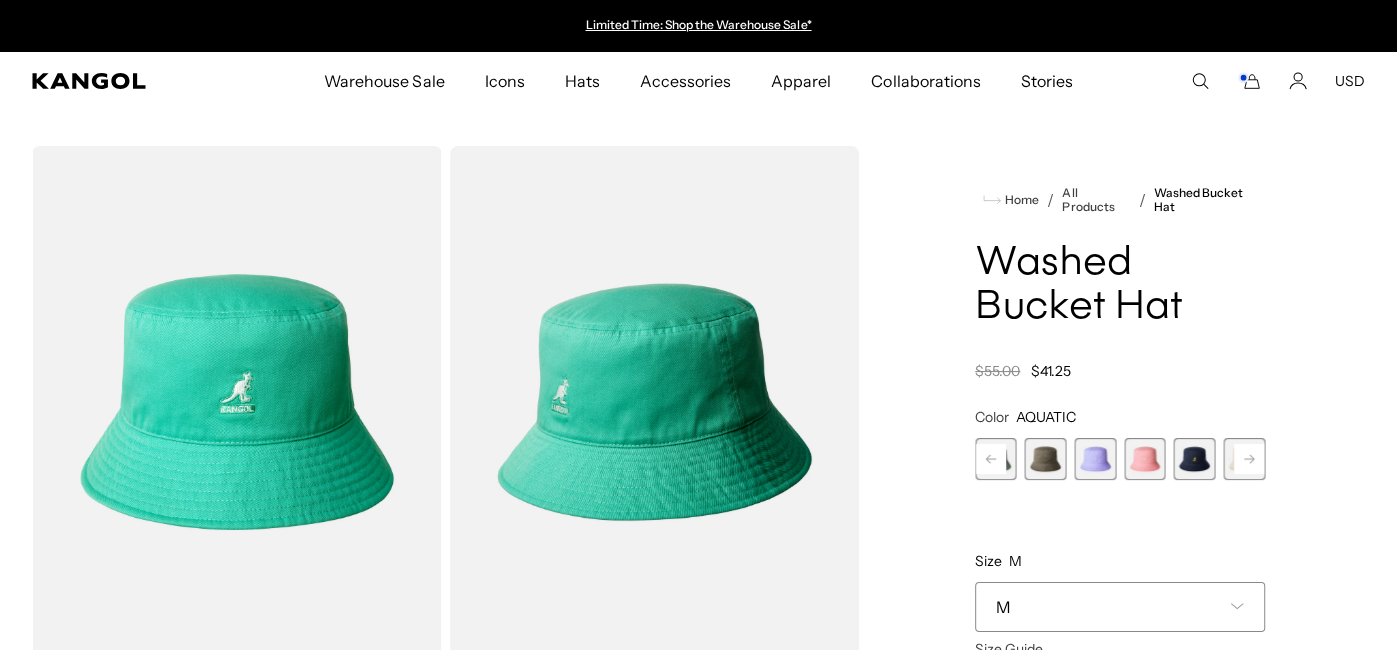 click 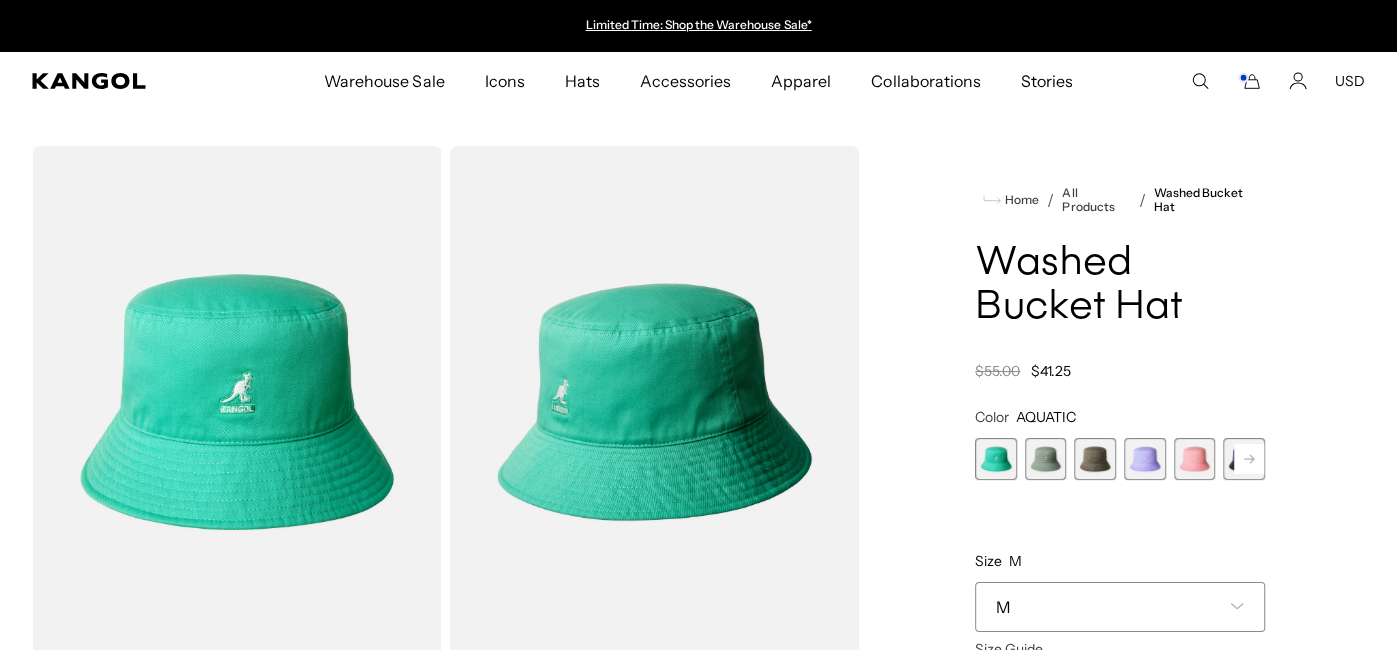 click at bounding box center (1046, 459) 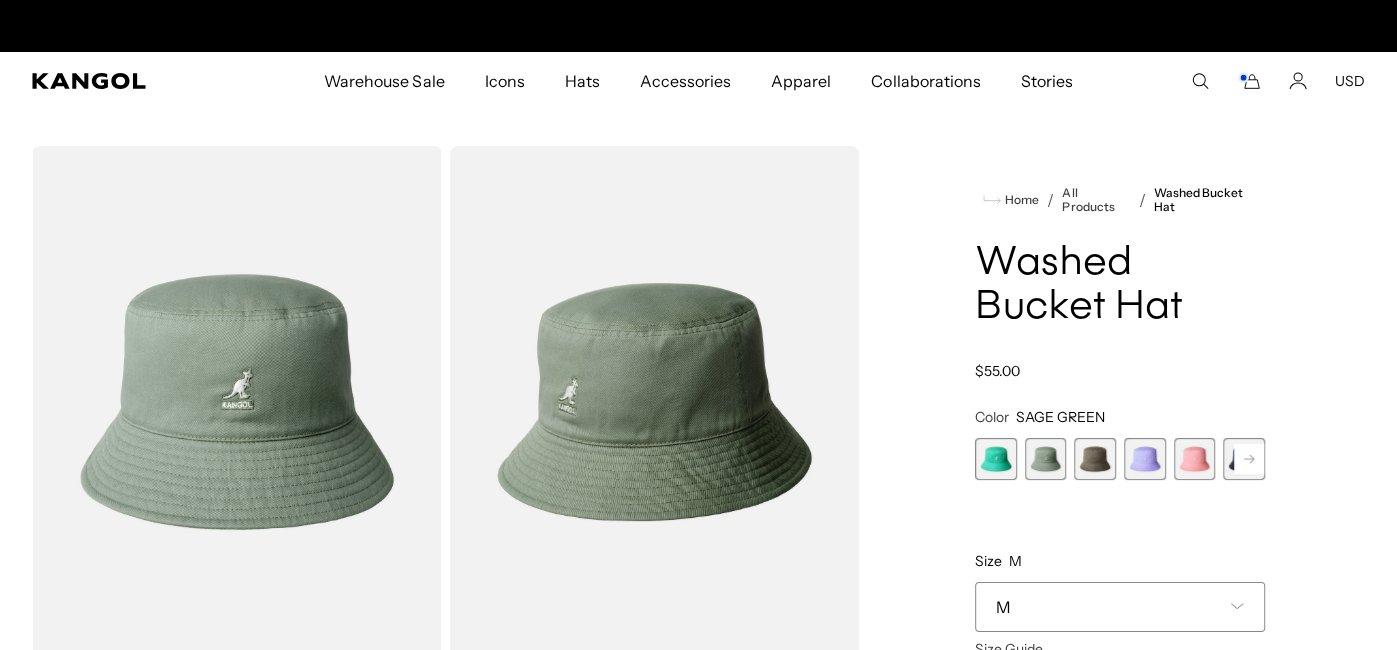 scroll, scrollTop: 0, scrollLeft: 411, axis: horizontal 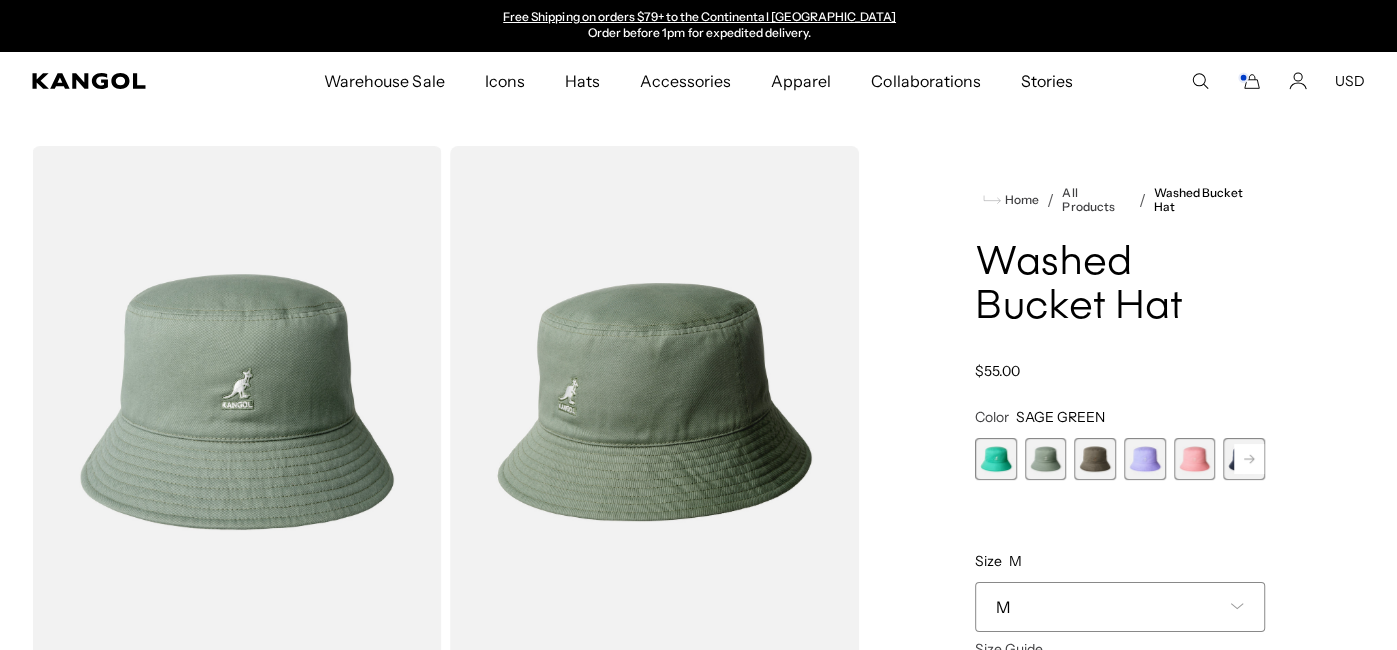 click at bounding box center [1095, 459] 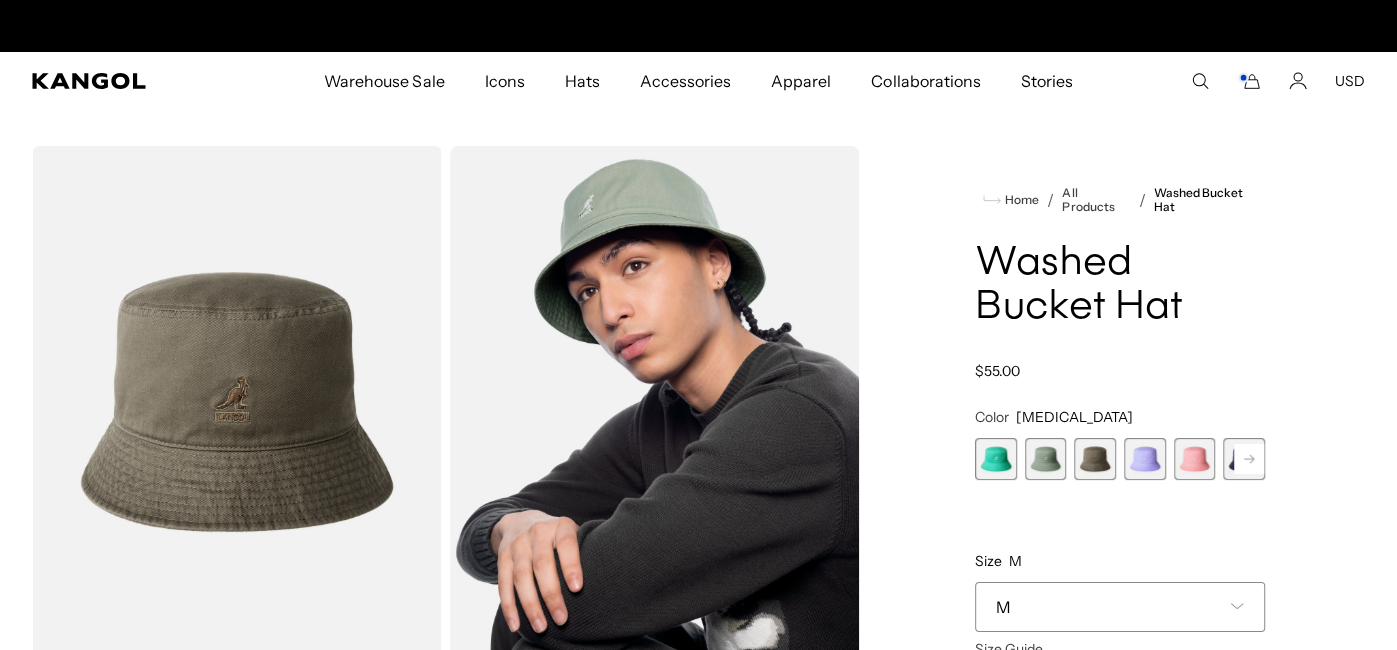 scroll, scrollTop: 0, scrollLeft: 0, axis: both 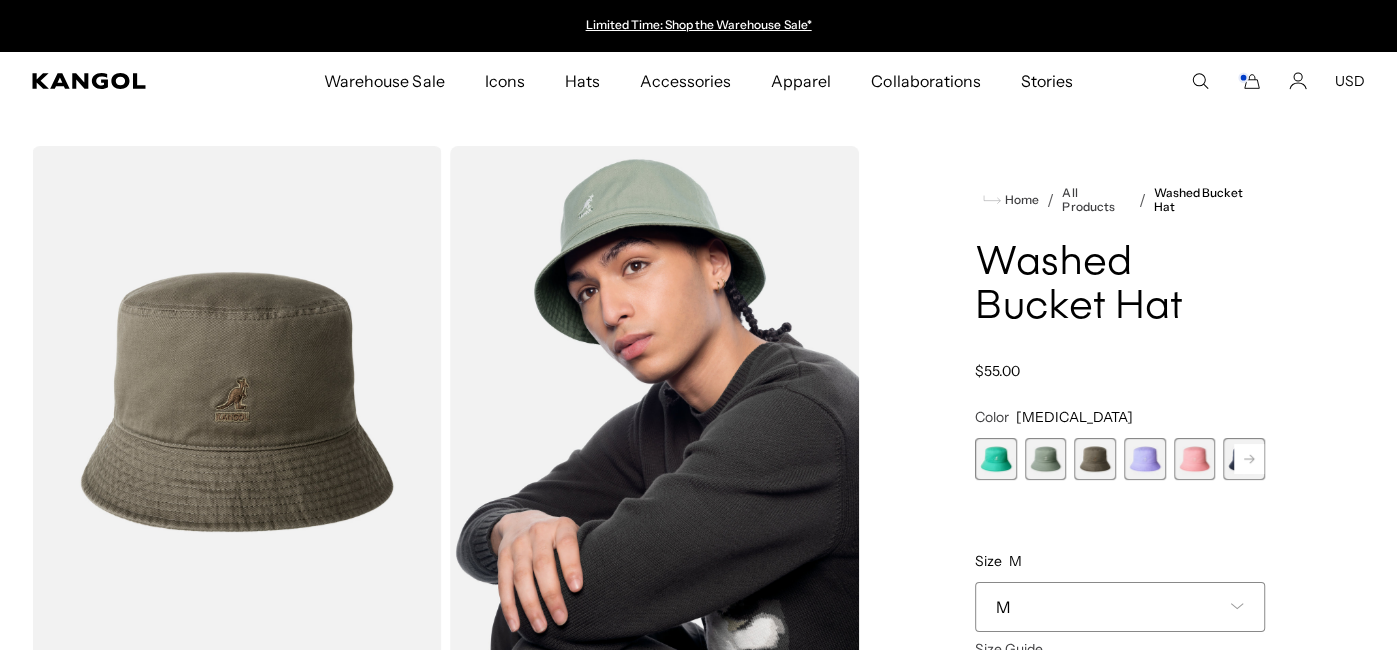 click at bounding box center [1145, 459] 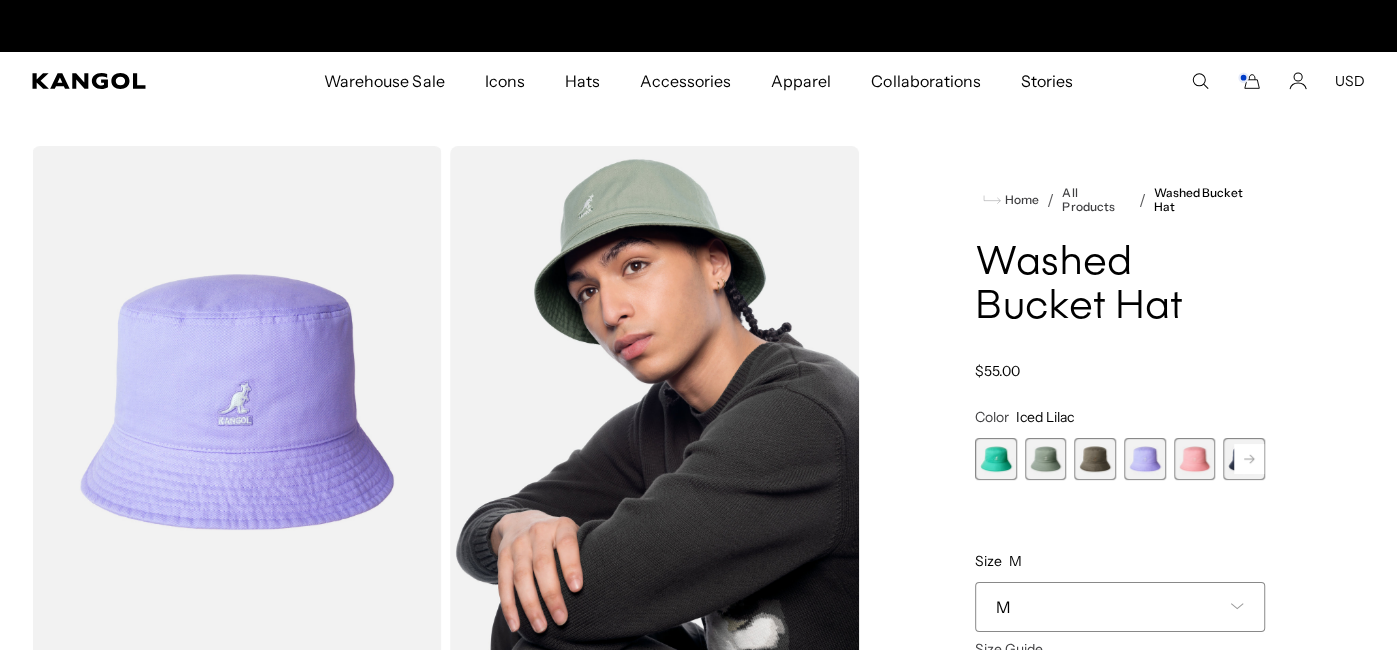 scroll, scrollTop: 0, scrollLeft: 411, axis: horizontal 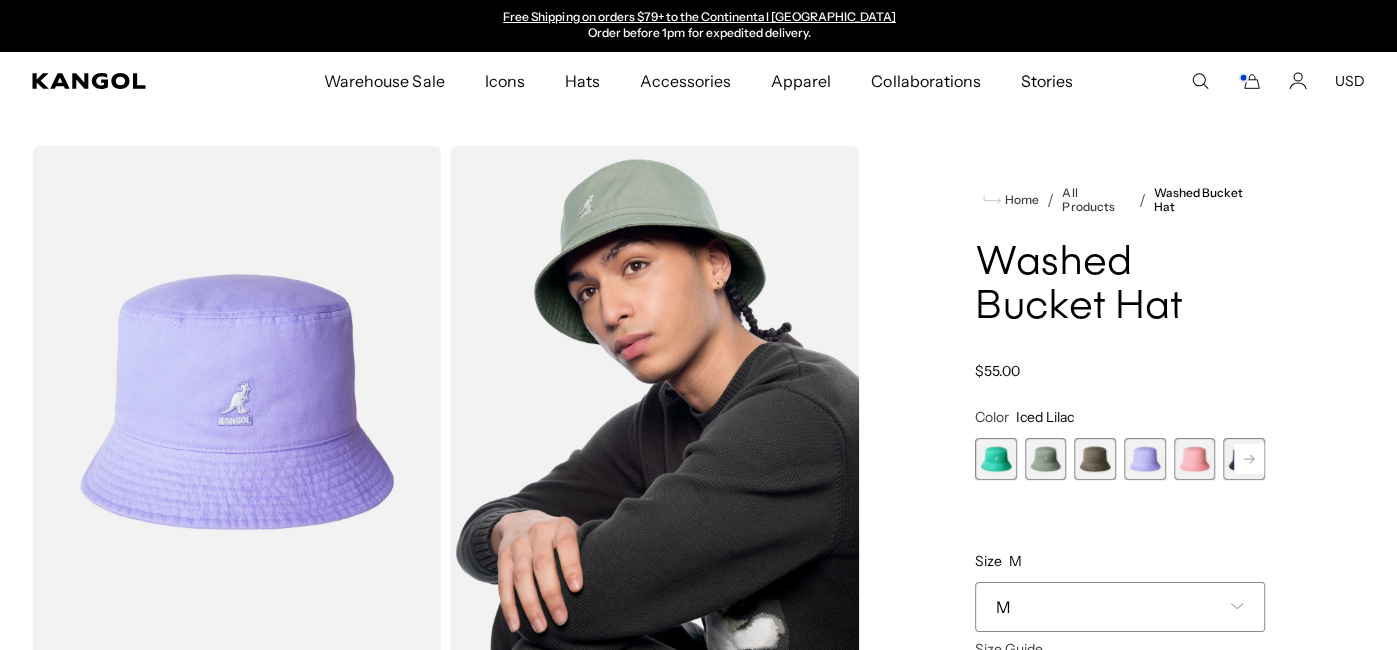 click at bounding box center (1195, 459) 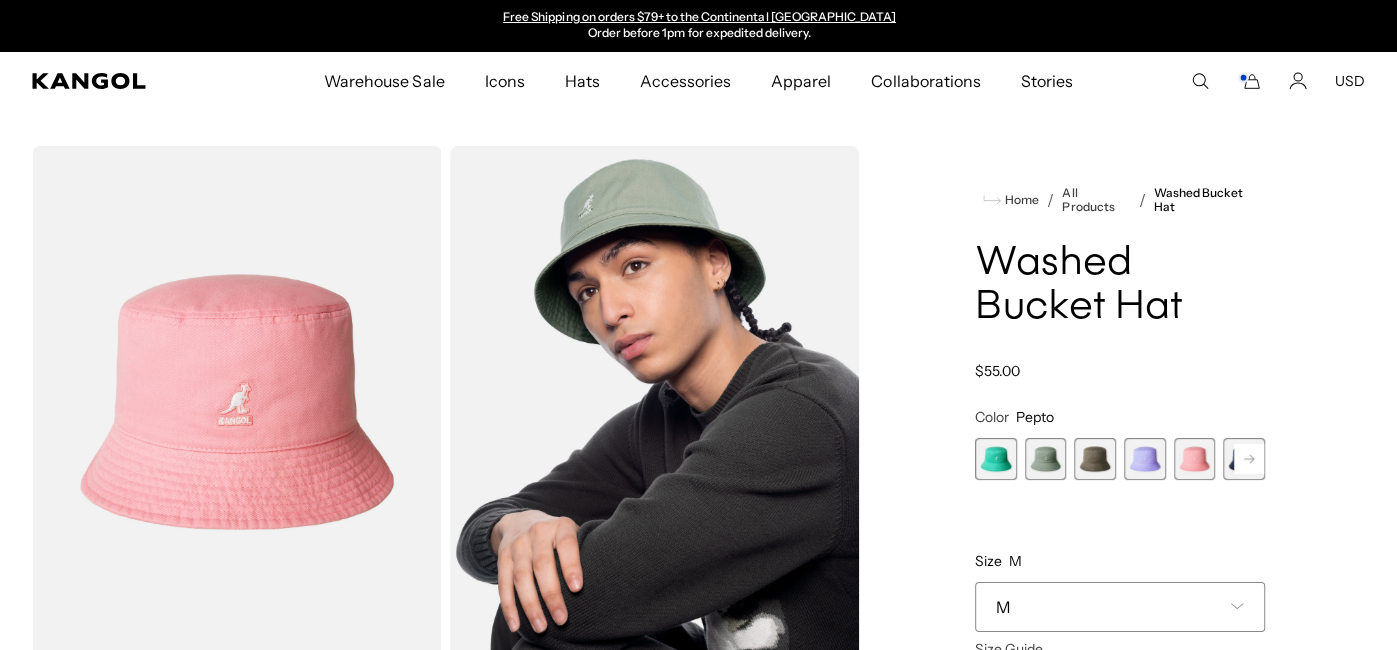 click on "Next" at bounding box center [1249, 459] 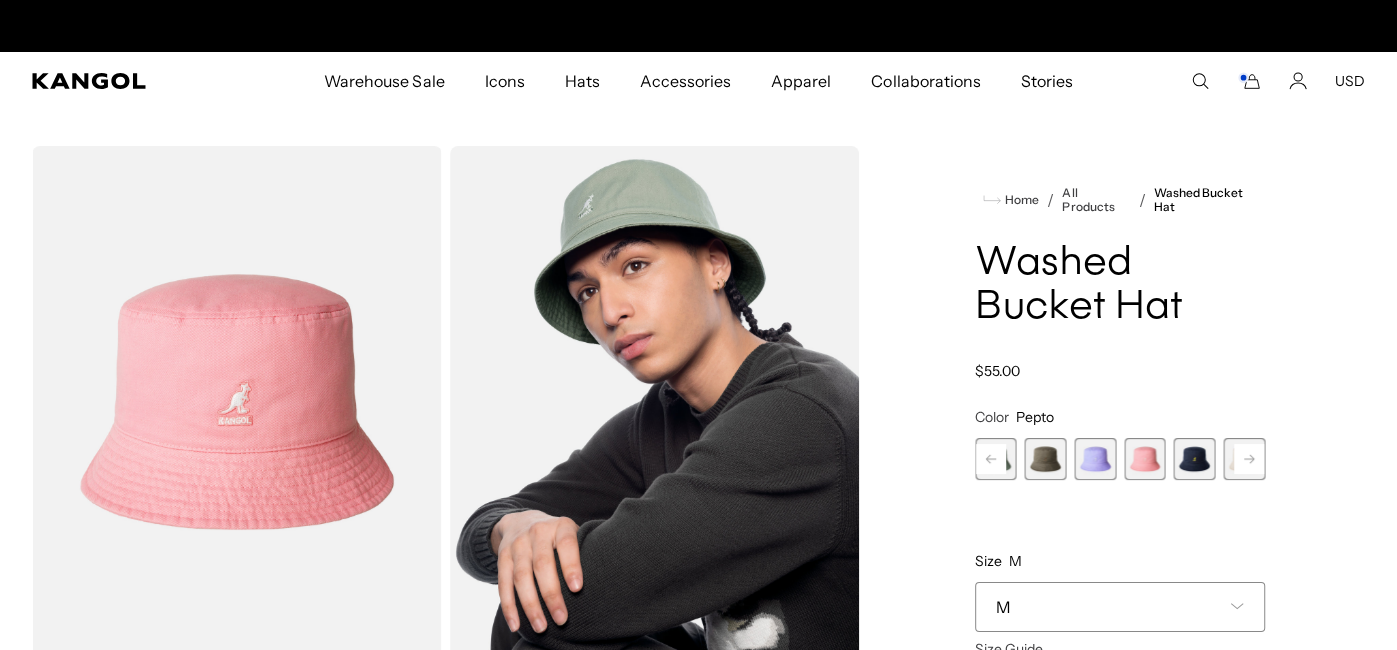 scroll, scrollTop: 0, scrollLeft: 0, axis: both 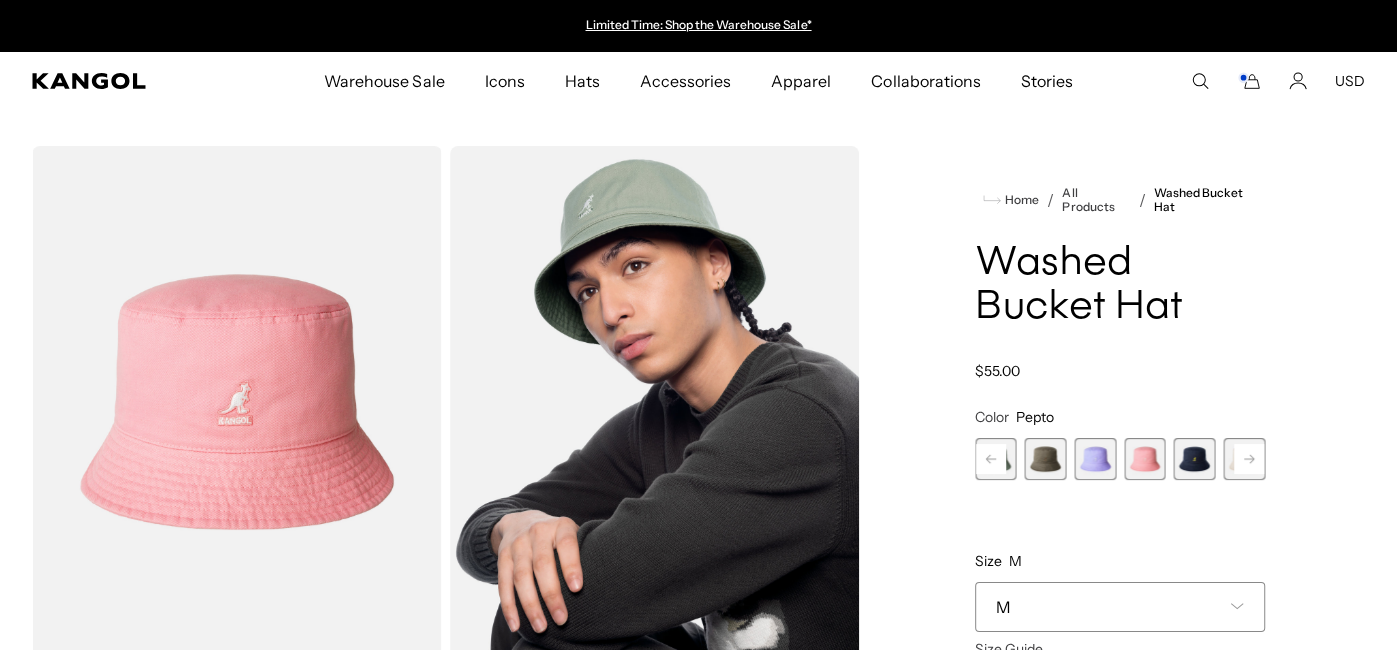 click 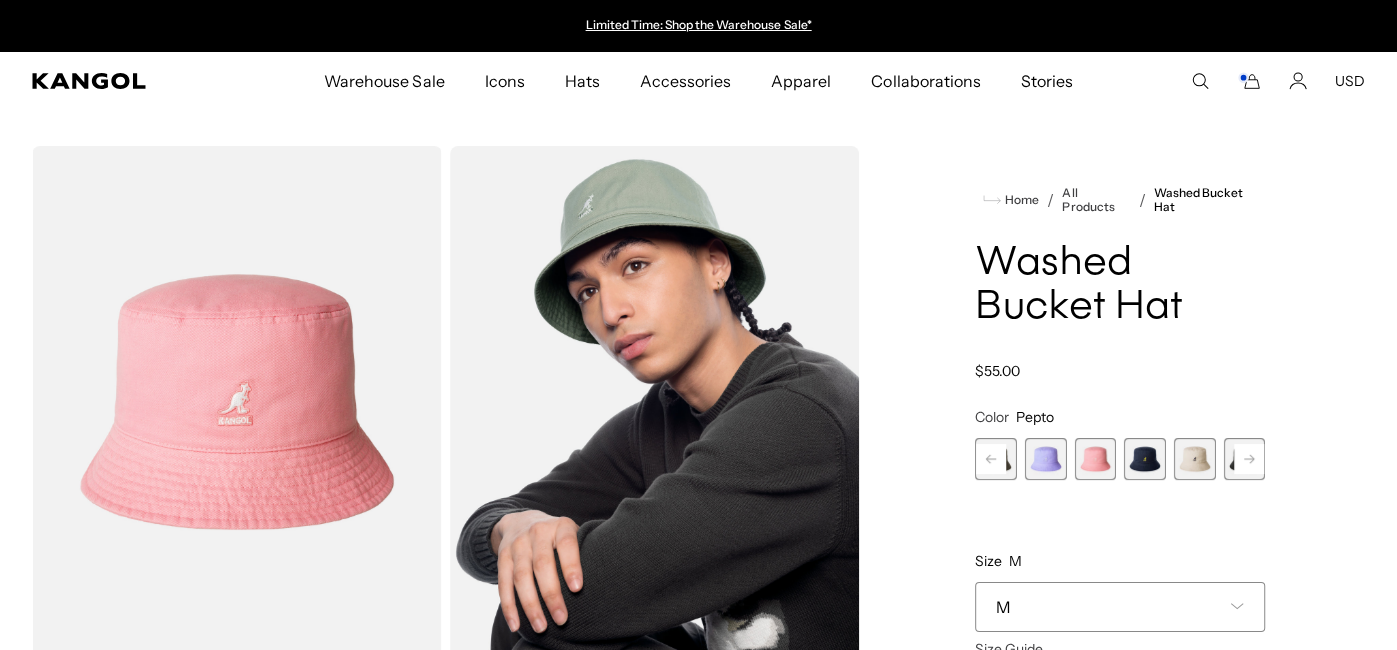 click 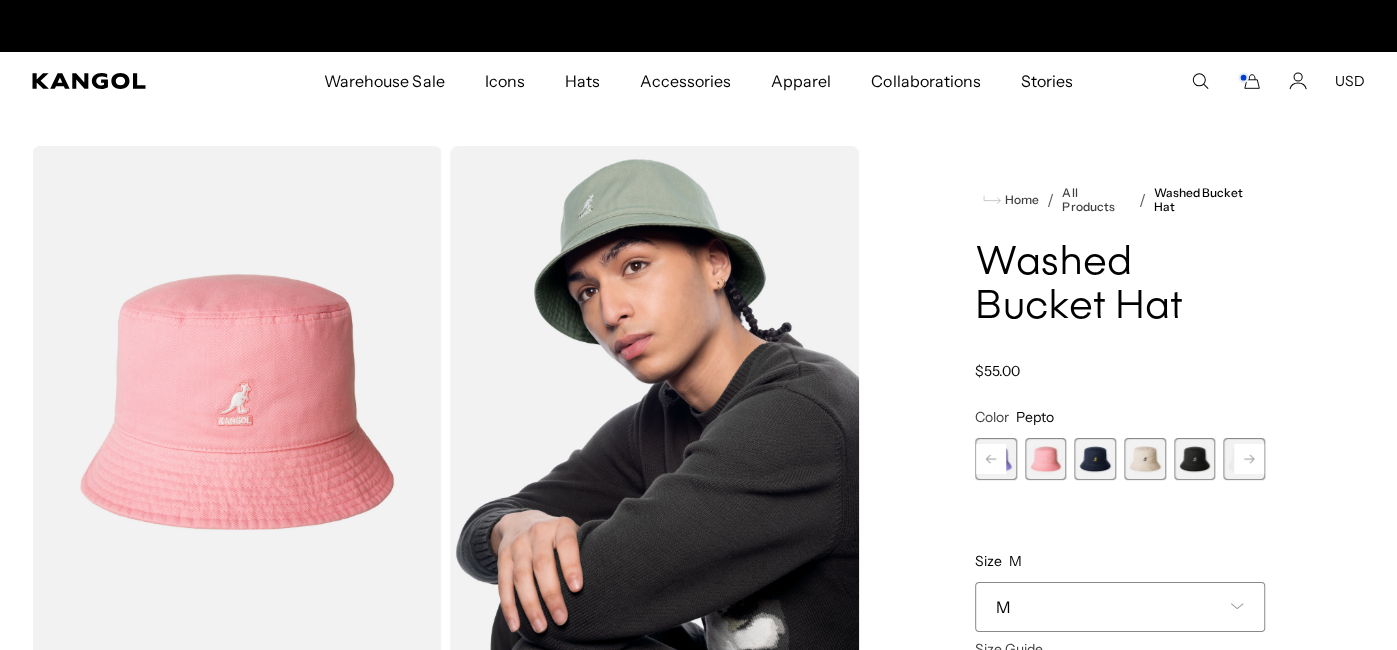 scroll, scrollTop: 0, scrollLeft: 411, axis: horizontal 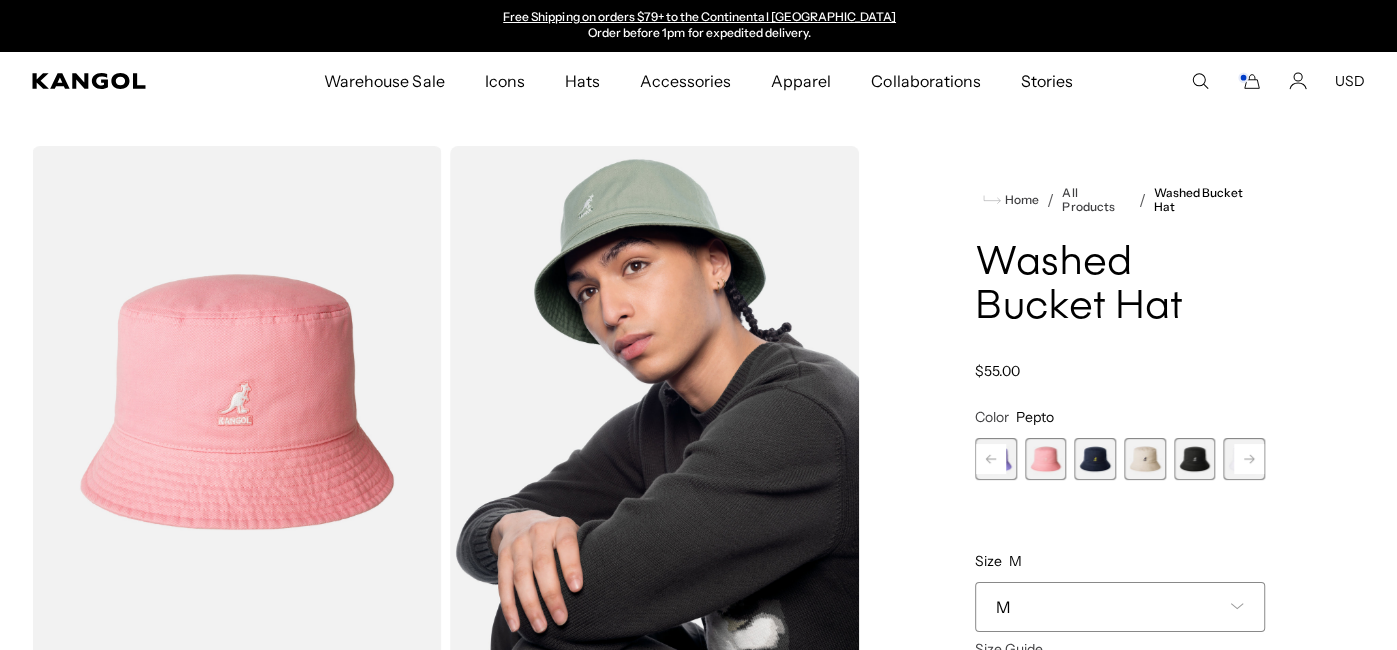 click 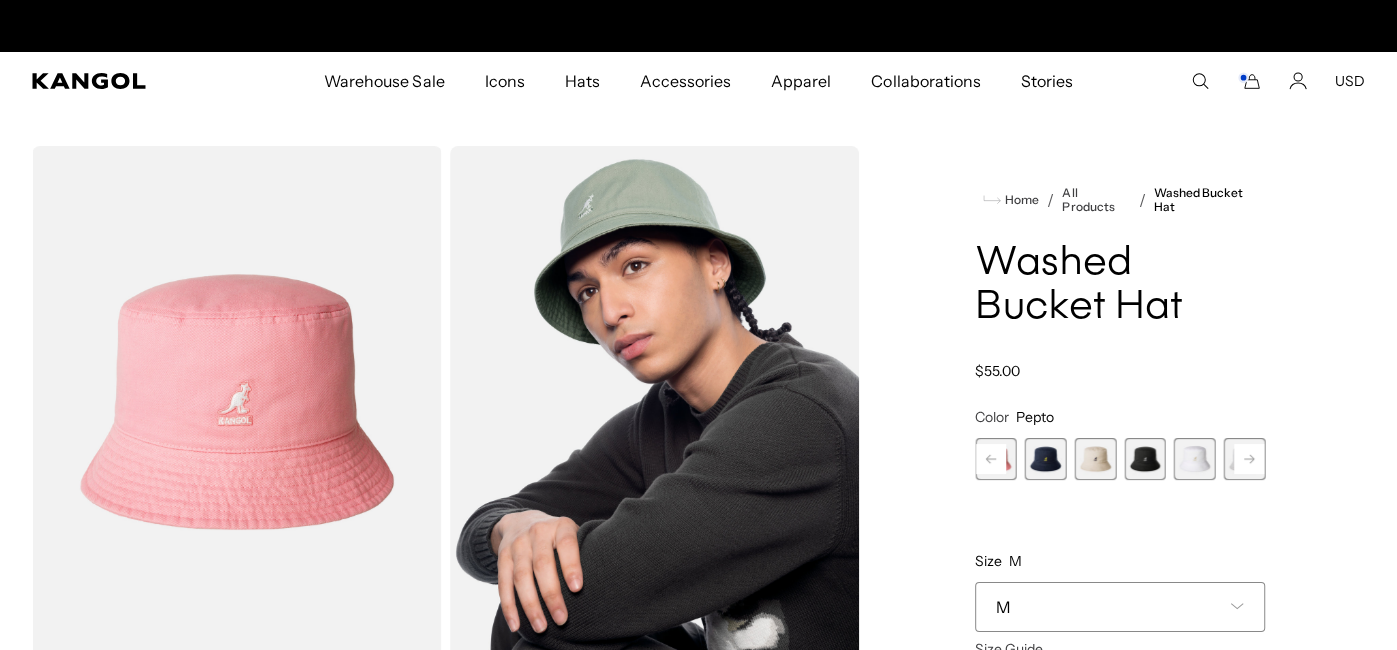 scroll, scrollTop: 0, scrollLeft: 0, axis: both 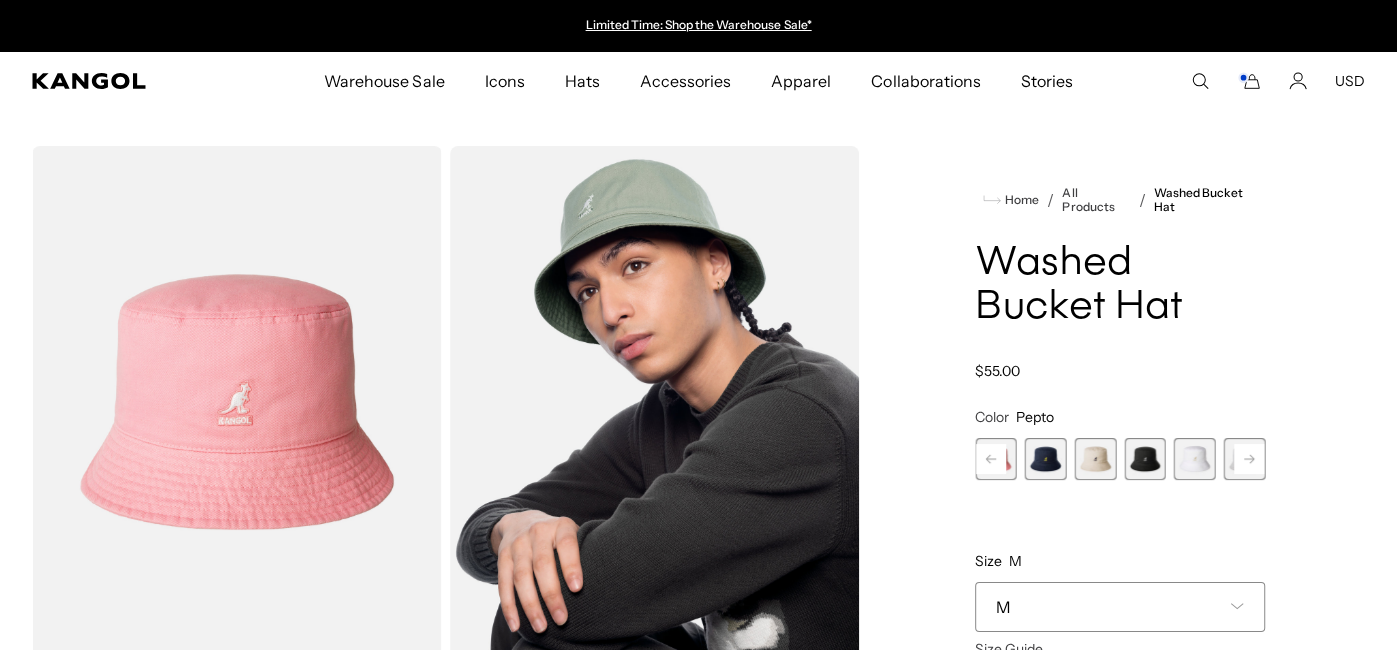 click at bounding box center [1095, 459] 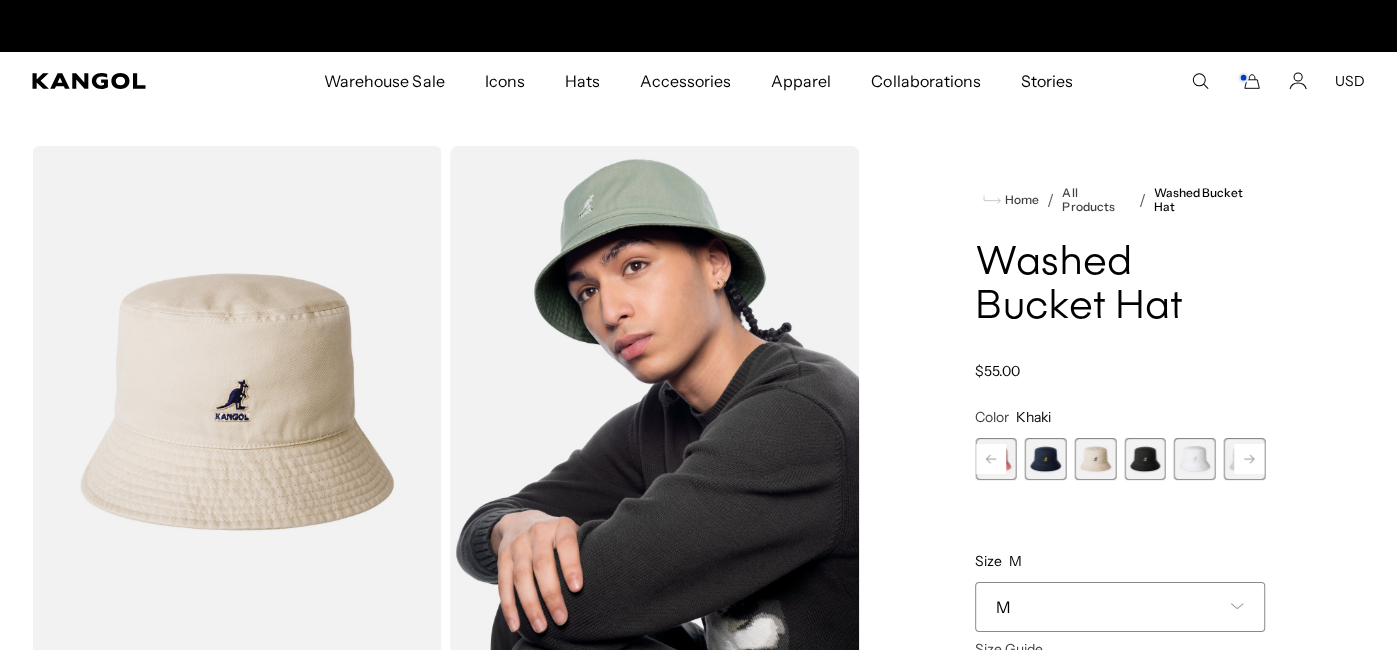 scroll, scrollTop: 0, scrollLeft: 411, axis: horizontal 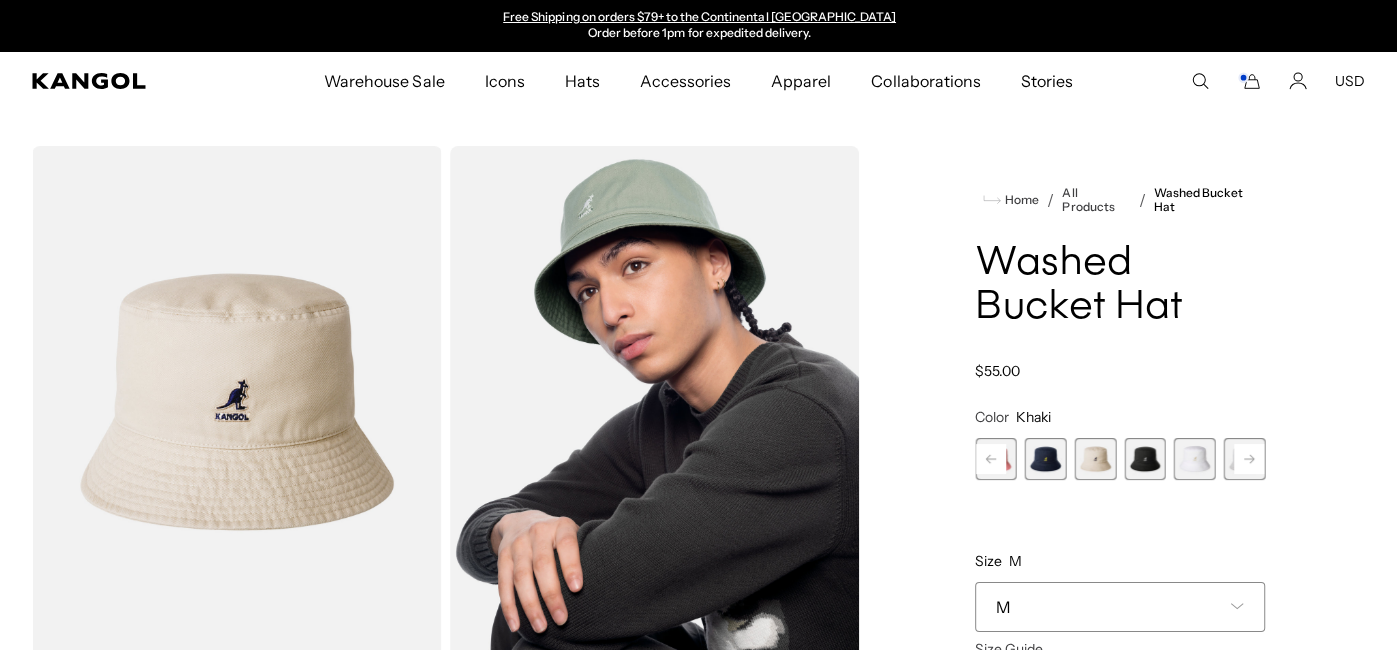 click 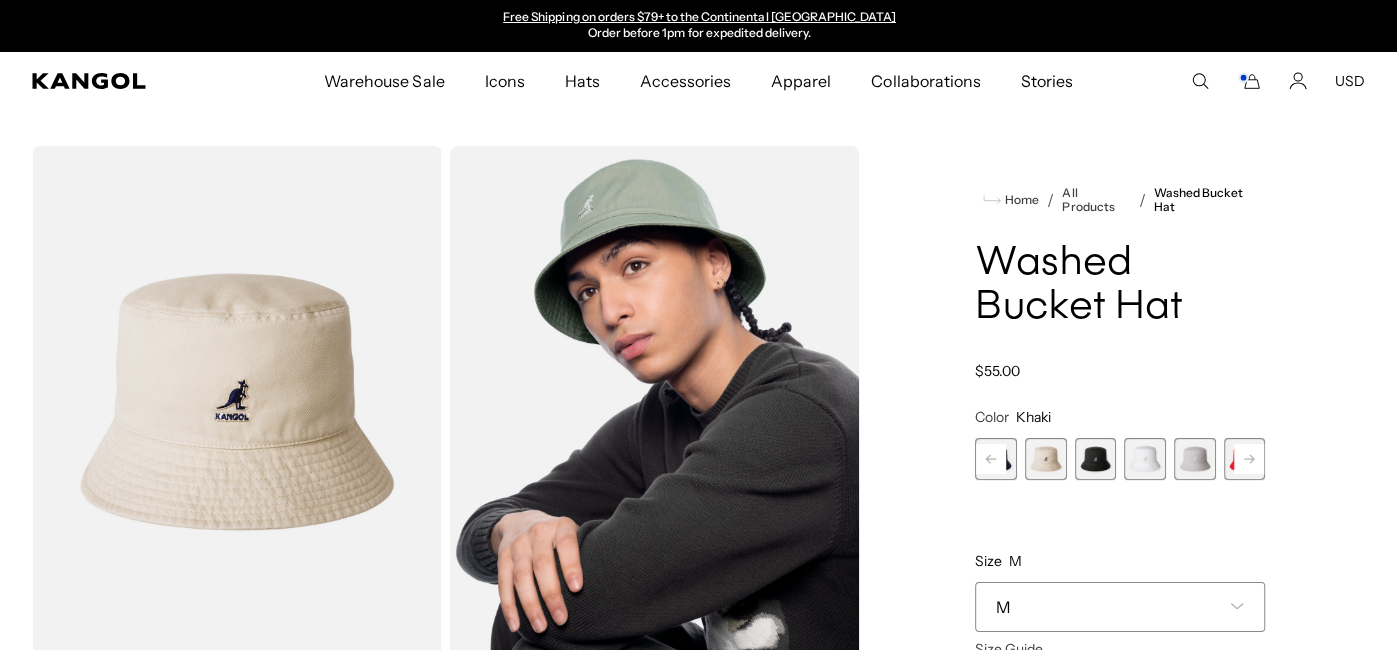 click 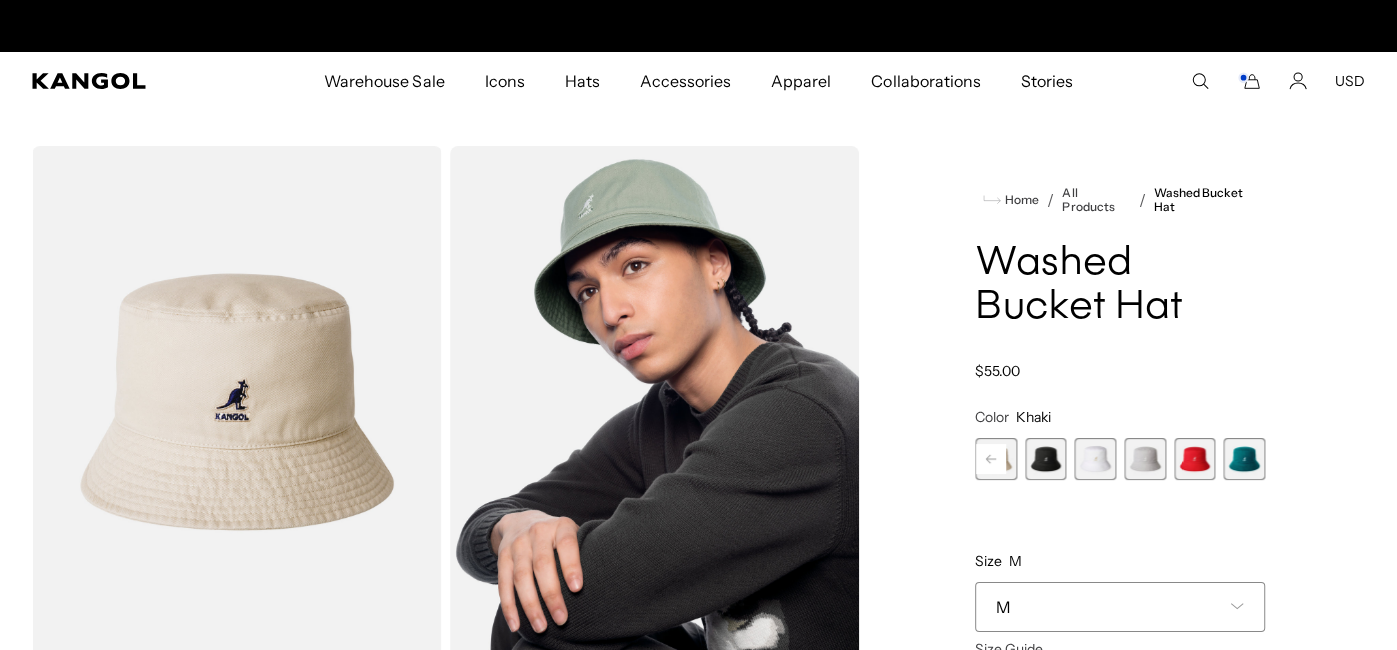 scroll, scrollTop: 0, scrollLeft: 0, axis: both 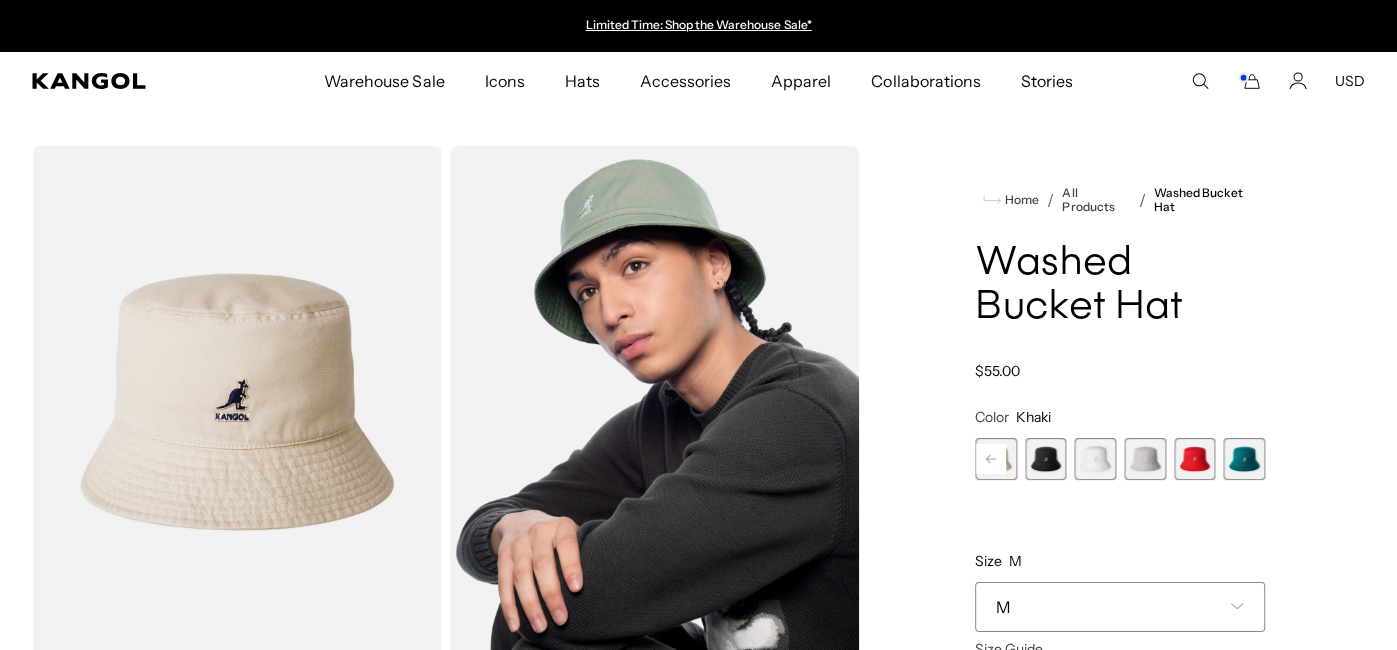 click at bounding box center [1244, 459] 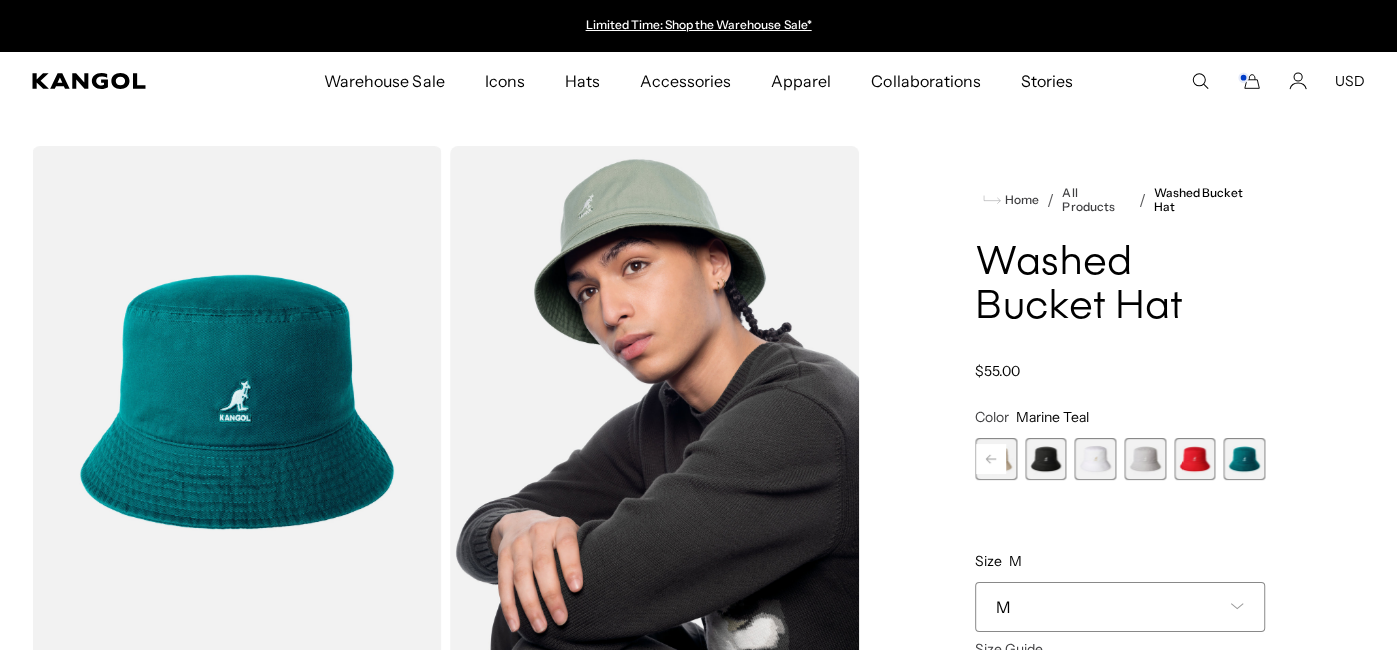 click at bounding box center (1244, 459) 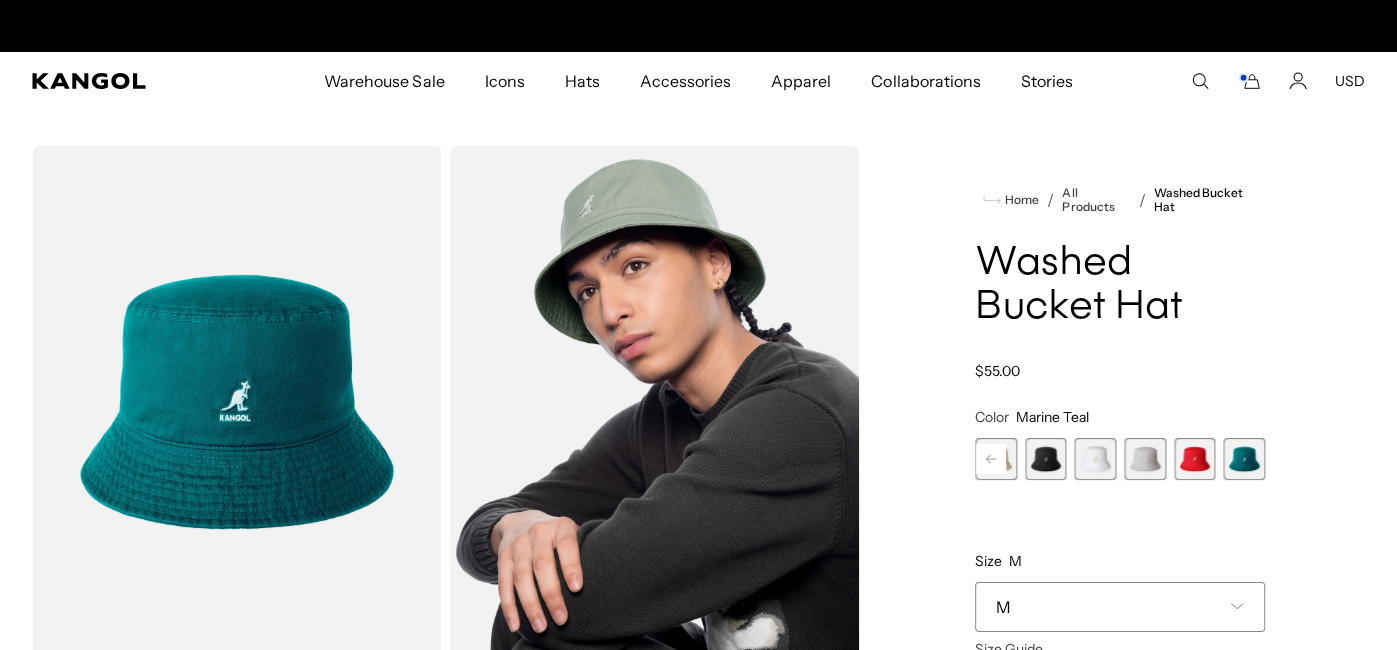 scroll, scrollTop: 0, scrollLeft: 411, axis: horizontal 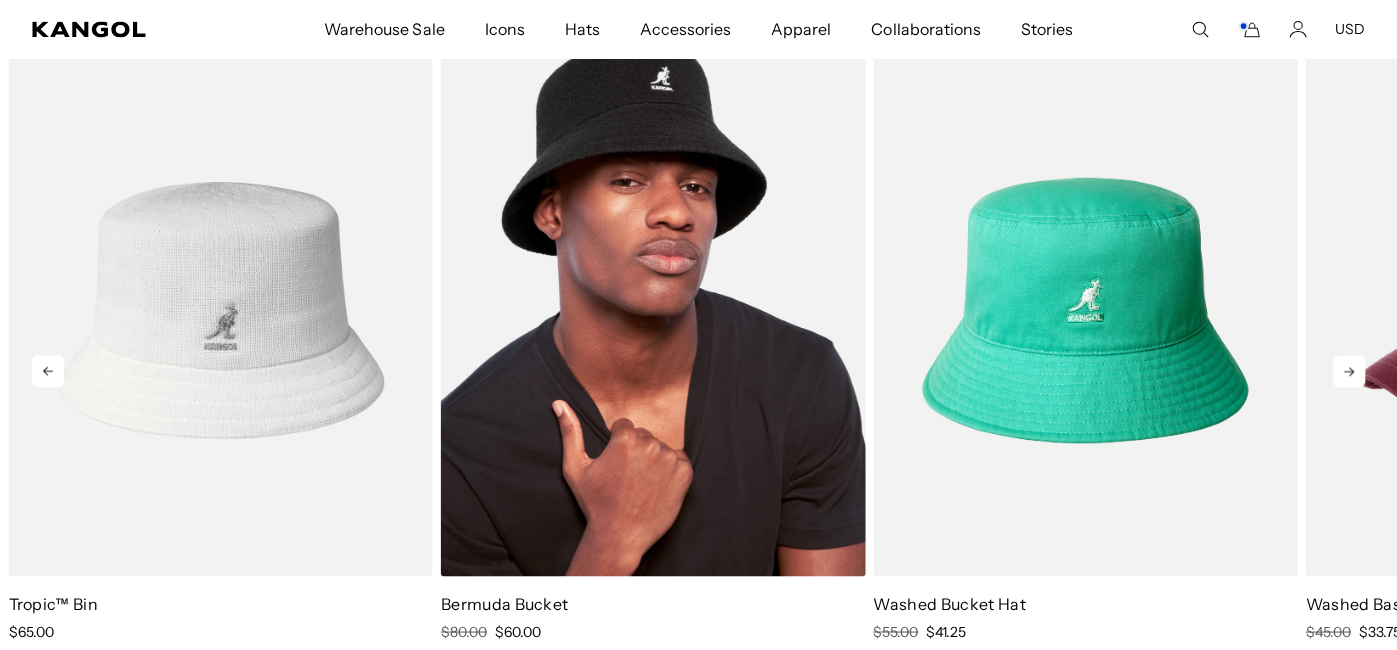 click on "$60.00" at bounding box center (518, 631) 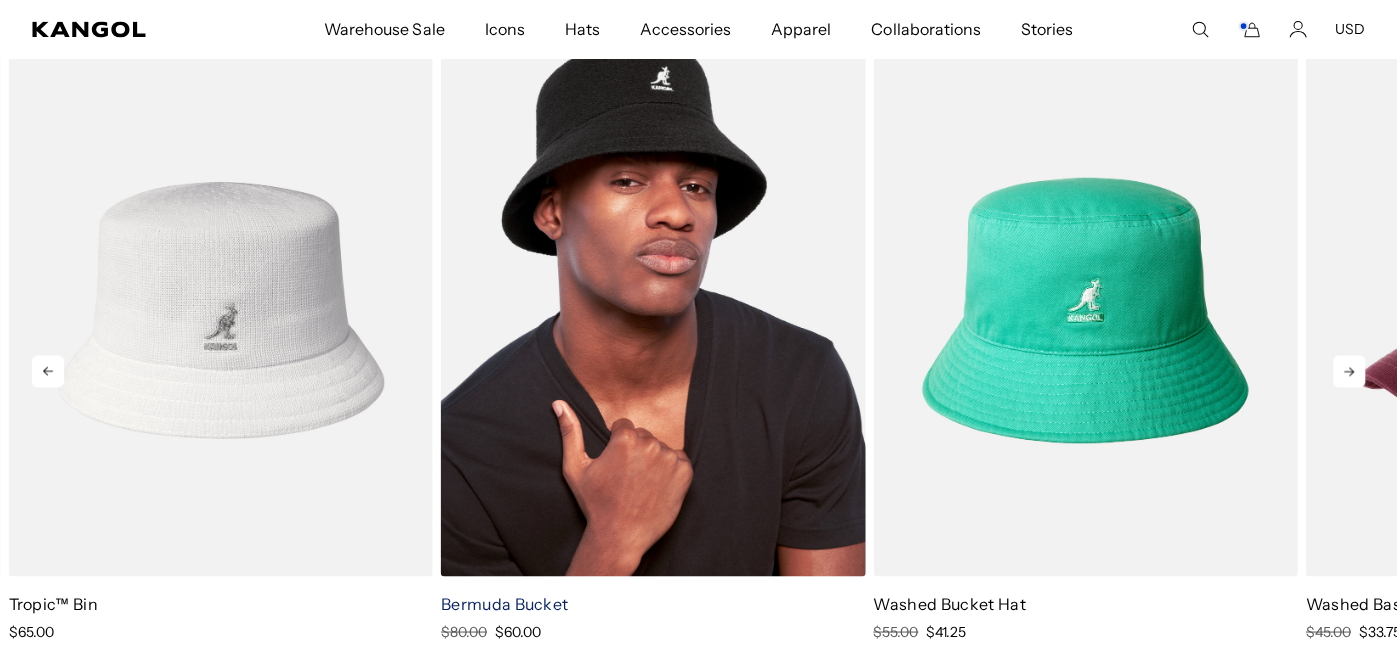 click on "Bermuda Bucket" at bounding box center [504, 603] 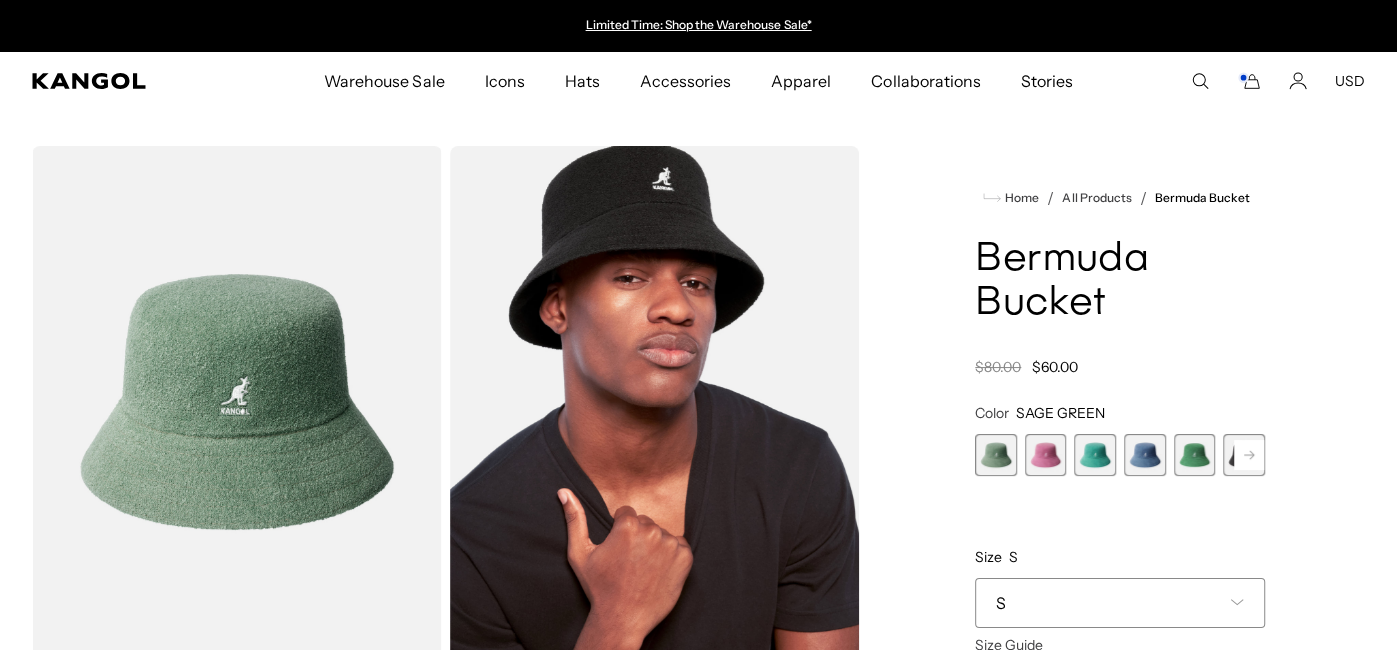 scroll, scrollTop: 0, scrollLeft: 0, axis: both 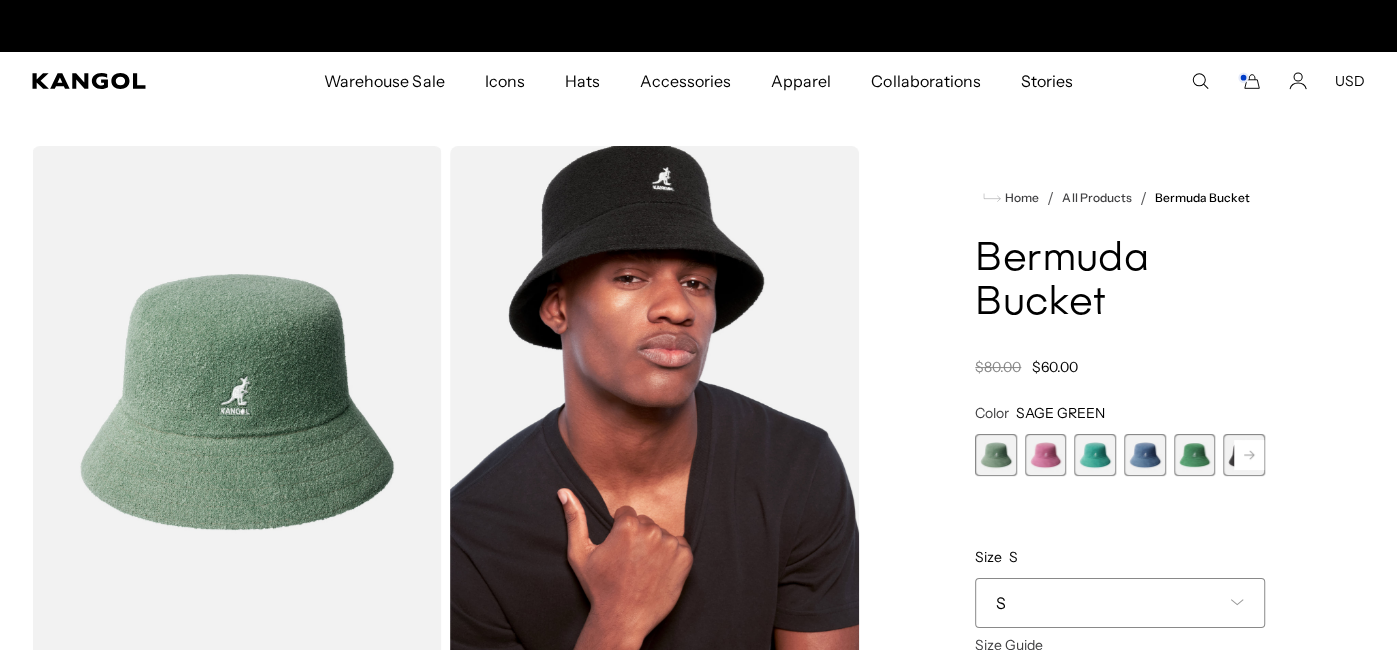click at bounding box center (1195, 455) 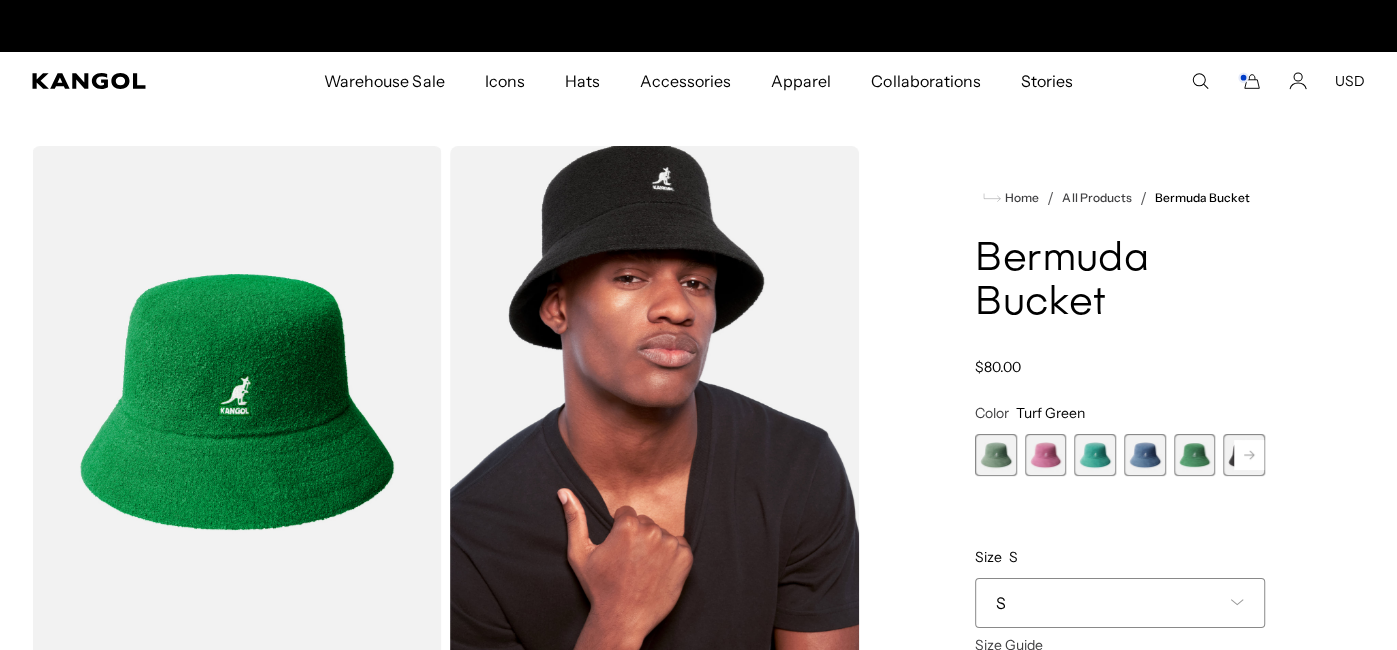 scroll, scrollTop: 0, scrollLeft: 411, axis: horizontal 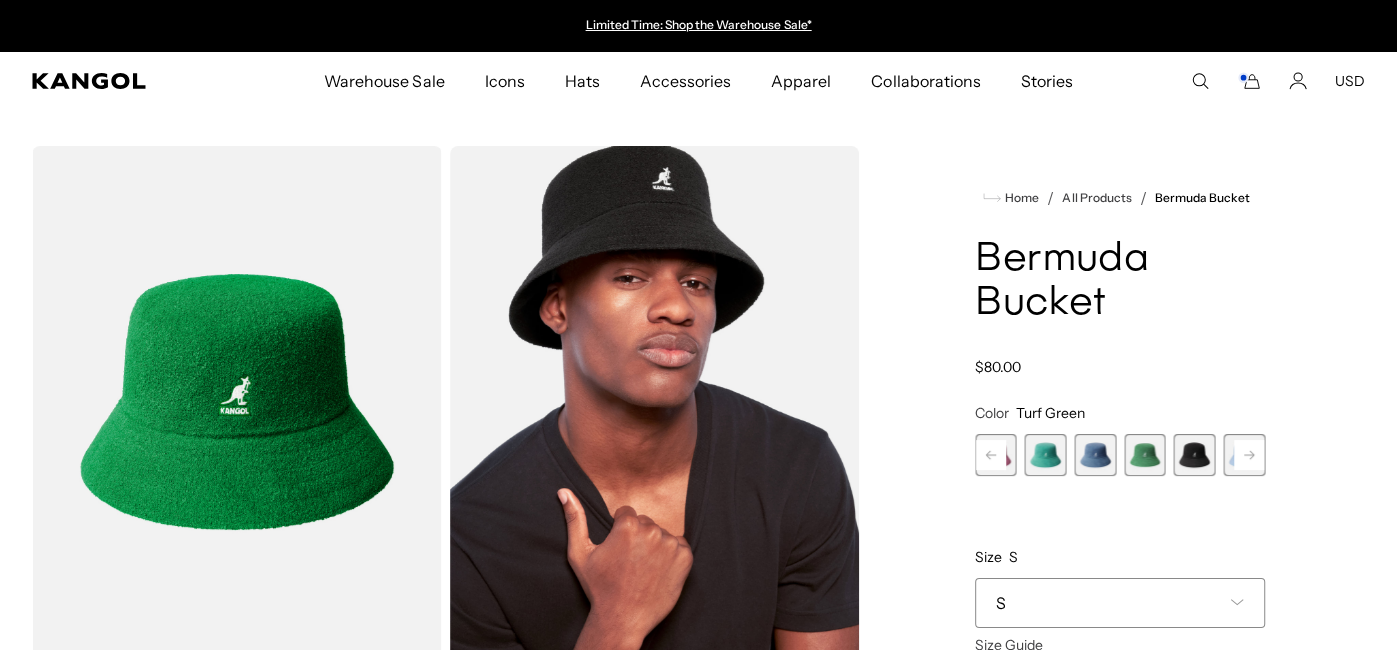 click at bounding box center (1195, 455) 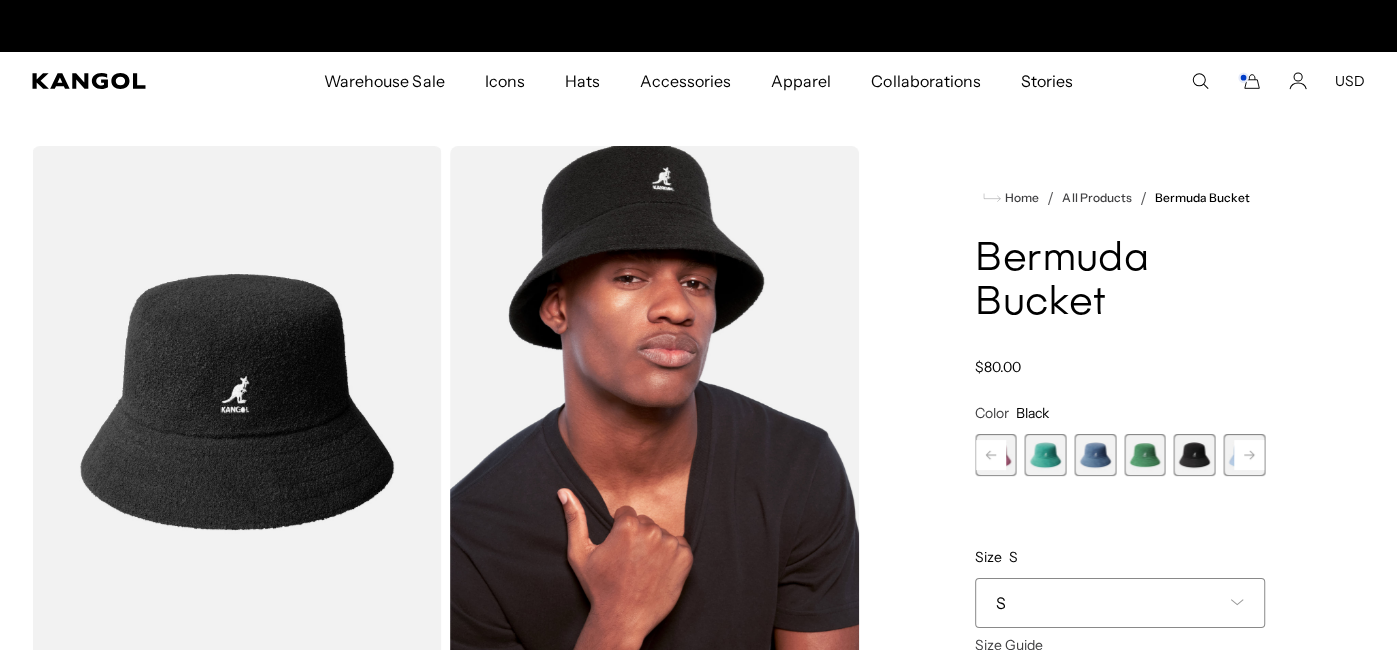 click 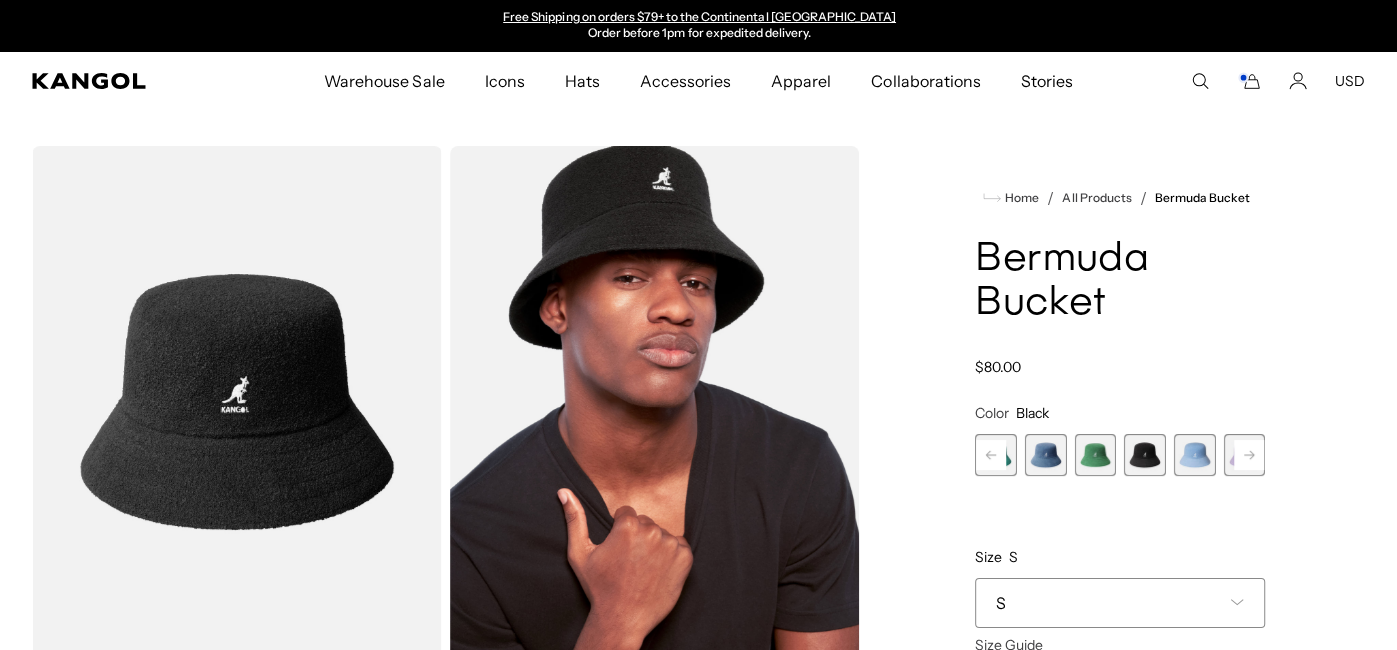 click 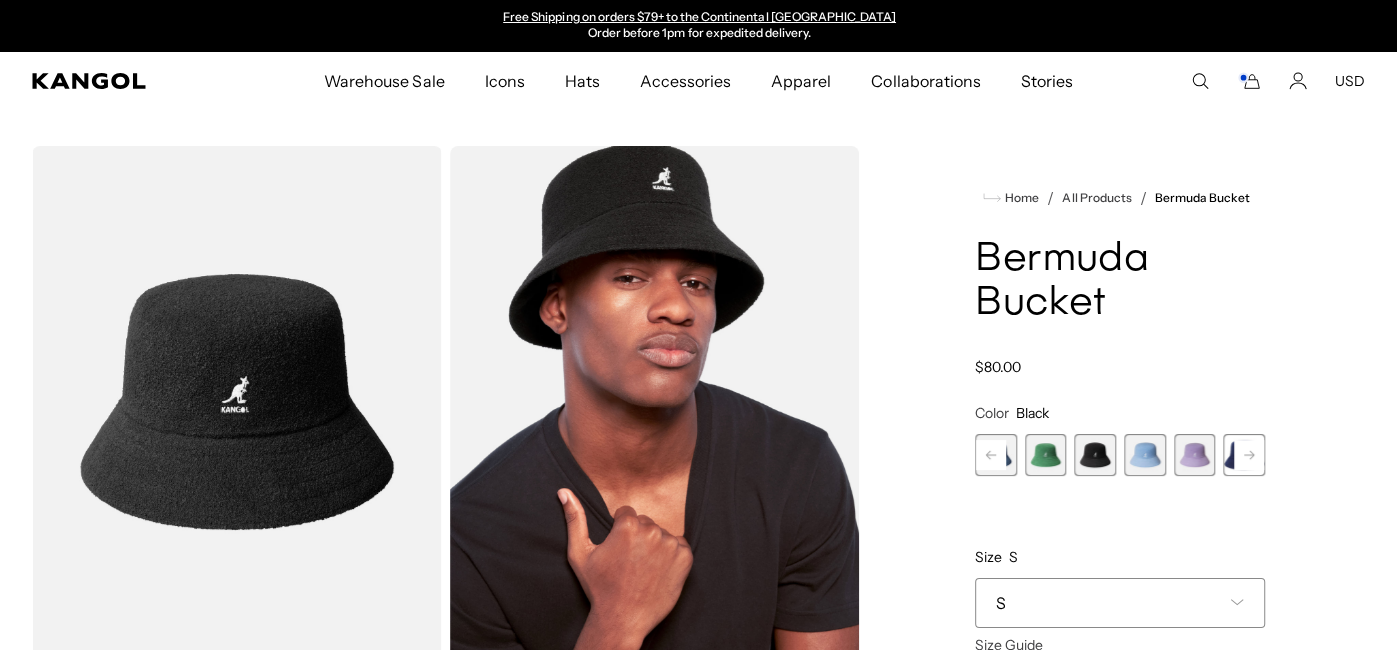click 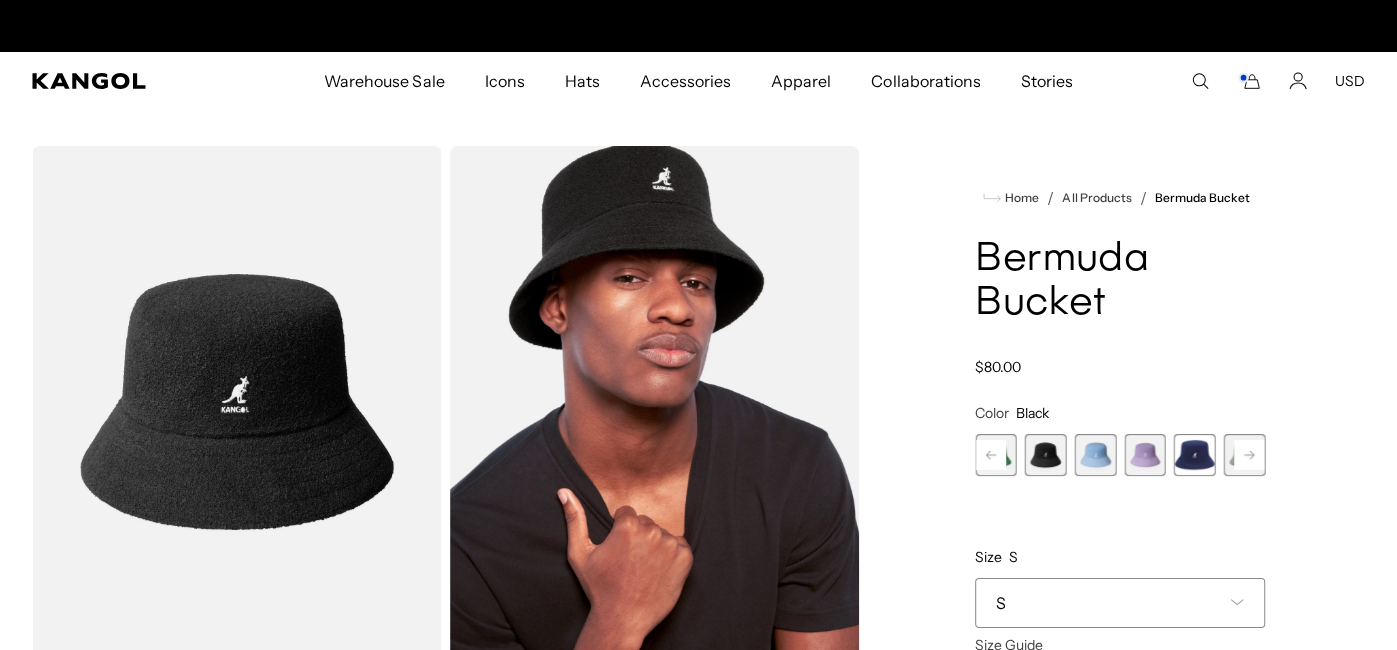 scroll, scrollTop: 0, scrollLeft: 0, axis: both 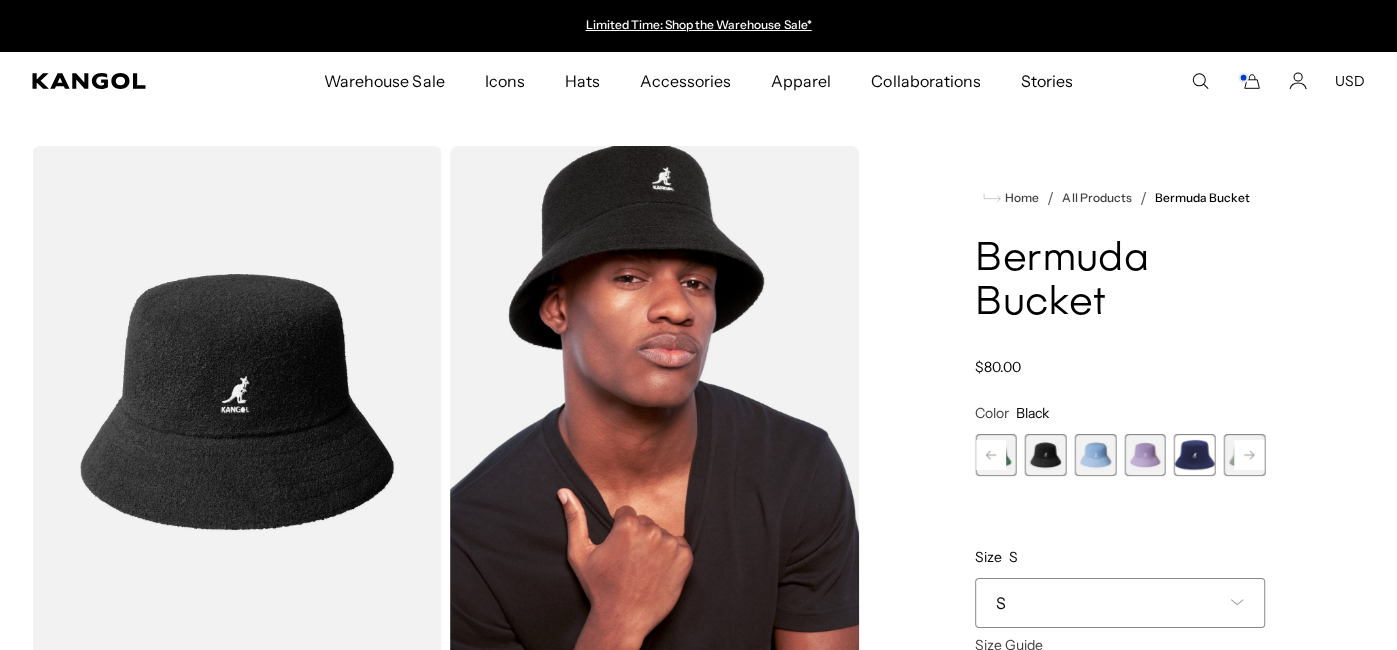 click at bounding box center (1145, 455) 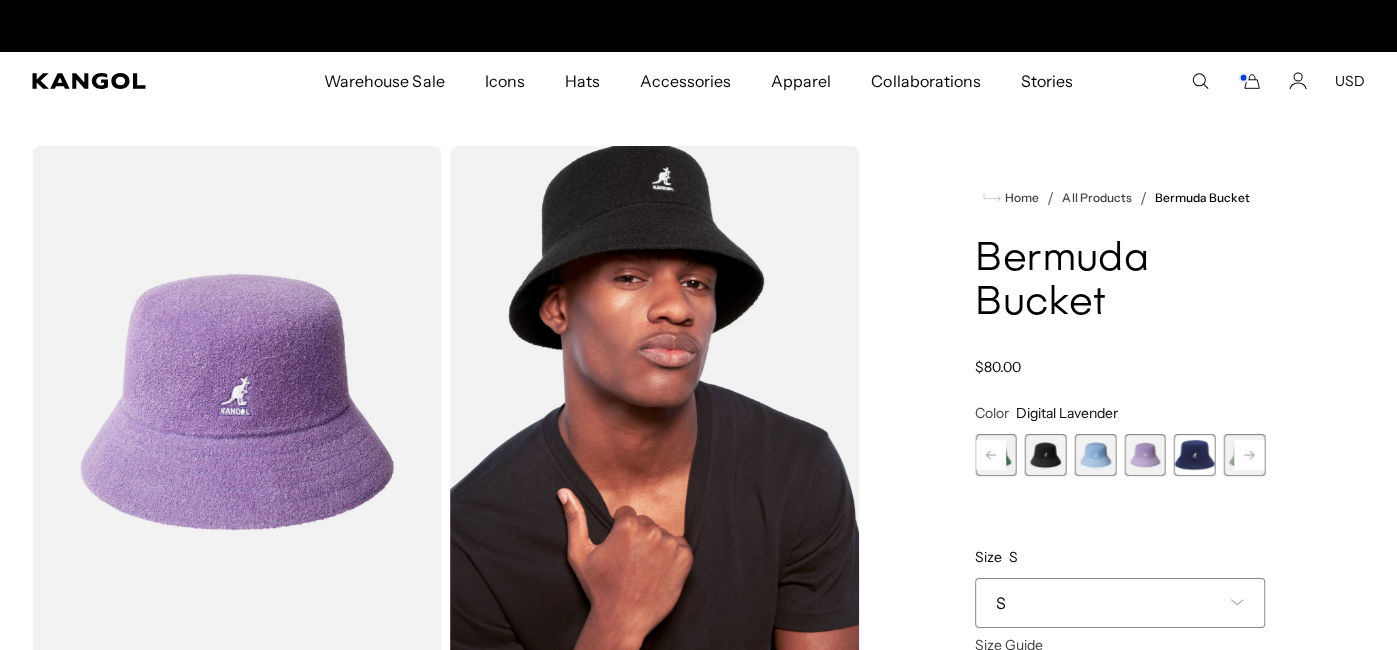 scroll, scrollTop: 0, scrollLeft: 411, axis: horizontal 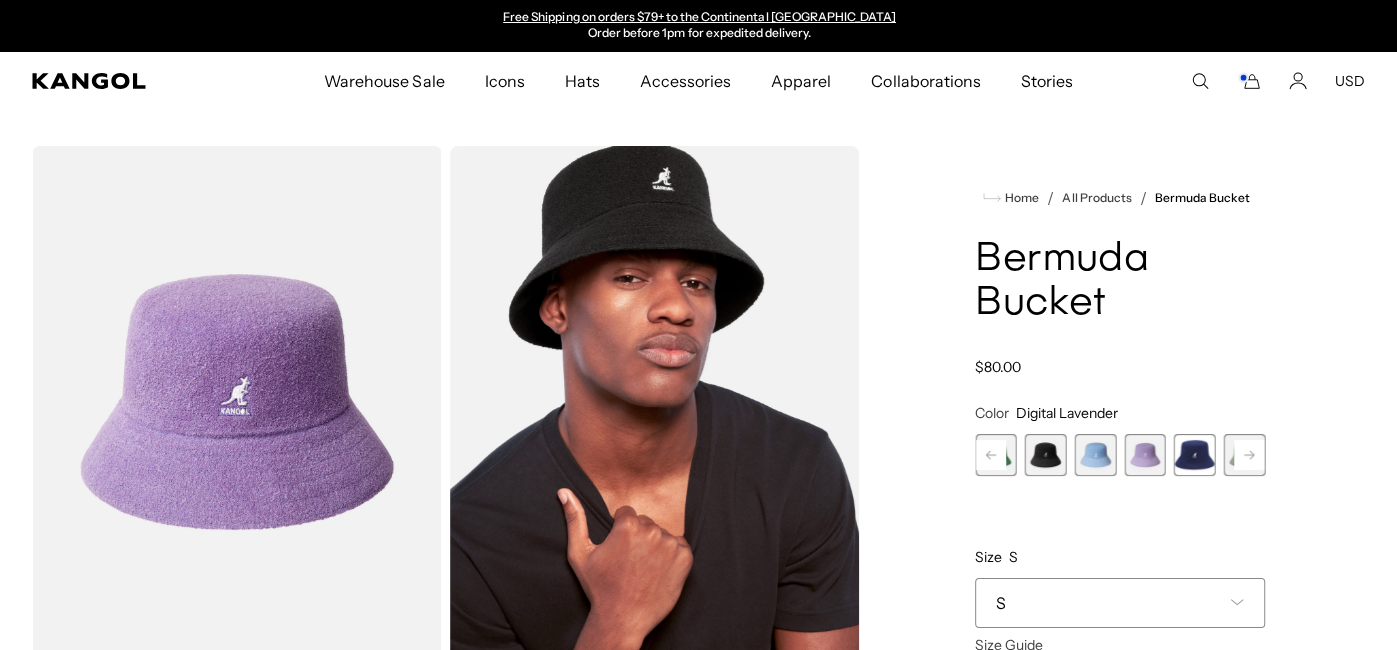 click at bounding box center (1195, 455) 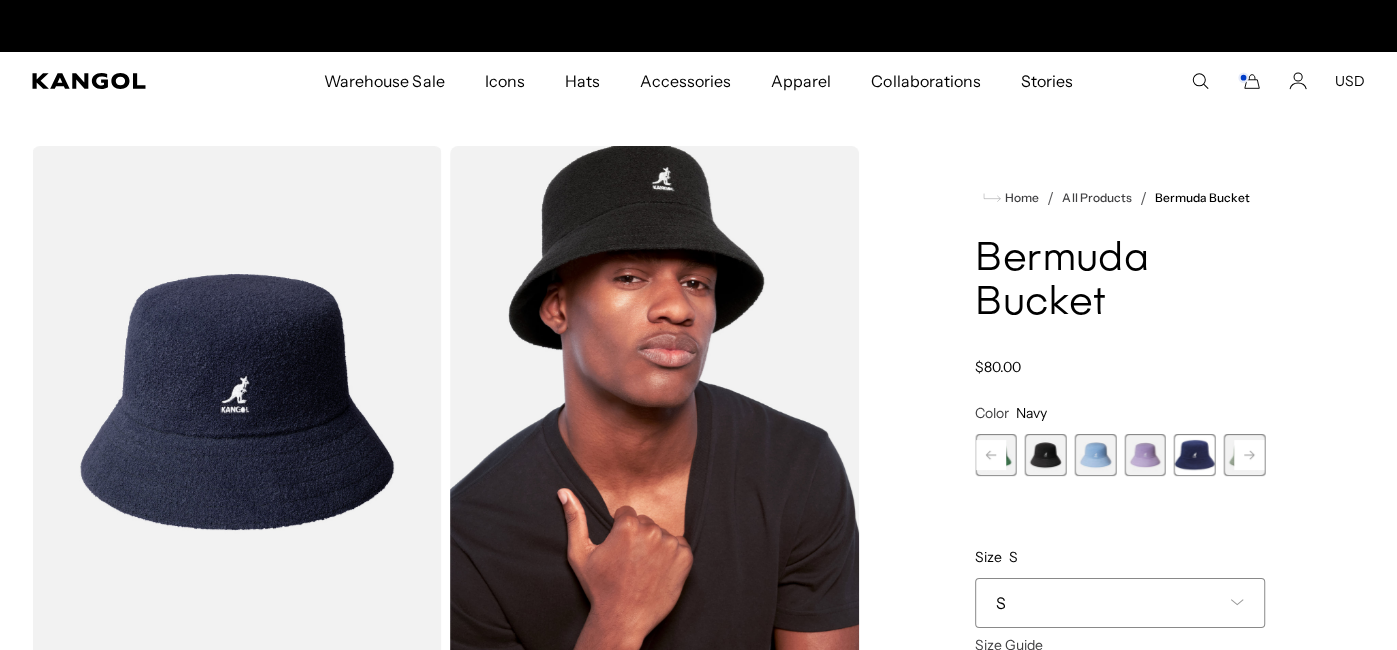 scroll, scrollTop: 0, scrollLeft: 0, axis: both 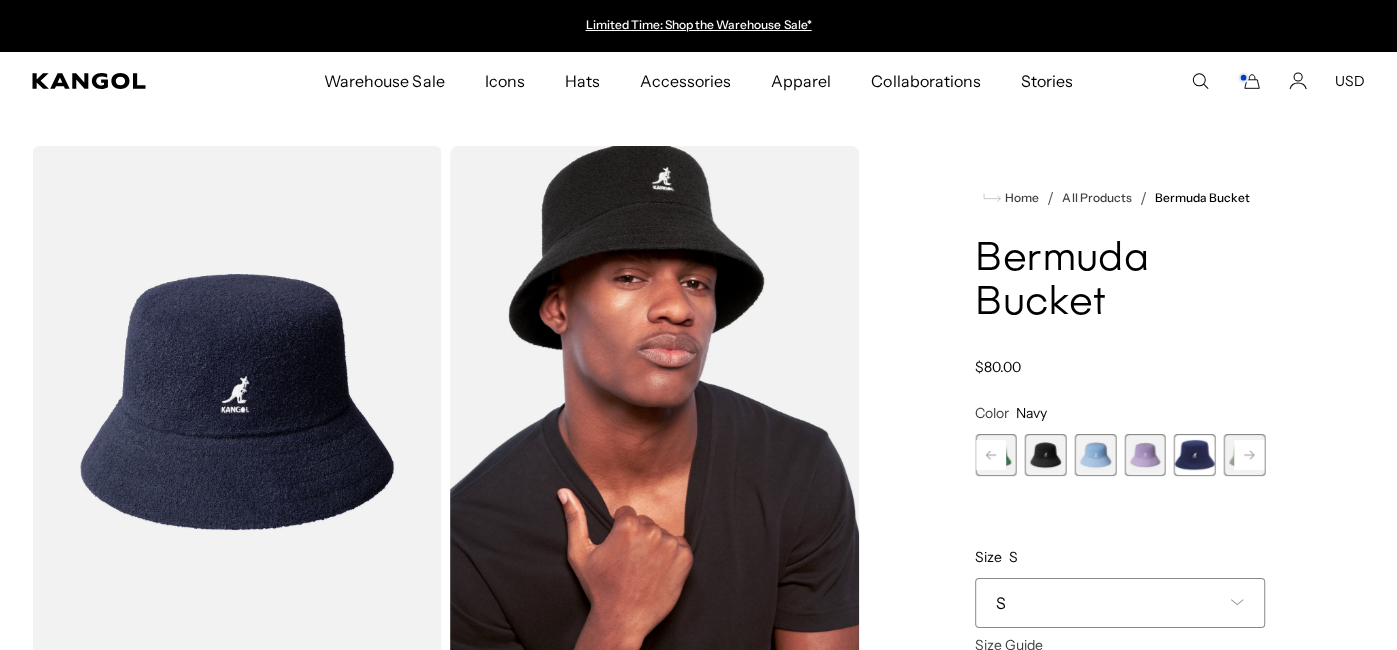 click 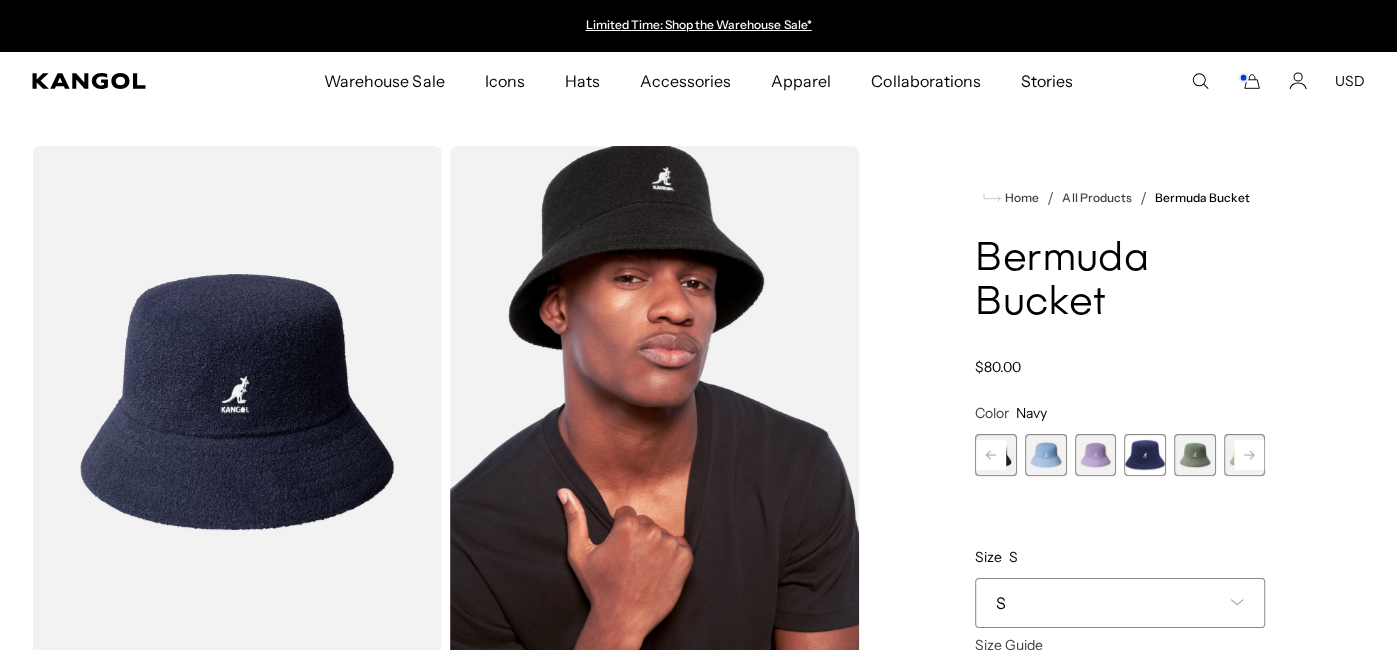 click at bounding box center (1195, 455) 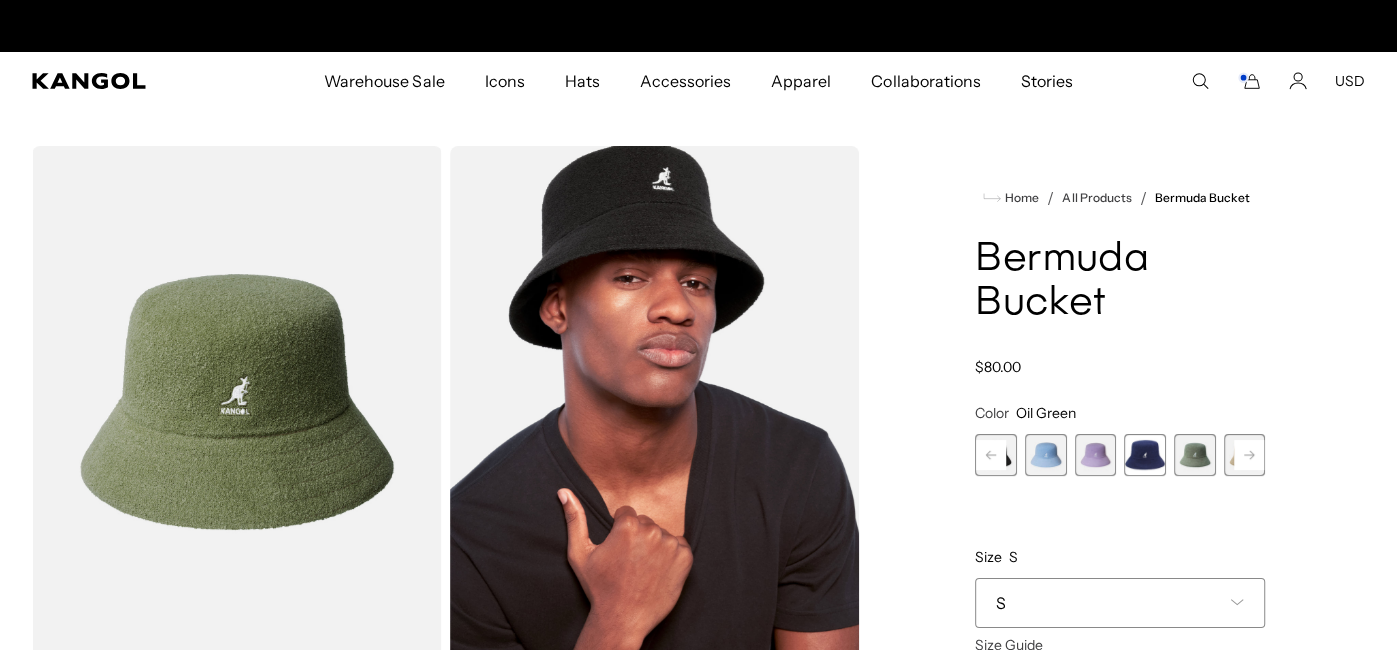 scroll, scrollTop: 0, scrollLeft: 411, axis: horizontal 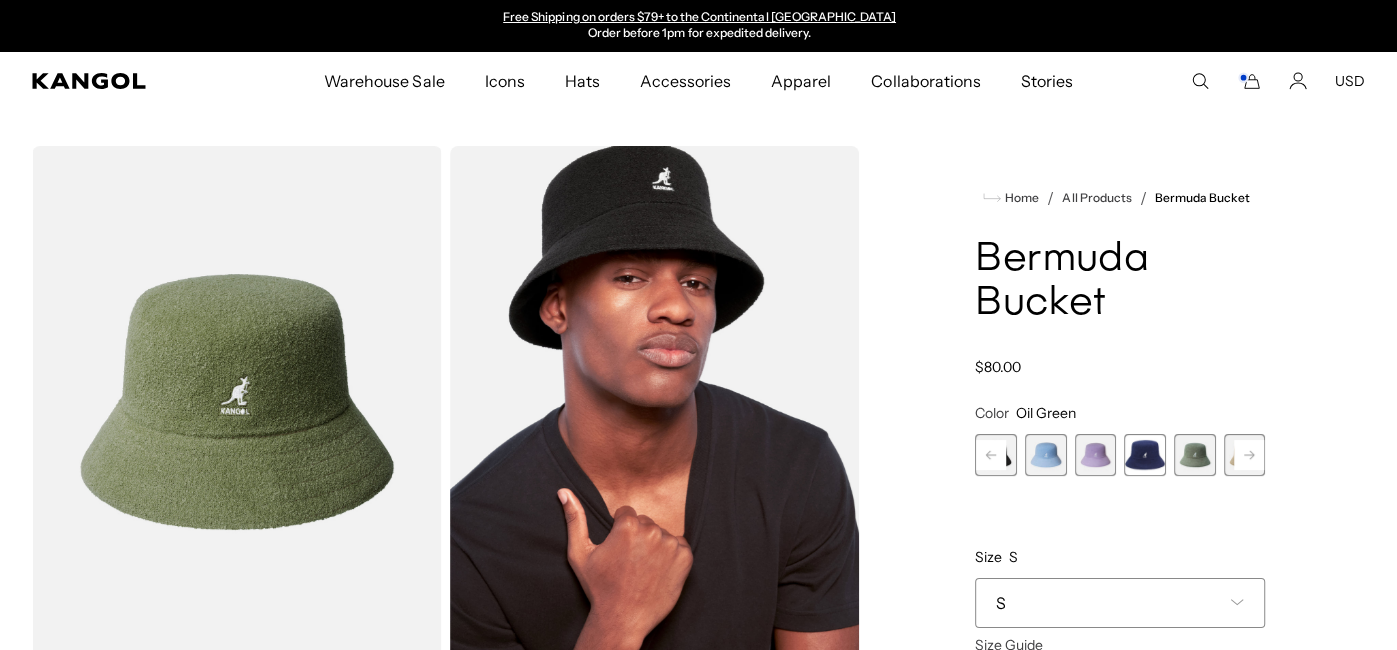 click 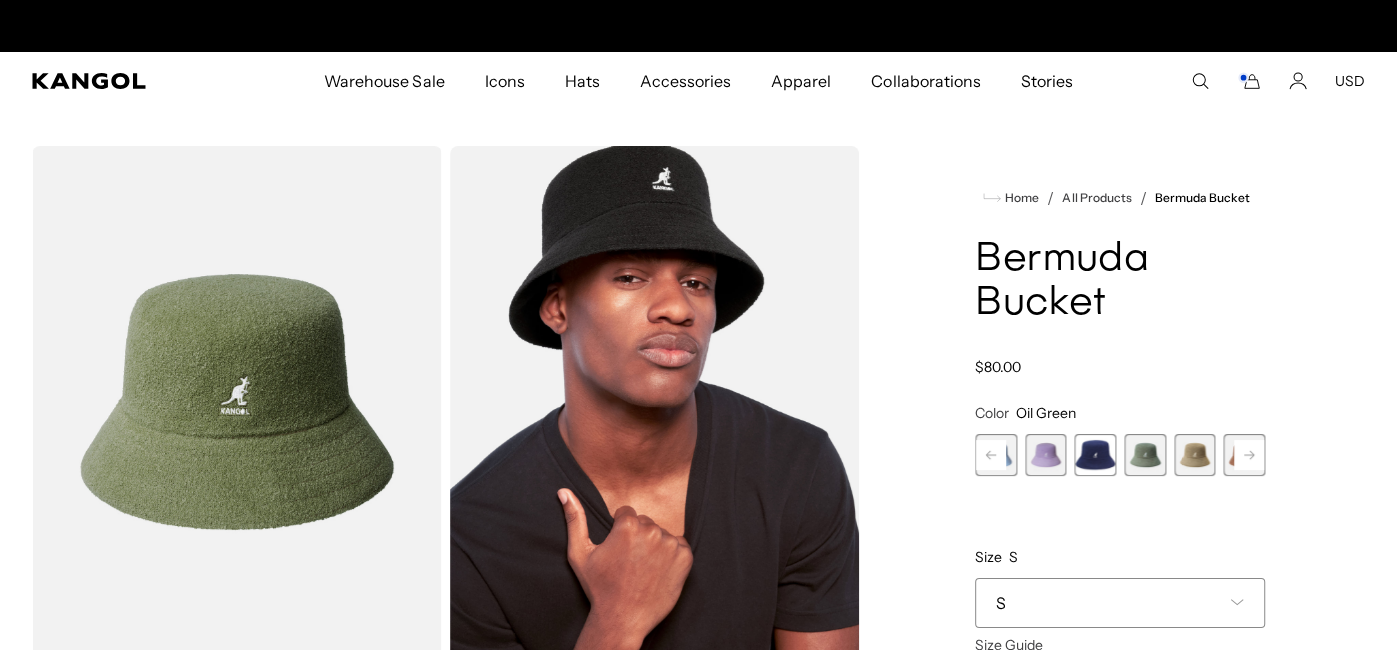 scroll, scrollTop: 0, scrollLeft: 0, axis: both 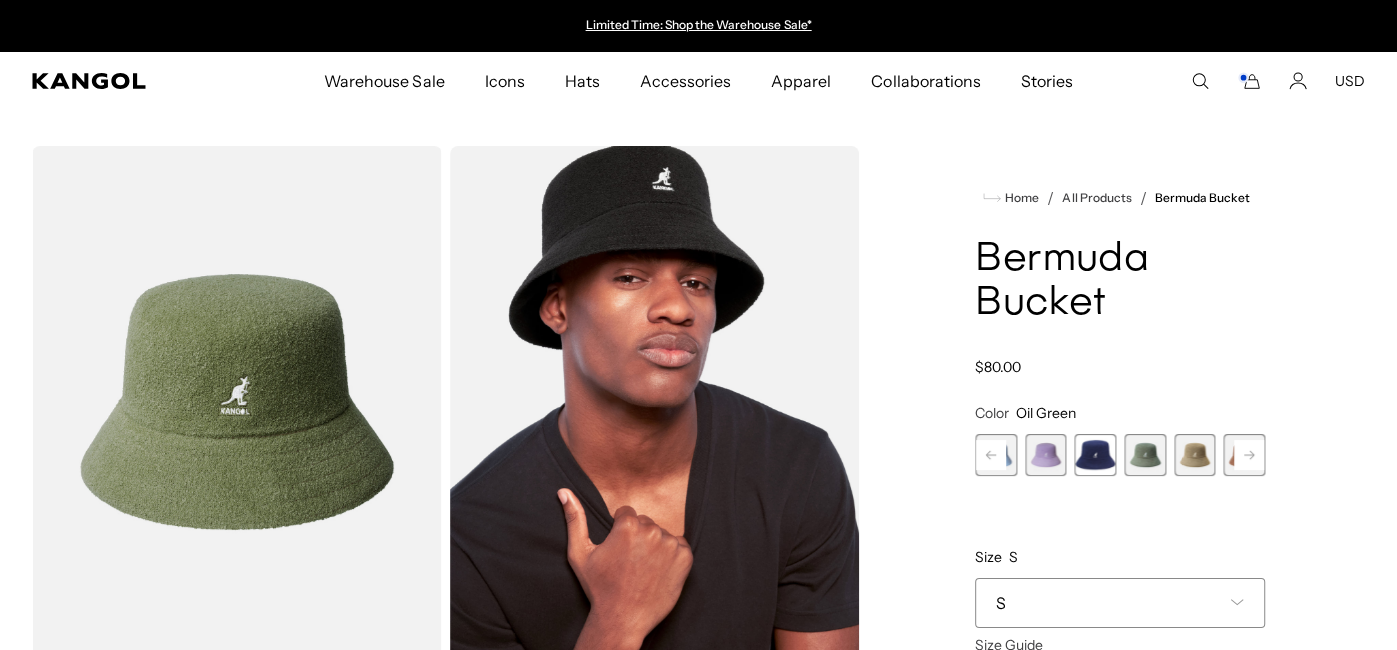 click at bounding box center (1145, 455) 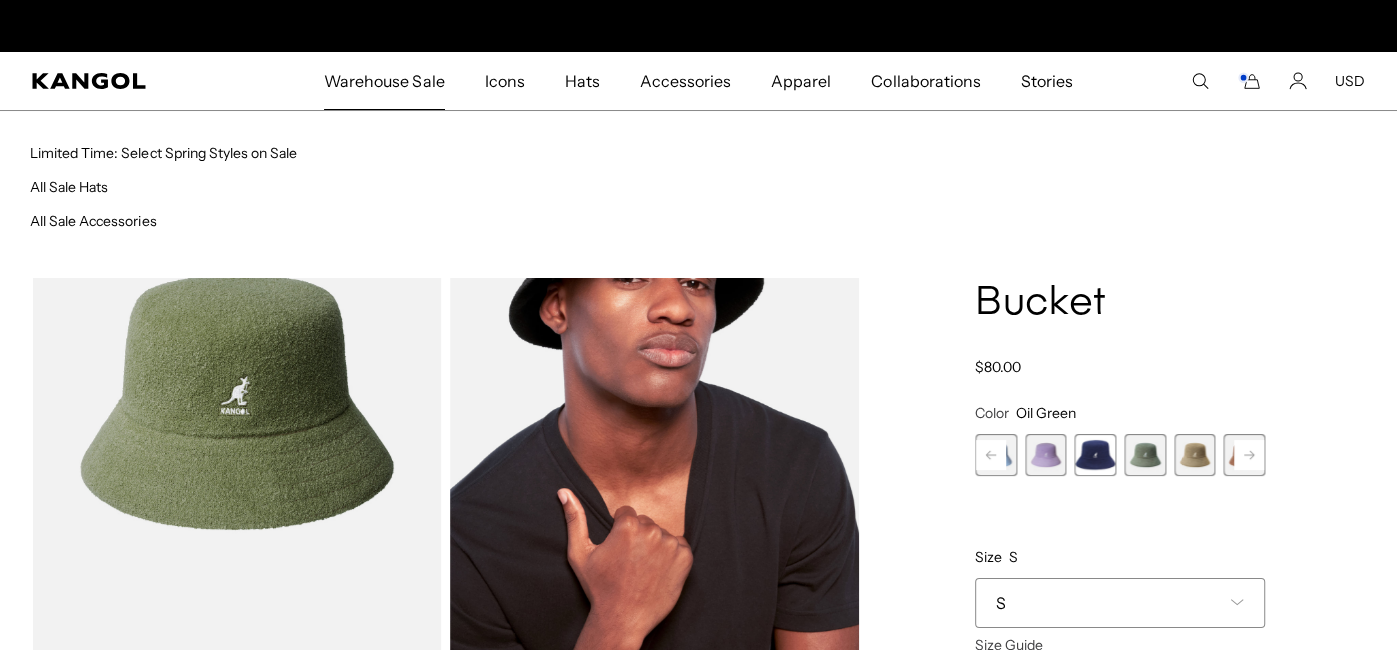 scroll, scrollTop: 0, scrollLeft: 0, axis: both 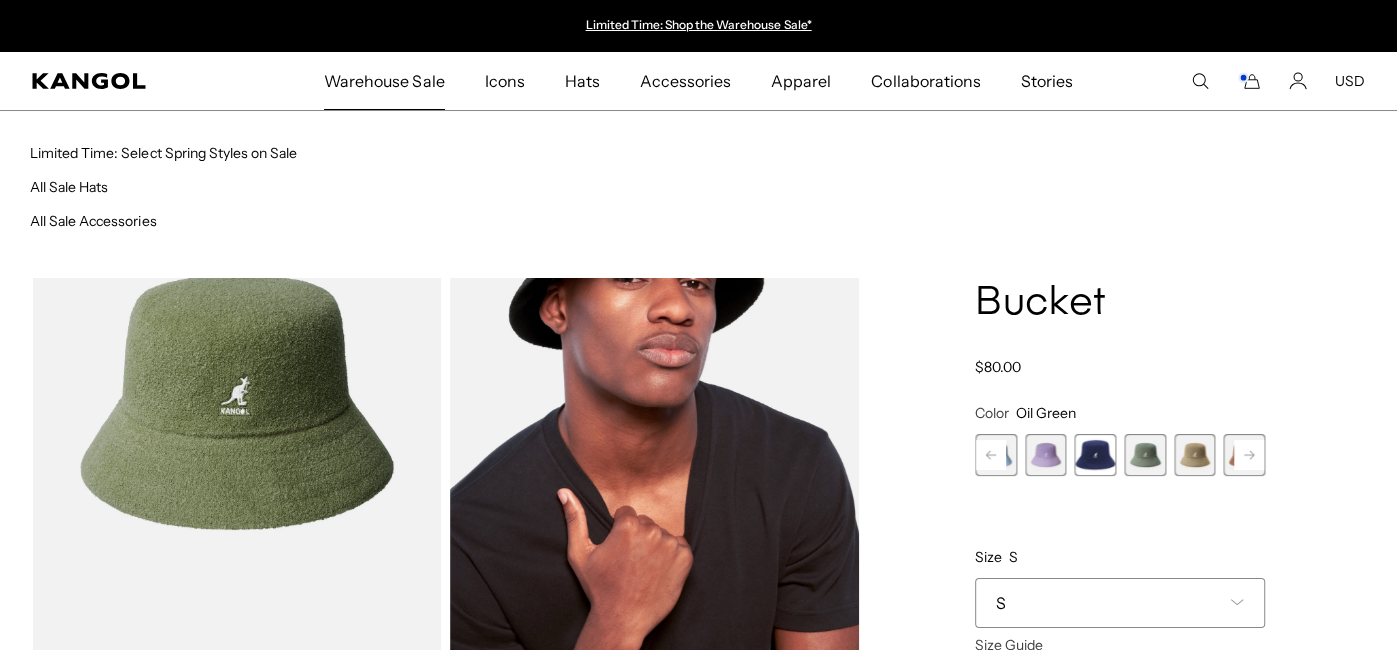 click on "Warehouse Sale" at bounding box center (384, 81) 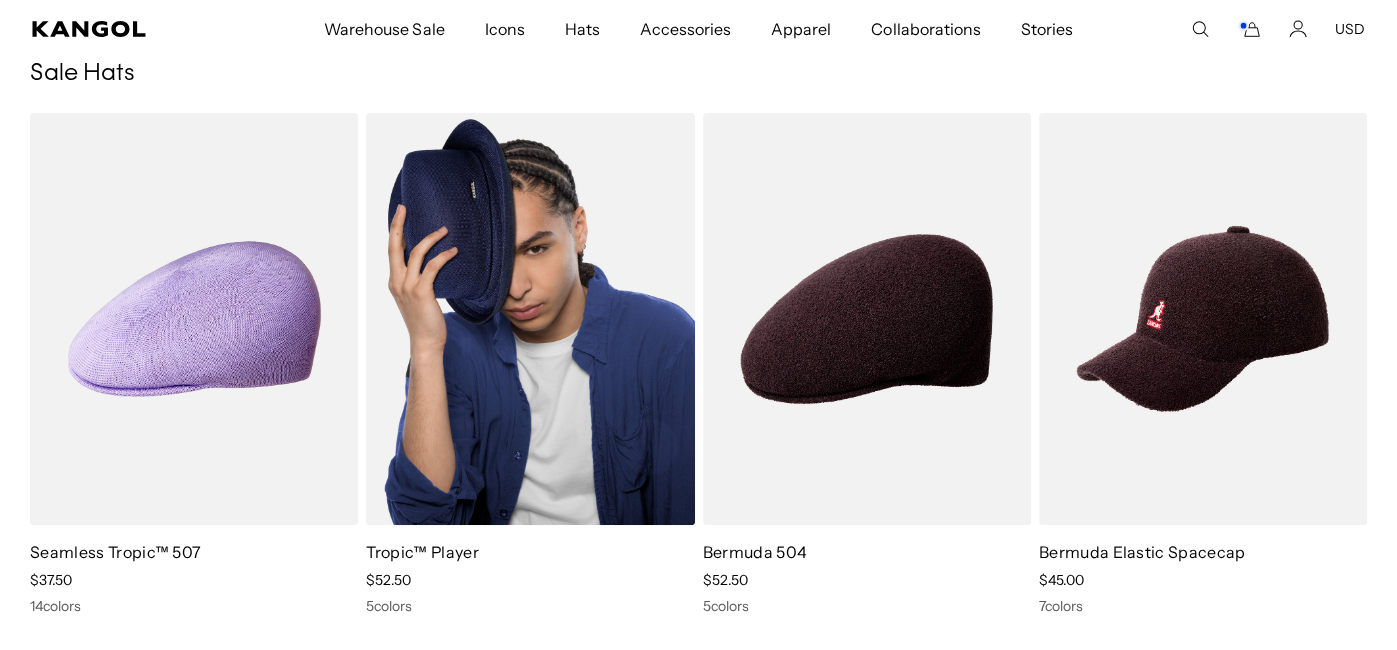 scroll, scrollTop: 293, scrollLeft: 0, axis: vertical 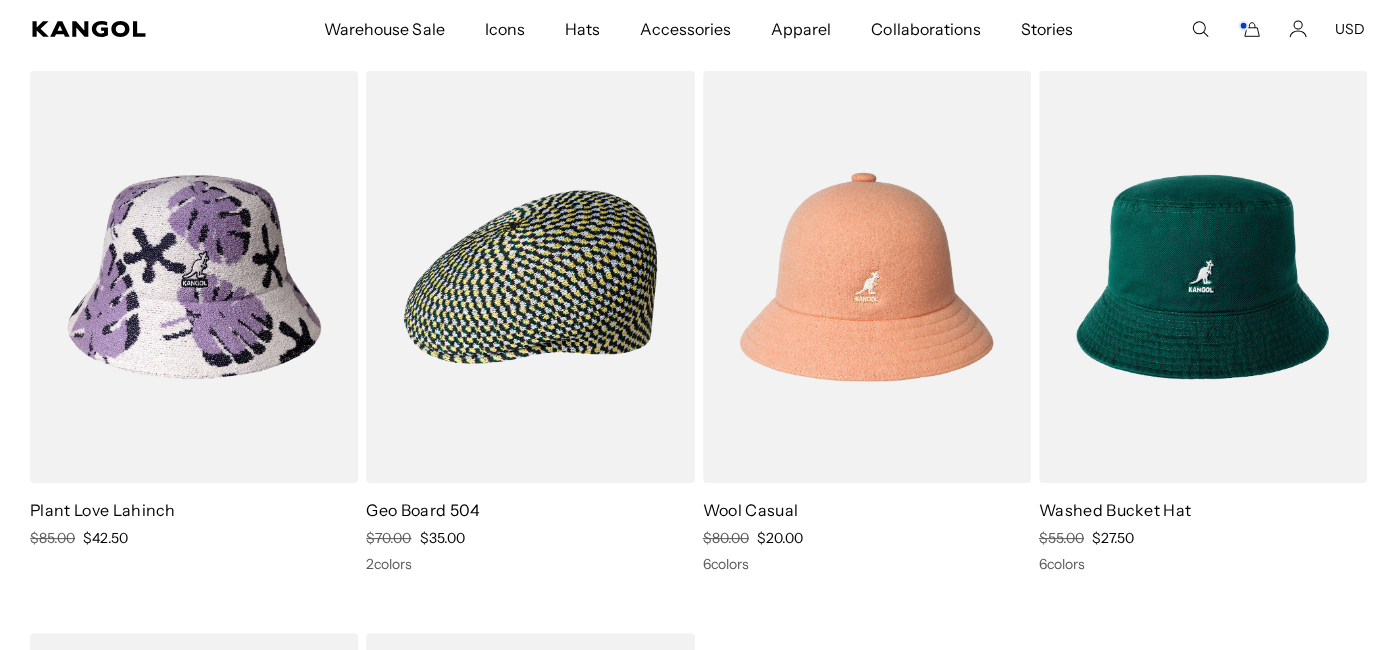 click at bounding box center [1203, 277] 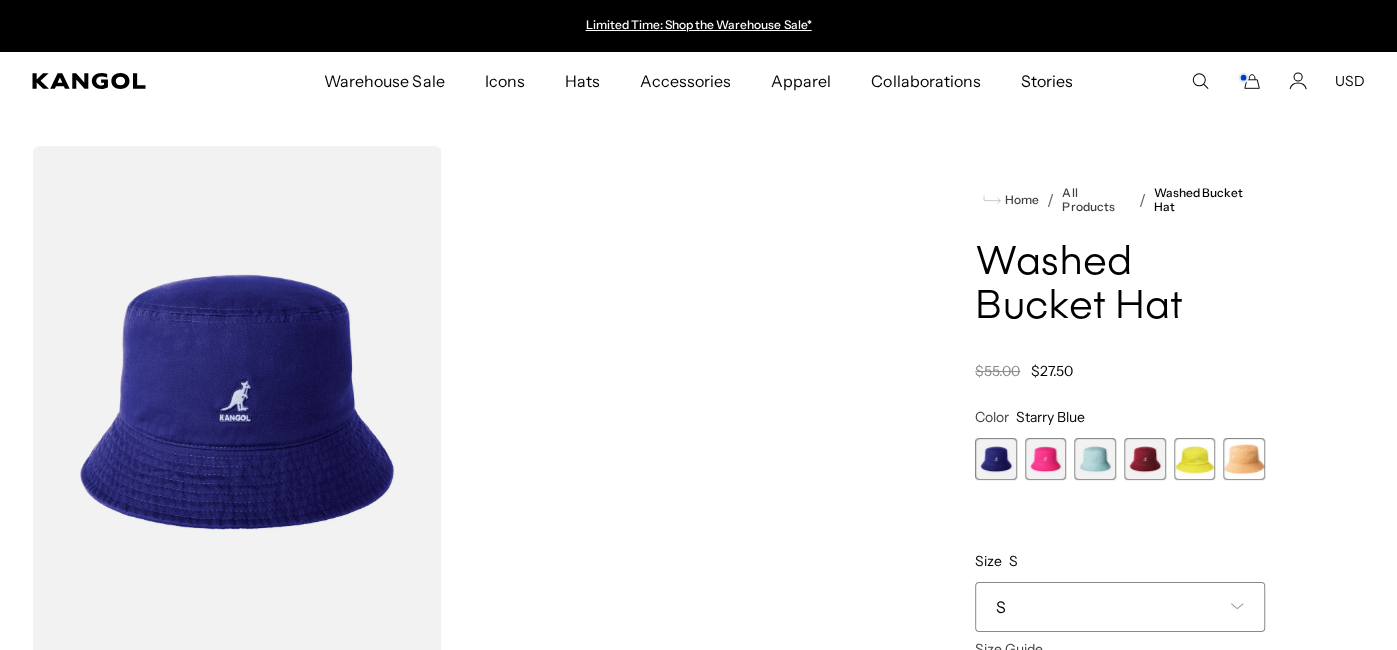 scroll, scrollTop: 0, scrollLeft: 0, axis: both 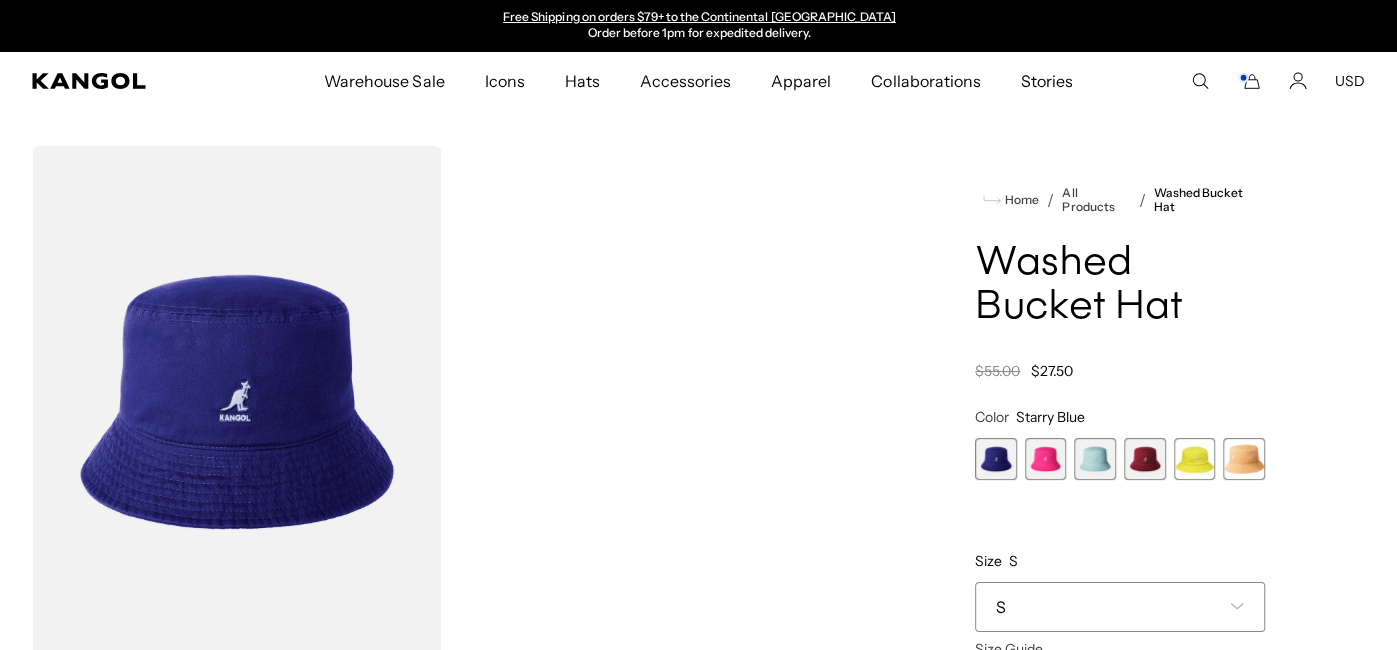 click 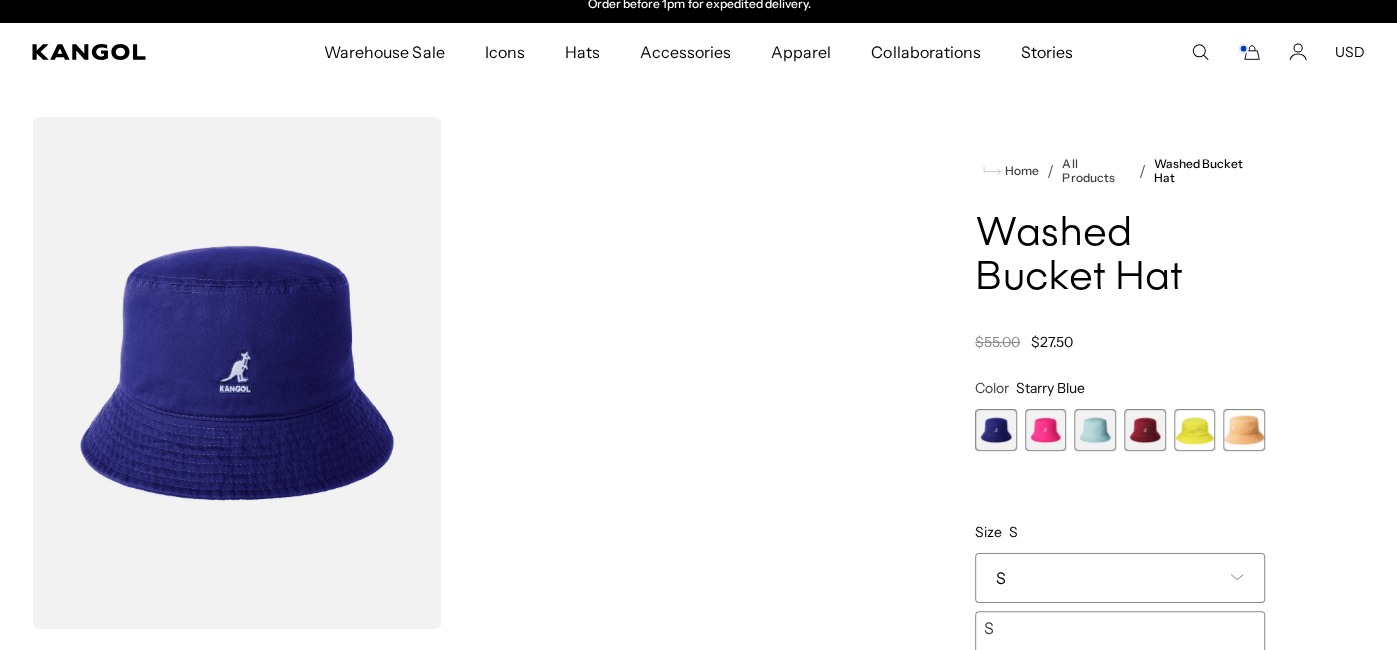 scroll, scrollTop: 31, scrollLeft: 0, axis: vertical 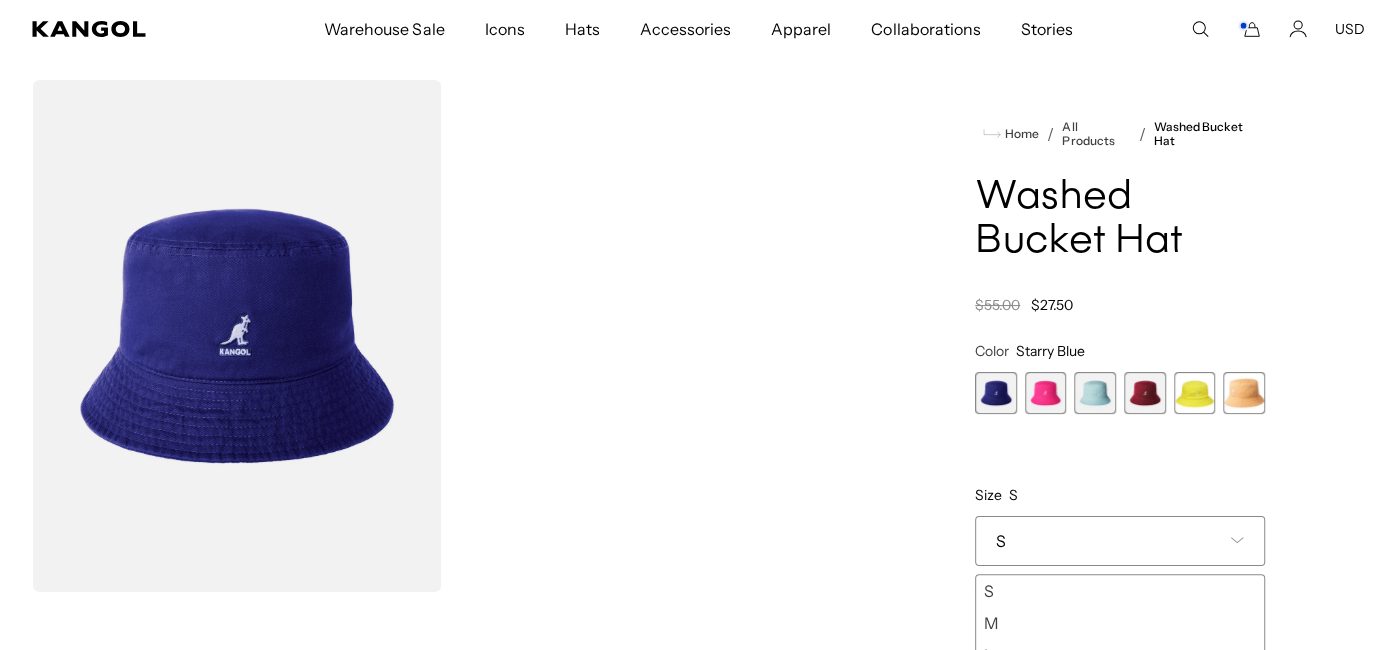 click on "M" at bounding box center (1120, 623) 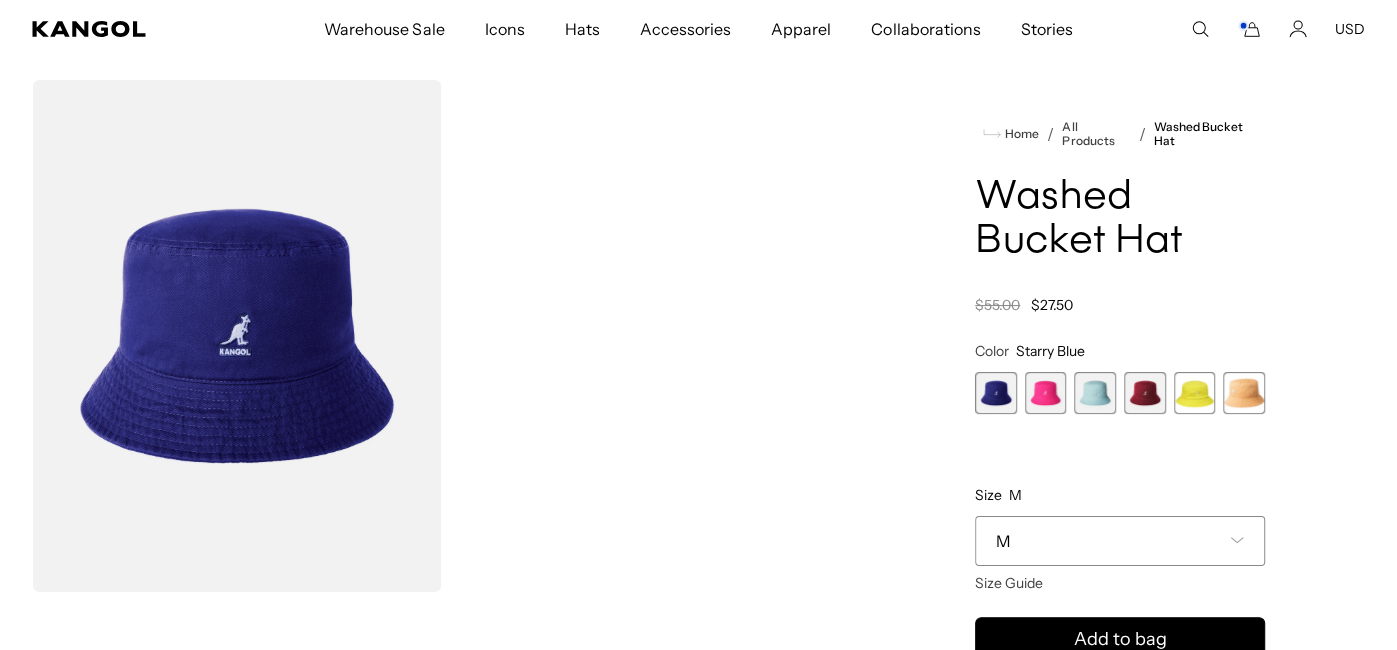 scroll, scrollTop: 0, scrollLeft: 411, axis: horizontal 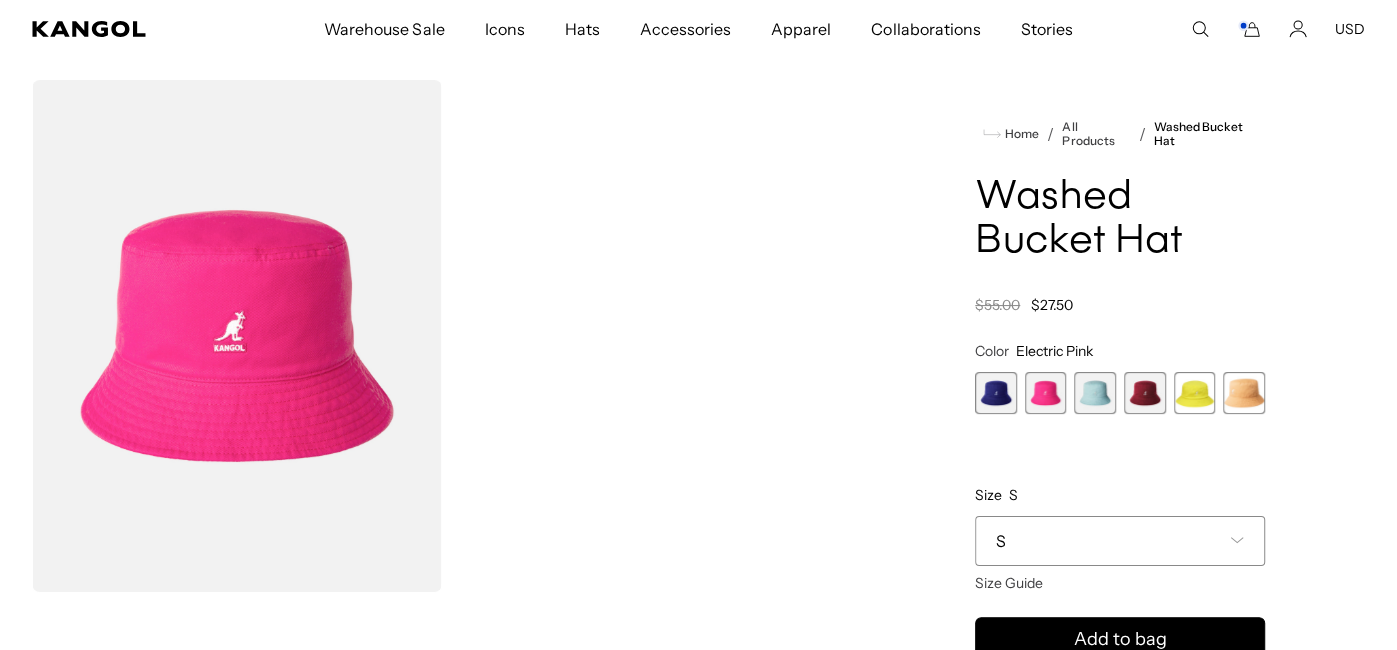 click at bounding box center [1095, 393] 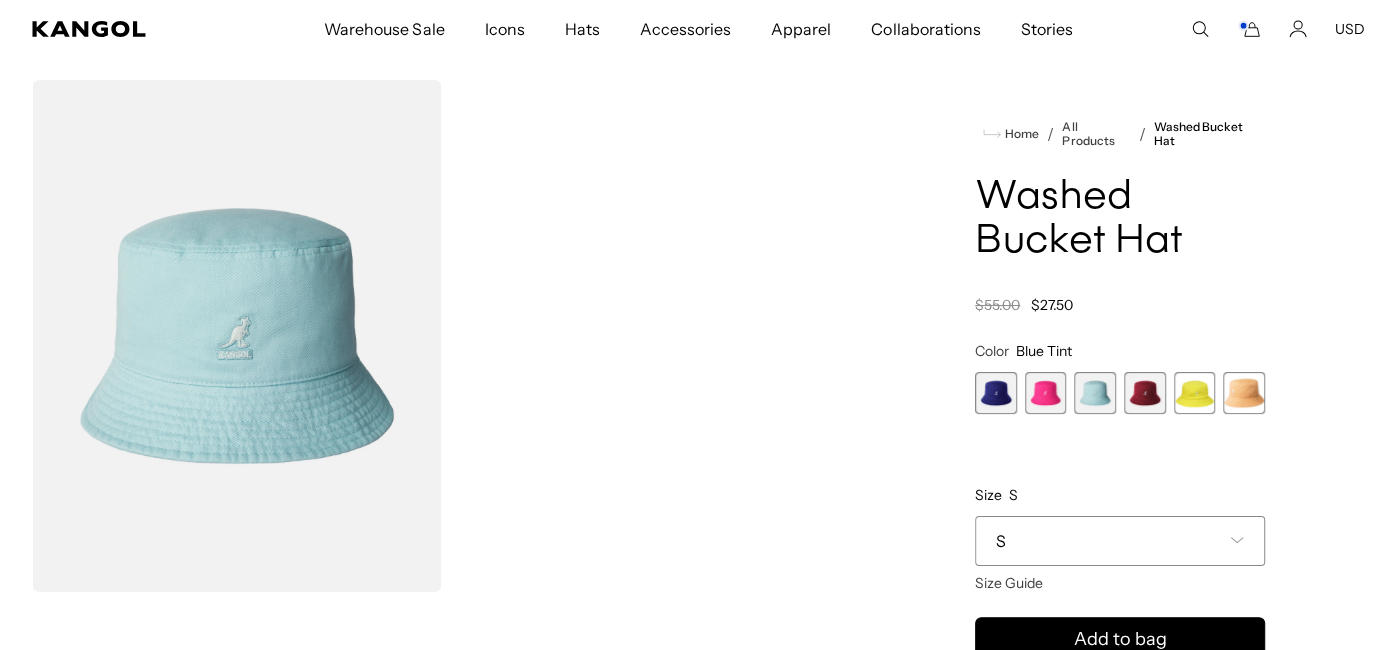 click at bounding box center (1145, 393) 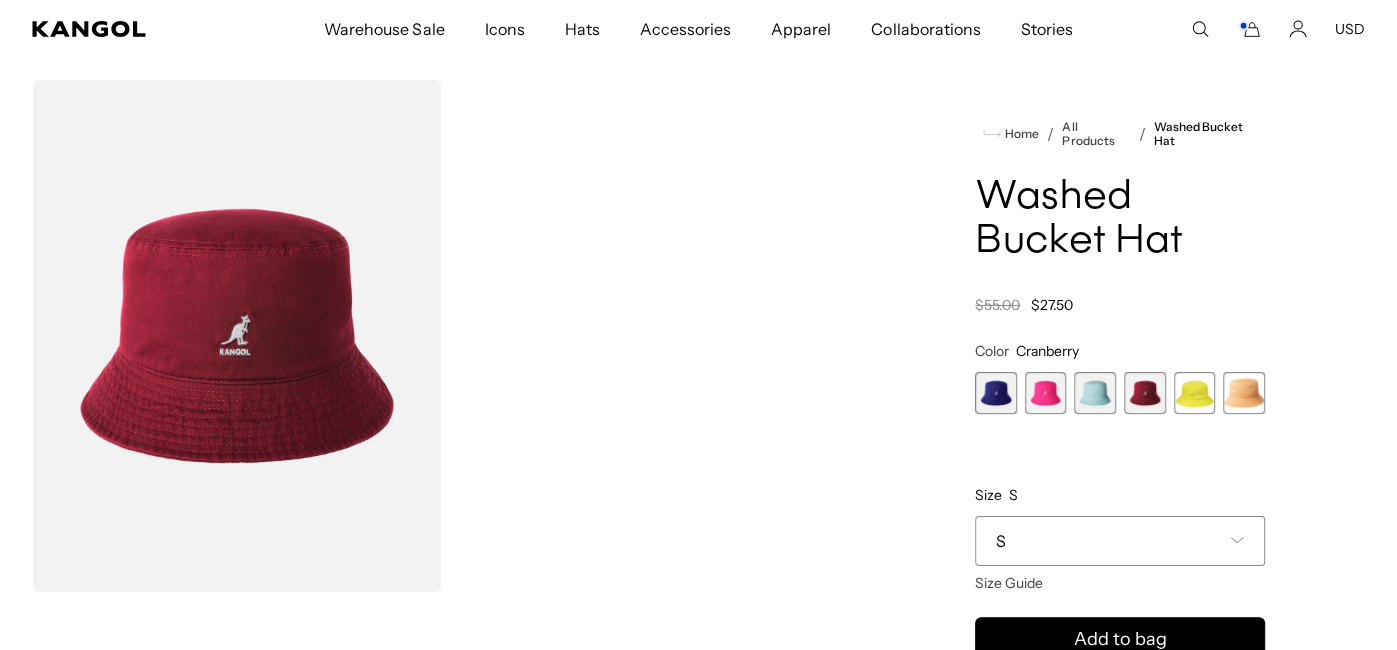 scroll, scrollTop: 0, scrollLeft: 411, axis: horizontal 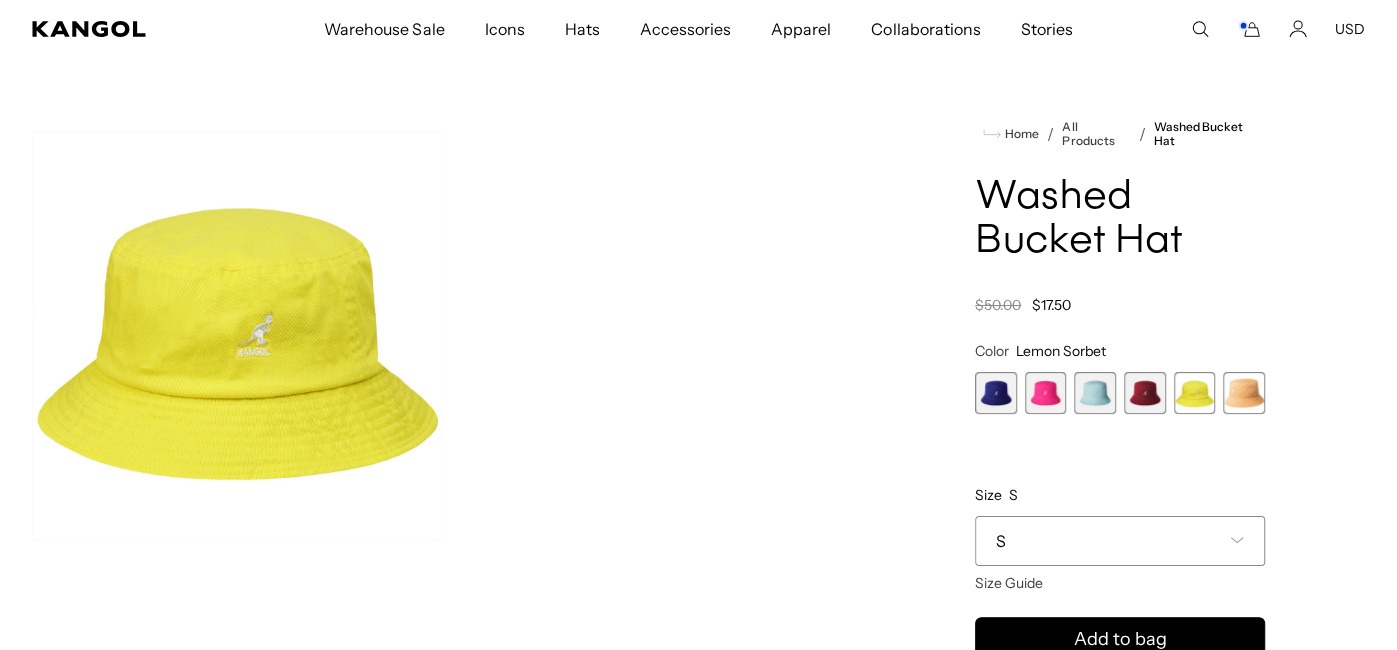 click at bounding box center (1244, 393) 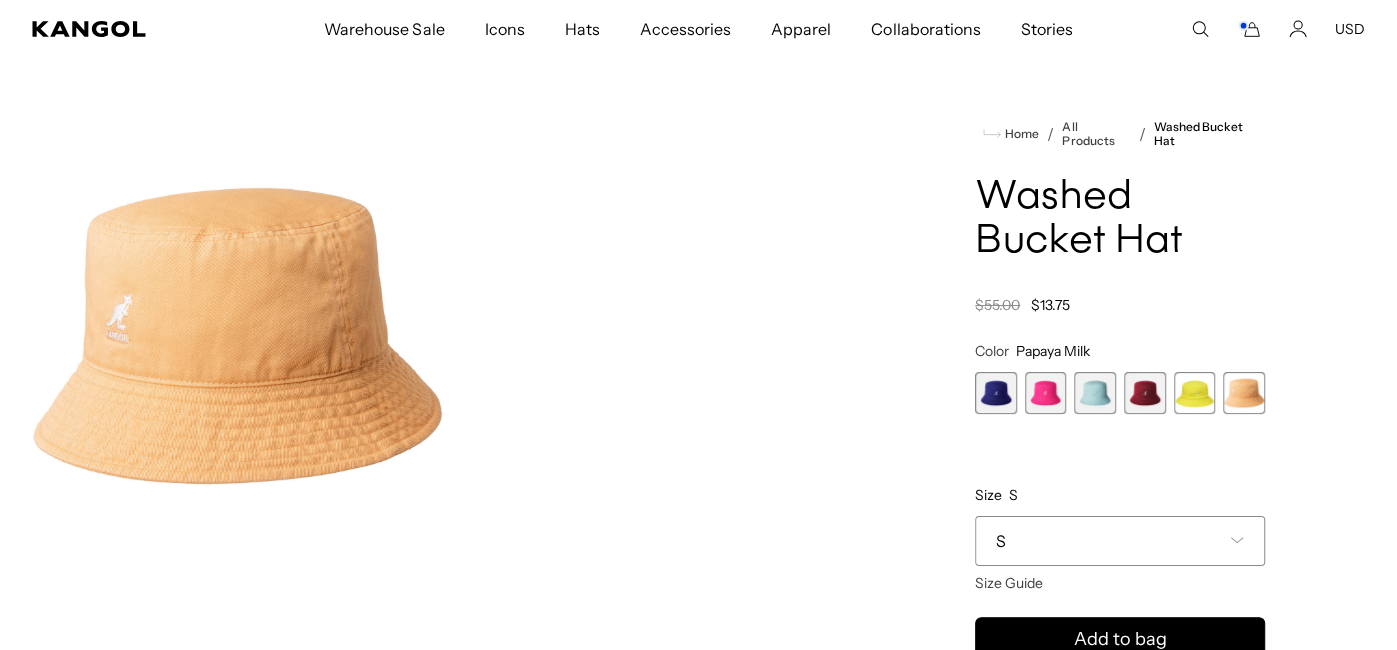scroll, scrollTop: 0, scrollLeft: 0, axis: both 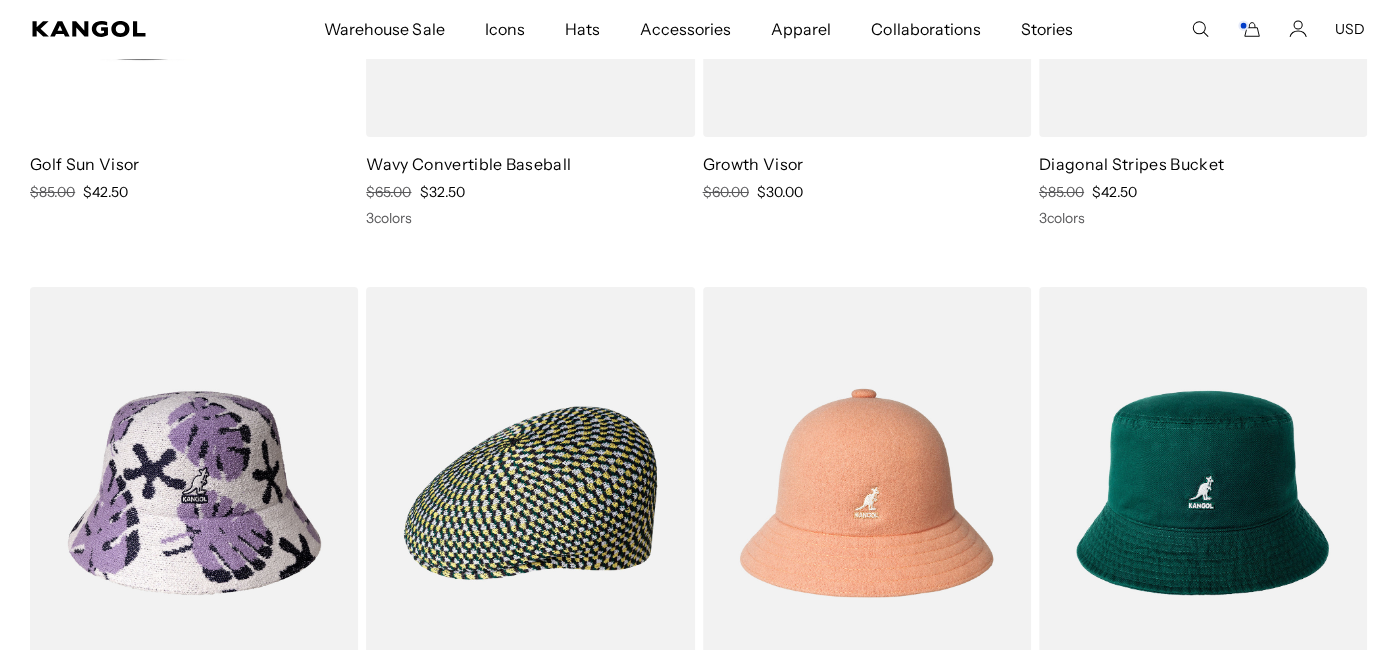 click at bounding box center [1203, 493] 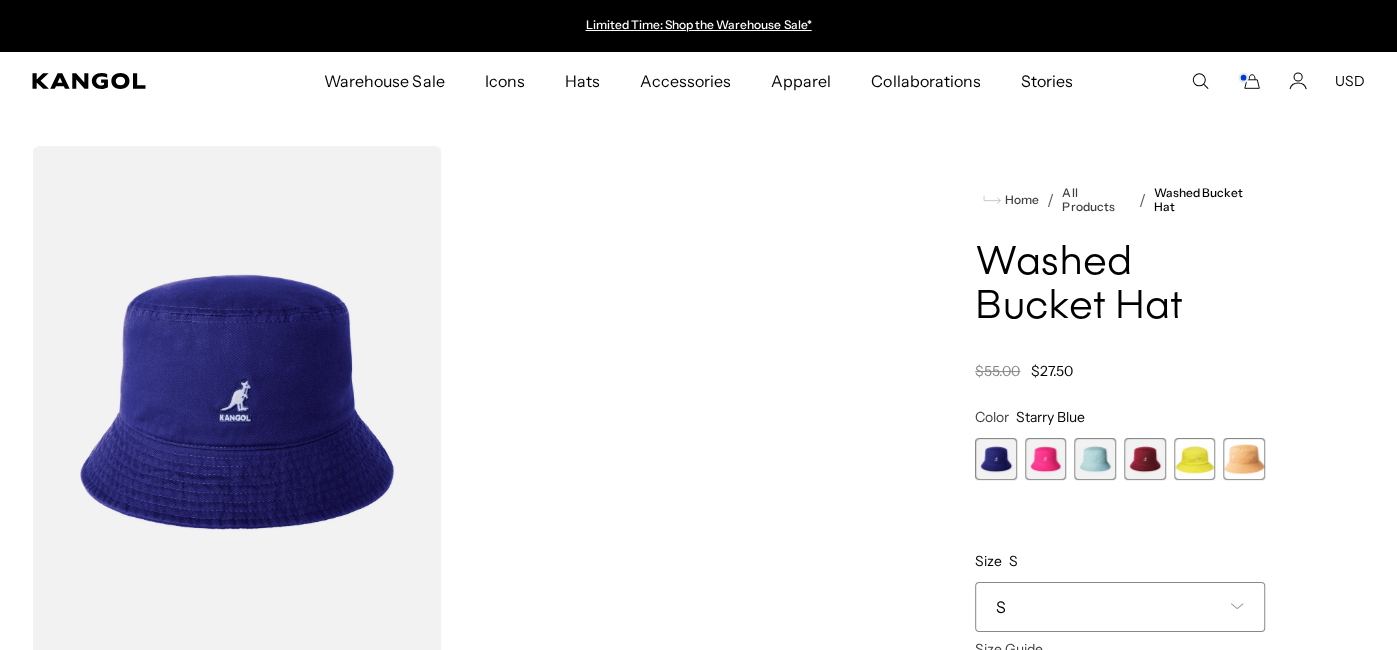 scroll, scrollTop: 0, scrollLeft: 0, axis: both 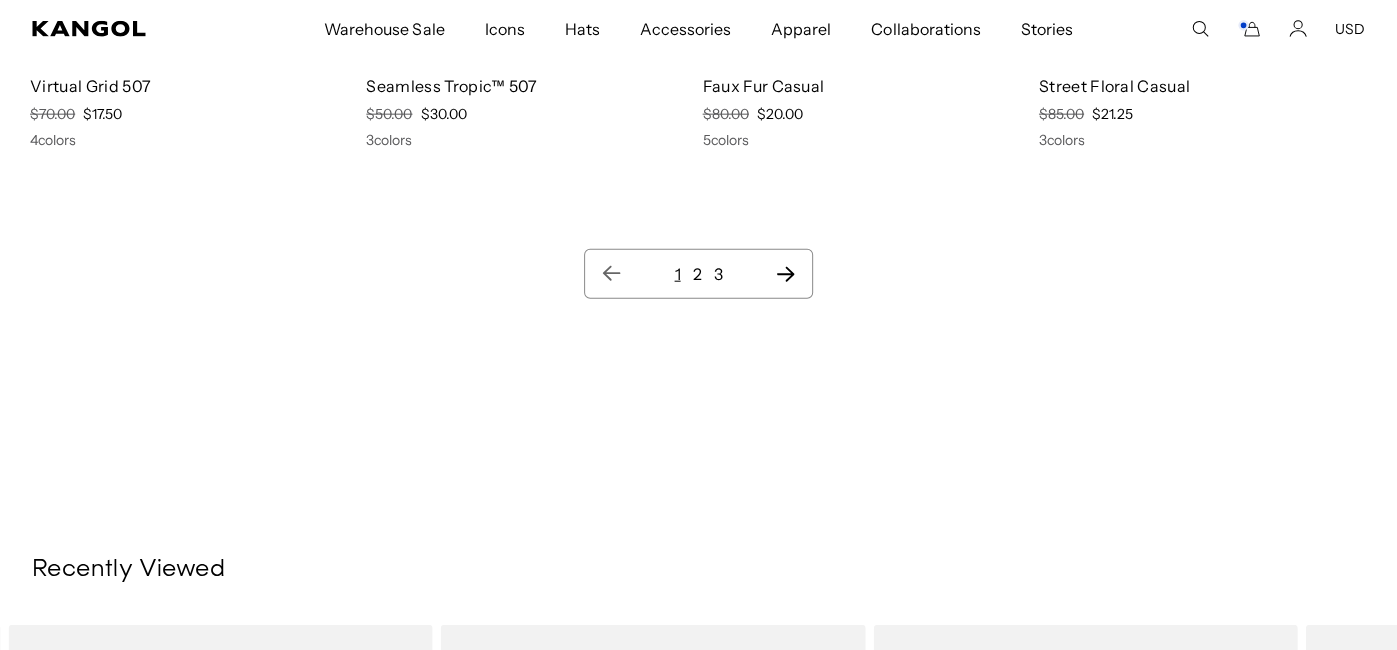 click 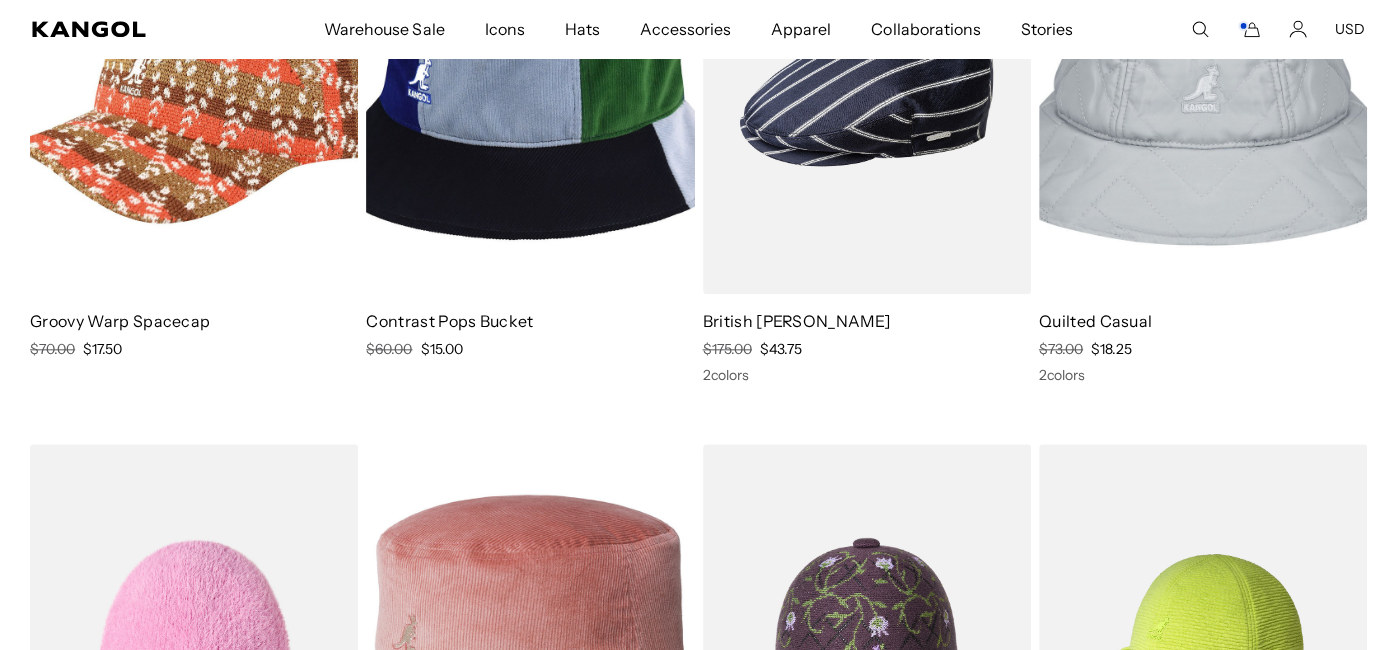 scroll, scrollTop: 0, scrollLeft: 0, axis: both 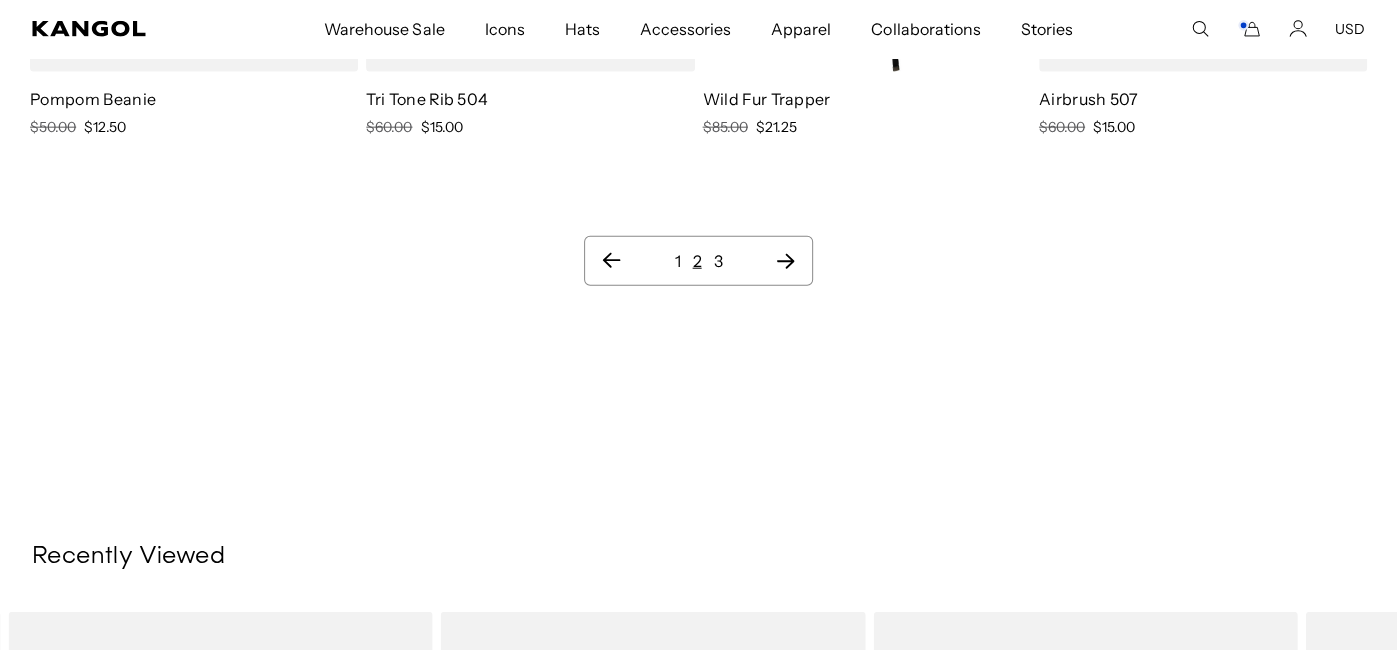 click 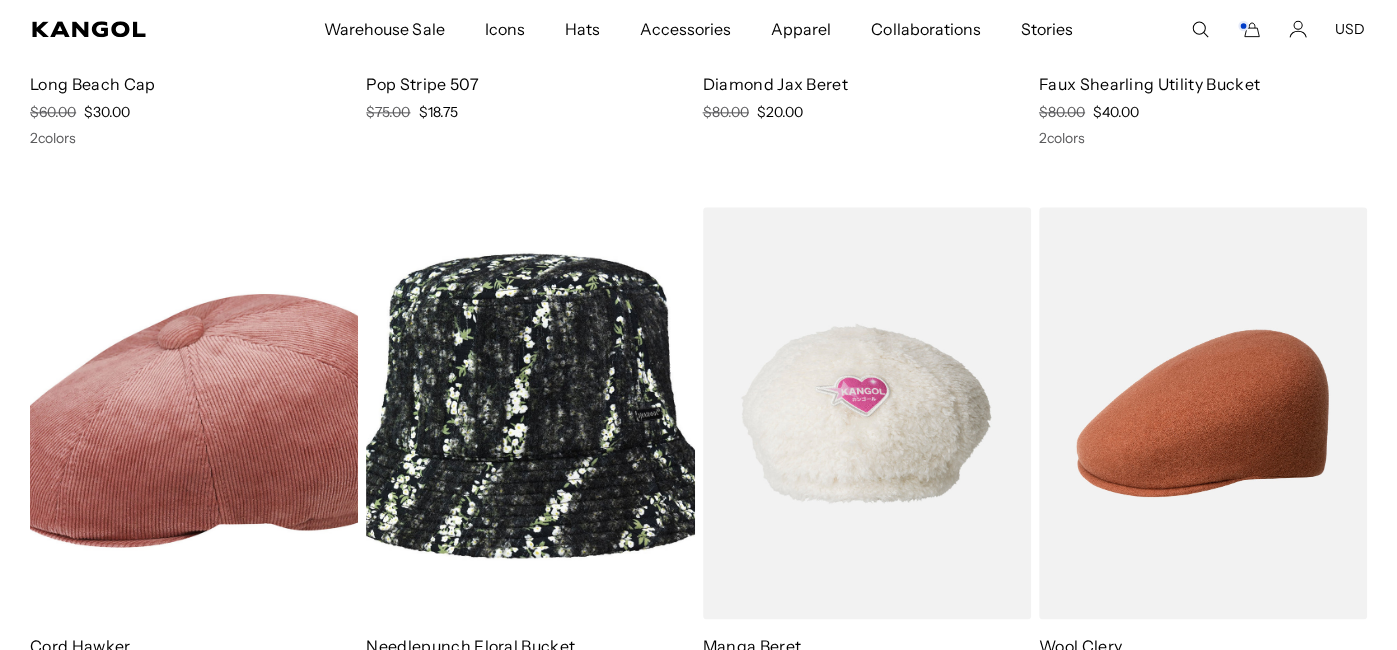 click 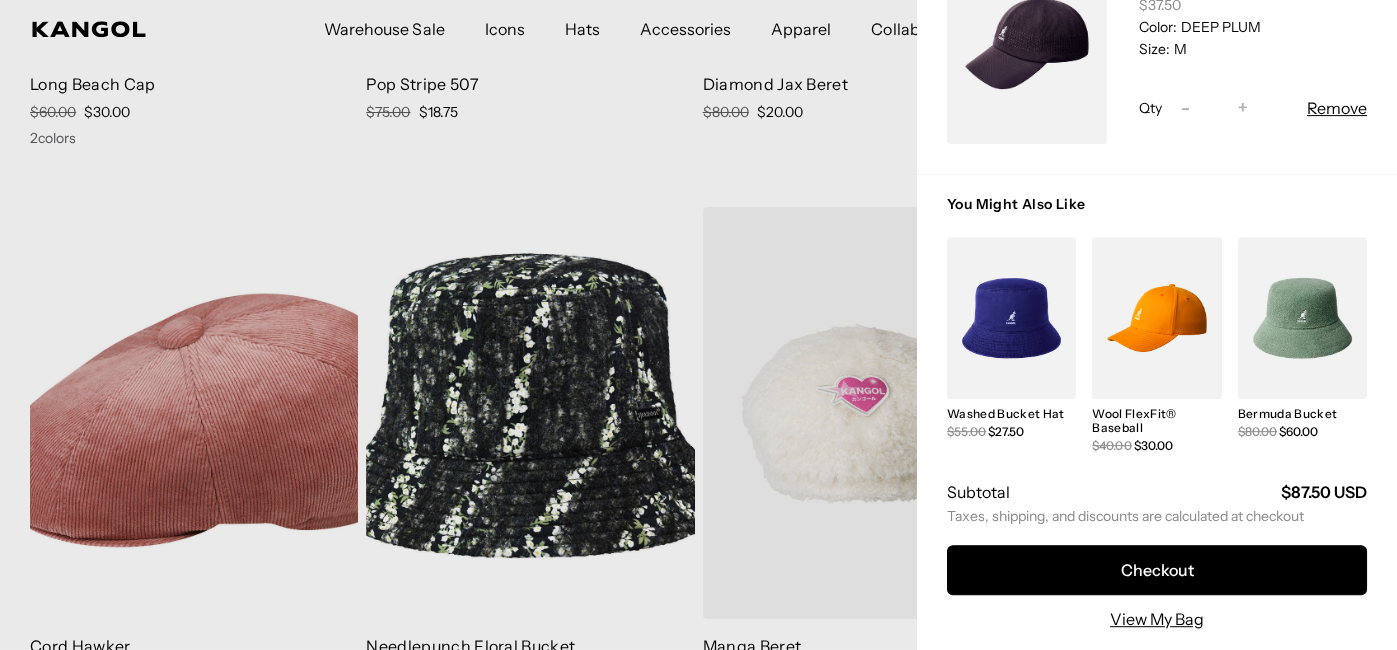 click at bounding box center [1302, 318] 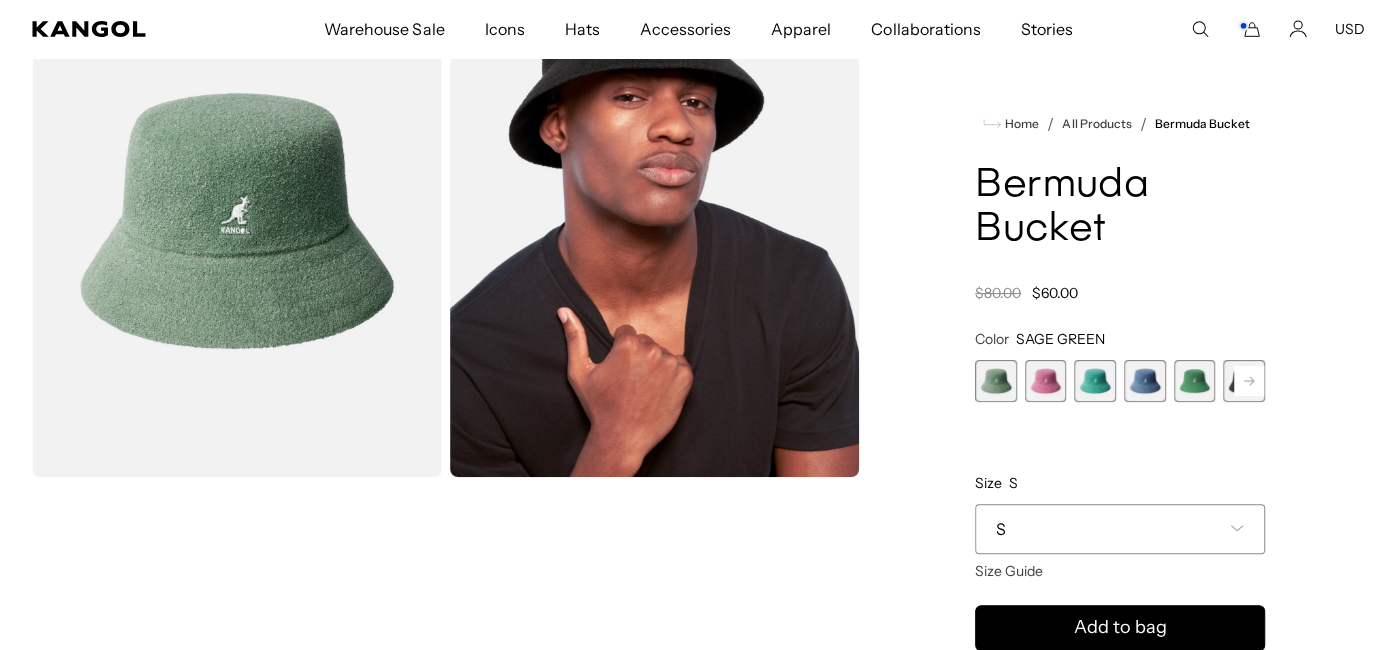 scroll, scrollTop: 0, scrollLeft: 0, axis: both 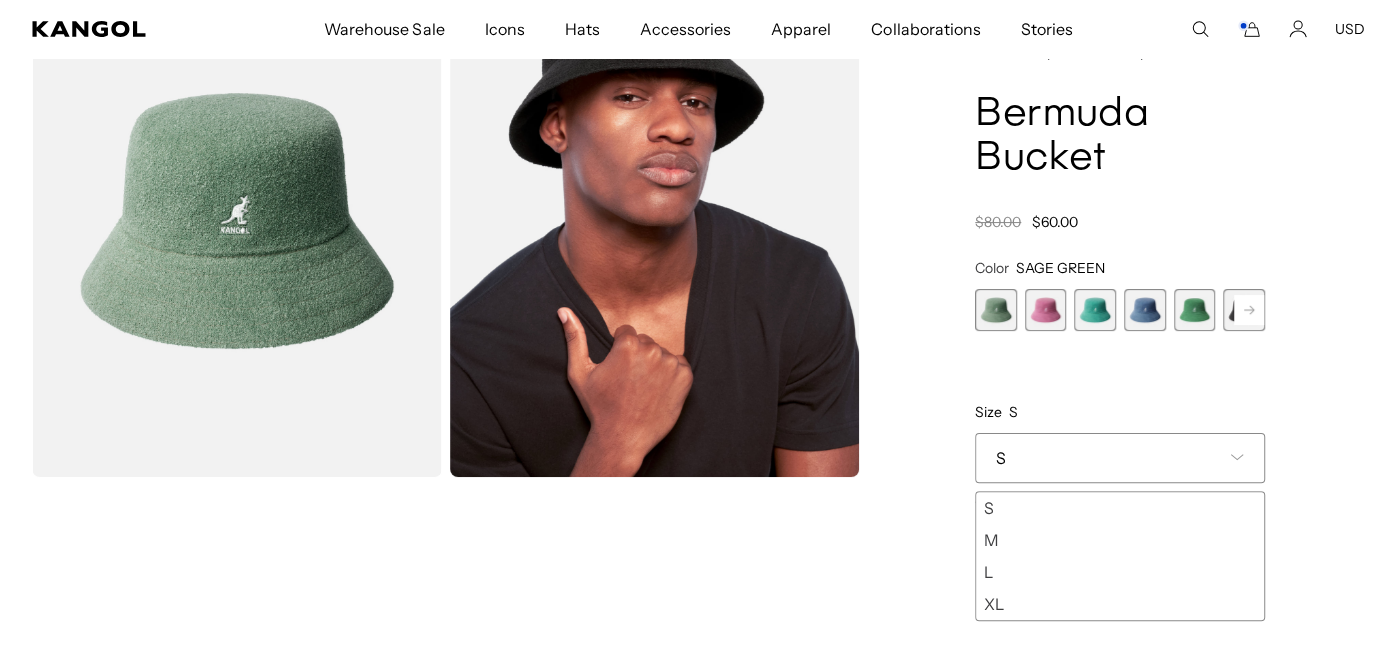 click on "M" at bounding box center [1120, 540] 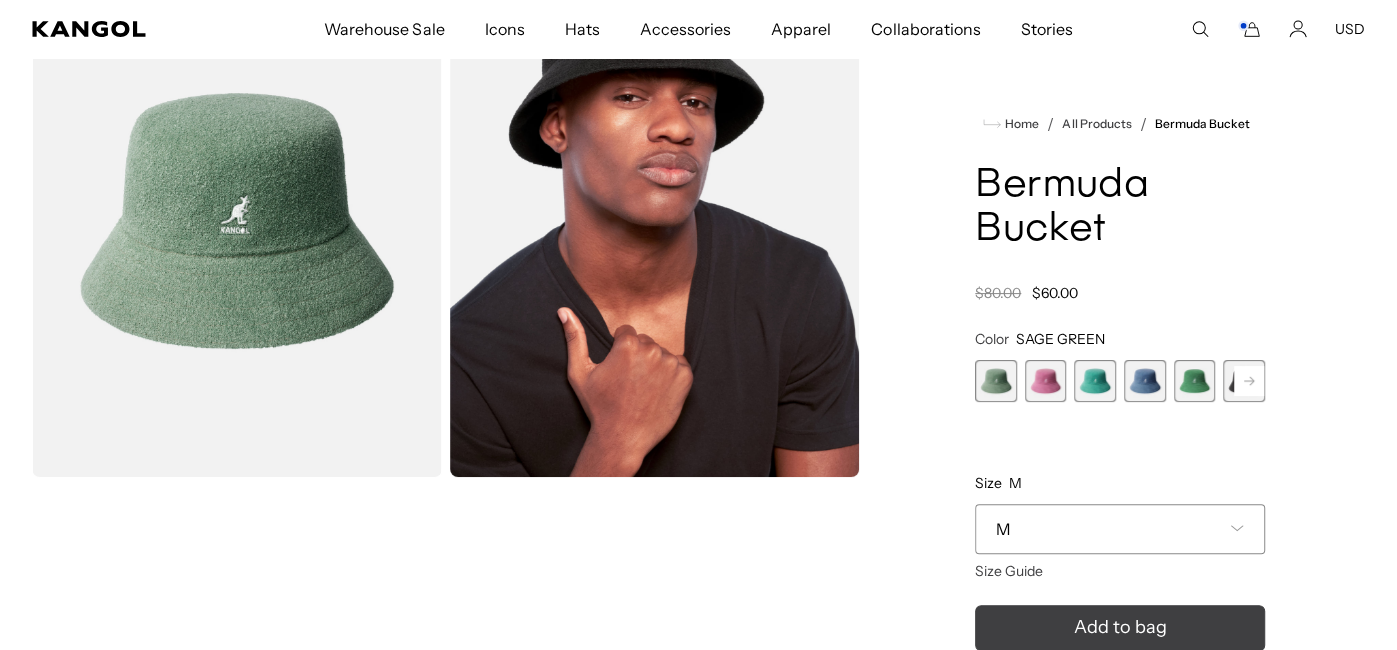 click on "Add to bag" at bounding box center (1120, 628) 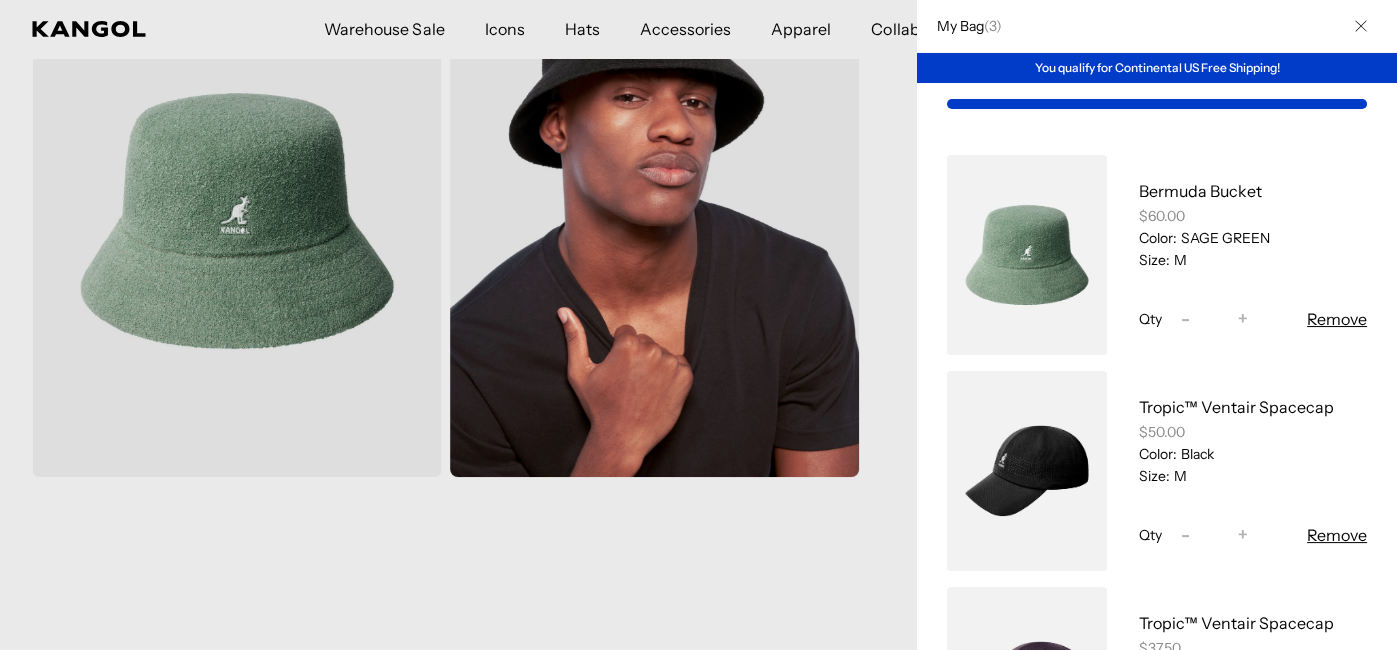 scroll, scrollTop: 0, scrollLeft: 411, axis: horizontal 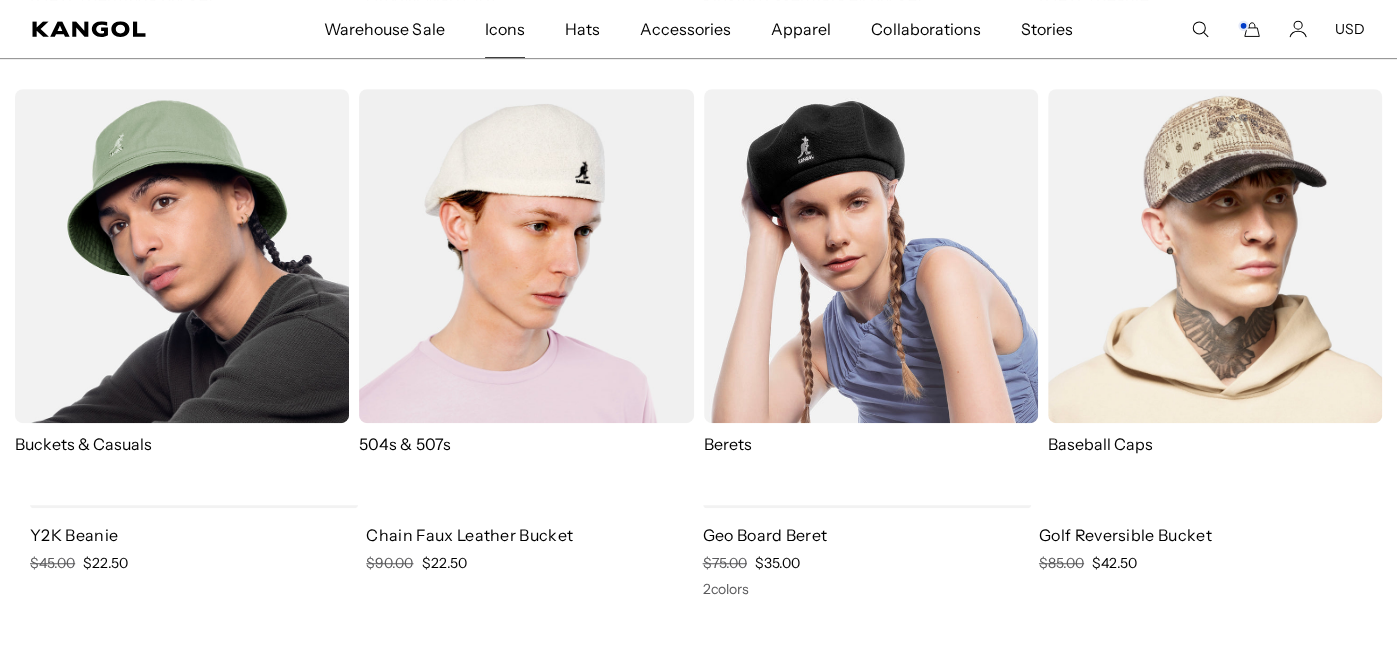 click on "Icons" at bounding box center [505, 29] 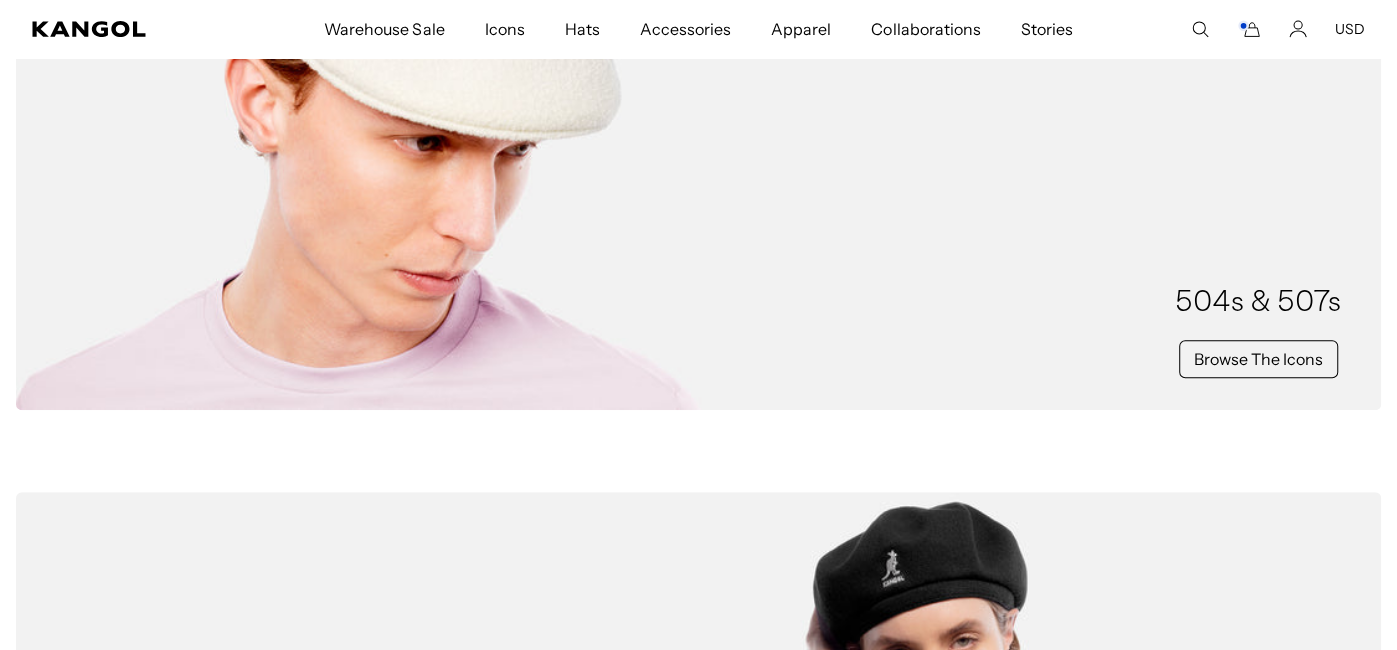 scroll, scrollTop: 738, scrollLeft: 0, axis: vertical 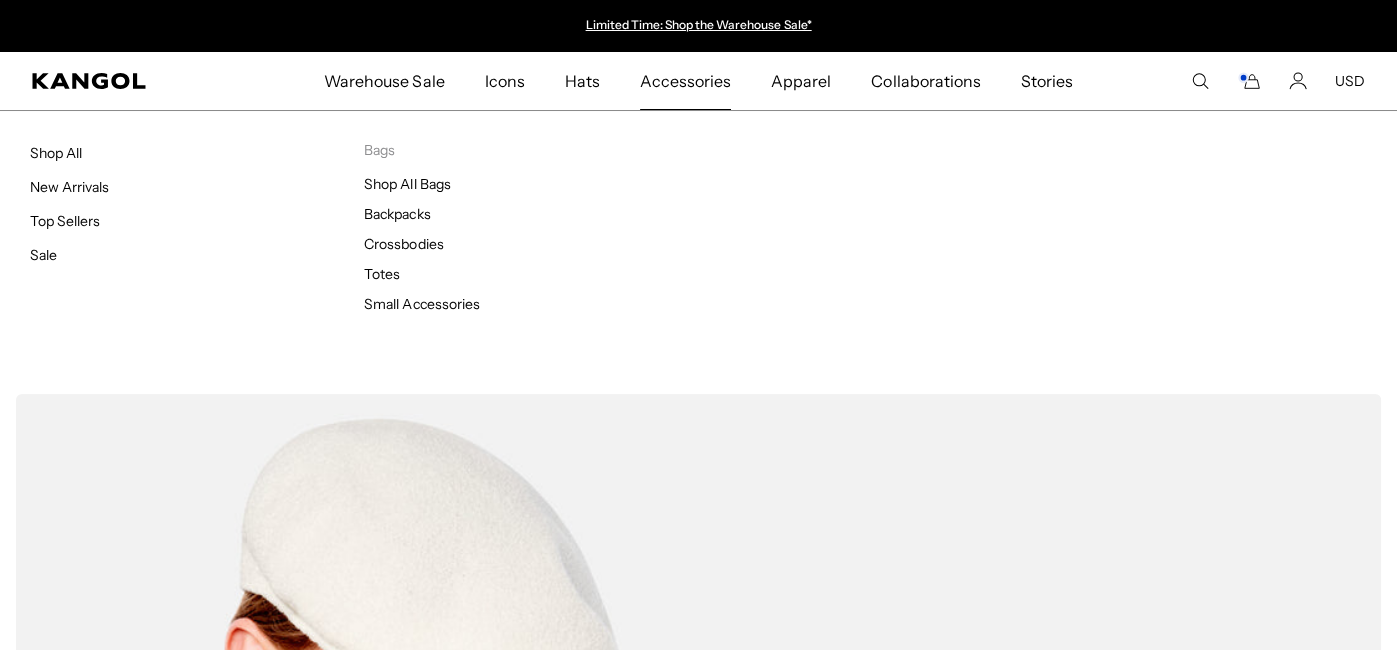 click on "Accessories" at bounding box center (685, 81) 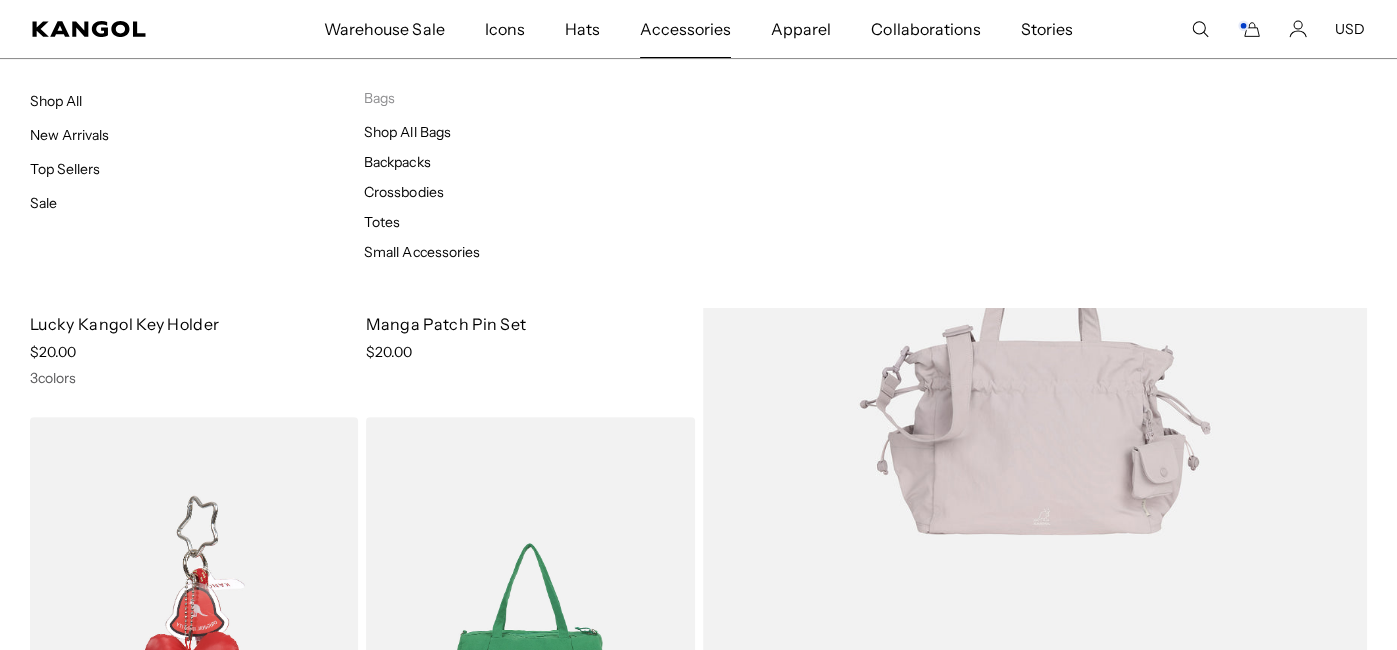 scroll, scrollTop: 402, scrollLeft: 0, axis: vertical 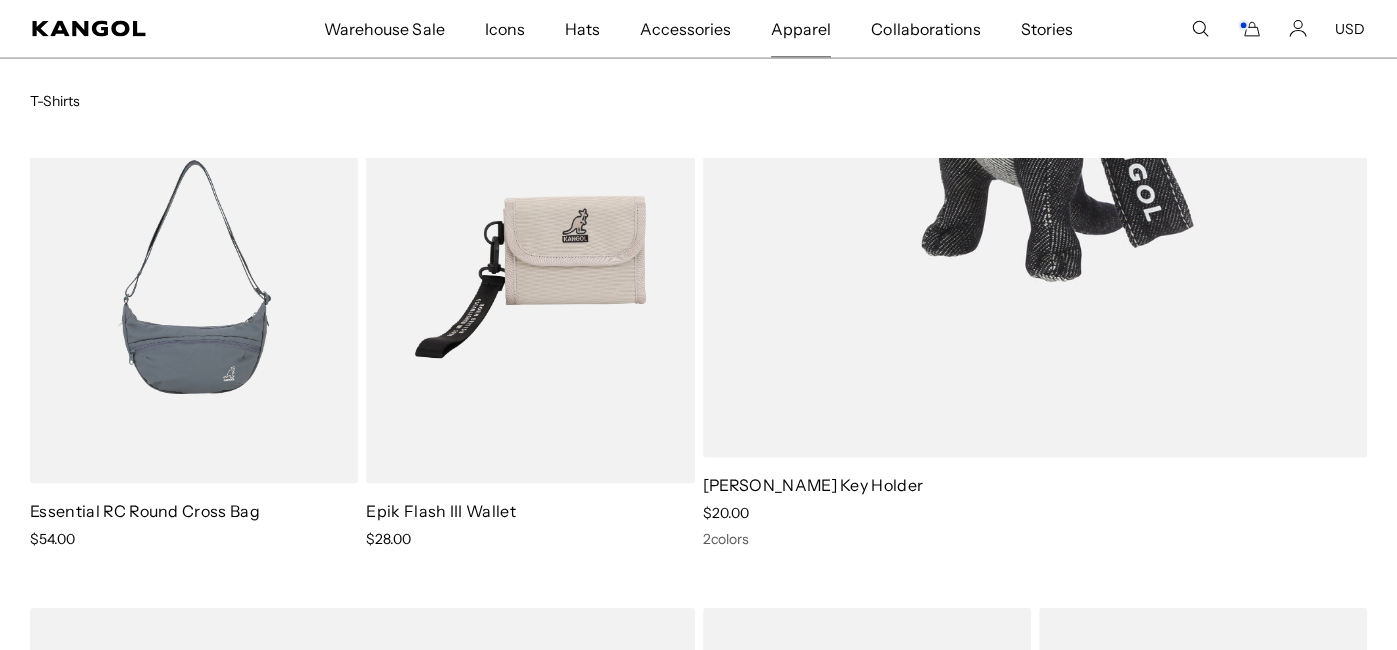 click on "Apparel" at bounding box center (801, 29) 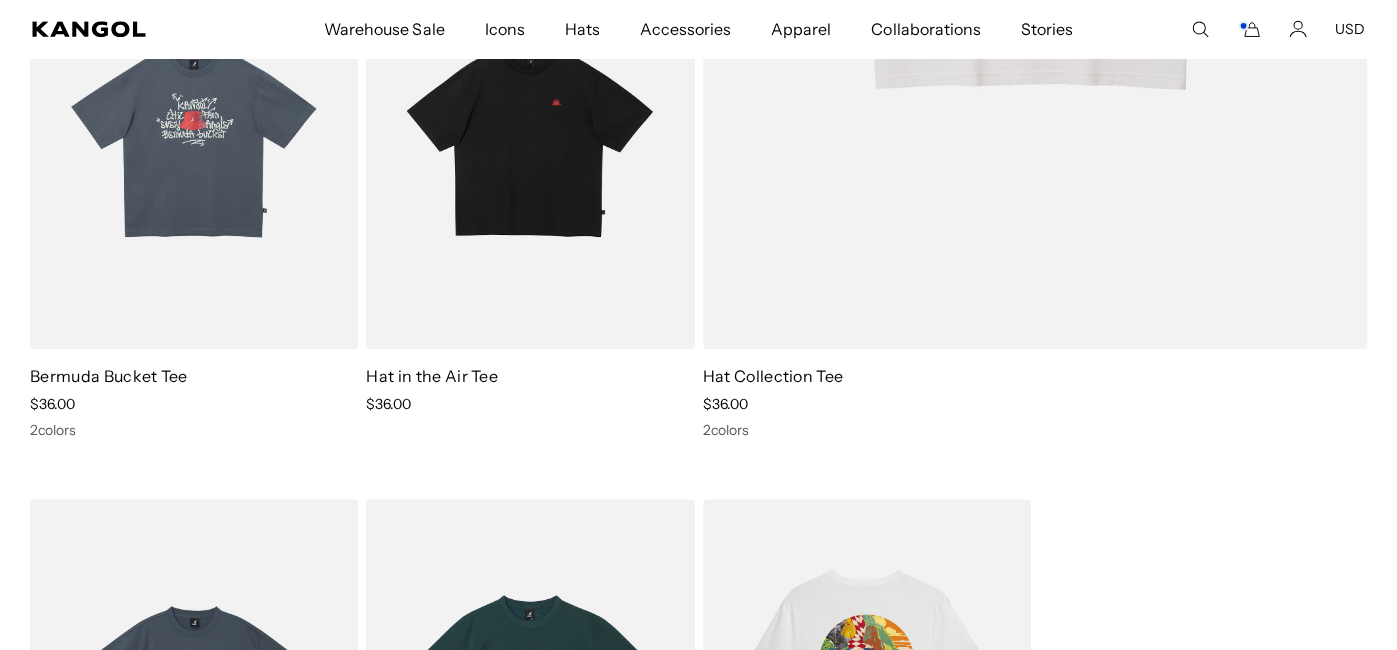 scroll, scrollTop: 863, scrollLeft: 0, axis: vertical 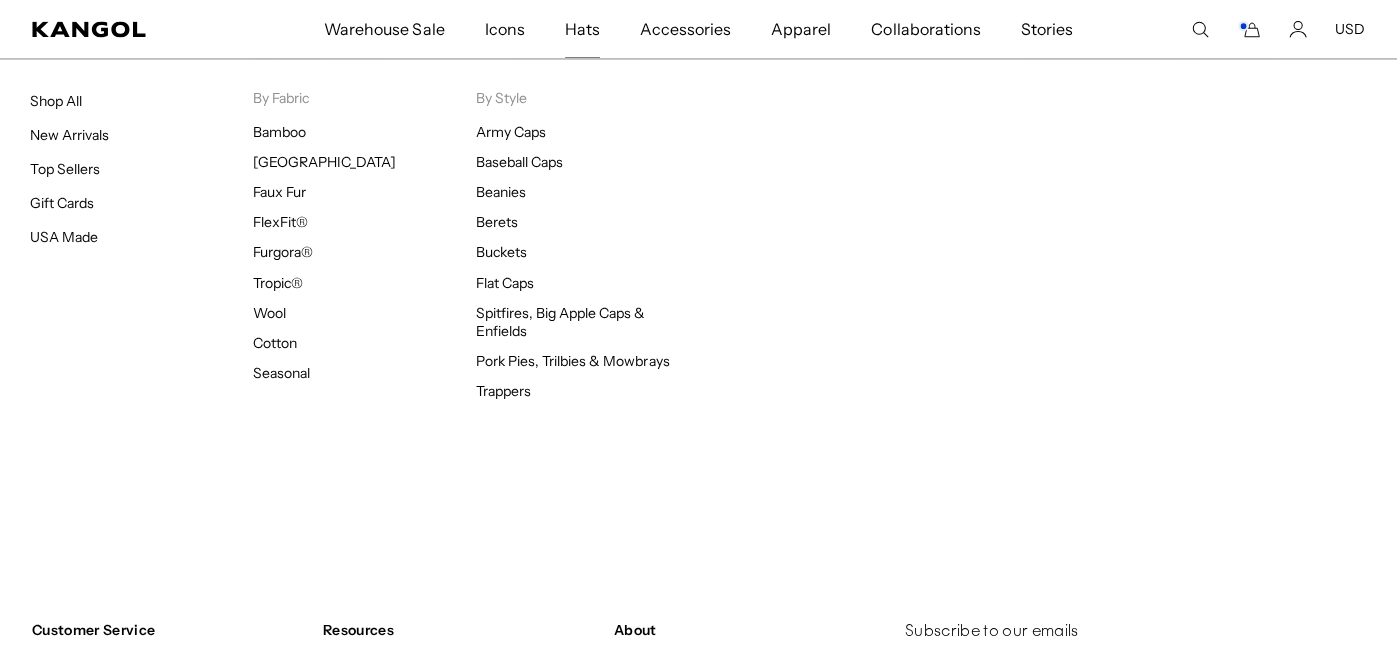 click on "Hats" at bounding box center [582, 29] 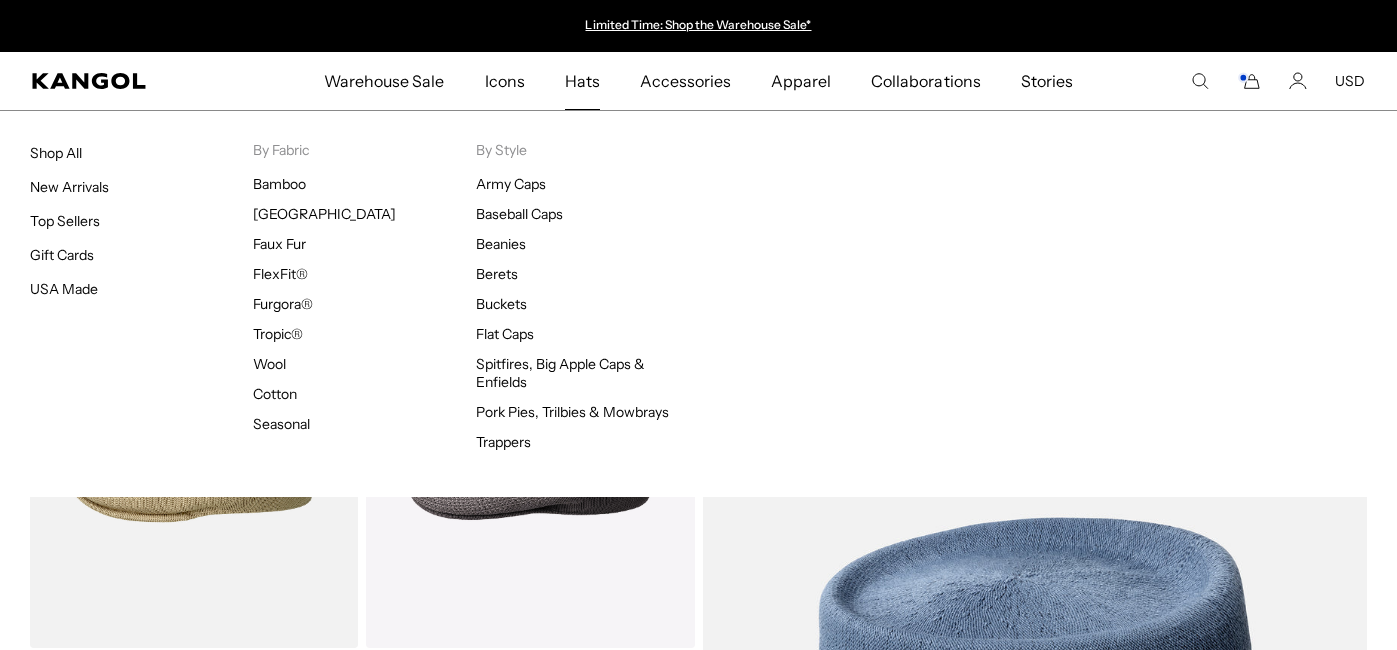 scroll, scrollTop: 0, scrollLeft: 0, axis: both 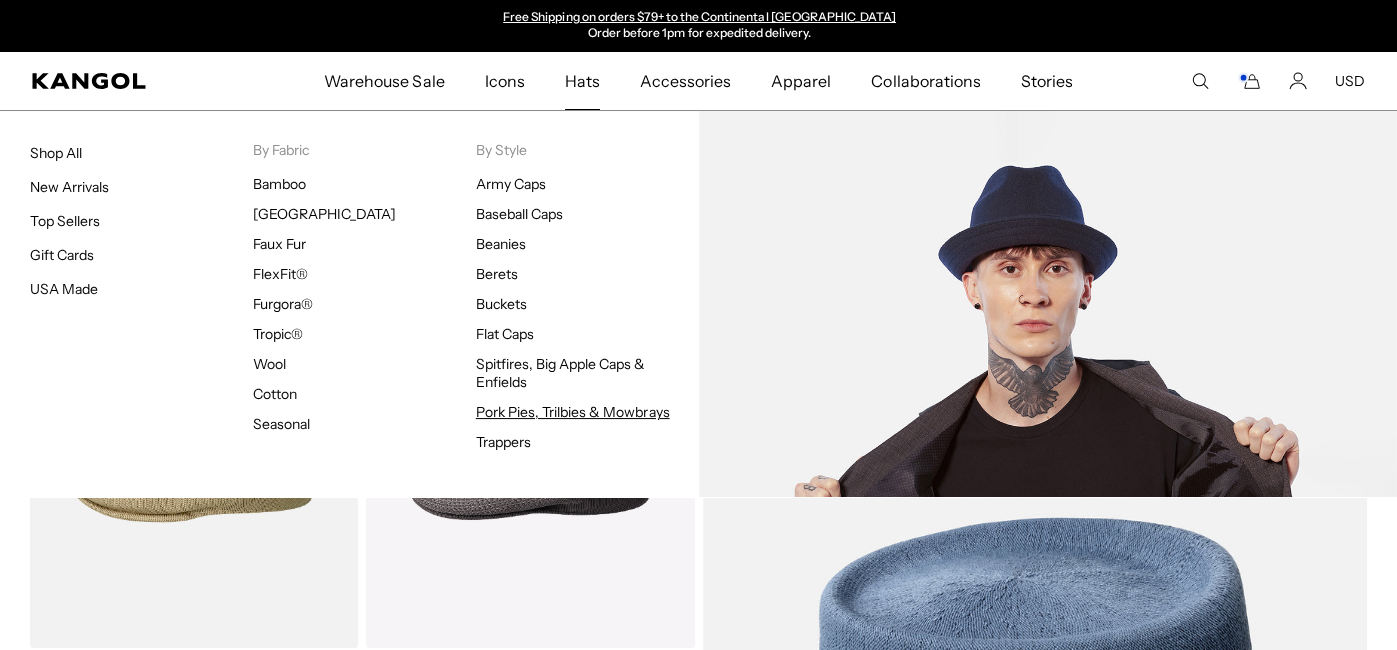 click on "Pork Pies, Trilbies & Mowbrays" at bounding box center (573, 412) 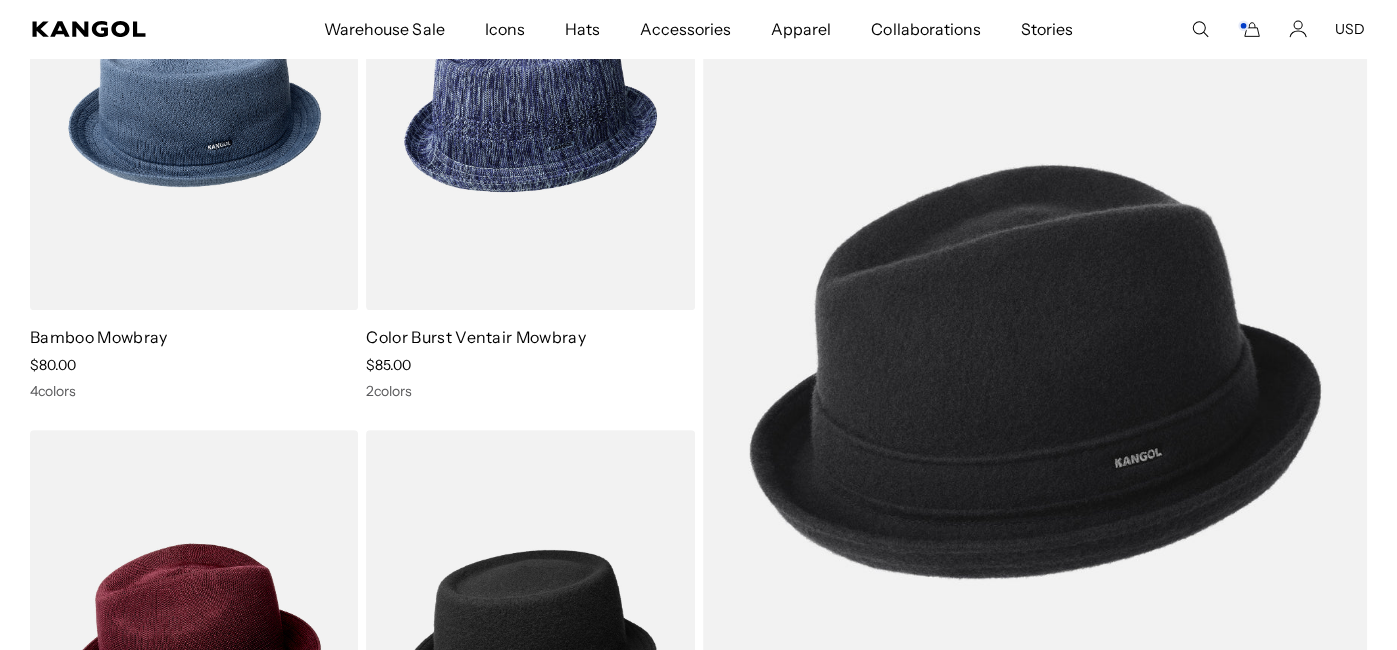 scroll, scrollTop: 364, scrollLeft: 0, axis: vertical 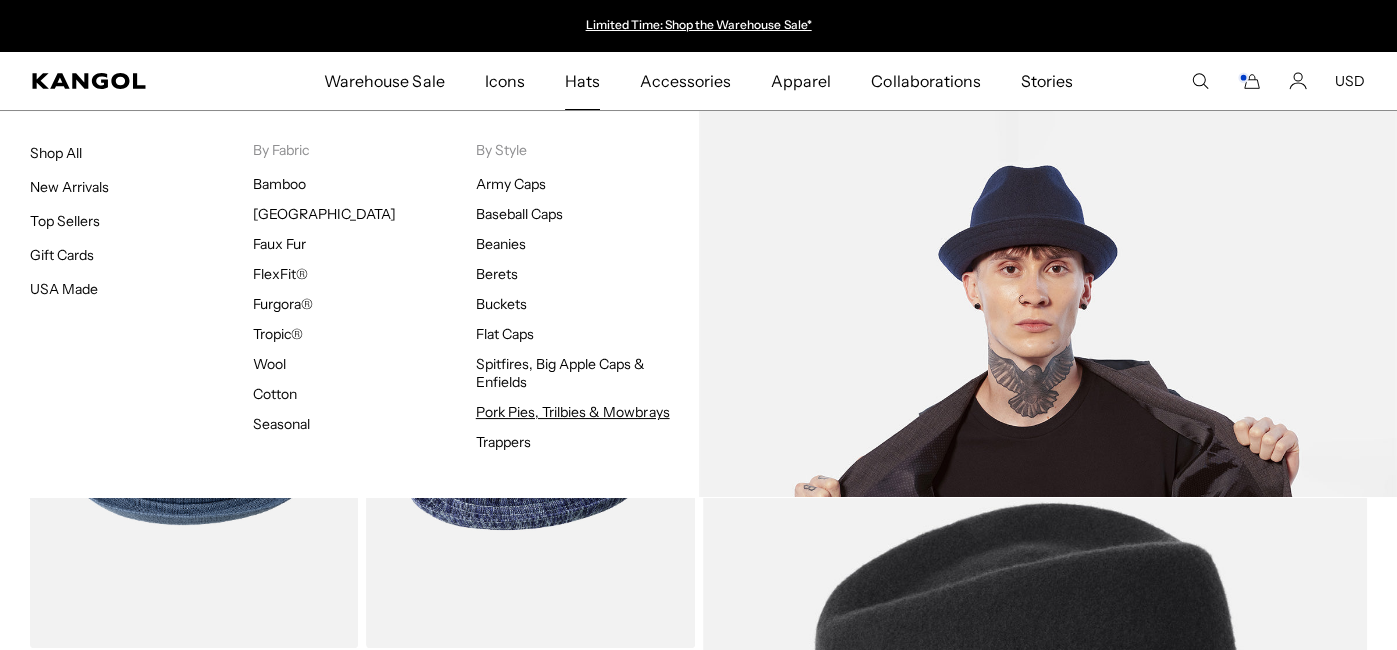 click on "Pork Pies, Trilbies & Mowbrays" at bounding box center (573, 412) 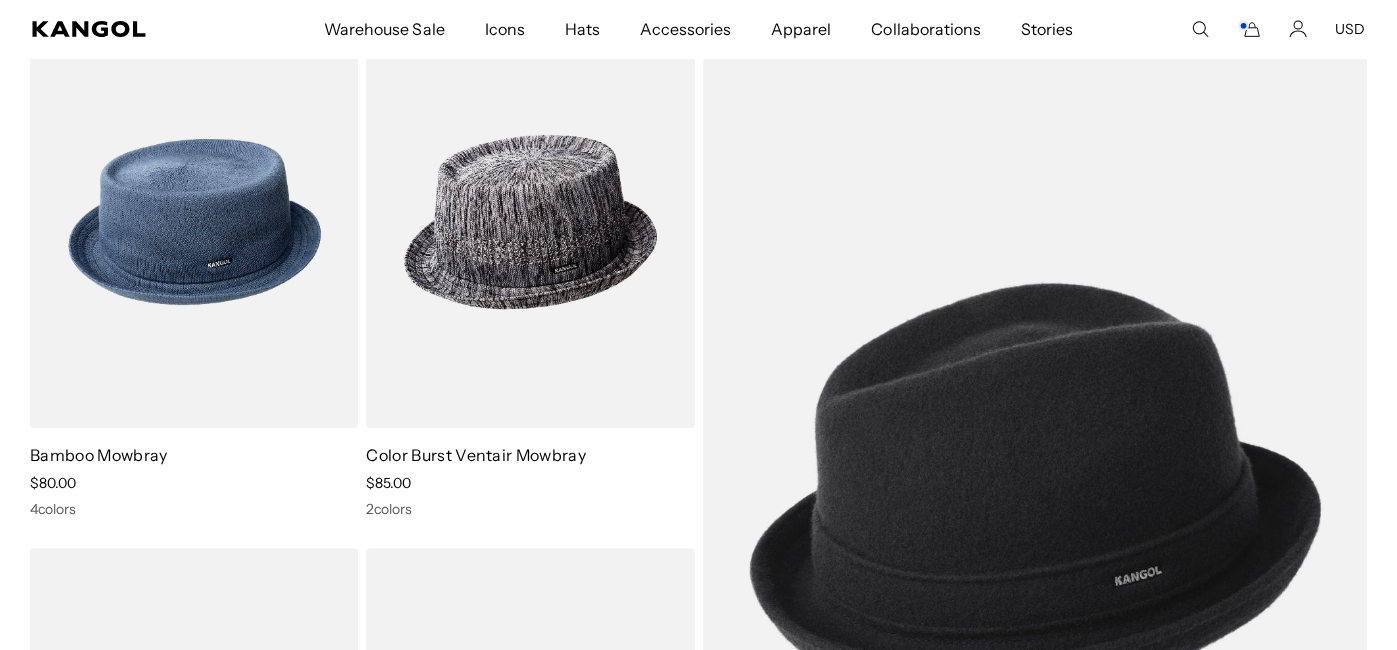 scroll, scrollTop: 224, scrollLeft: 0, axis: vertical 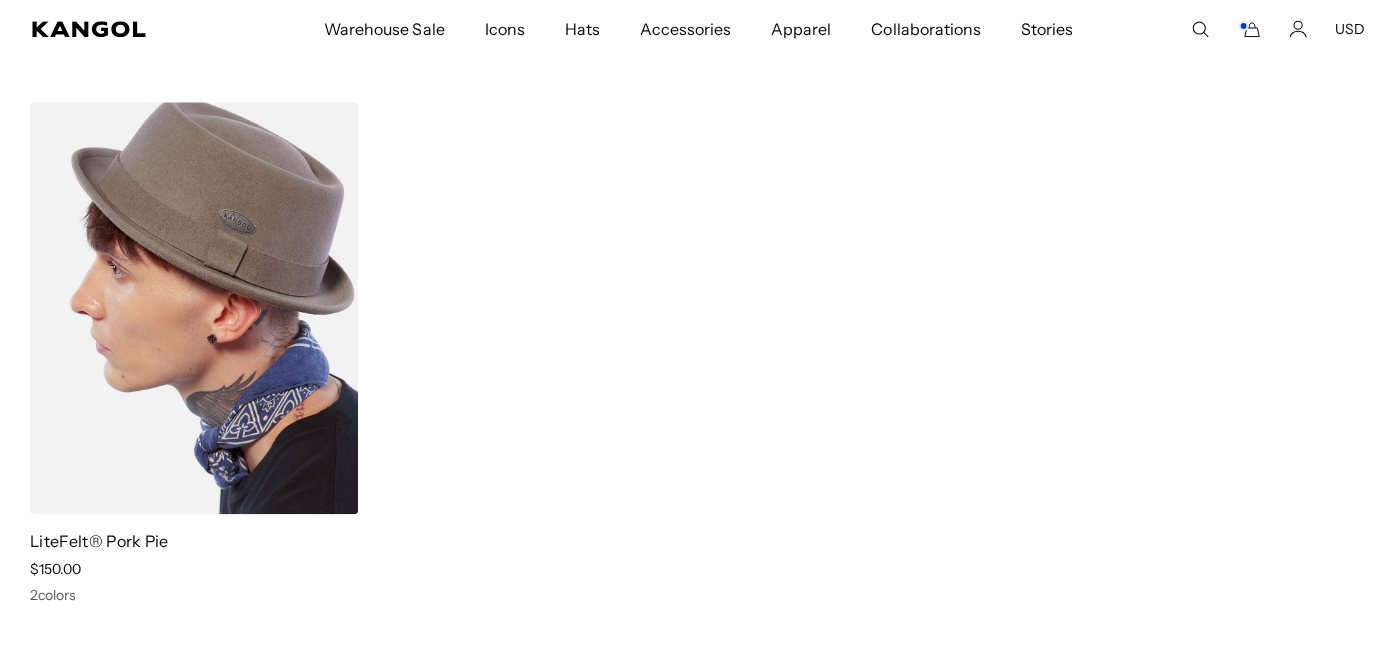 click at bounding box center (194, 308) 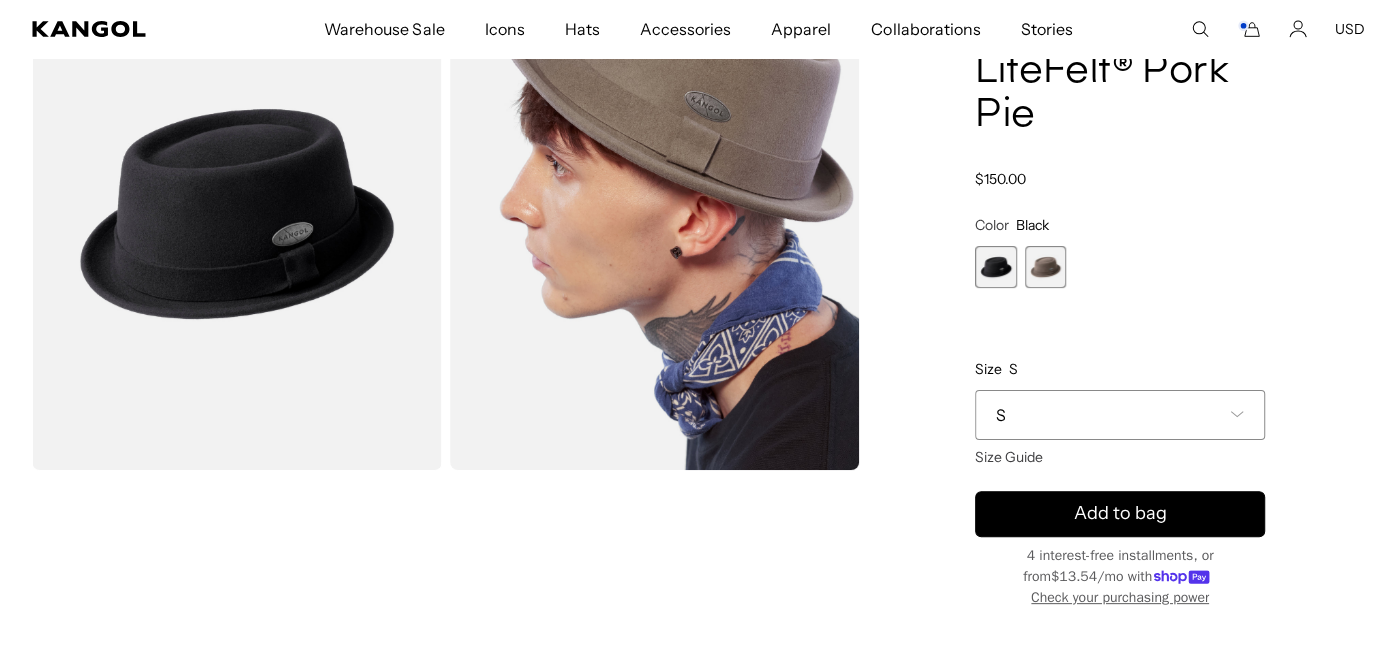 scroll, scrollTop: 0, scrollLeft: 0, axis: both 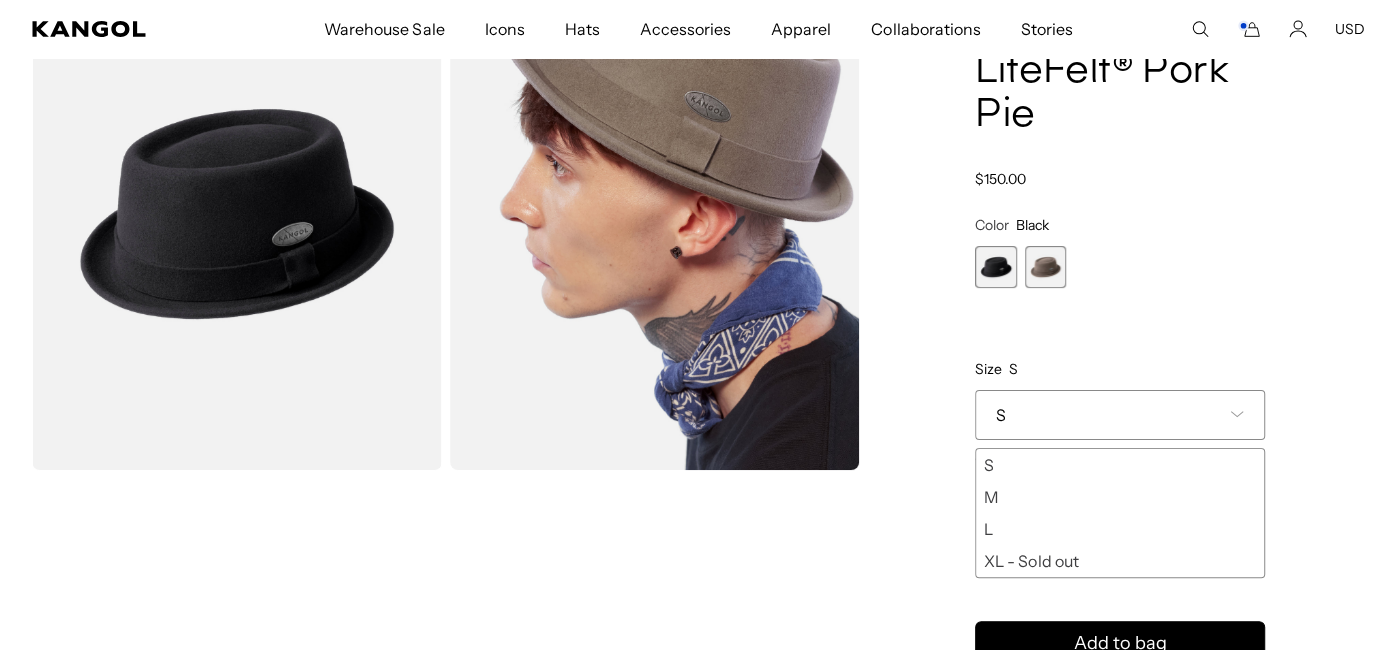 click on "M" at bounding box center [1120, 497] 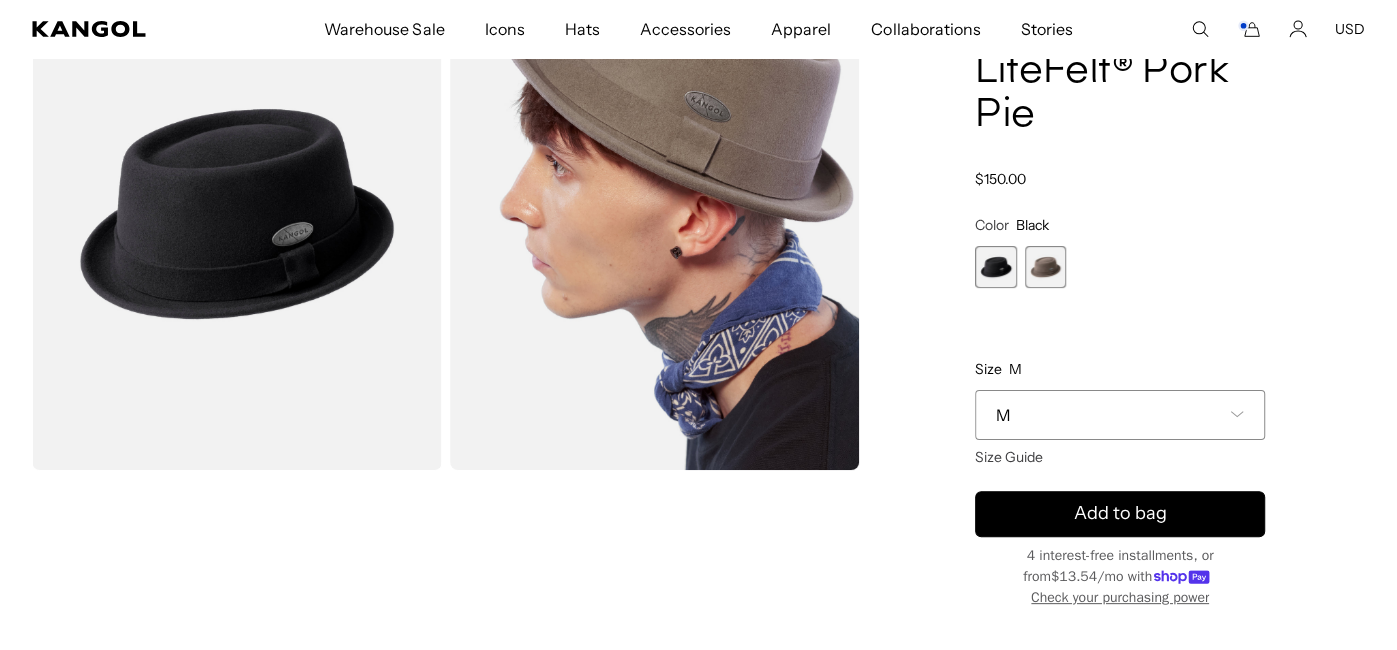 scroll, scrollTop: 0, scrollLeft: 0, axis: both 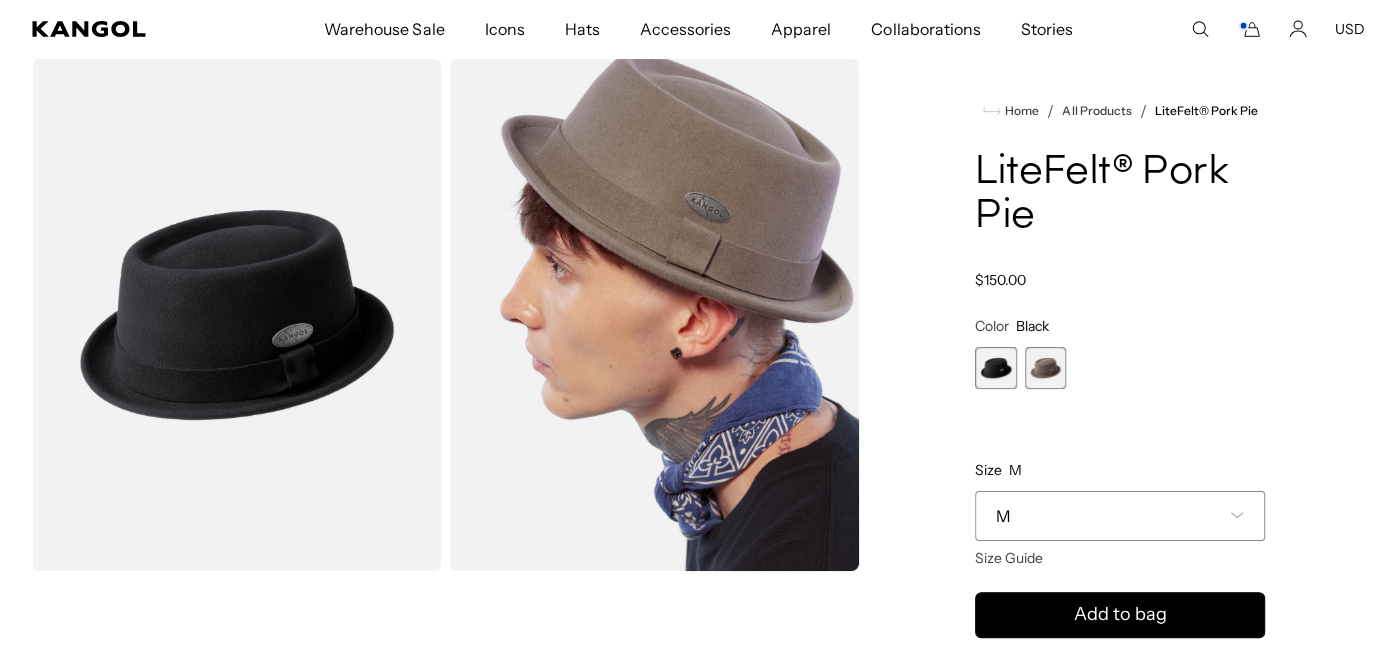 click at bounding box center (1046, 368) 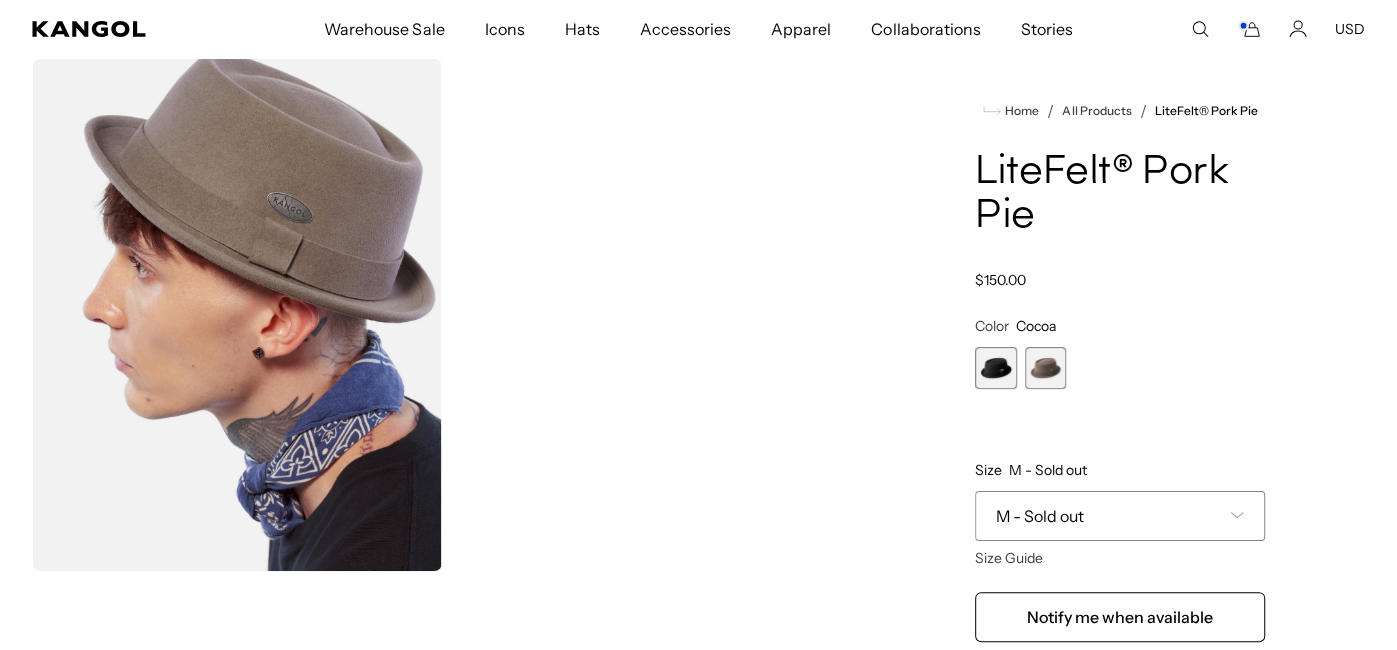 scroll, scrollTop: 0, scrollLeft: 0, axis: both 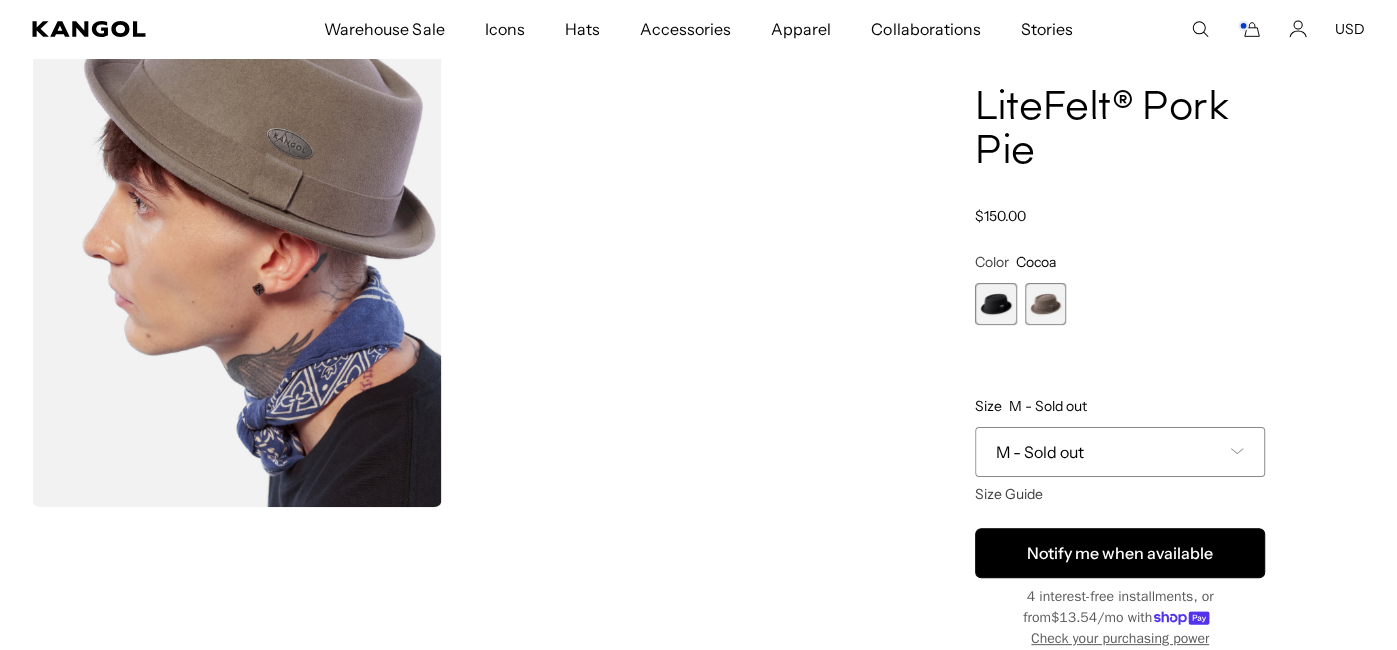 click on "Notify me when available" at bounding box center (1120, 553) 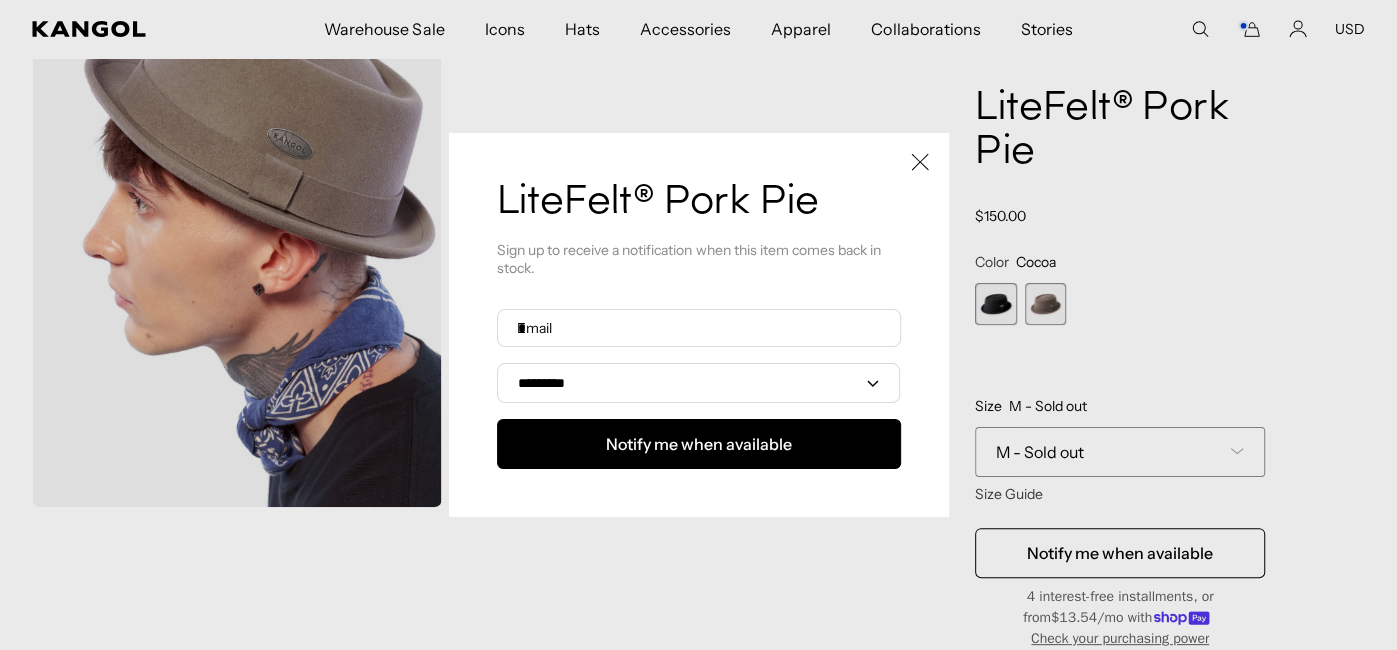 scroll, scrollTop: 0, scrollLeft: 411, axis: horizontal 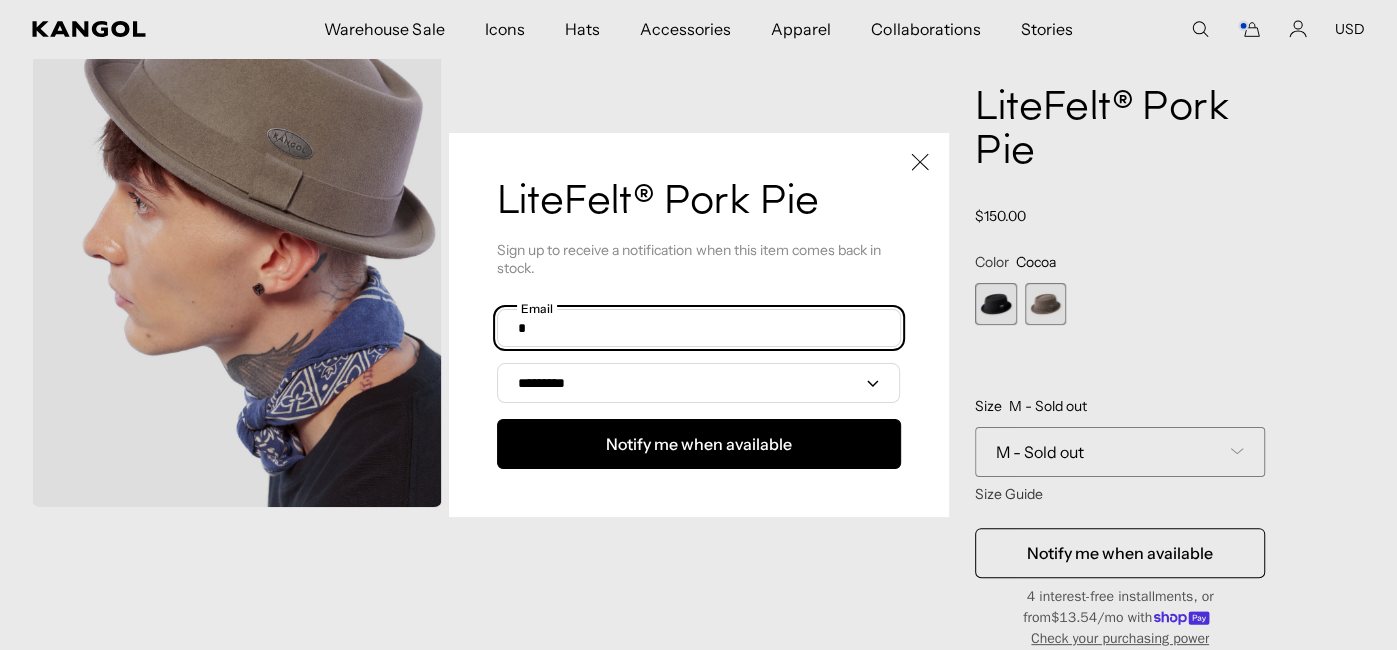 click at bounding box center (699, 328) 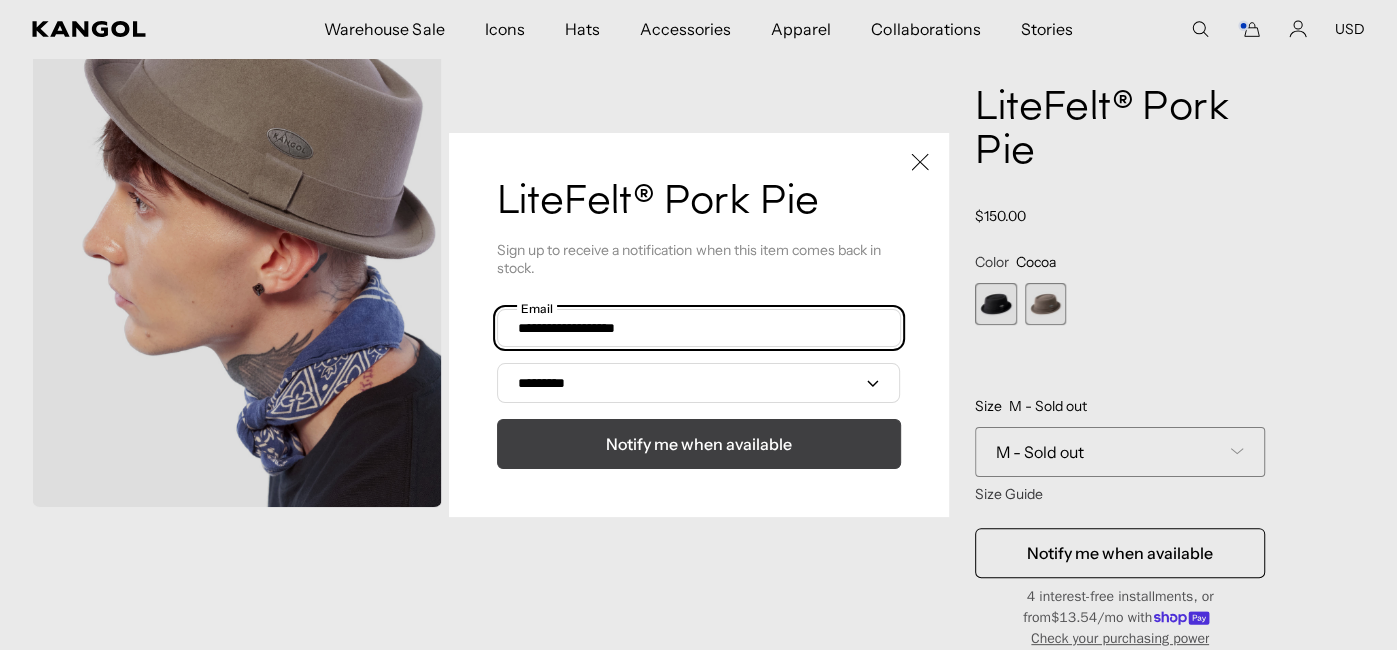 scroll, scrollTop: 0, scrollLeft: 0, axis: both 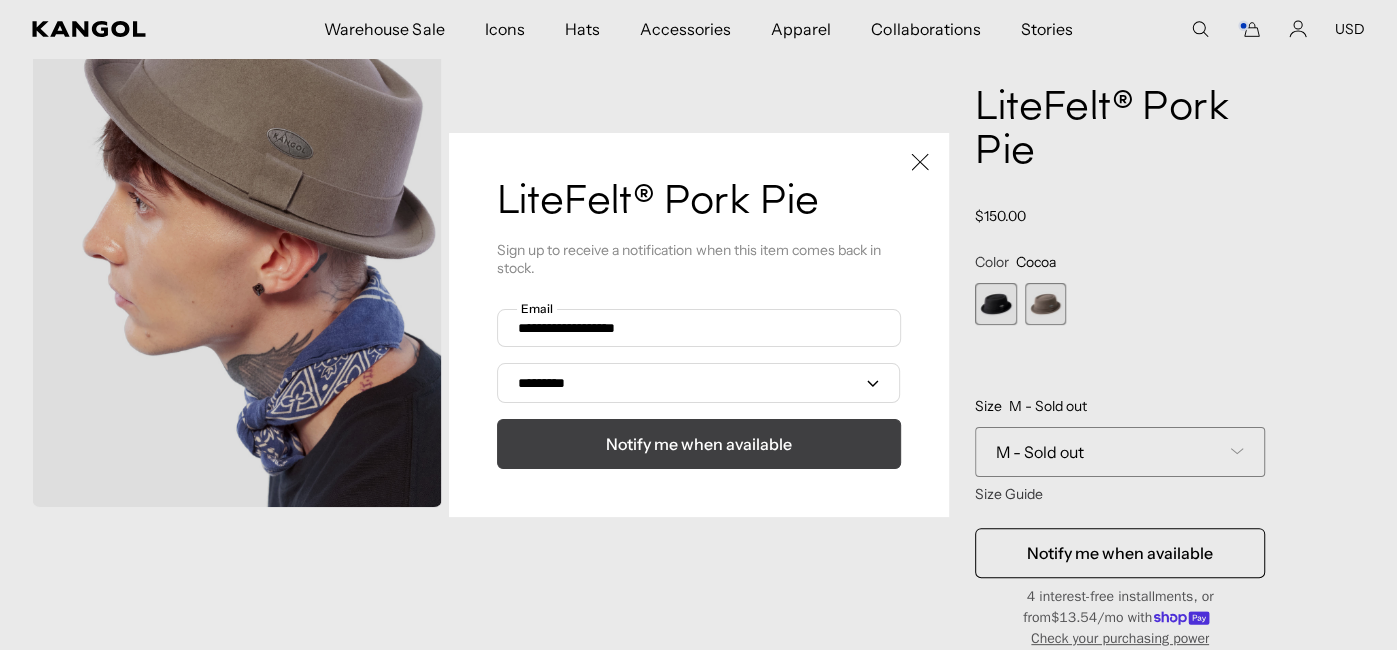 click on "Notify me when available" at bounding box center (699, 444) 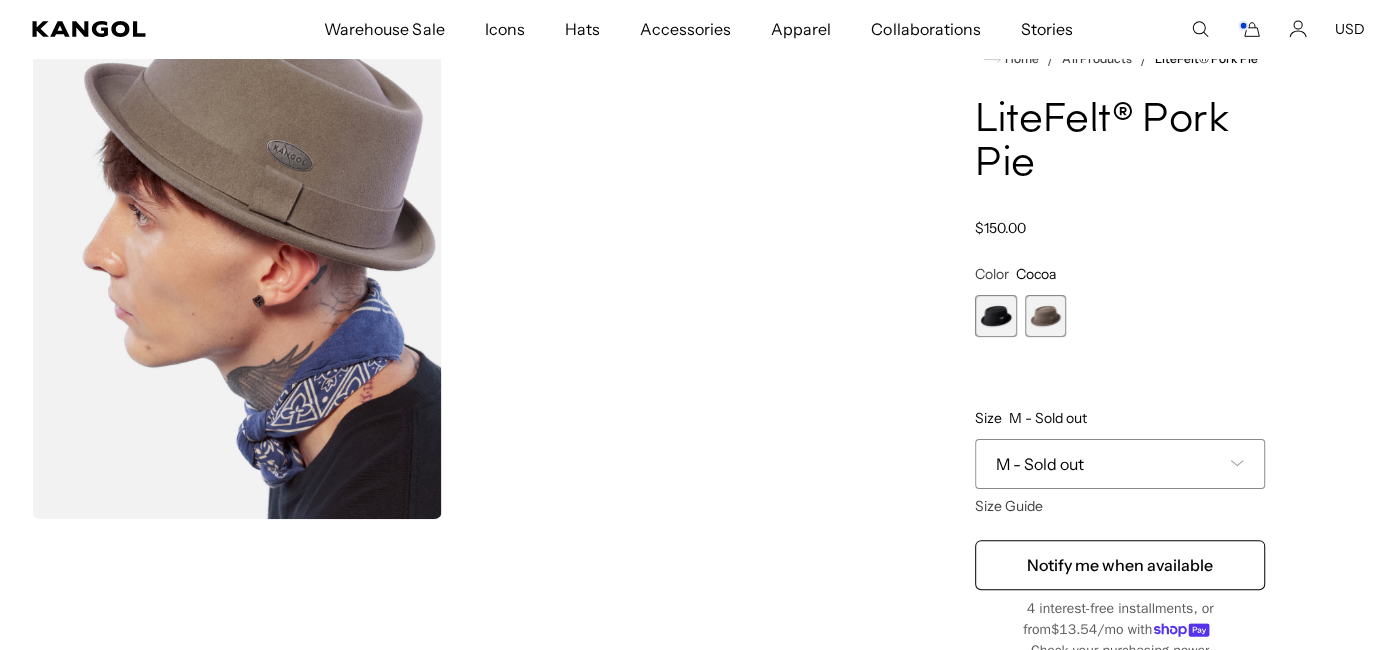 scroll, scrollTop: 122, scrollLeft: 0, axis: vertical 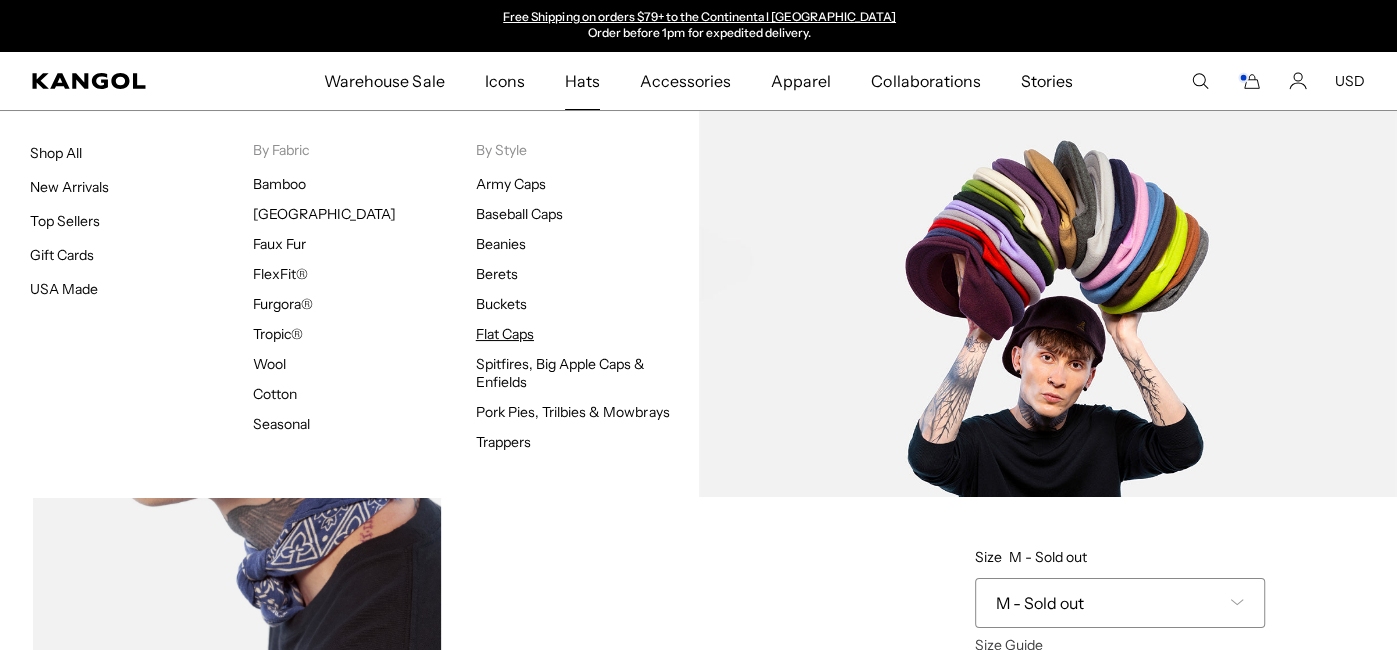 click on "Flat Caps" at bounding box center (505, 334) 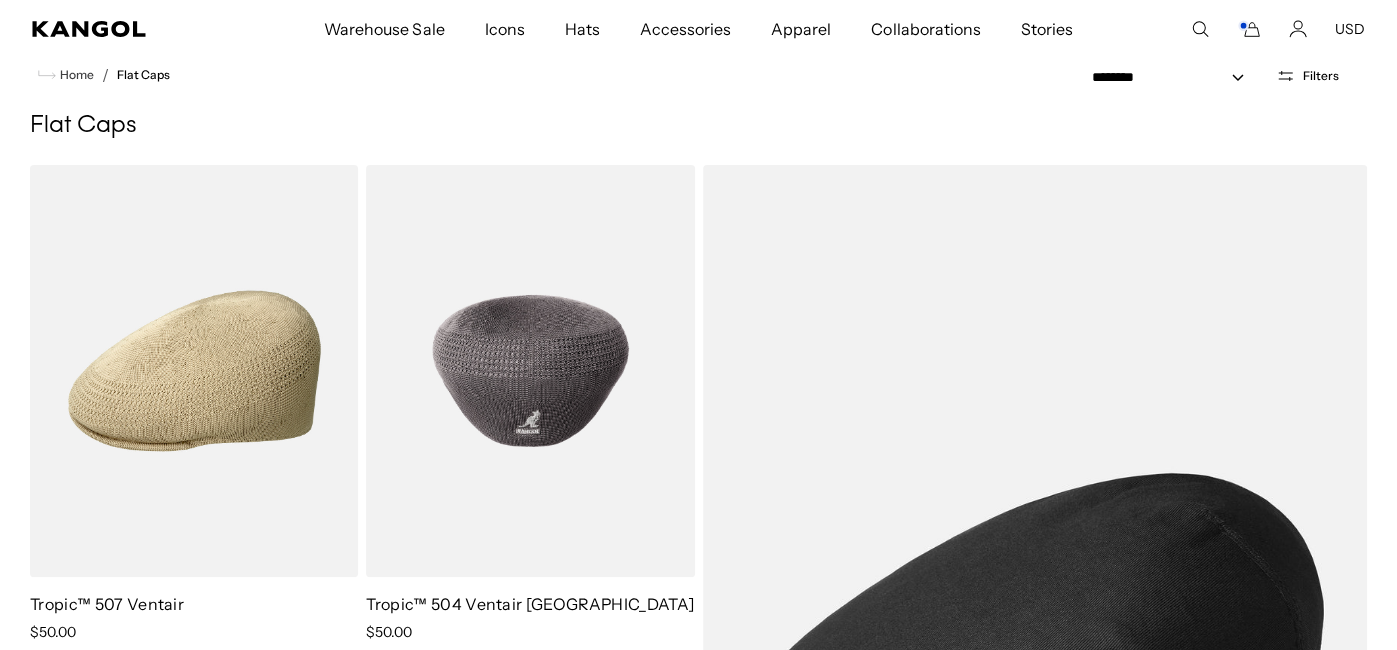 scroll, scrollTop: 0, scrollLeft: 0, axis: both 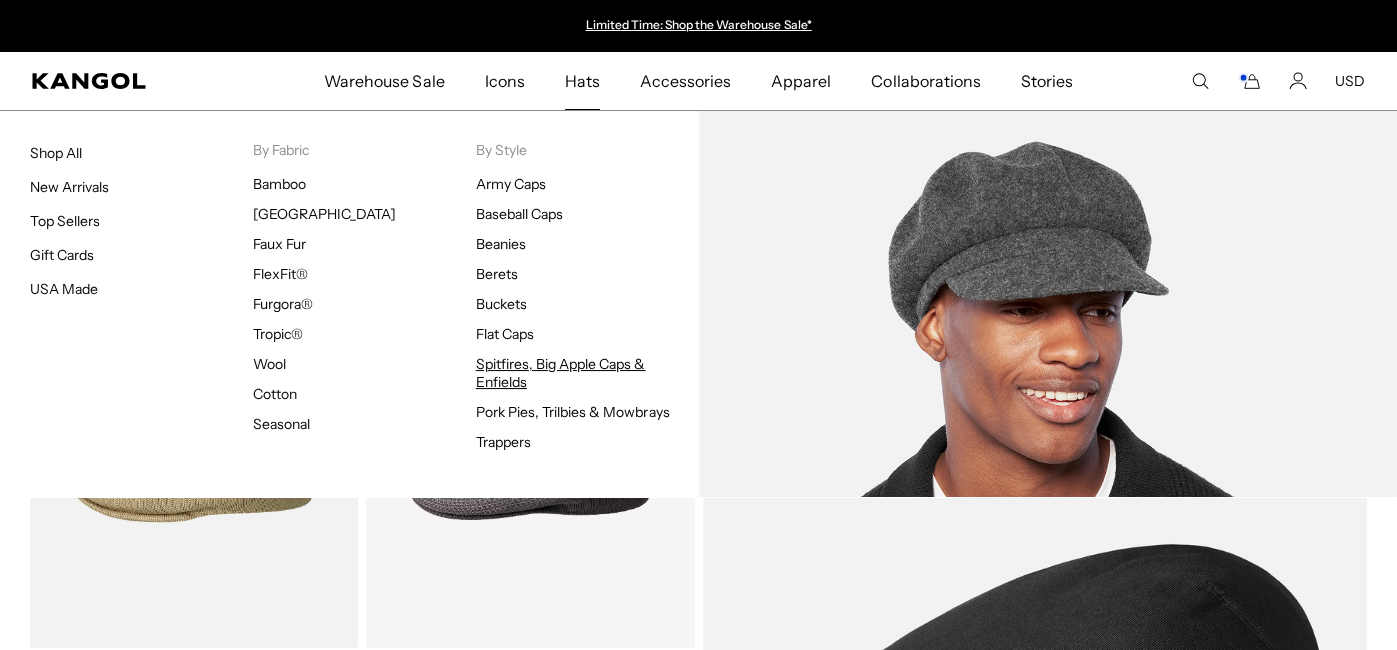 click on "Spitfires, Big Apple Caps & Enfields" at bounding box center [561, 373] 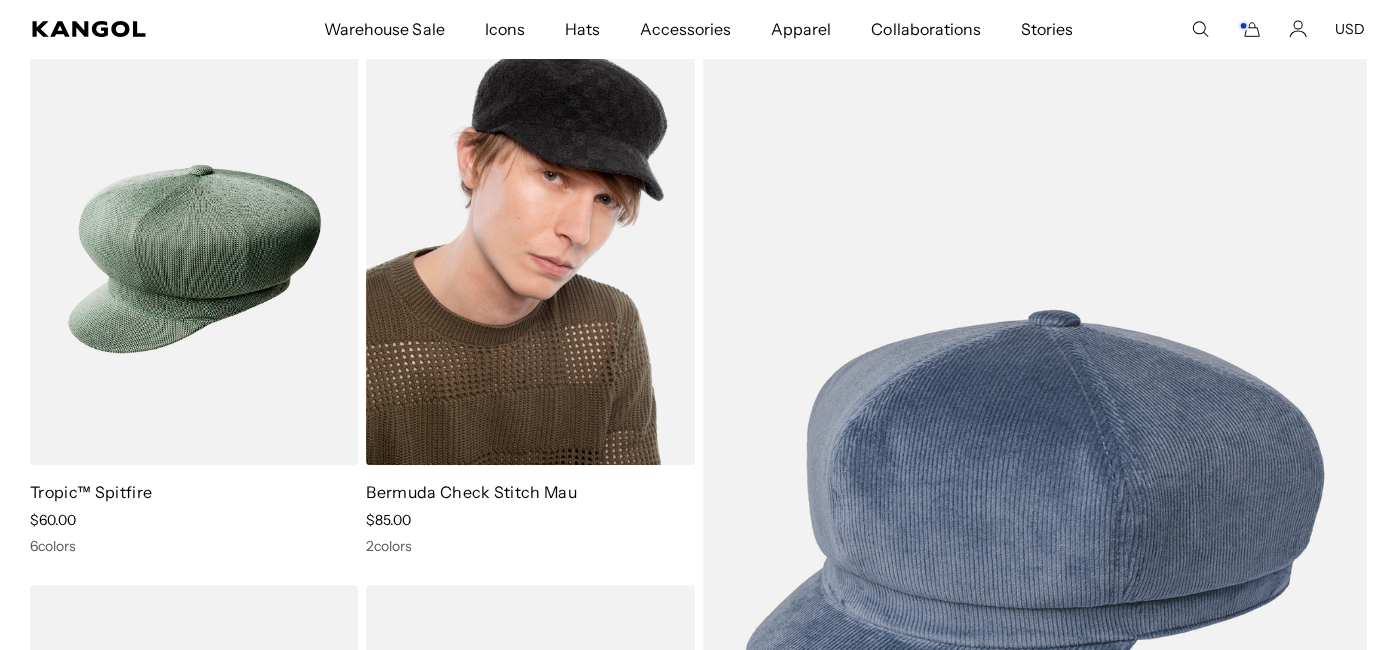 scroll, scrollTop: 192, scrollLeft: 0, axis: vertical 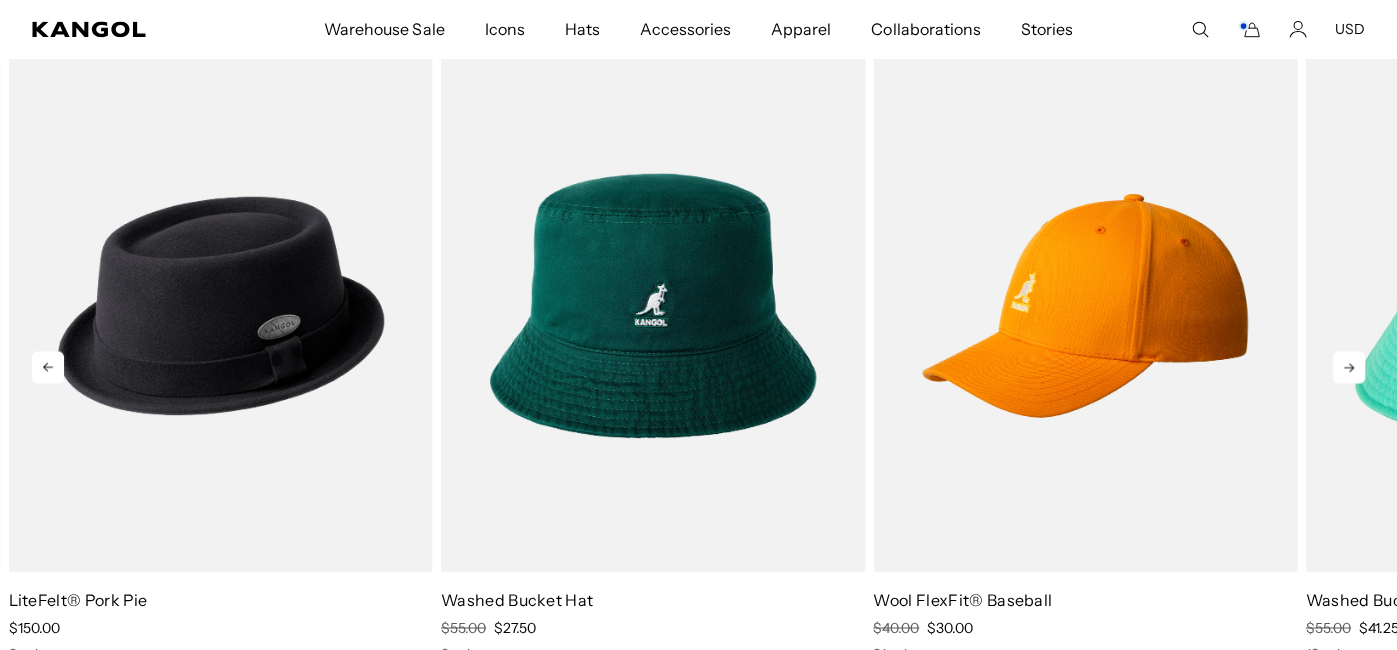 click at bounding box center (653, 305) 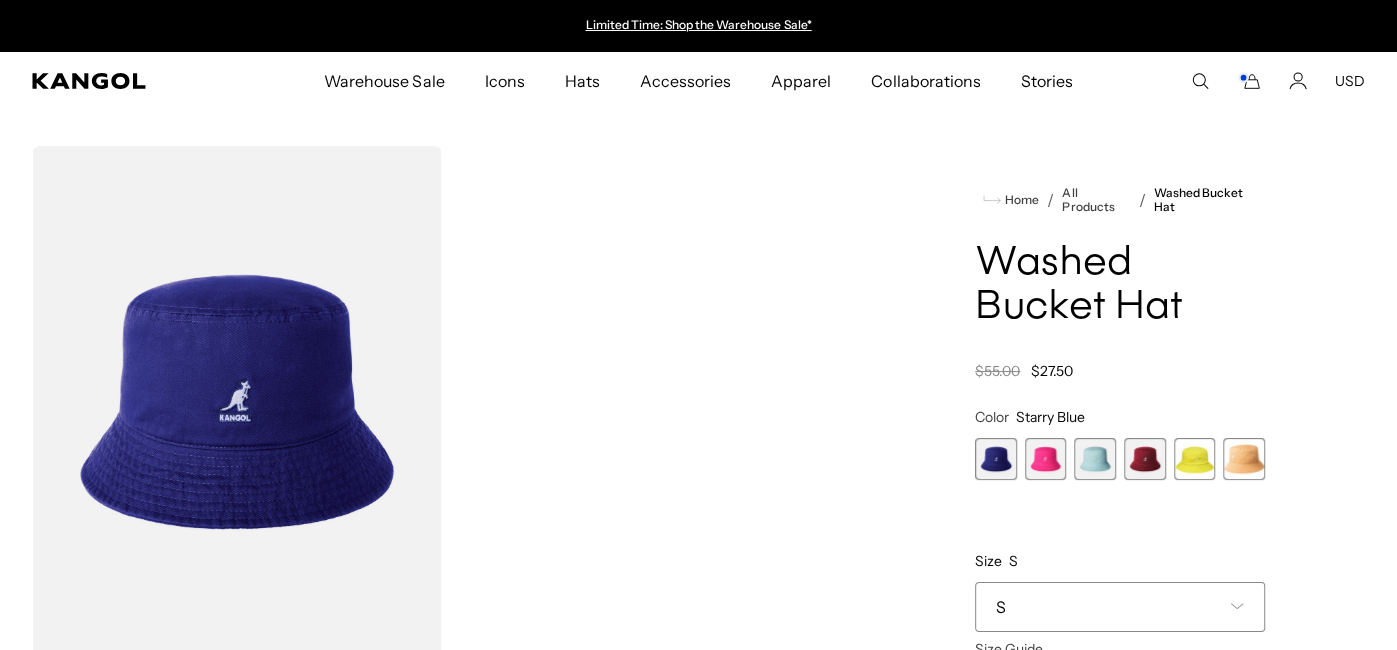 scroll, scrollTop: 0, scrollLeft: 0, axis: both 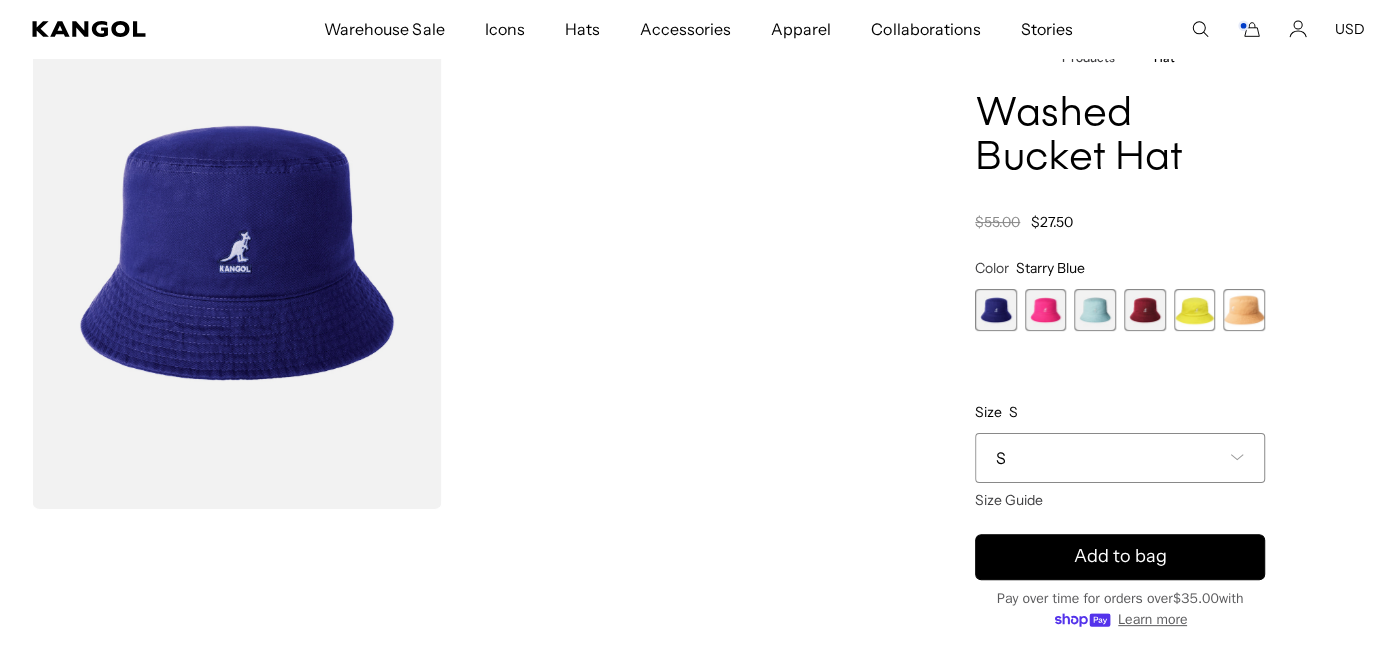 click 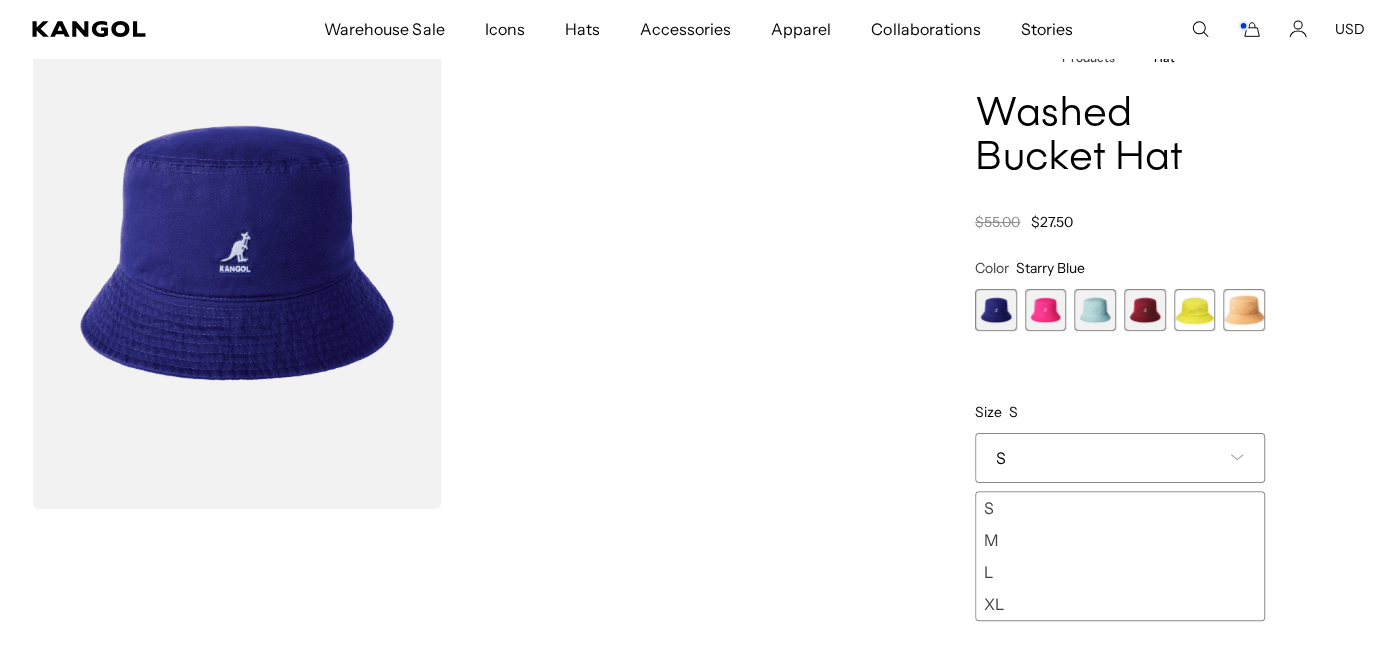 scroll, scrollTop: 0, scrollLeft: 411, axis: horizontal 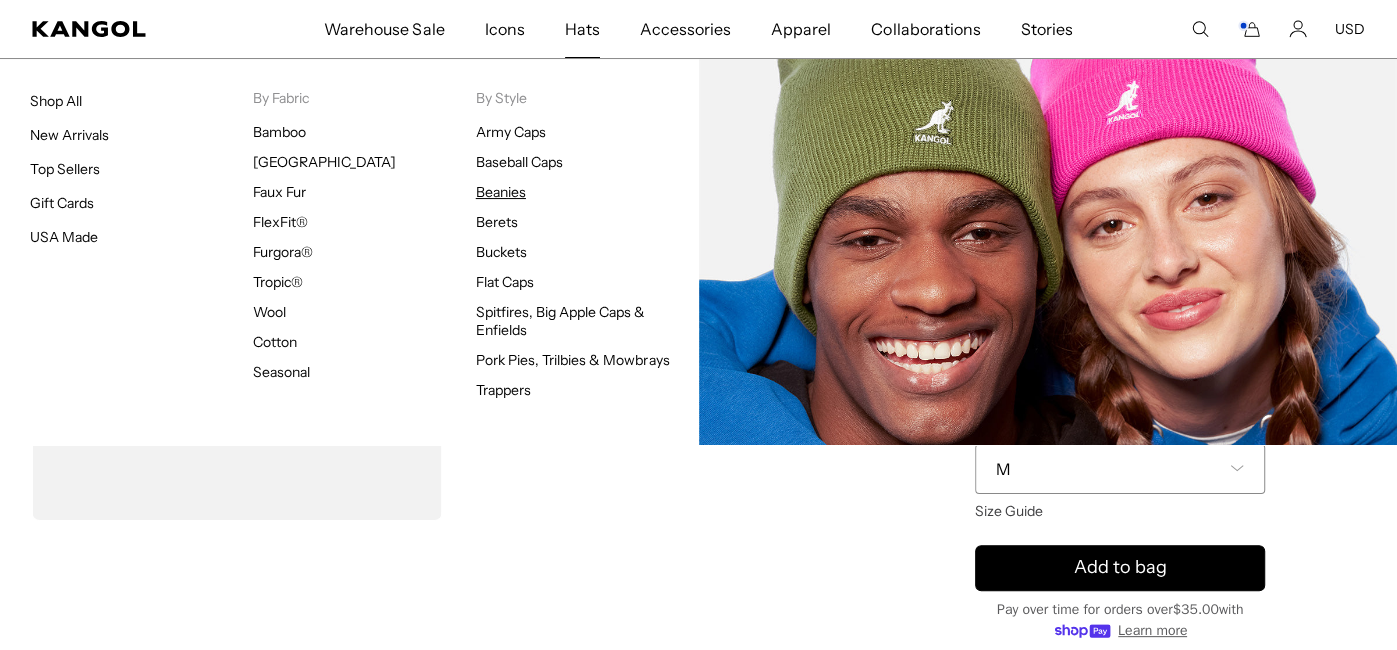 click on "Beanies" at bounding box center [501, 192] 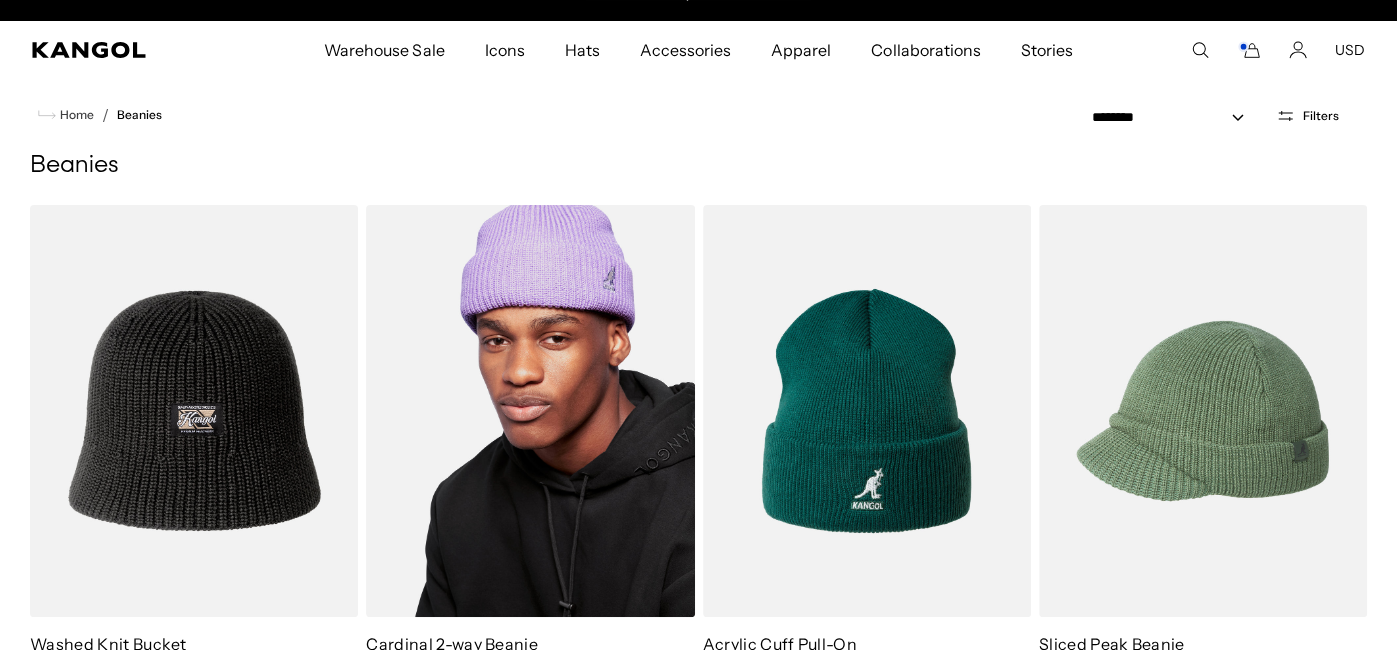 scroll, scrollTop: 71, scrollLeft: 0, axis: vertical 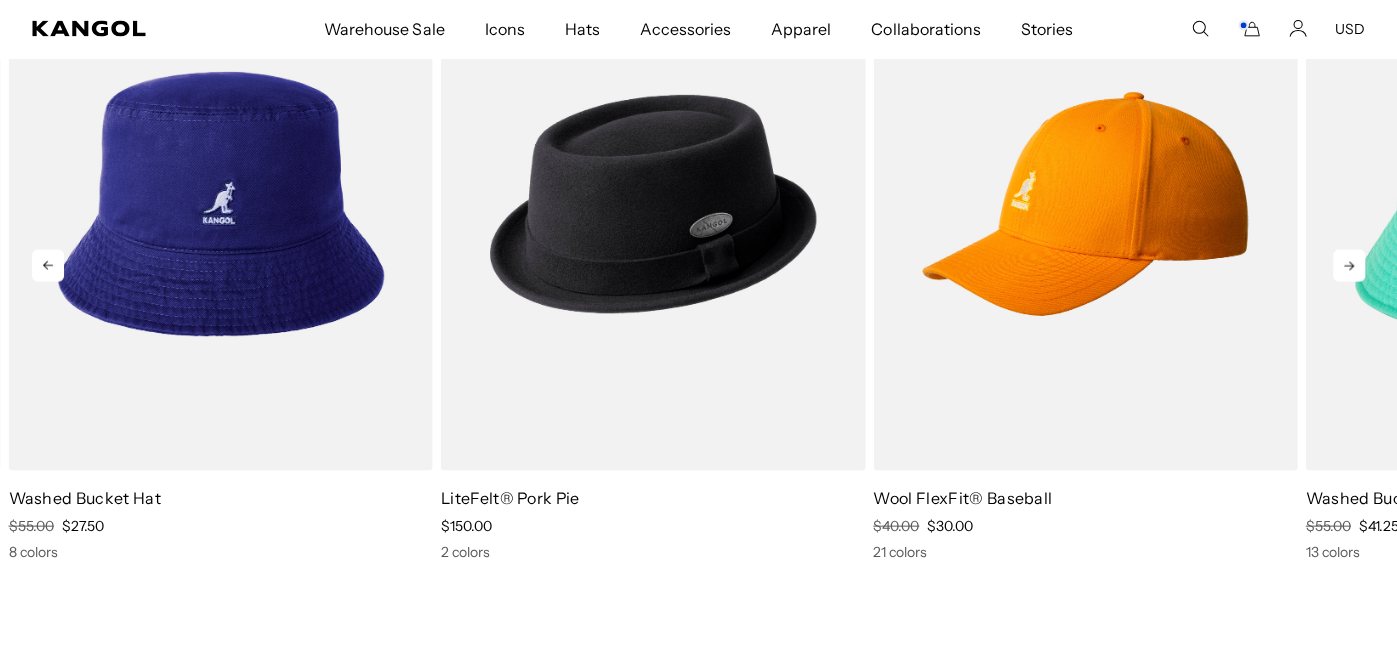 click 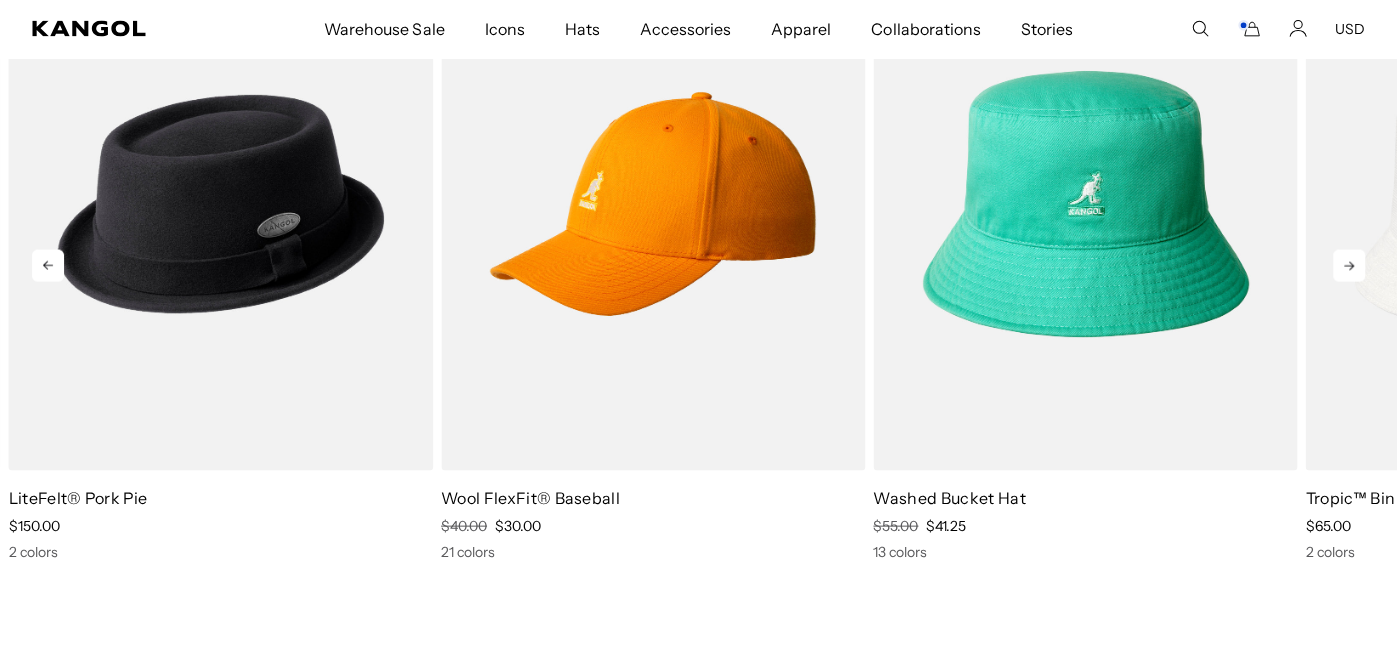 click 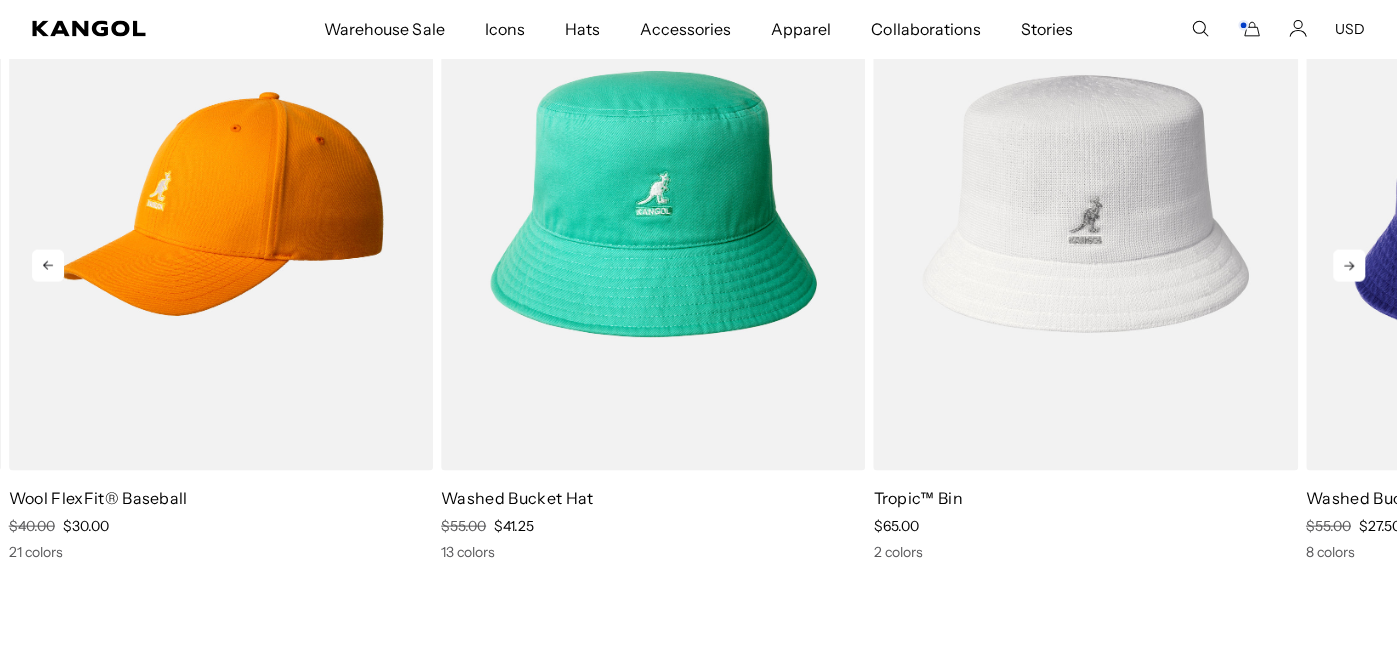 click 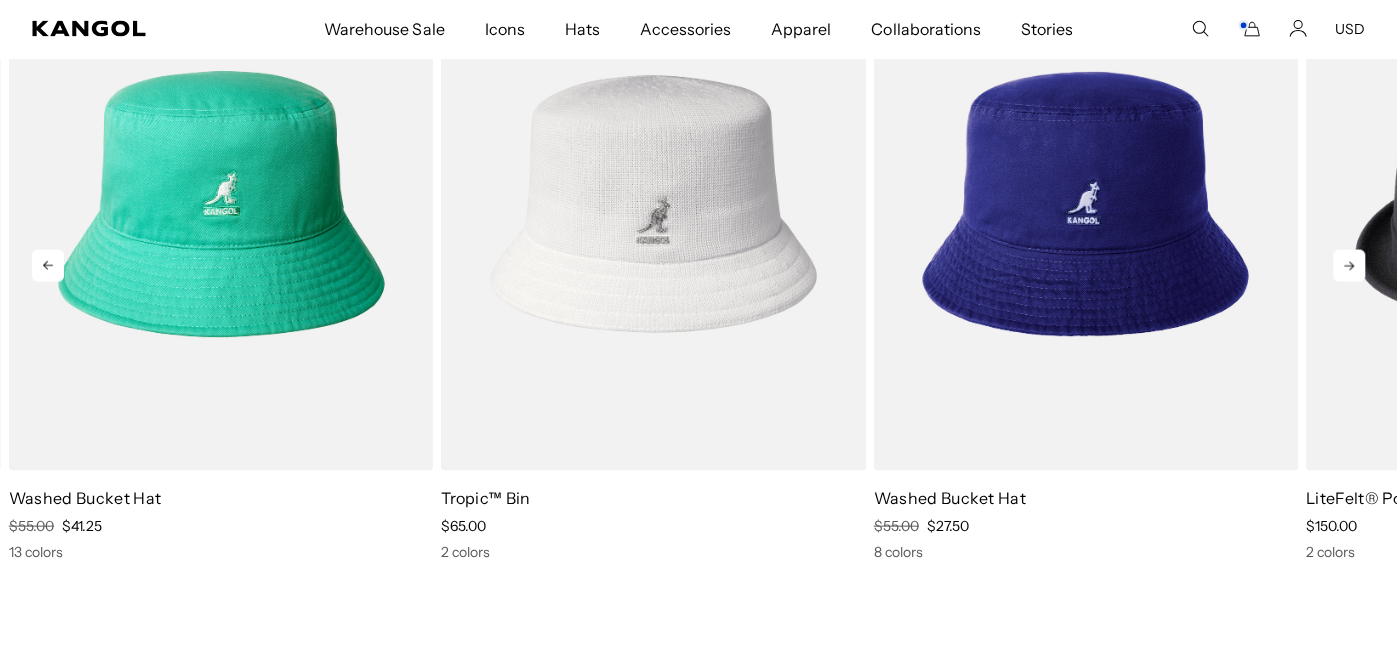 click 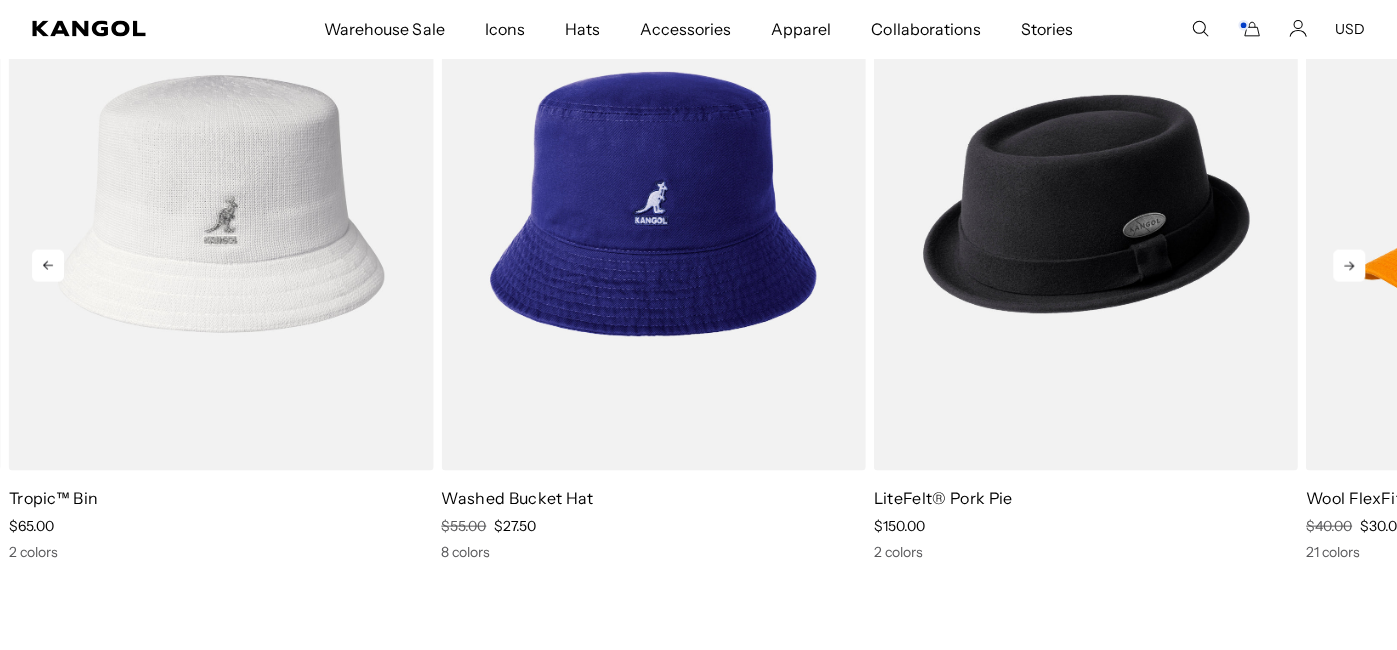 click 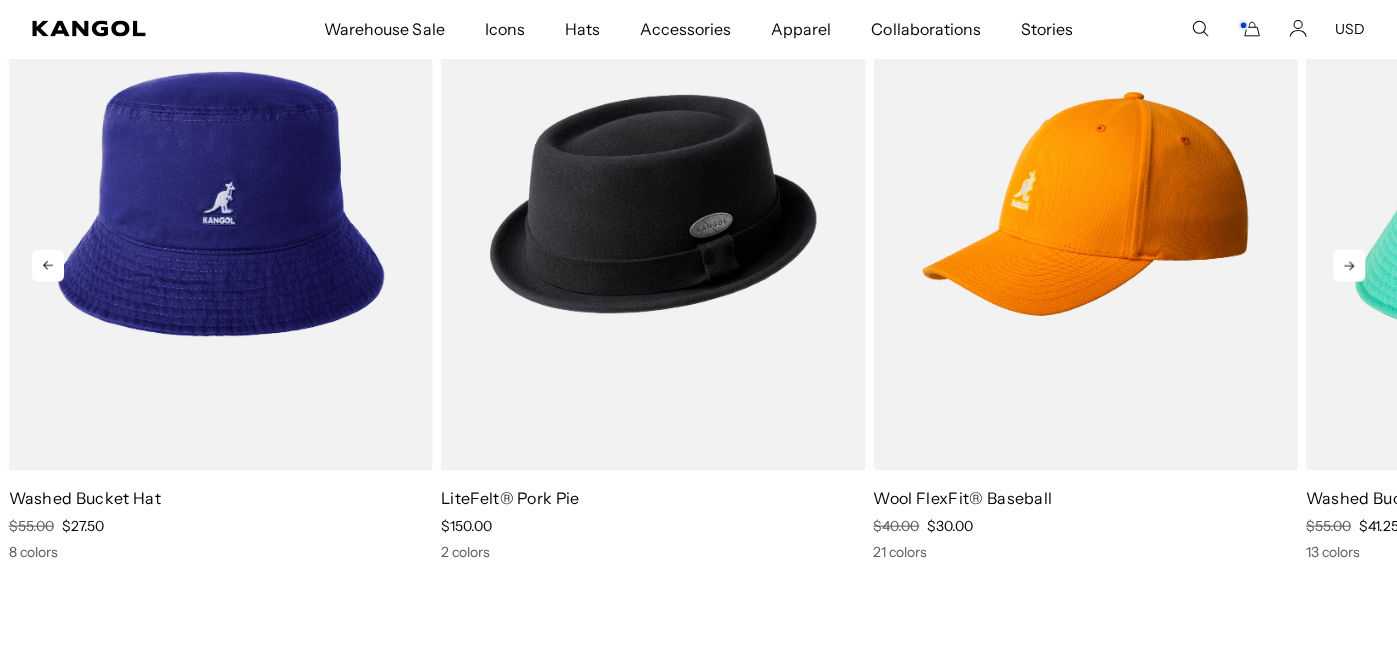 click 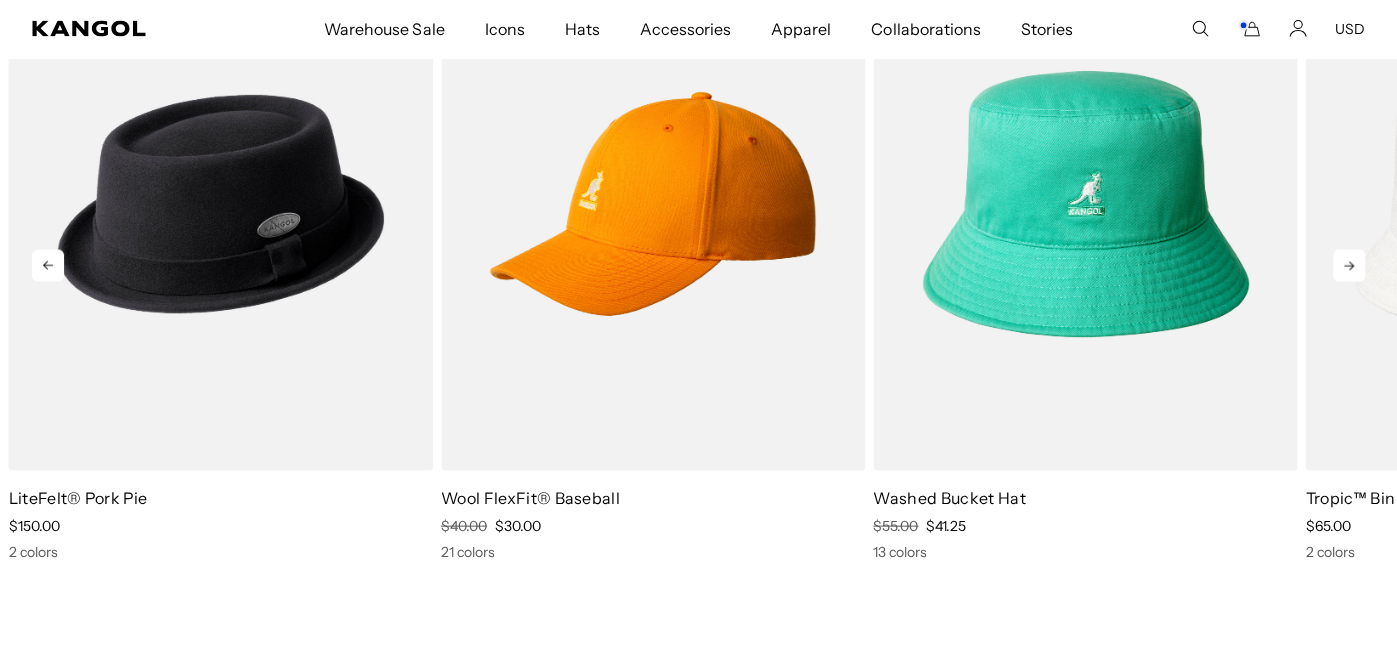 click 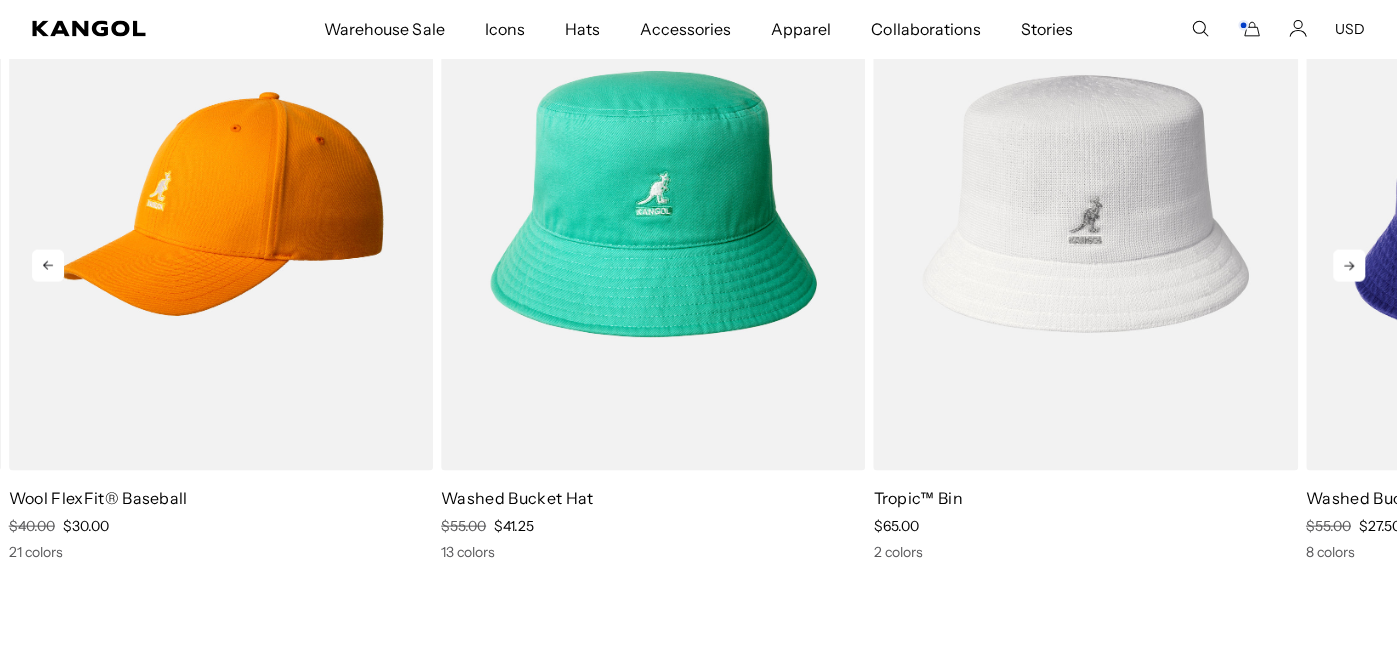 click 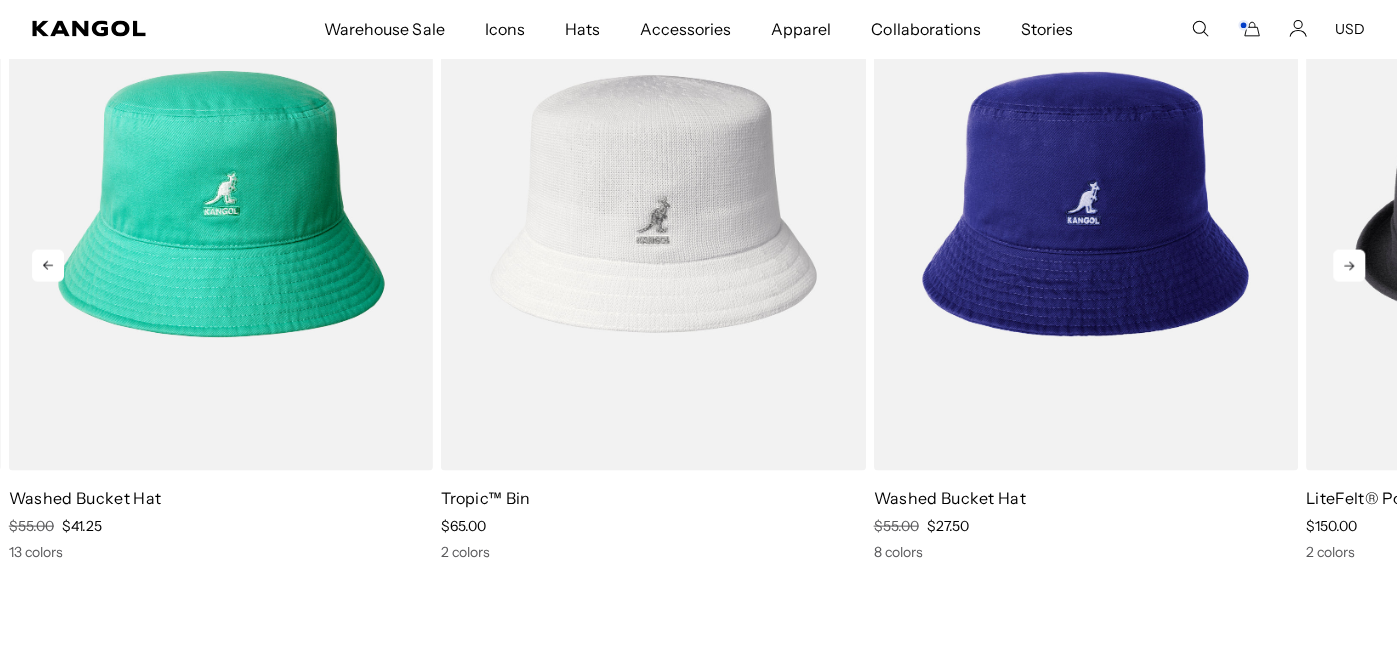 click 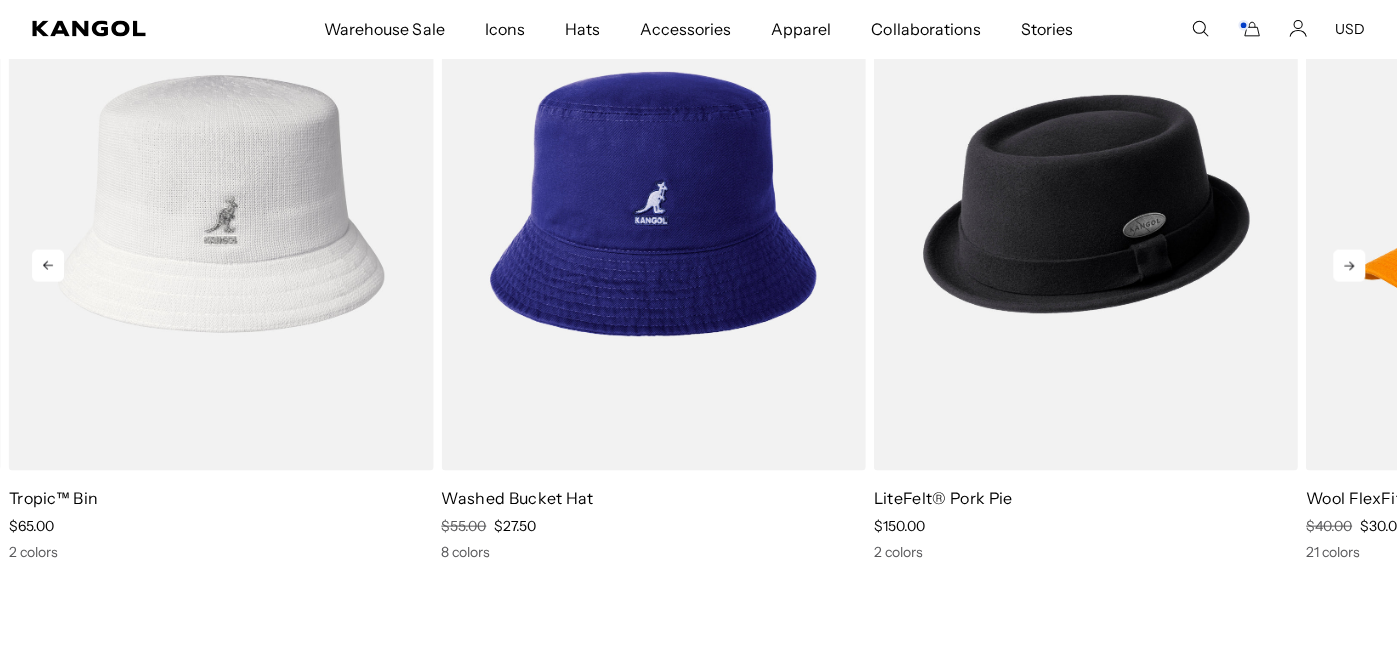 click 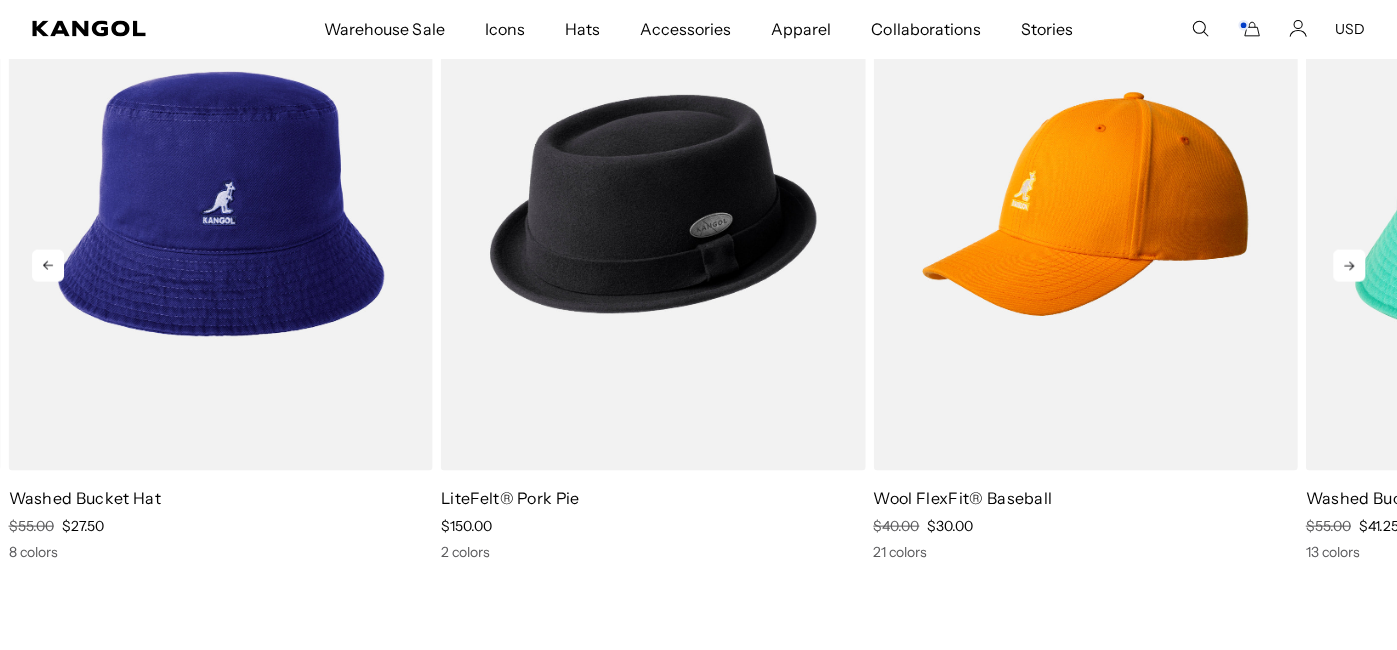 click 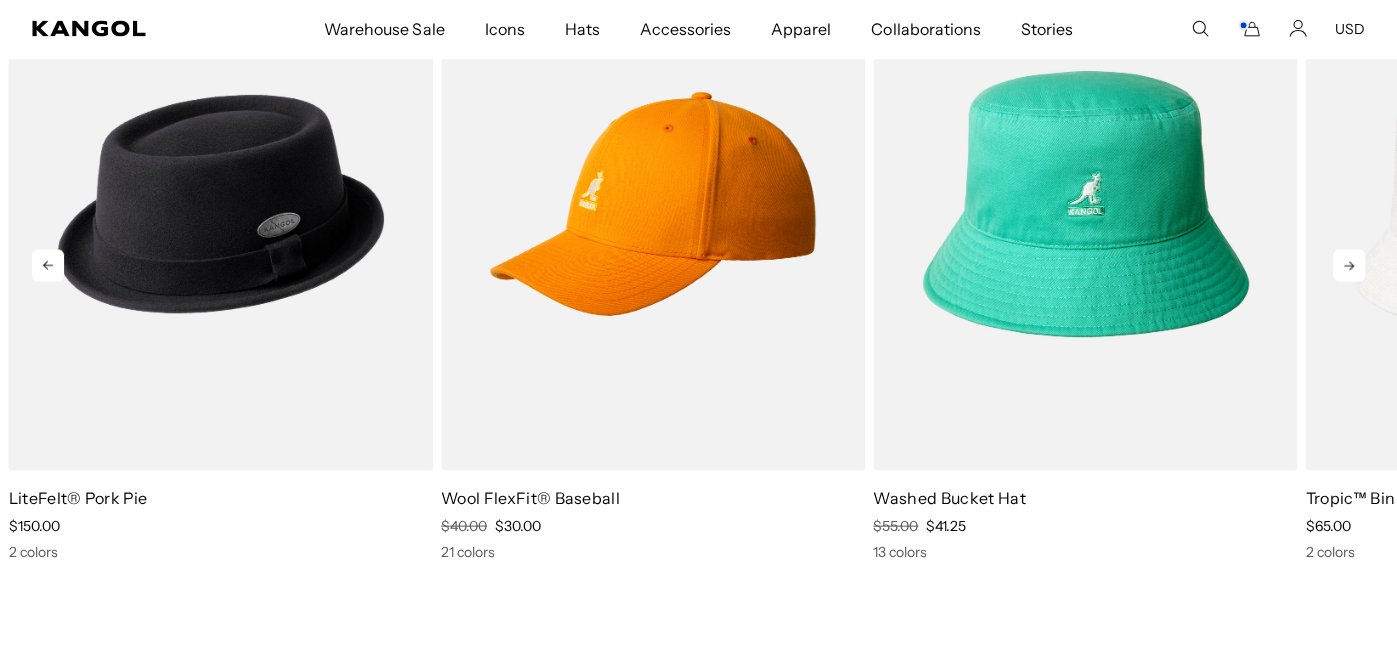 click 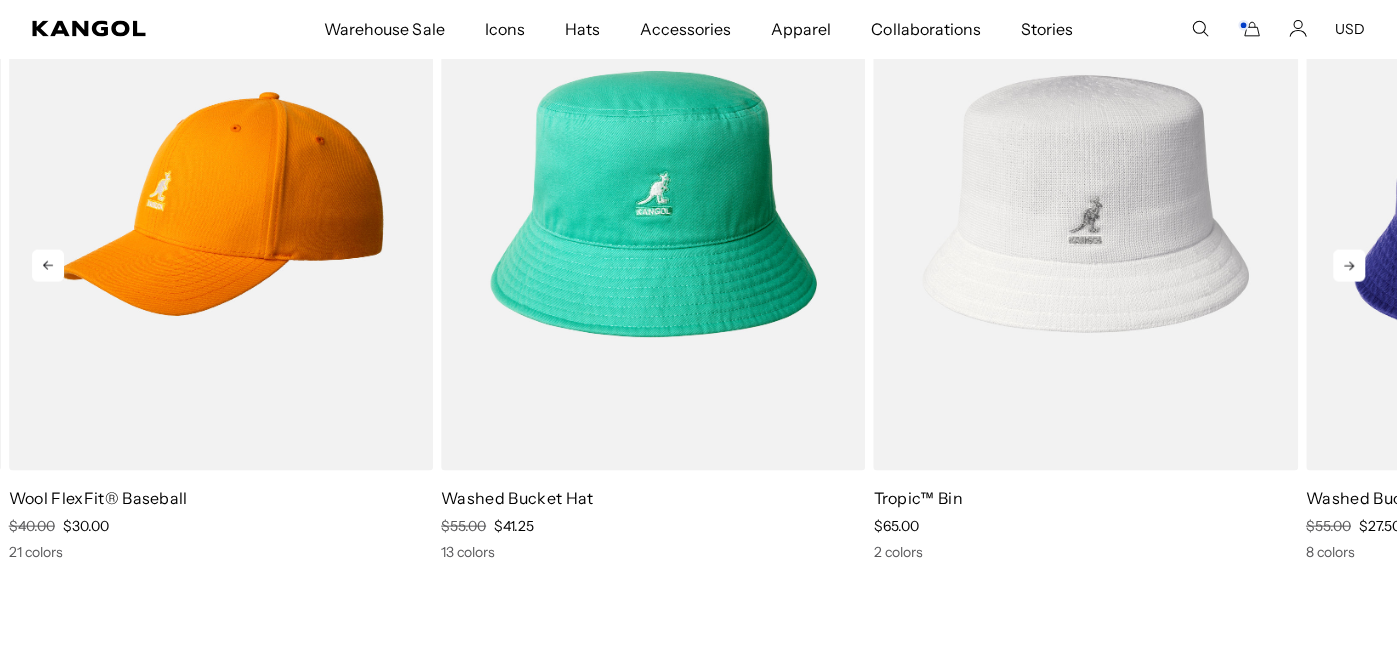 click 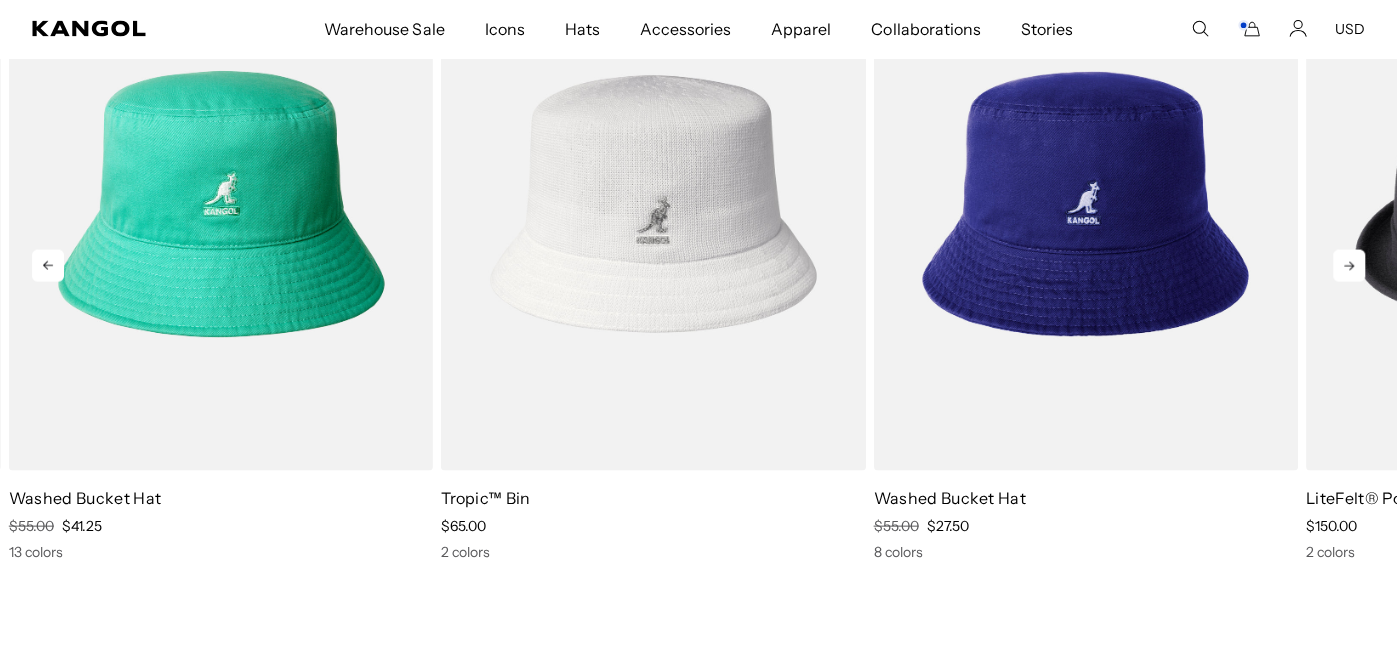 click 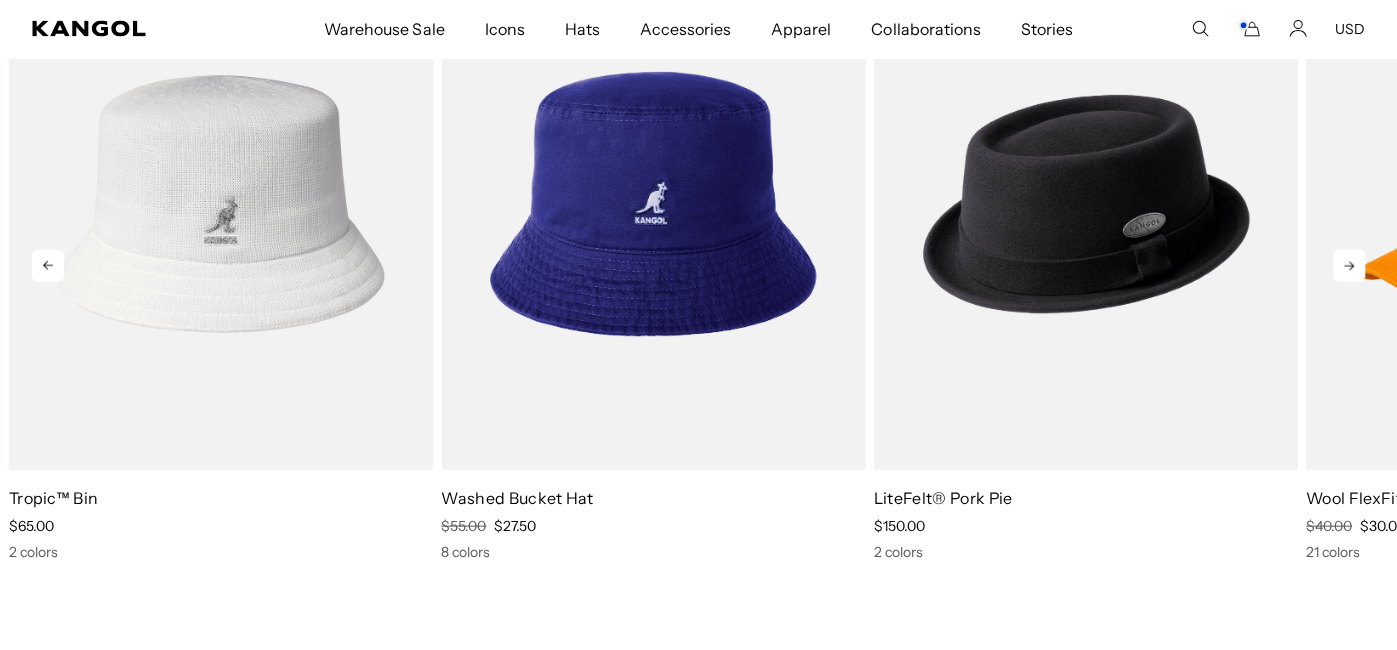 click 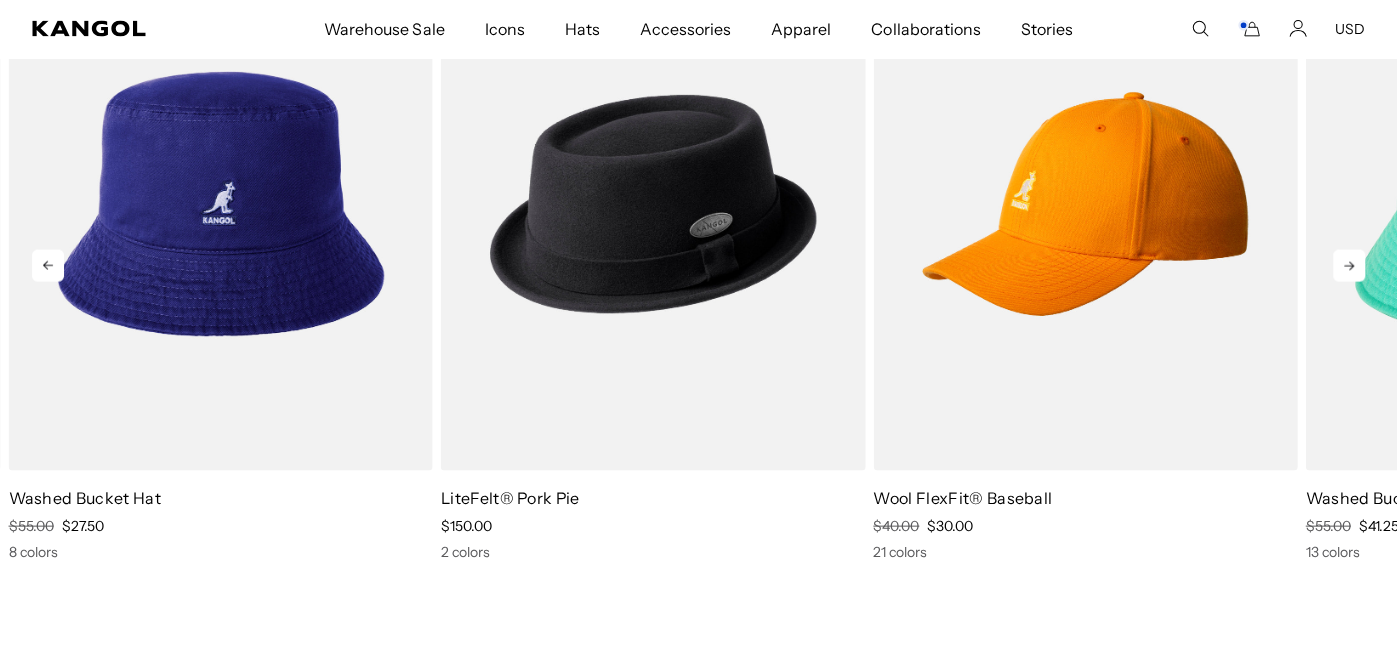 click 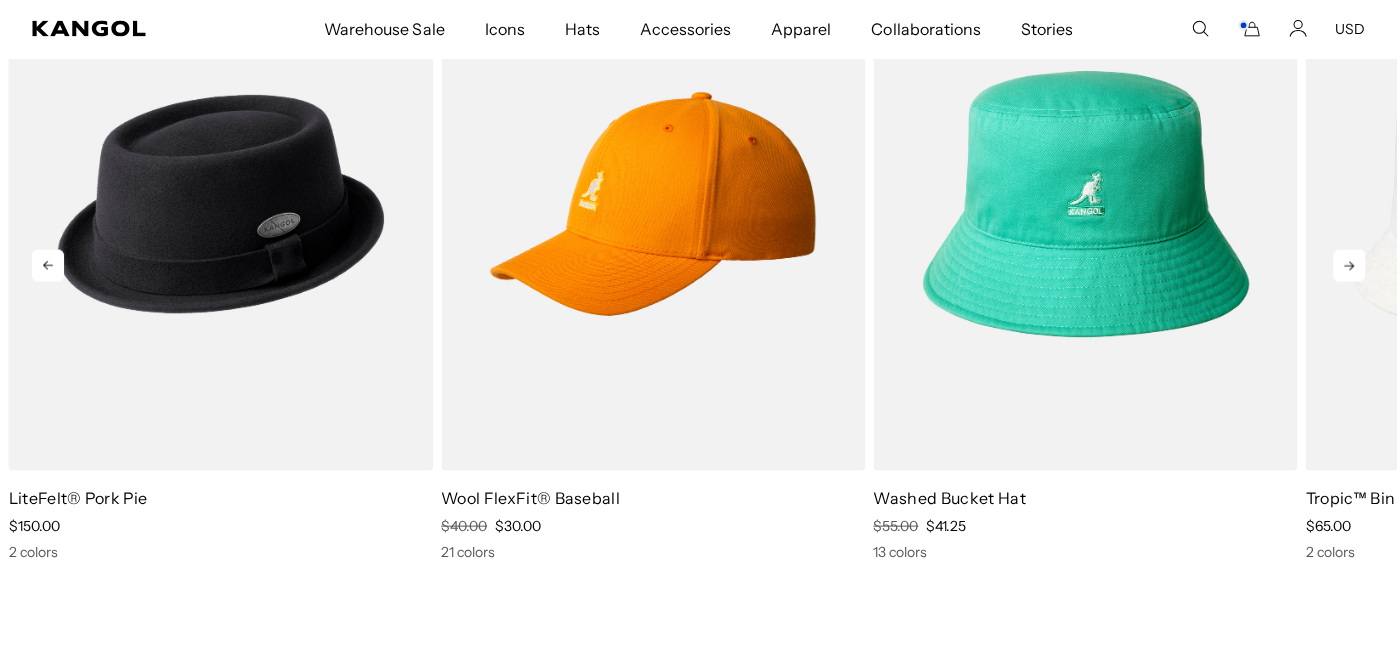 click 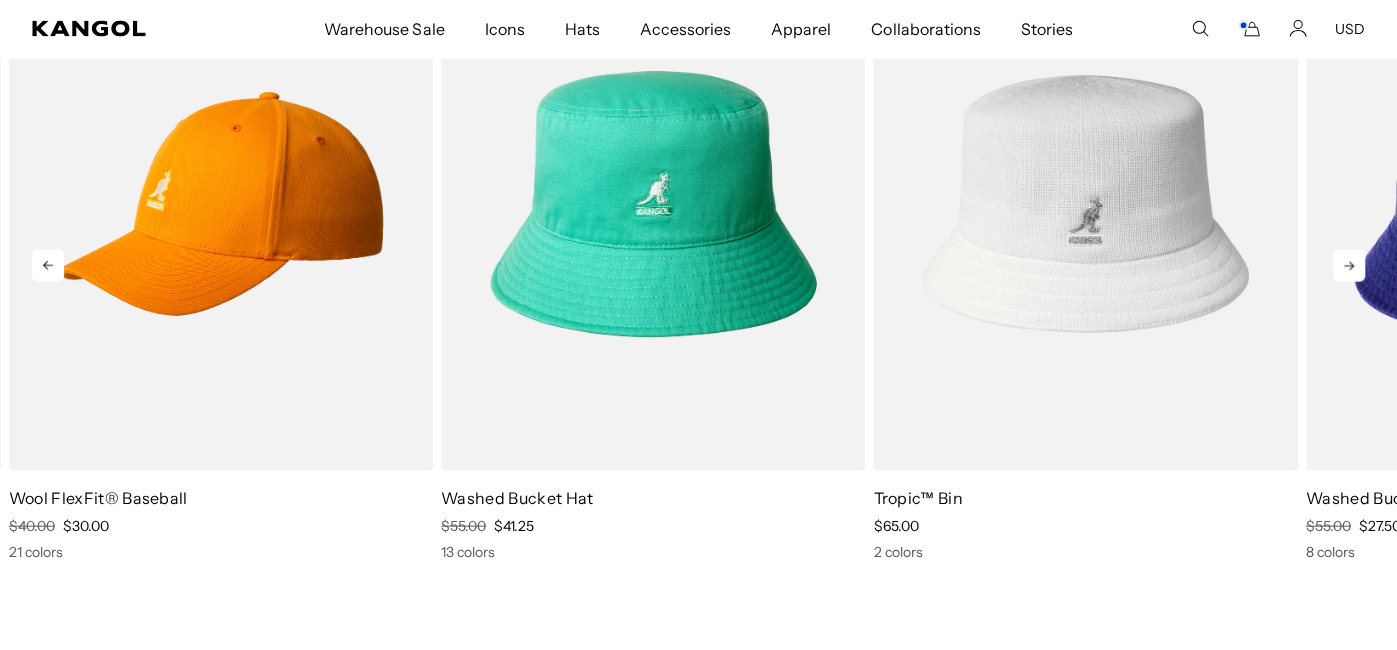 scroll, scrollTop: 0, scrollLeft: 411, axis: horizontal 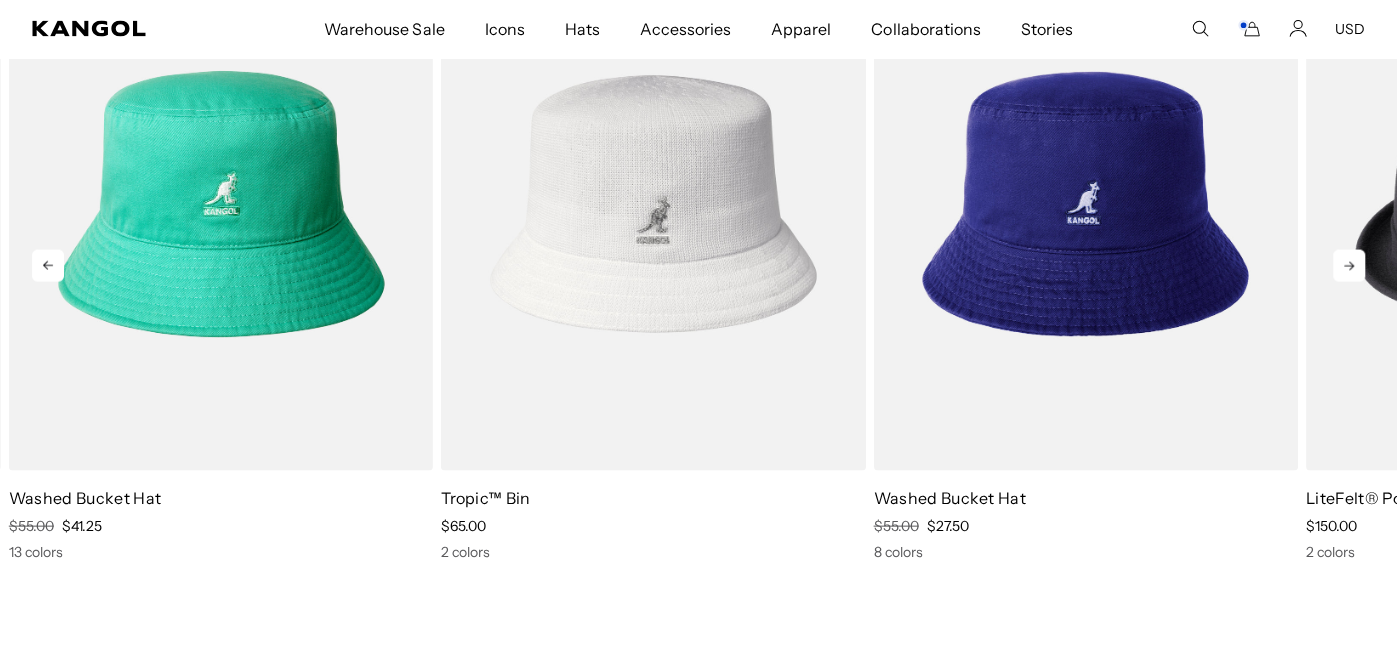 click 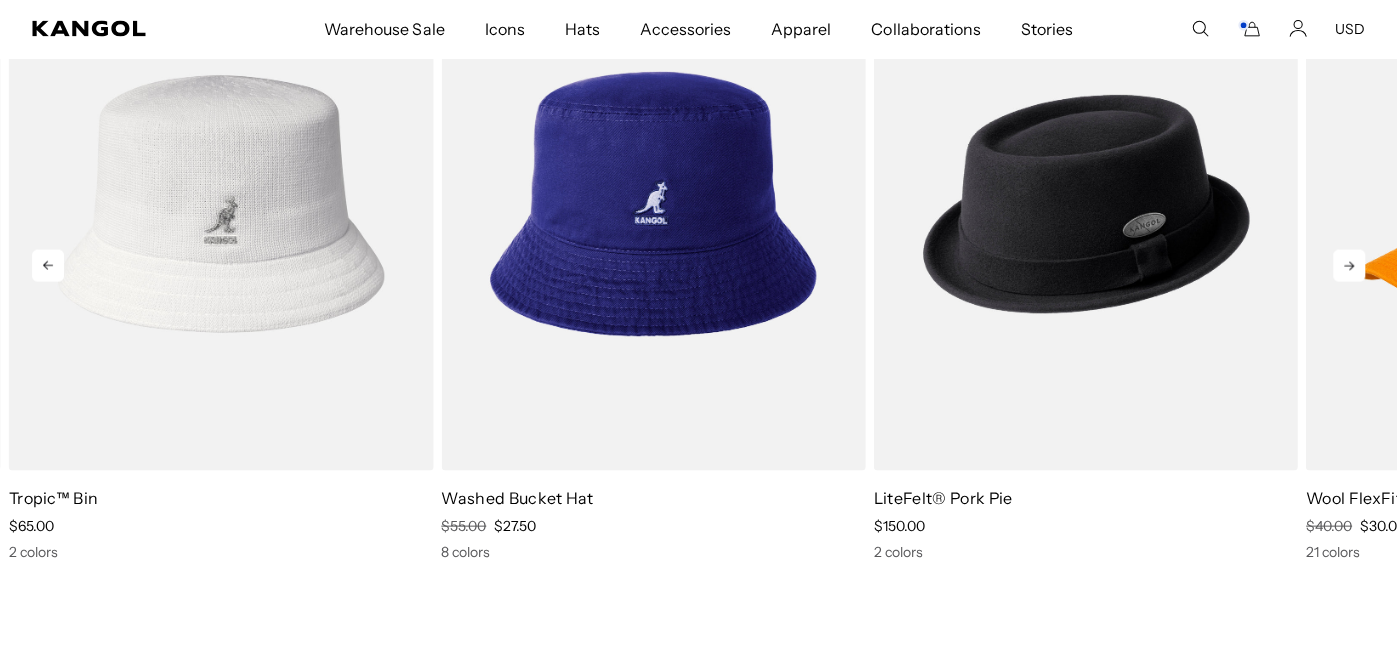 click 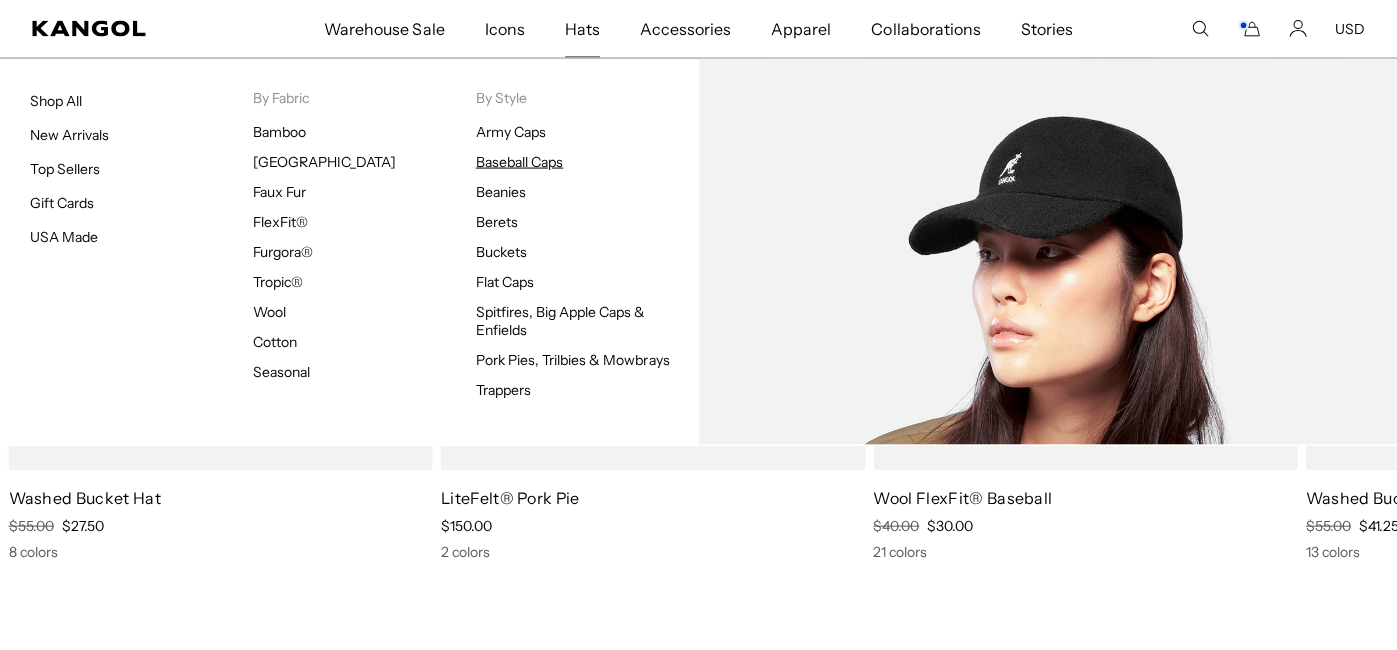 scroll, scrollTop: 0, scrollLeft: 0, axis: both 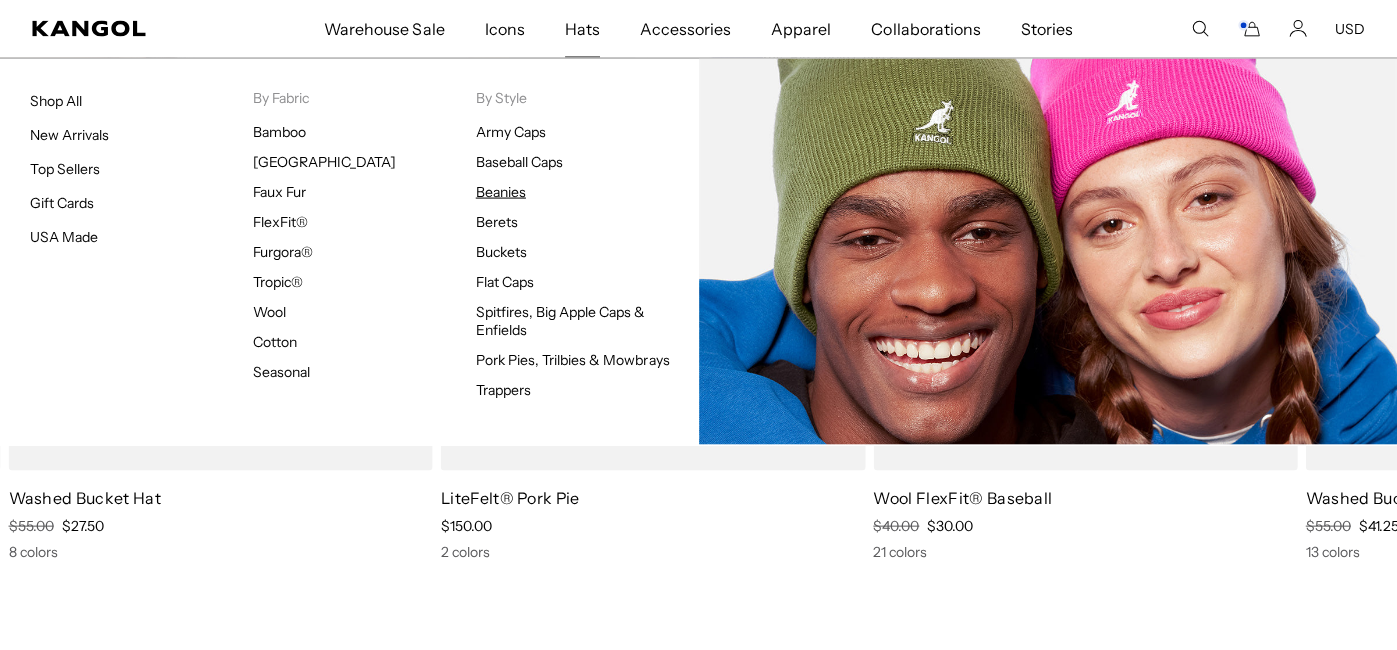 click on "Beanies" at bounding box center [501, 192] 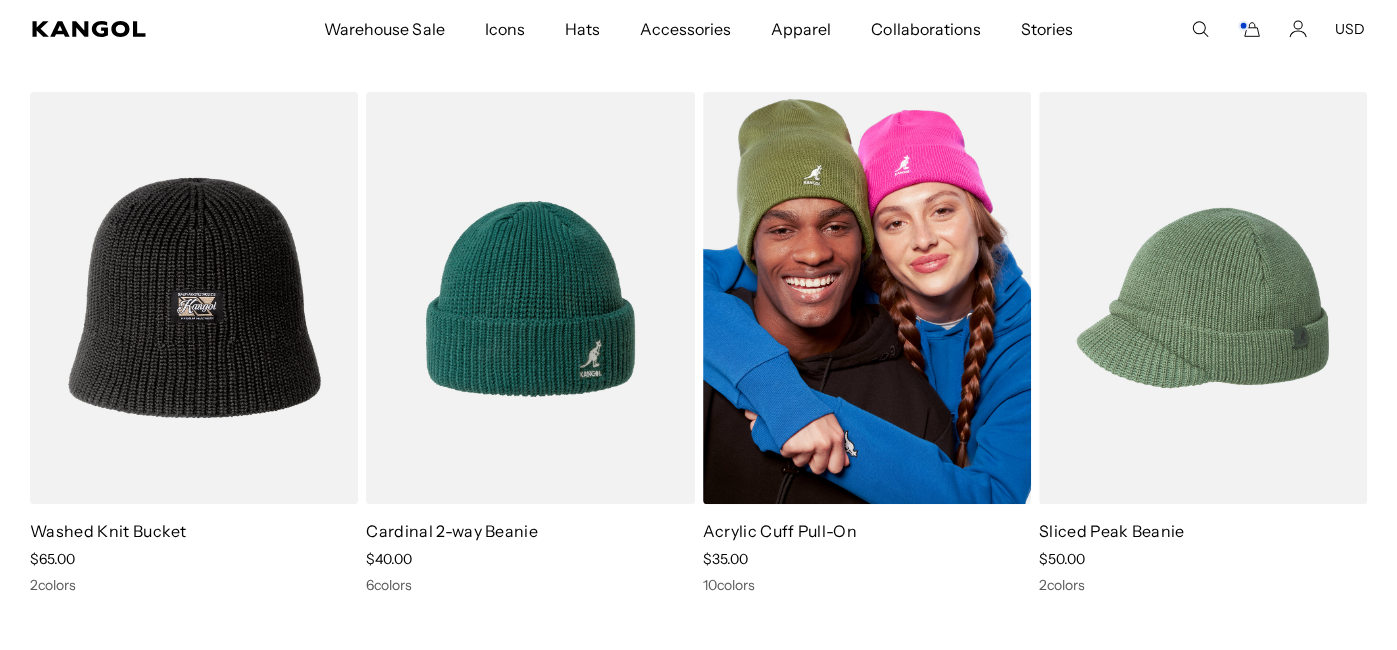 scroll, scrollTop: 158, scrollLeft: 0, axis: vertical 